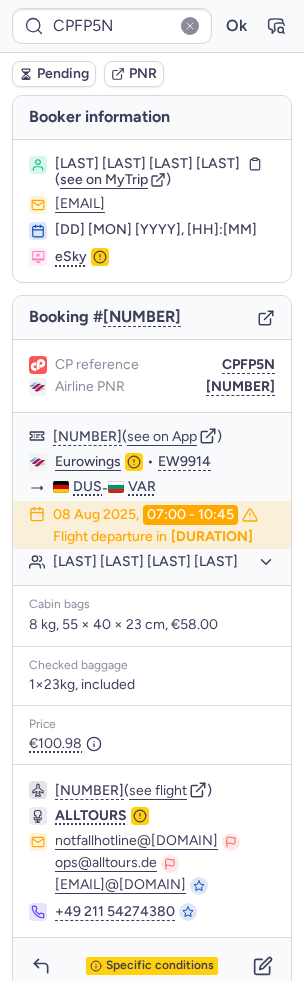 scroll, scrollTop: 0, scrollLeft: 0, axis: both 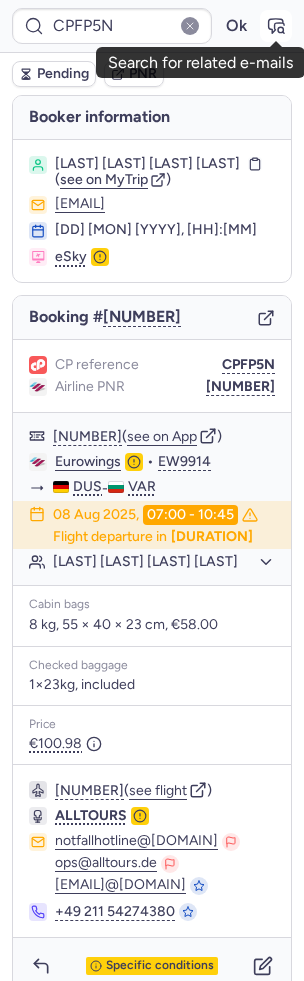 click at bounding box center [276, 26] 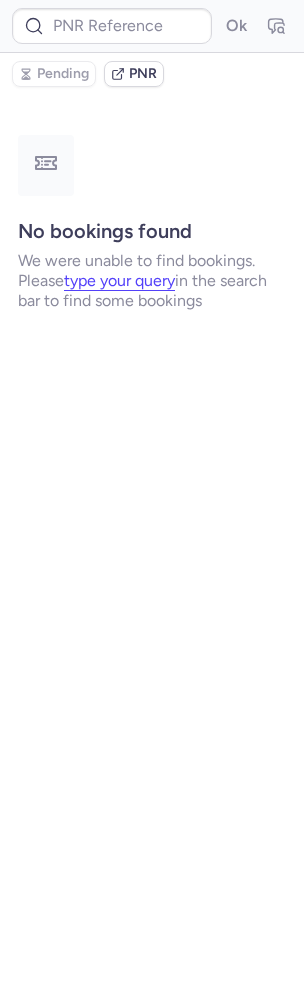 type on "CPFP5N" 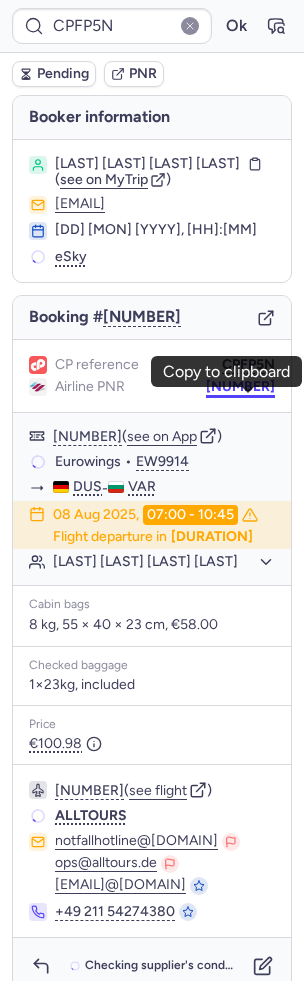 click on "[NUMBER]" at bounding box center [240, 387] 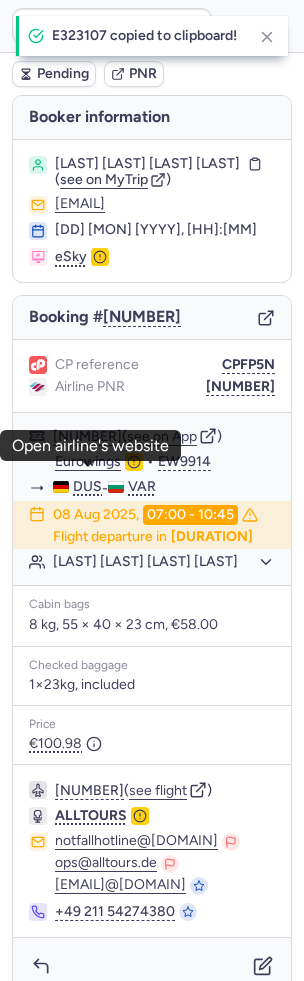 click on "Eurowings" 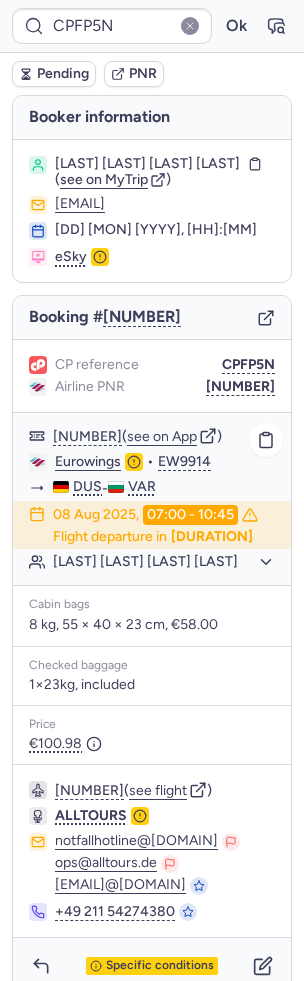 click on "E[NUMBER] ( see on App ) Eurowings • EW9914 DUS - VAR [DD] [MON] [YYYY], [HH]:[MM] Flight departure in [NUMBER] hr and [NUMBER] min [FIRST] [LAST] [LAST] [LAST]" at bounding box center (152, 499) 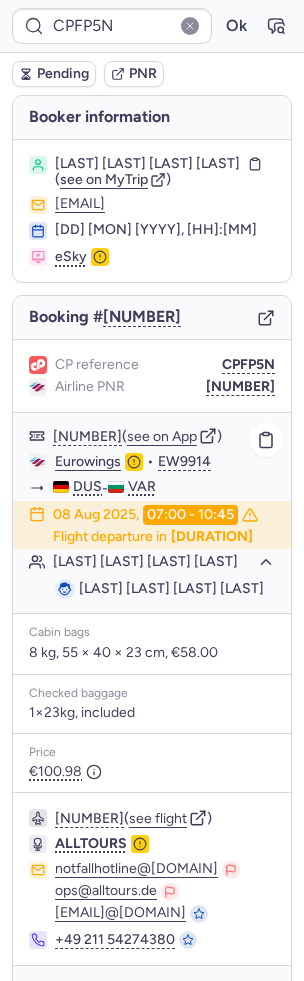 drag, startPoint x: 229, startPoint y: 656, endPoint x: 139, endPoint y: 656, distance: 90 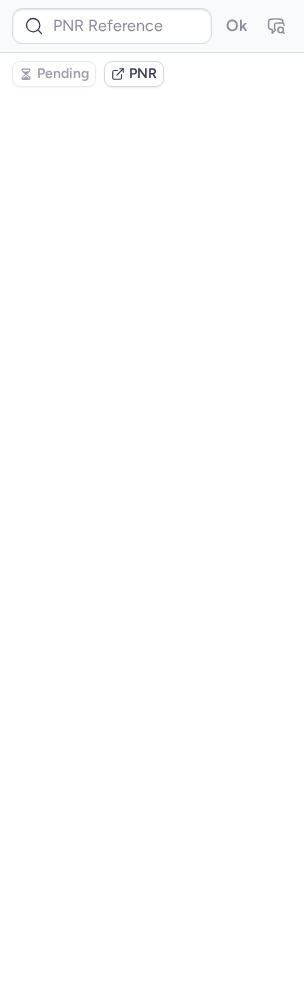 type on "CPFP5N" 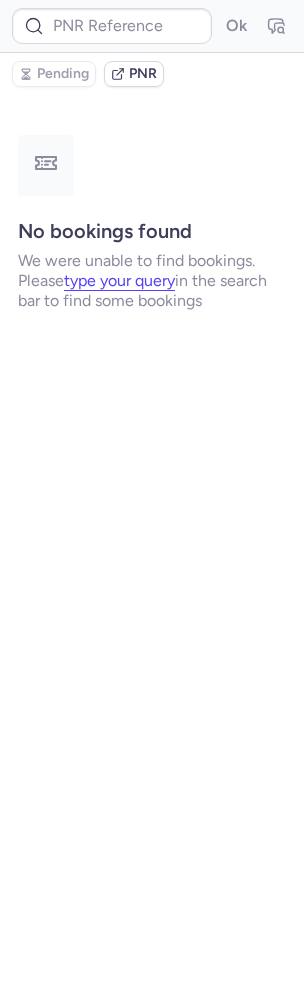 type on "CPFP5N" 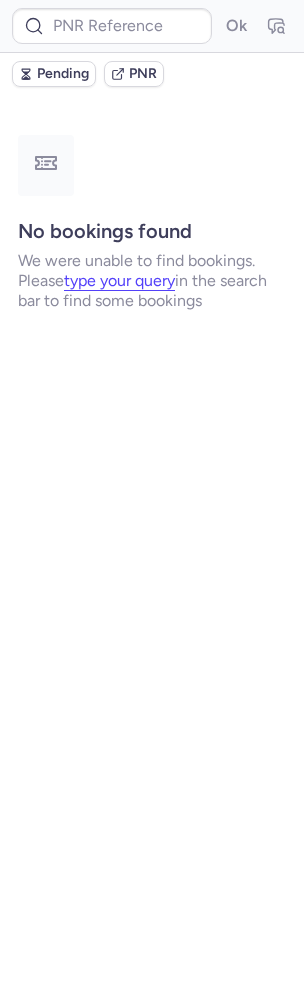 type on "CP2SVH" 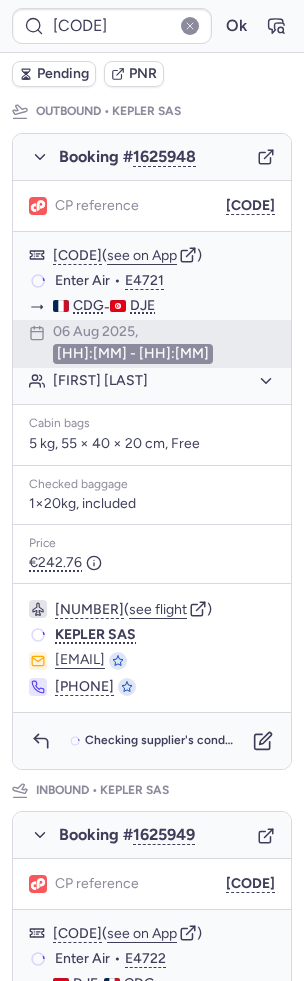scroll, scrollTop: 714, scrollLeft: 0, axis: vertical 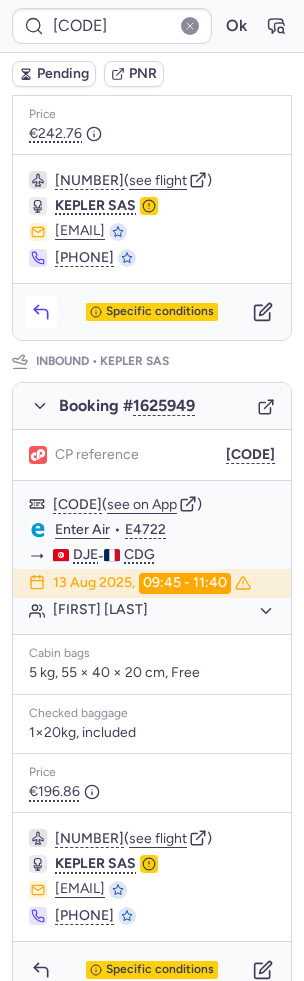 click at bounding box center (41, 312) 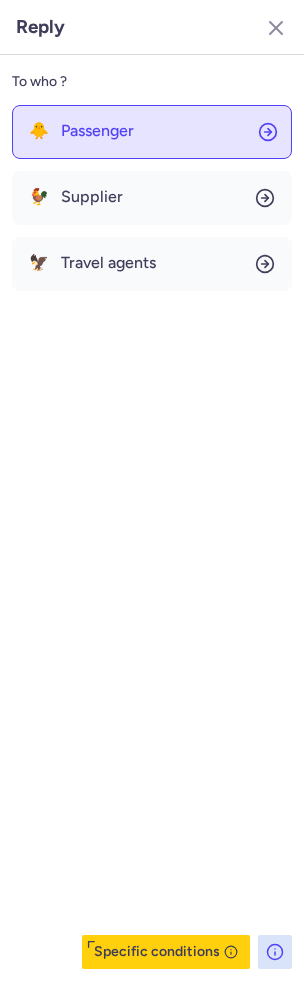 click on "Passenger" at bounding box center (97, 131) 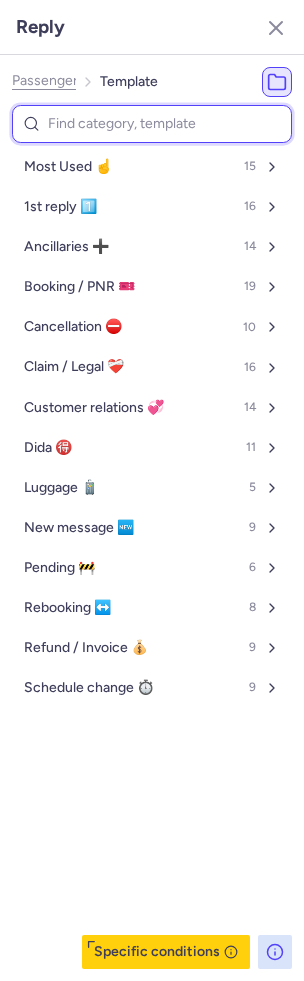 type on "n" 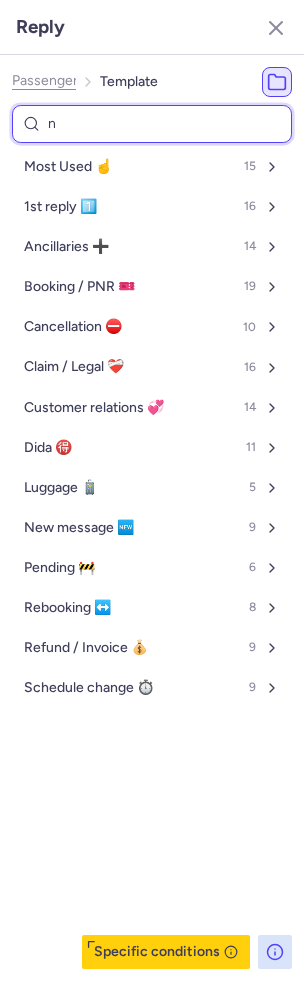 select on "en" 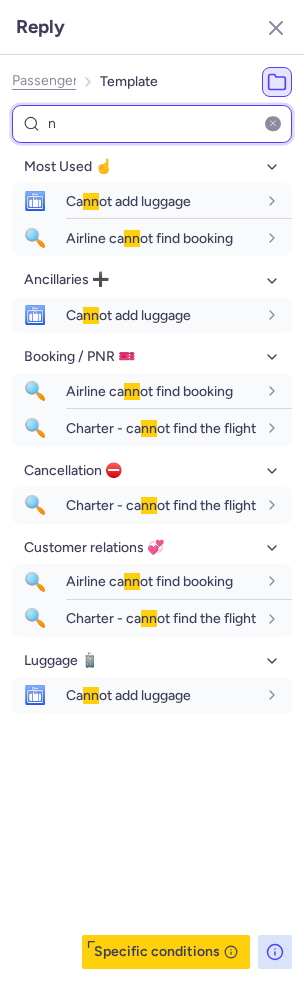 type on "no" 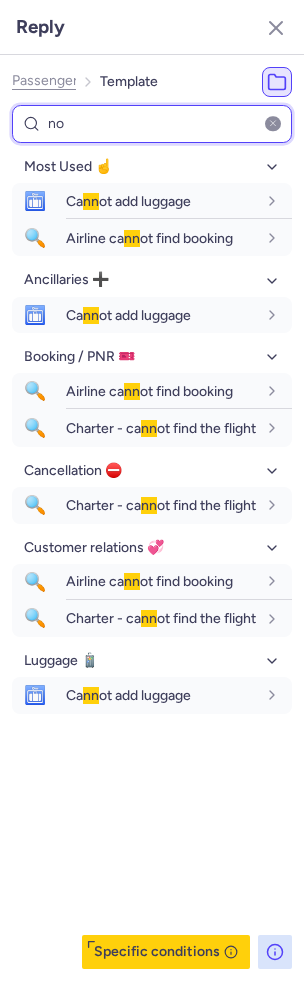 select on "en" 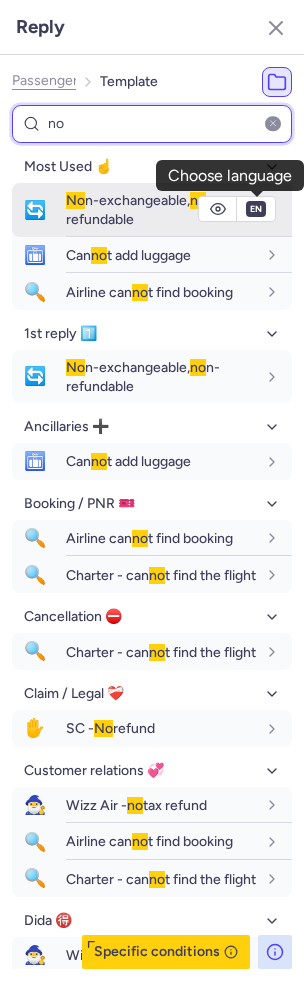 type on "no" 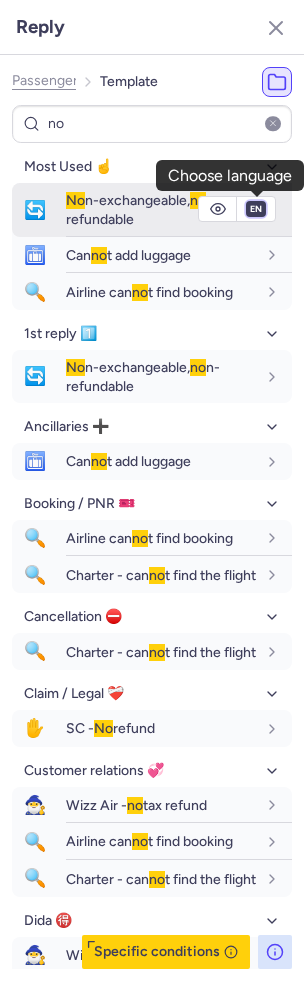 click on "fr en de nl pt es it ru" at bounding box center [256, 209] 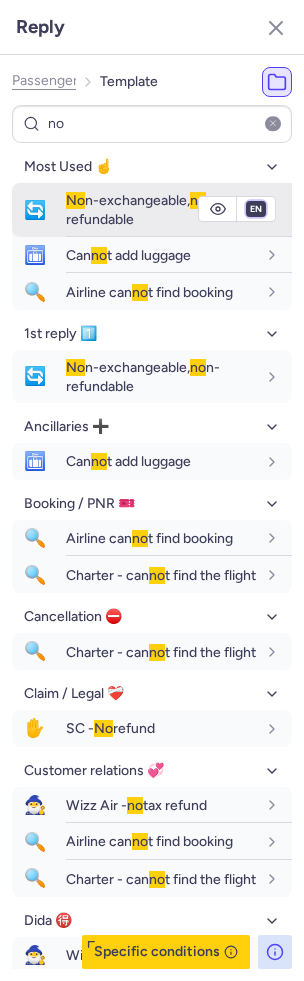 select on "fr" 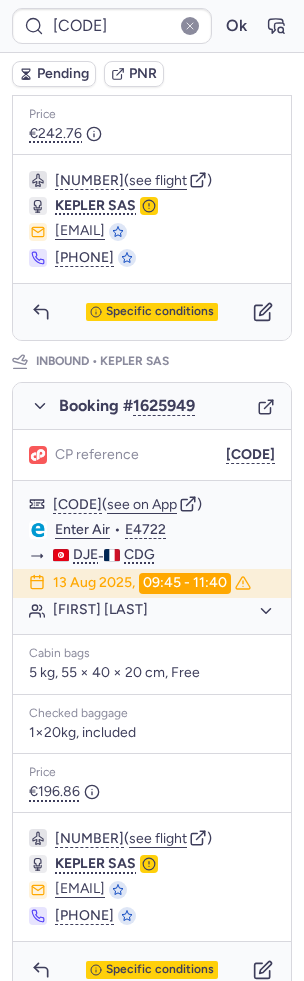 type on "[CODE]" 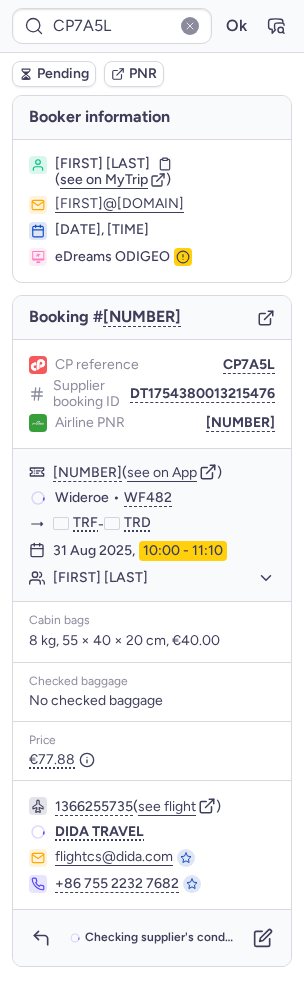 scroll, scrollTop: 0, scrollLeft: 0, axis: both 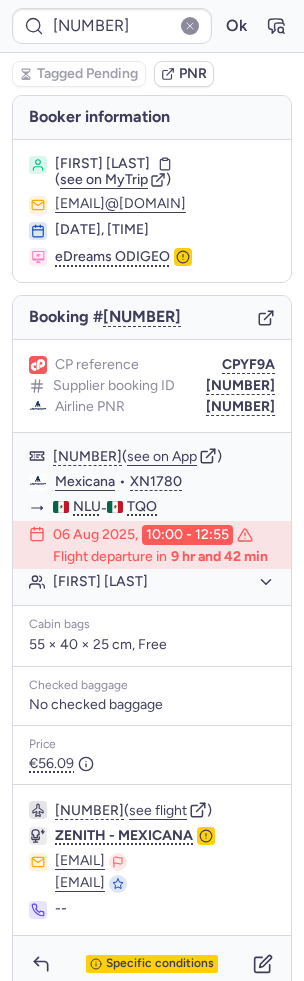 type on "CPIJCG" 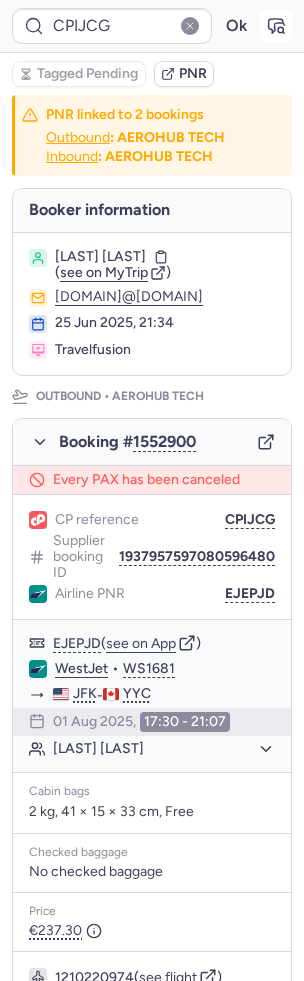 click 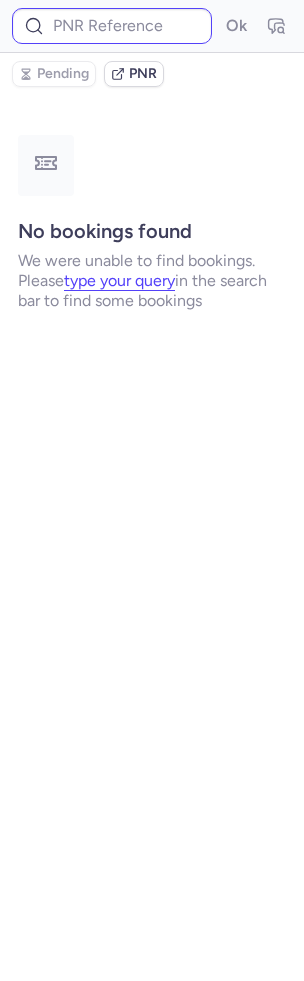 type on "CPIJCG" 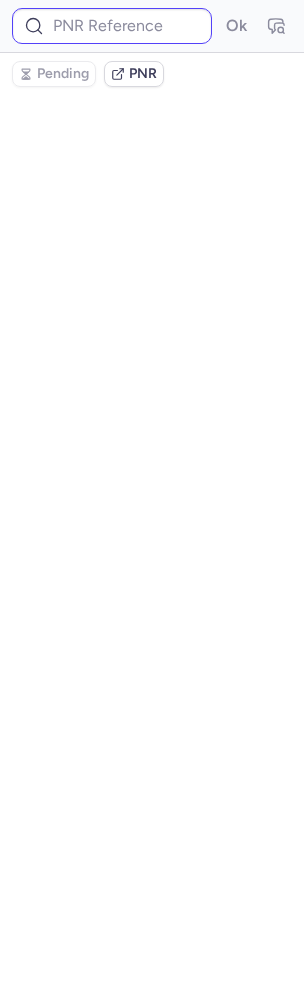 type on "CPIJCG" 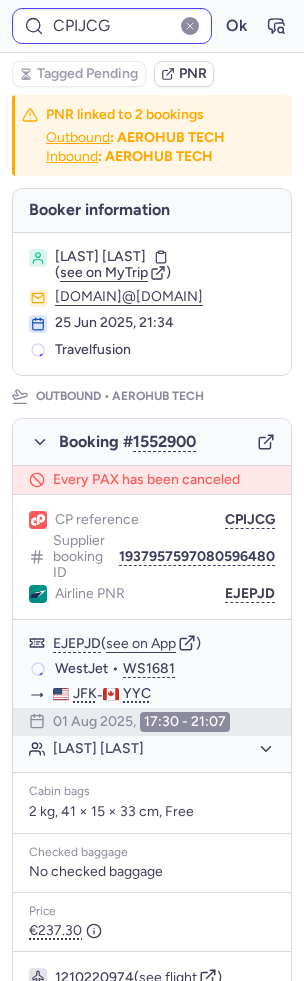 type on "CPVTE6" 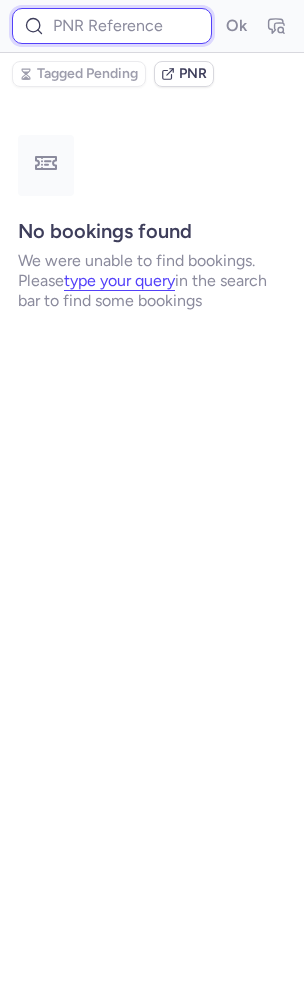 click at bounding box center (112, 26) 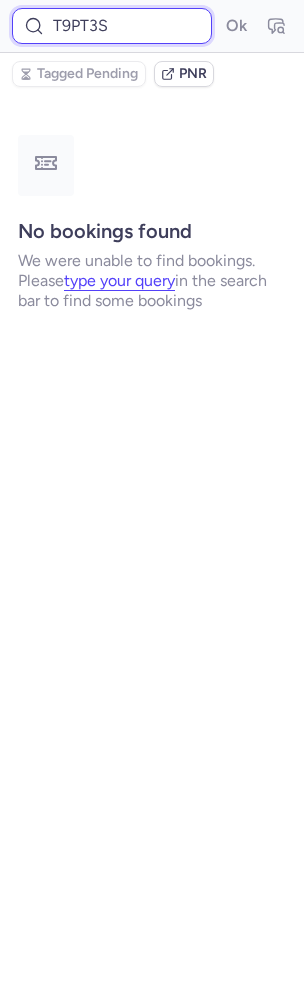 click on "Ok" at bounding box center (236, 26) 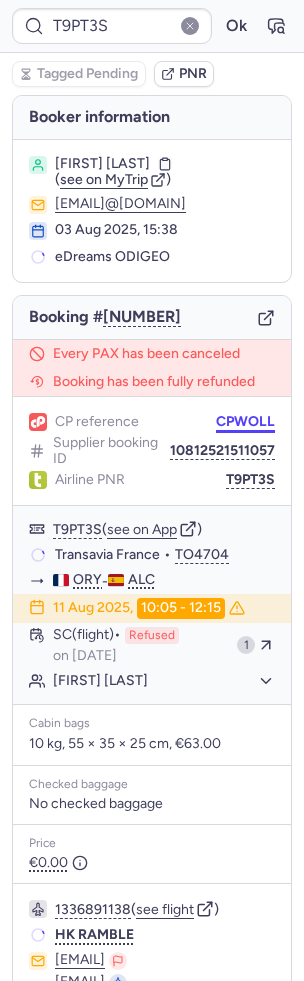 click on "CPWOLL" at bounding box center (245, 422) 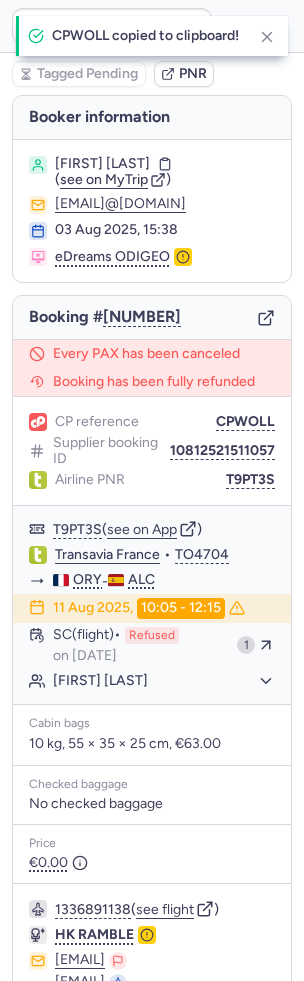 type on "CPWOLL" 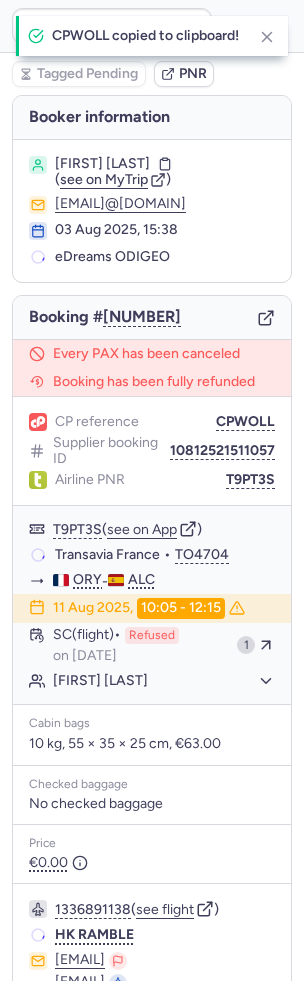 scroll, scrollTop: 199, scrollLeft: 0, axis: vertical 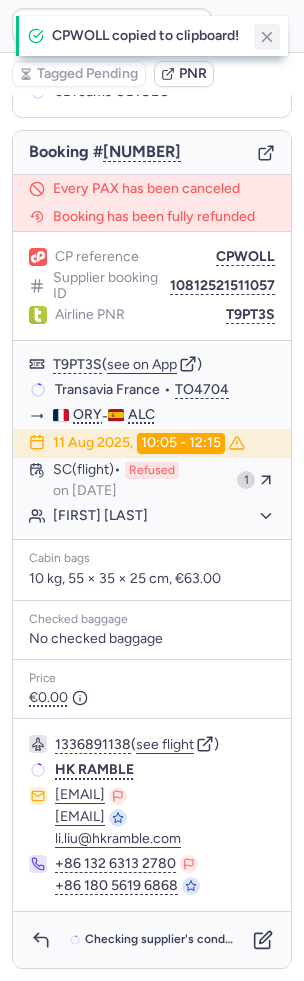 click 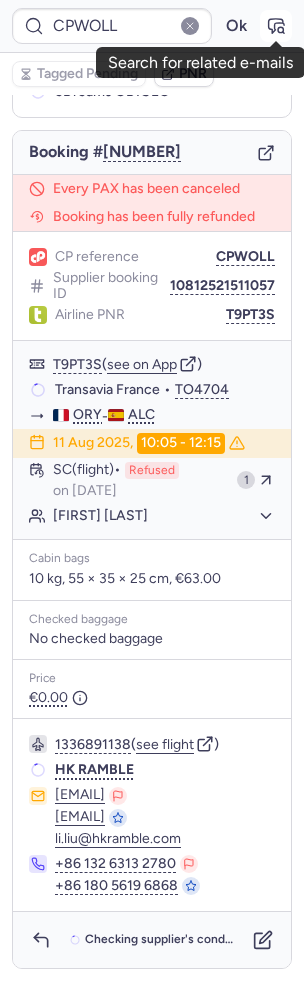 click 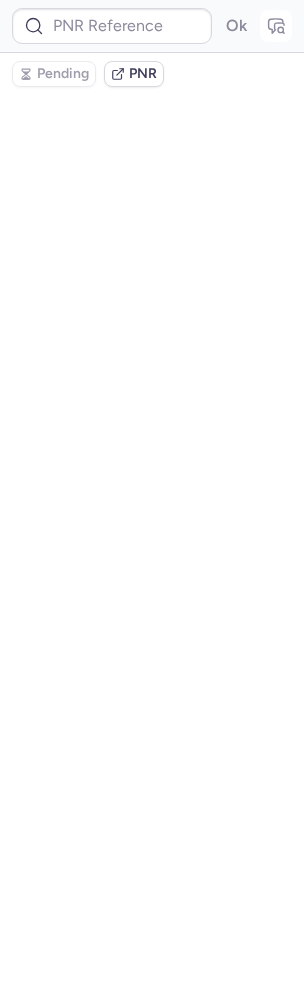 scroll, scrollTop: 0, scrollLeft: 0, axis: both 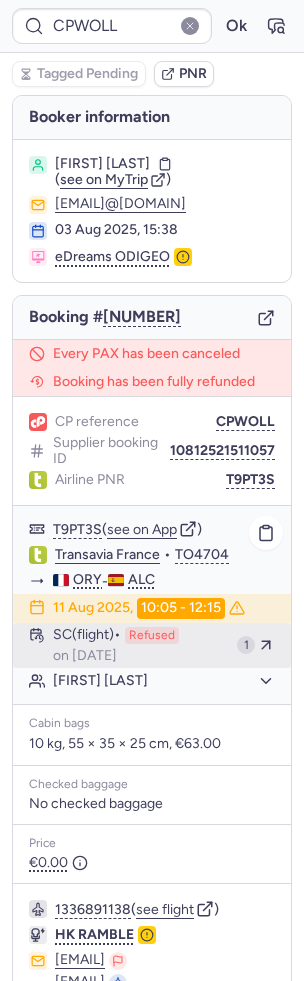 type on "CPVVID" 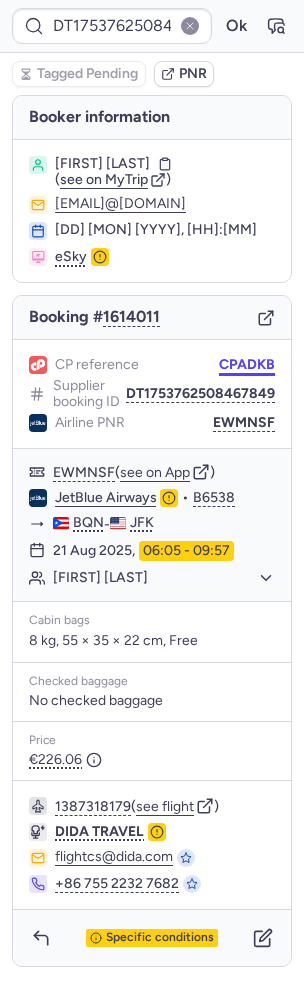 click on "CPADKB" at bounding box center [247, 365] 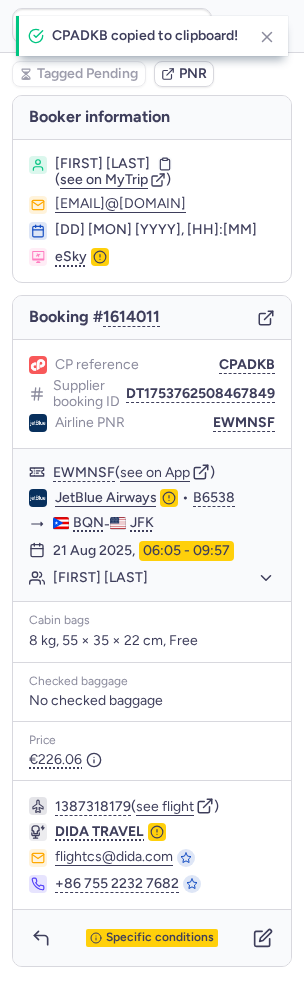 type on "CPADKB" 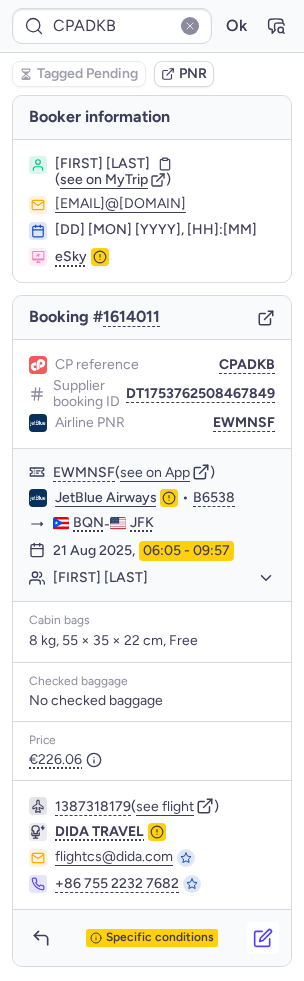 click 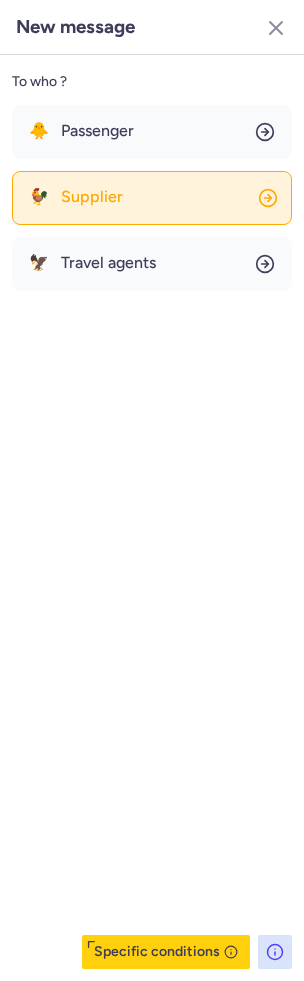 click on "Supplier" at bounding box center (92, 197) 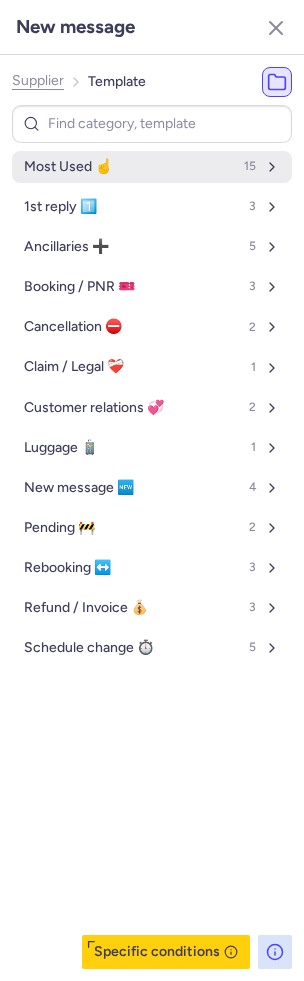 click on "Most Used ☝️" at bounding box center [68, 167] 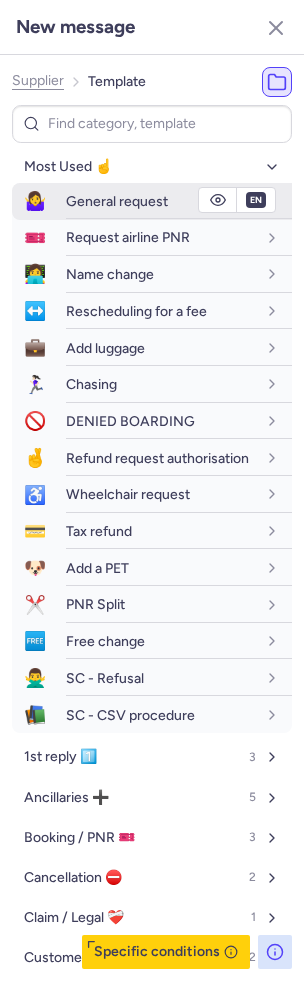 click on "General request" at bounding box center [161, 201] 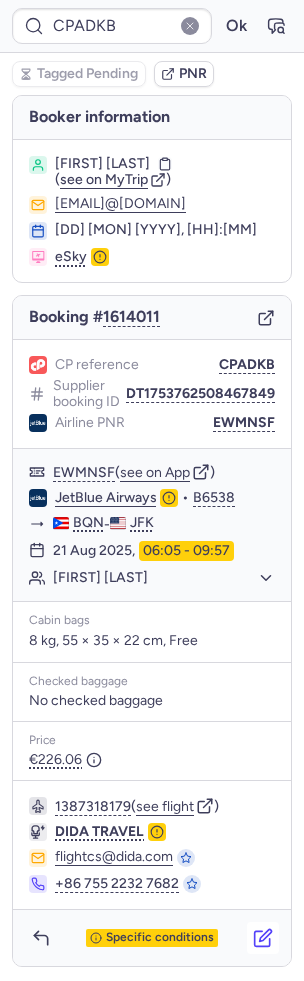 click at bounding box center [263, 938] 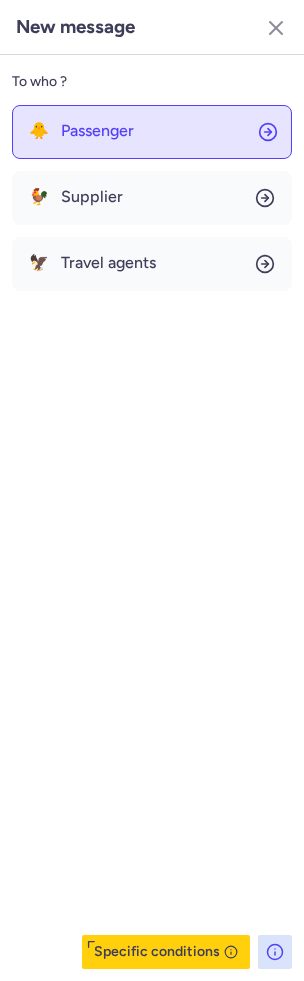 click on "Passenger" at bounding box center [97, 131] 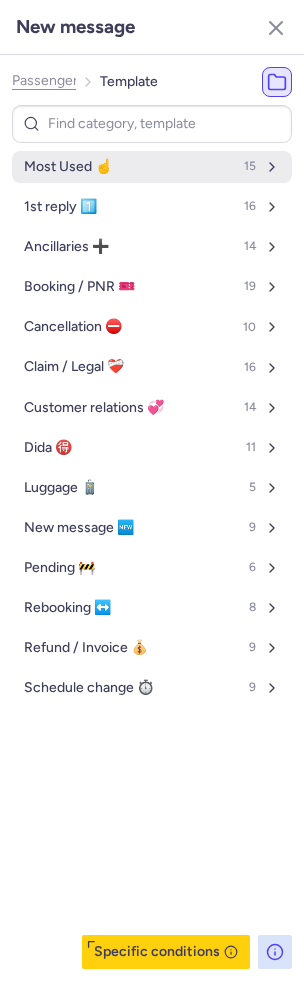 click on "Most Used ☝️ 15" at bounding box center [152, 167] 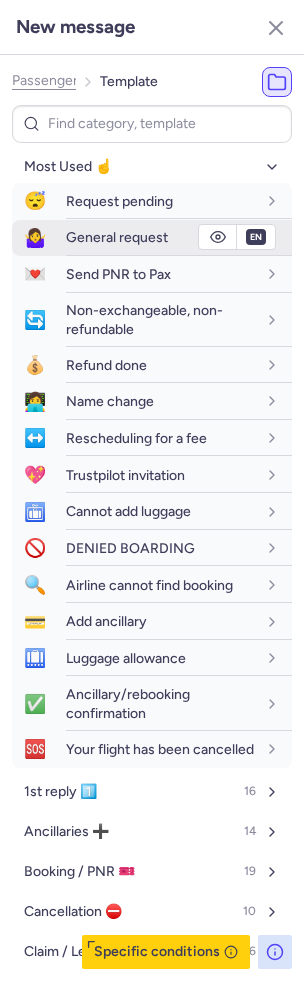 click on "General request" at bounding box center [117, 237] 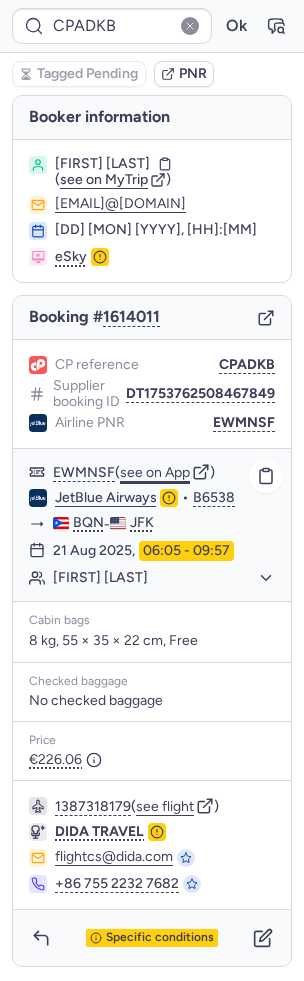 click on "see on App" 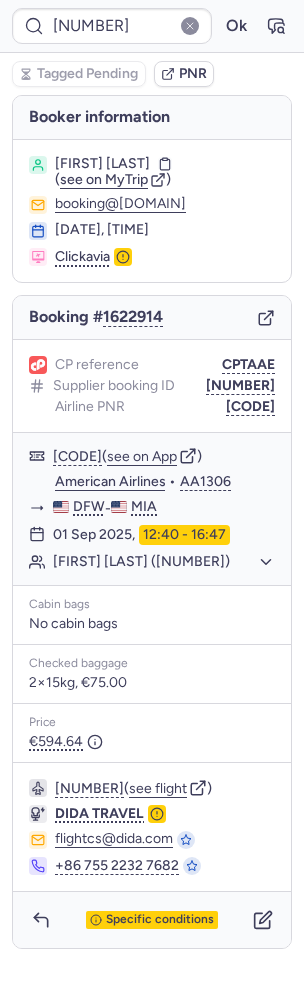 type on "CPC8XE" 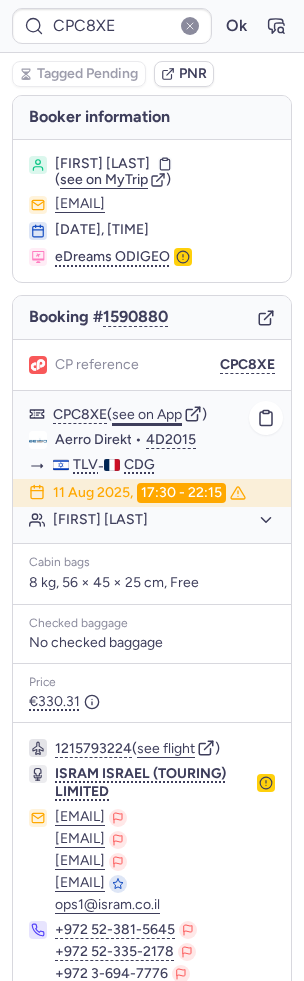 click on "see on App" 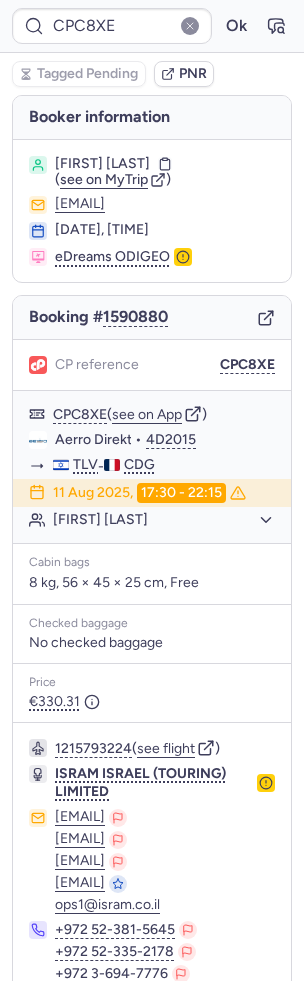 scroll, scrollTop: 104, scrollLeft: 0, axis: vertical 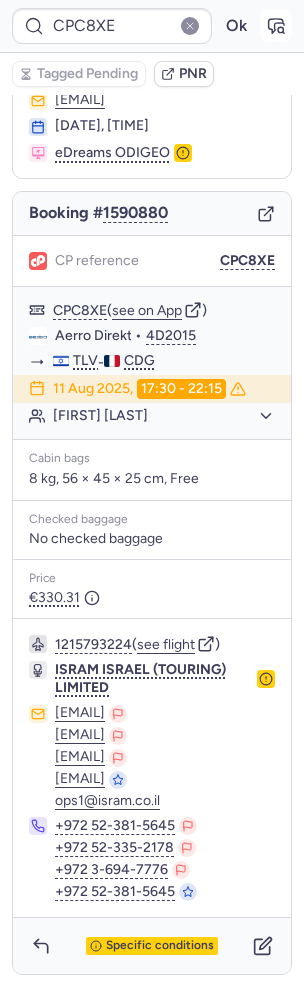 click at bounding box center [276, 26] 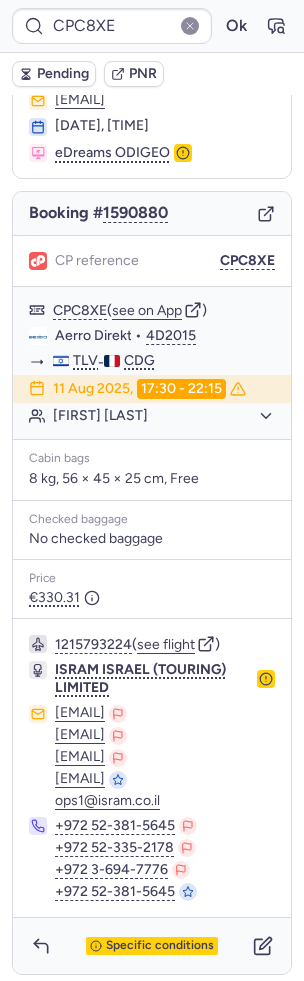 type on "CPGTAT" 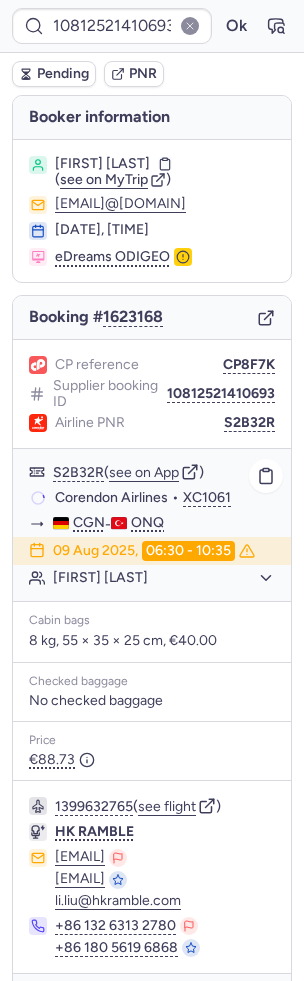 scroll, scrollTop: 96, scrollLeft: 0, axis: vertical 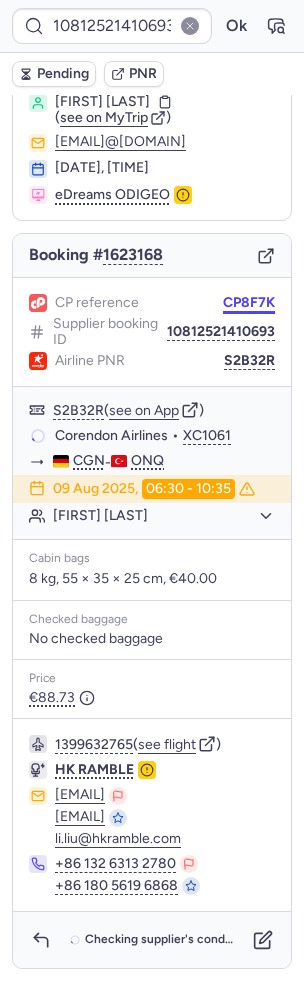 click on "CP8F7K" at bounding box center [249, 303] 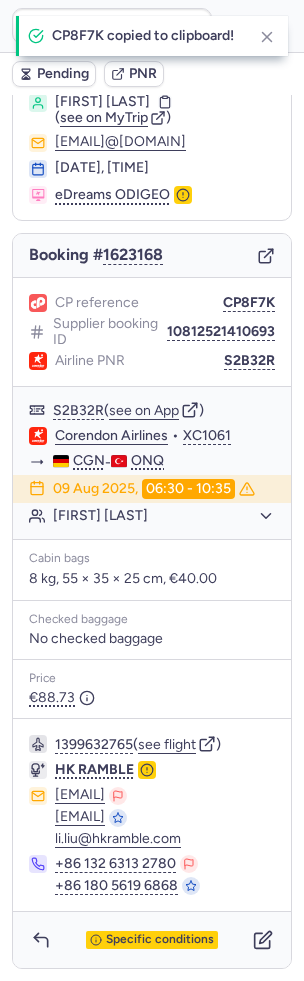 type on "CP8F7K" 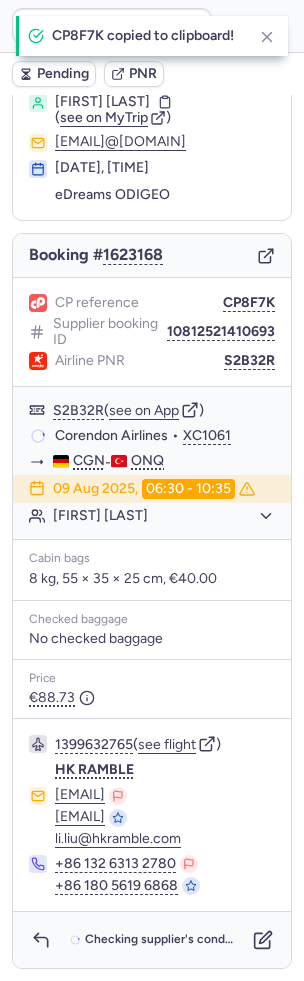 scroll, scrollTop: 96, scrollLeft: 0, axis: vertical 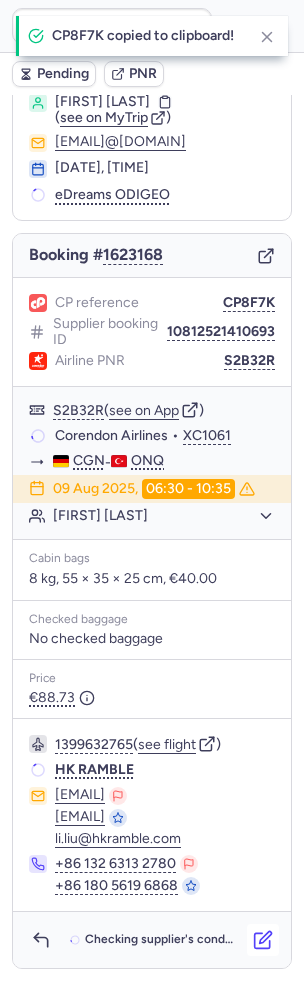 click 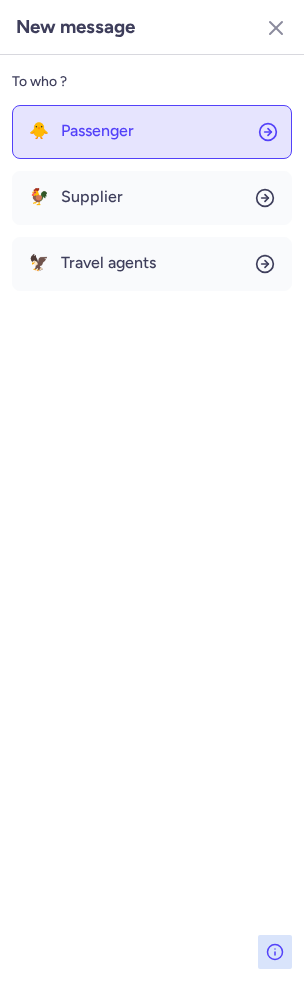 click on "Passenger" at bounding box center (97, 131) 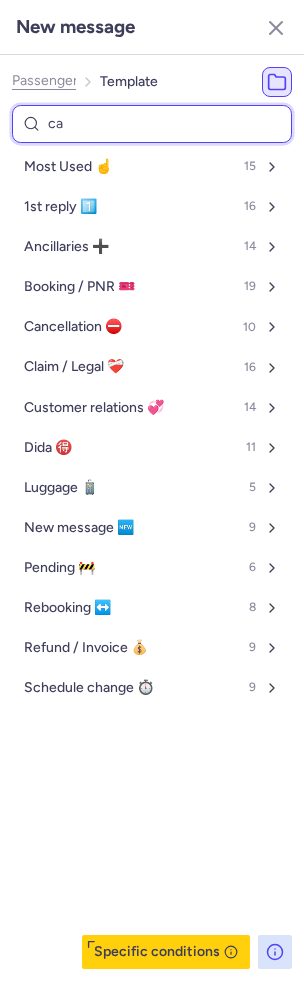 type on "can" 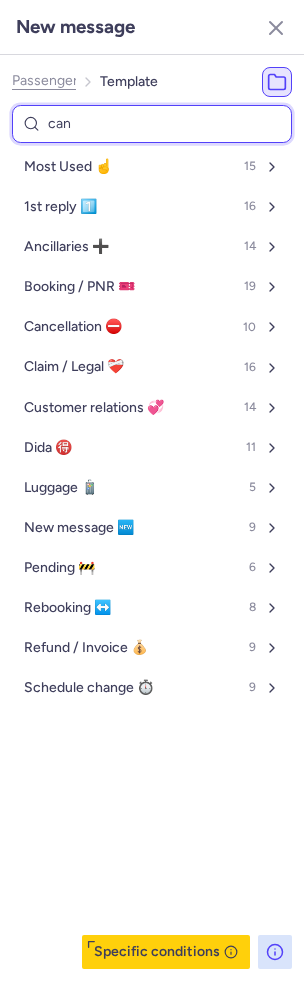 select on "en" 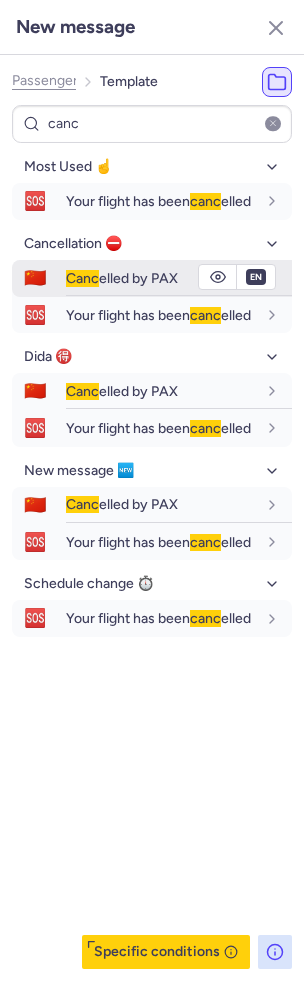 click on "Canc" at bounding box center [82, 278] 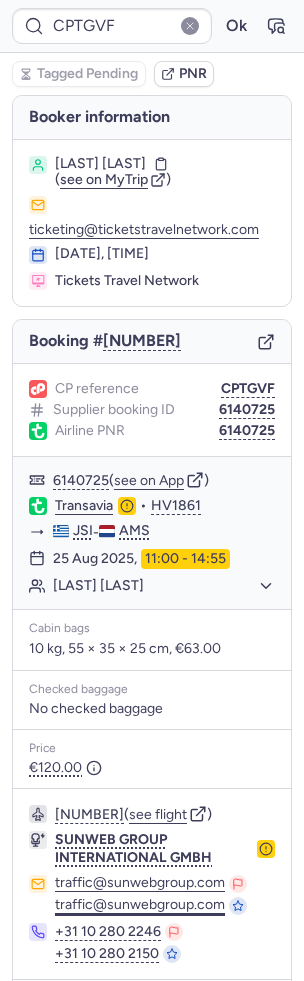 scroll, scrollTop: 62, scrollLeft: 0, axis: vertical 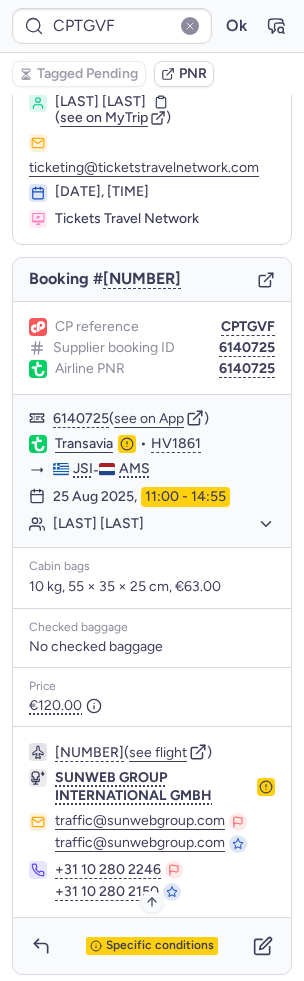 click on "Specific conditions" at bounding box center (160, 946) 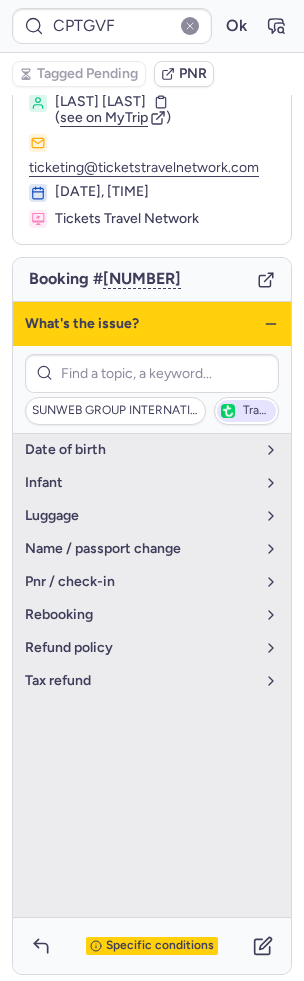 click on "Transavia" at bounding box center [246, 411] 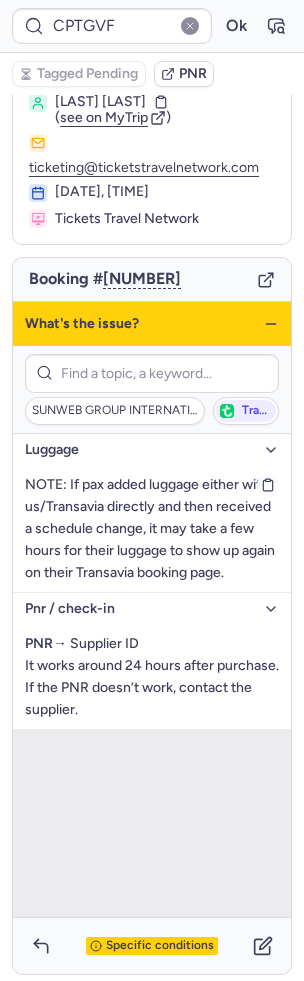 click on "NOTE: If pax added luggage either with us/Transavia directly and then received a schedule change, it may take a few hours for their luggage to show up again on their Transavia booking page." at bounding box center [150, 528] 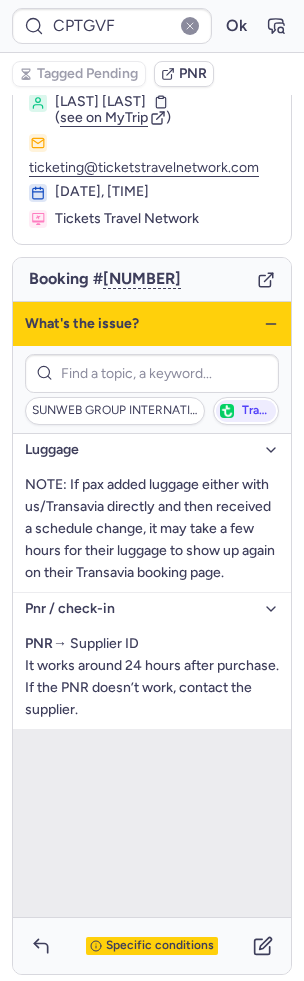 click 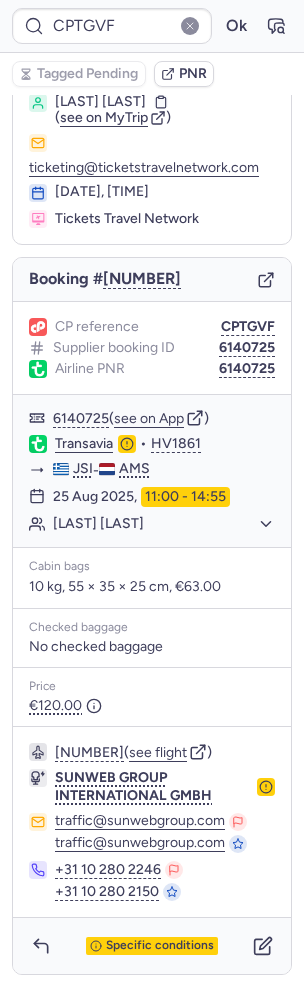 click on "CP reference CPTGVF Supplier booking ID 6140725 Airline PNR 6140725" at bounding box center (152, 348) 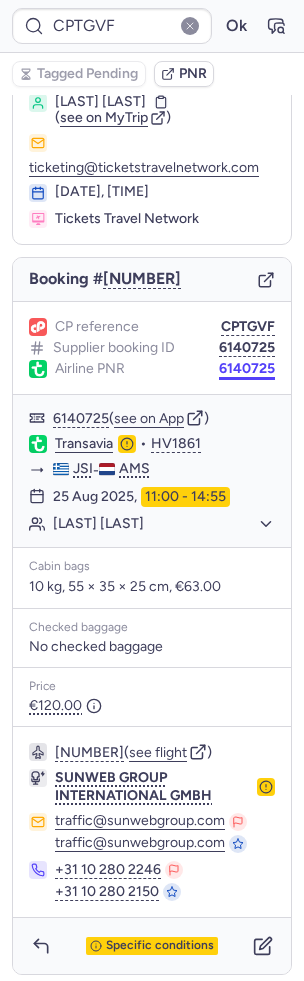 click on "6140725" at bounding box center [247, 369] 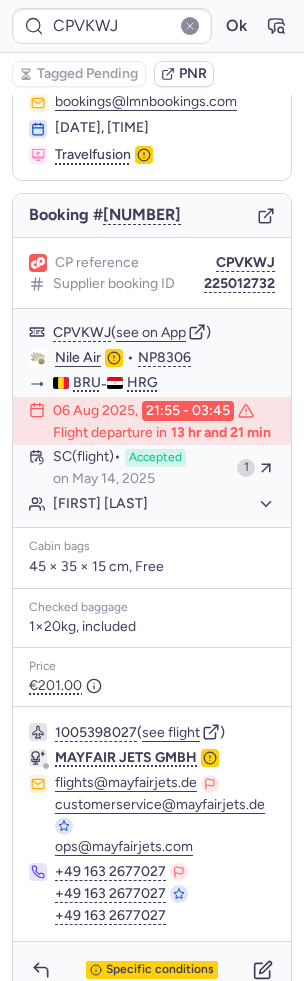 scroll, scrollTop: 126, scrollLeft: 0, axis: vertical 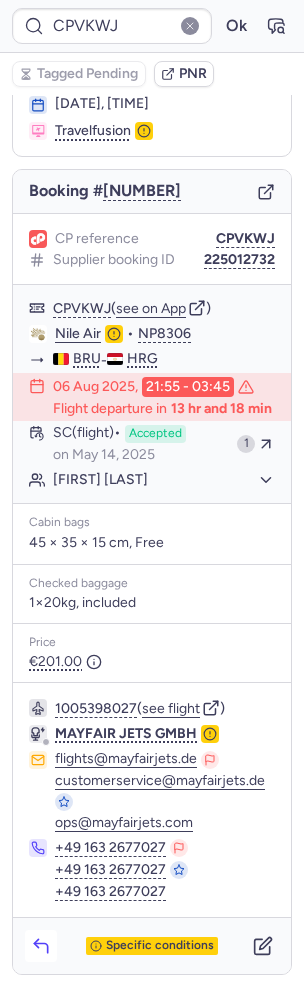 click 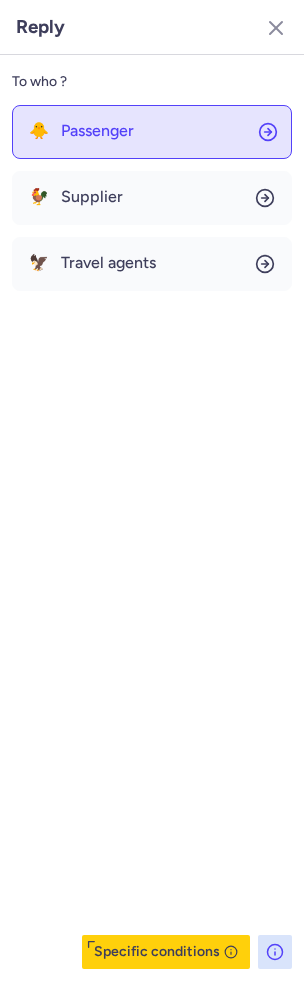 click on "🐥 Passenger" 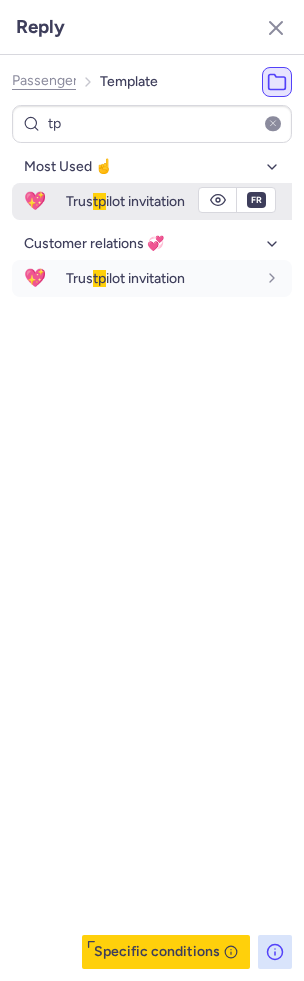 click on "Trus tp ilot invitation" at bounding box center [125, 201] 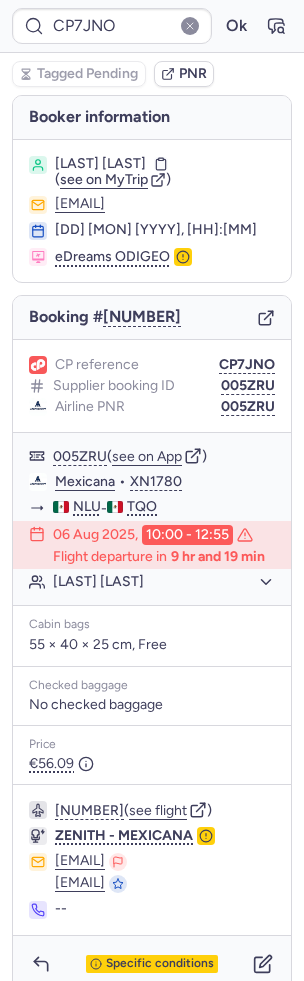 scroll, scrollTop: 44, scrollLeft: 0, axis: vertical 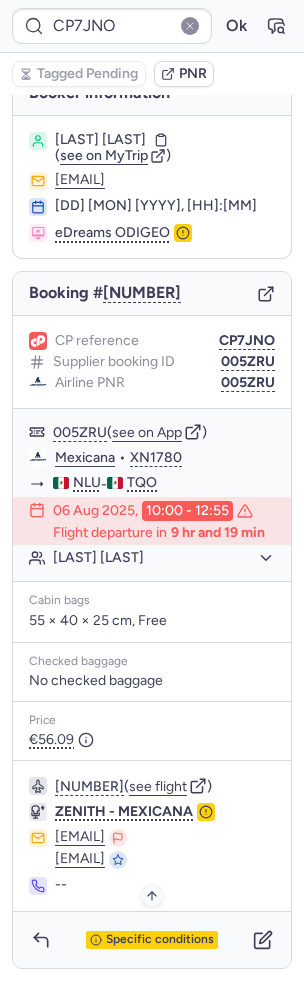 click on "Specific conditions" at bounding box center (160, 940) 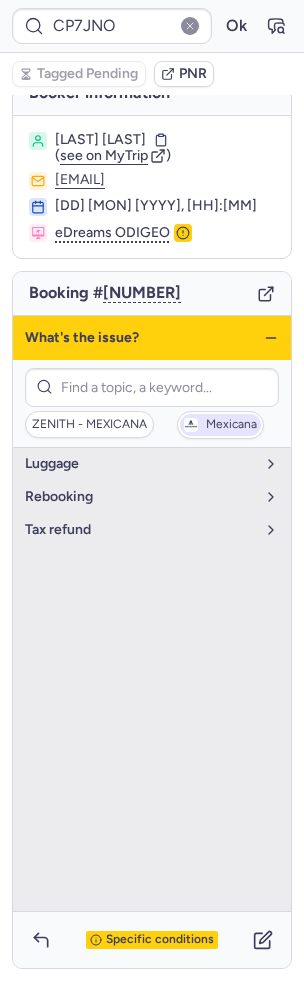 click on "Mexicana" at bounding box center (231, 425) 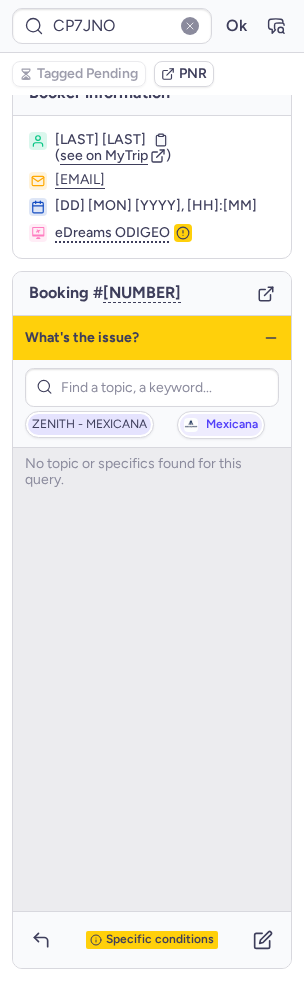 click on "ZENITH - MEXICANA" at bounding box center [89, 425] 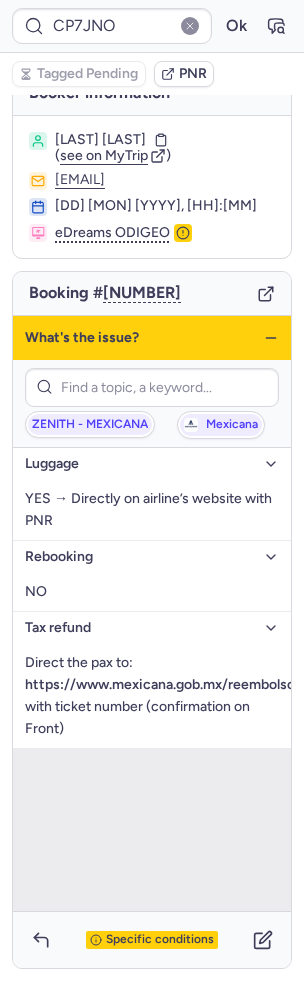 click 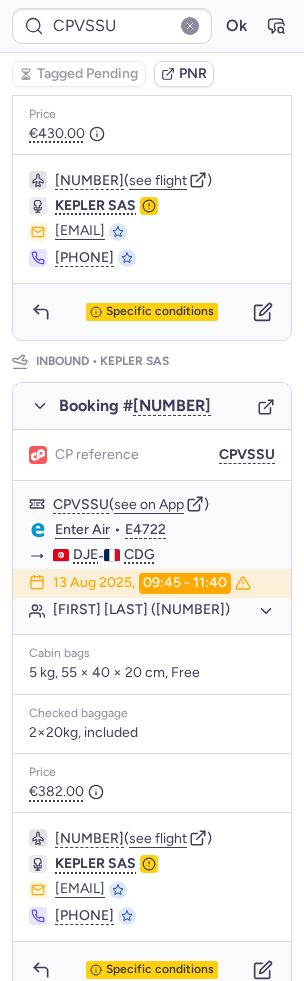 scroll, scrollTop: 228, scrollLeft: 0, axis: vertical 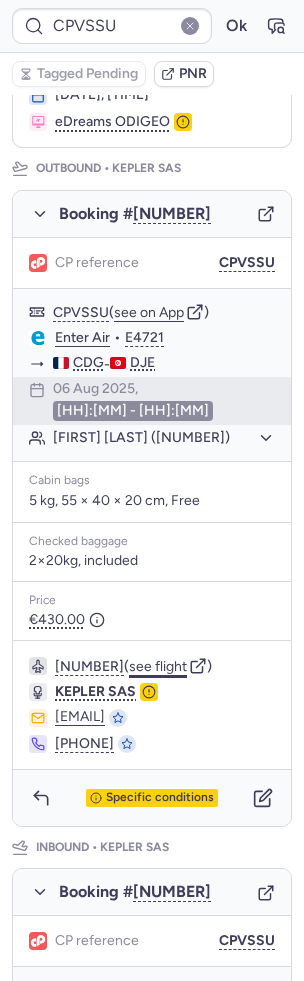 click on "see flight" 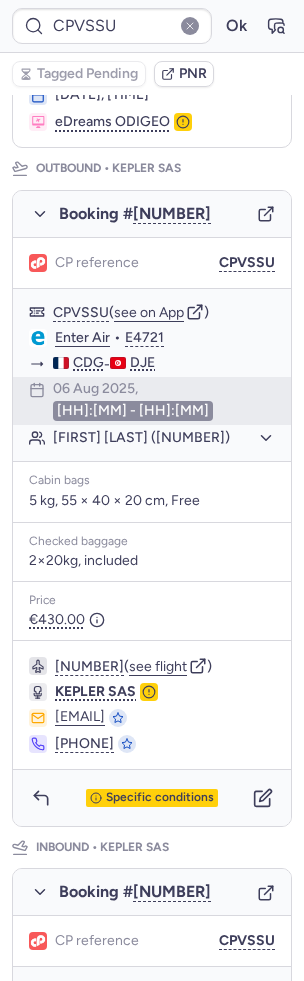 scroll, scrollTop: 0, scrollLeft: 0, axis: both 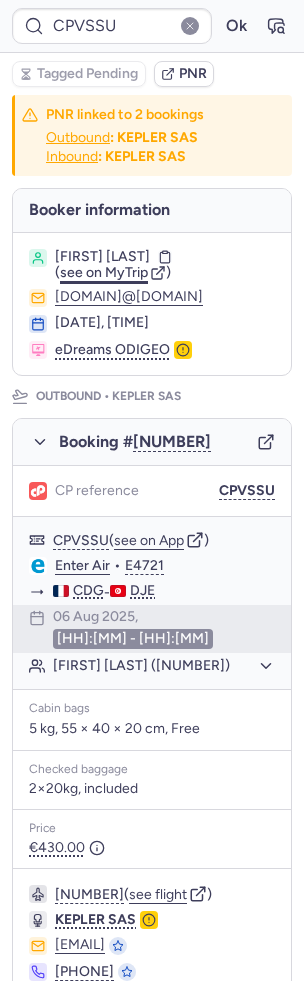 click on "see on MyTrip" at bounding box center (104, 272) 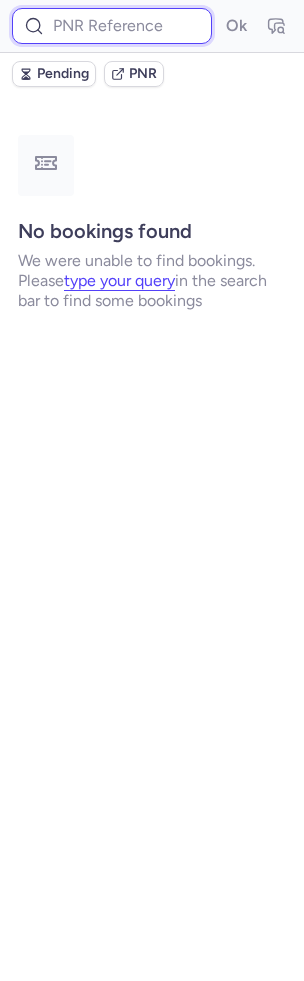 click at bounding box center (112, 26) 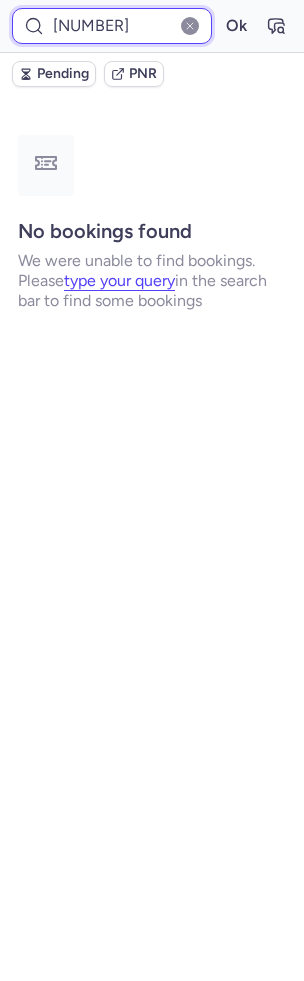click on "Ok" at bounding box center [236, 26] 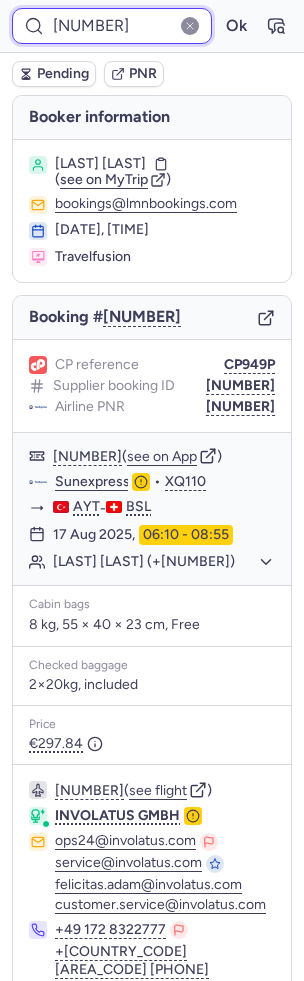 click on "[NUMBER]" at bounding box center (112, 26) 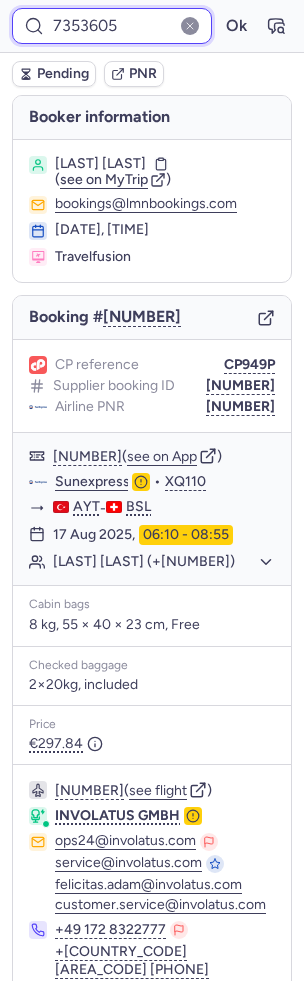click on "Ok" at bounding box center [236, 26] 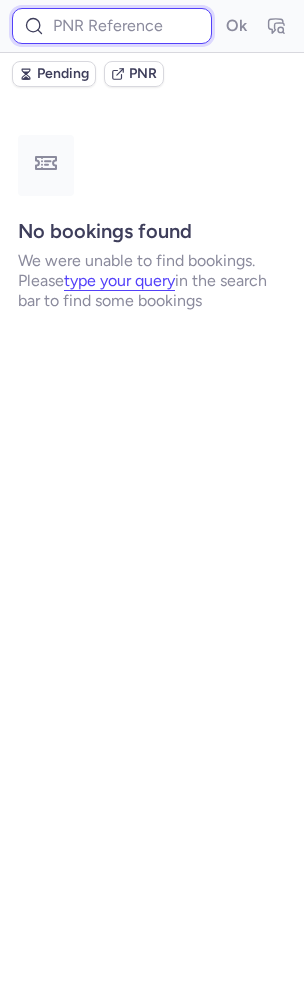 paste on "7353605" 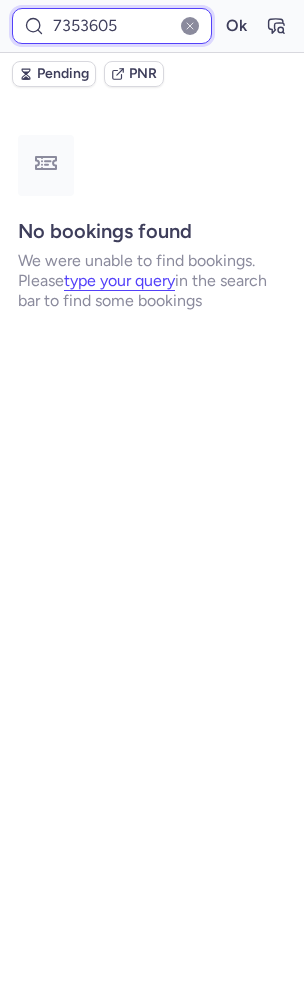 click on "Ok" at bounding box center (236, 26) 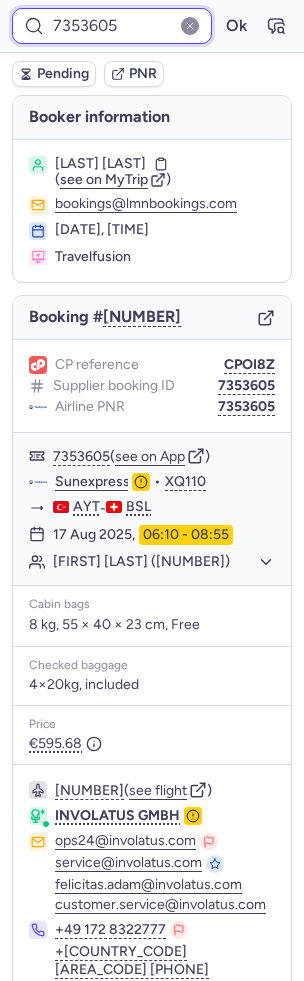 click on "7353605" at bounding box center [112, 26] 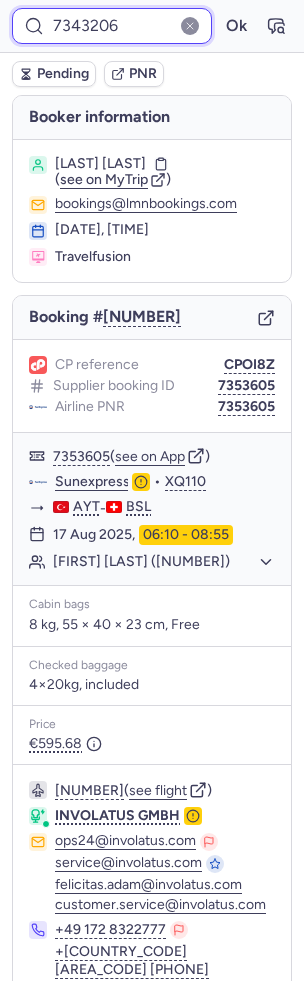 click on "Ok" at bounding box center [236, 26] 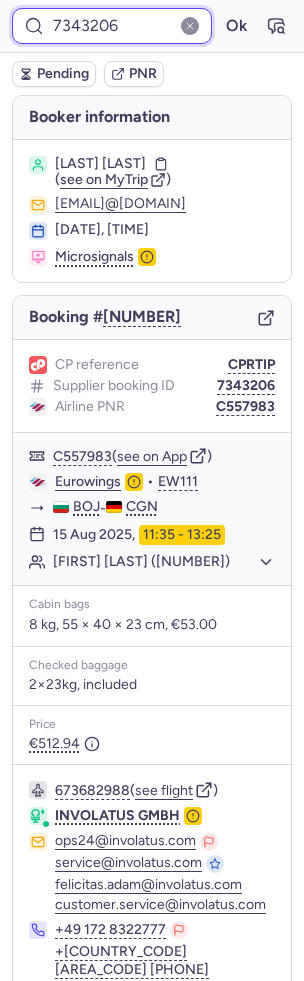 click on "7343206" at bounding box center [112, 26] 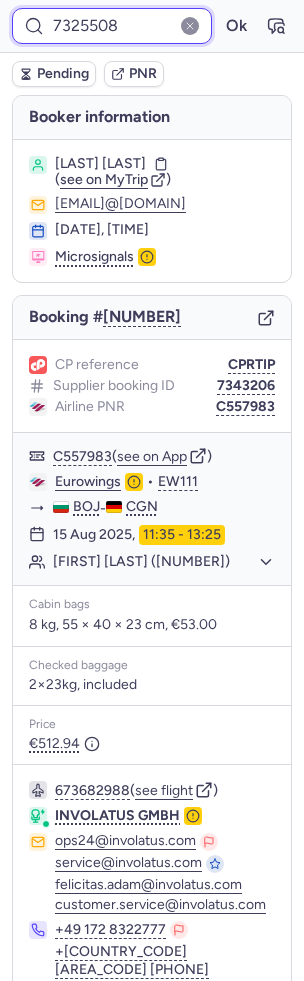 click on "Ok" at bounding box center (236, 26) 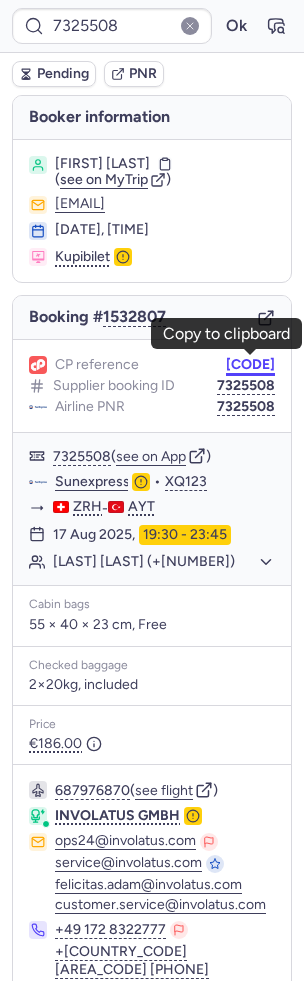 click on "[CODE]" at bounding box center [250, 365] 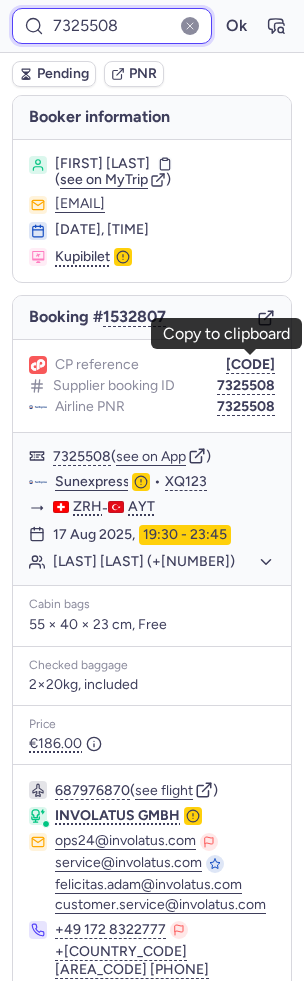 click on "[NUMBER]" at bounding box center (112, 26) 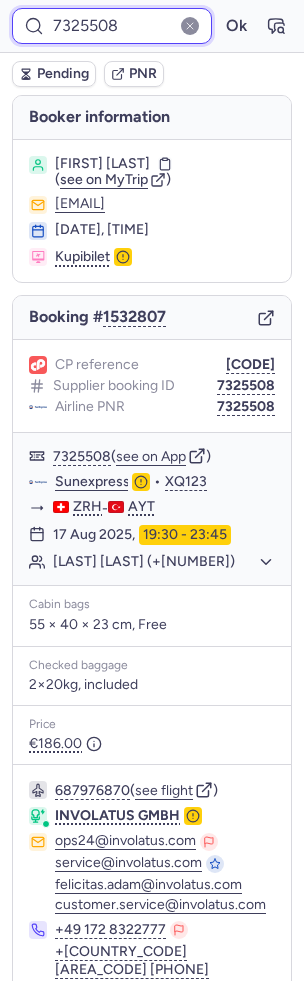 click on "[NUMBER]" at bounding box center [112, 26] 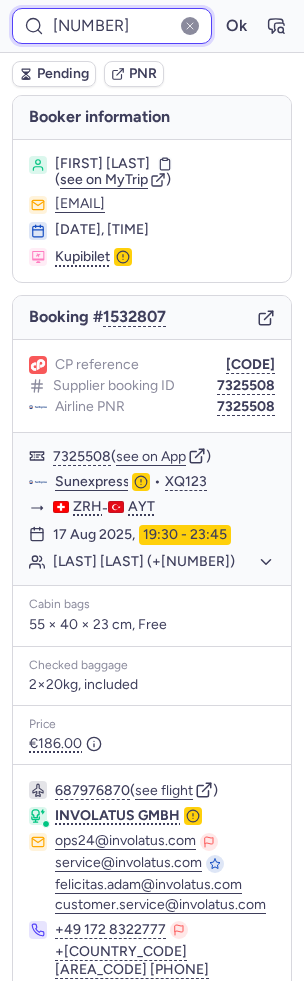 click on "Ok" at bounding box center (236, 26) 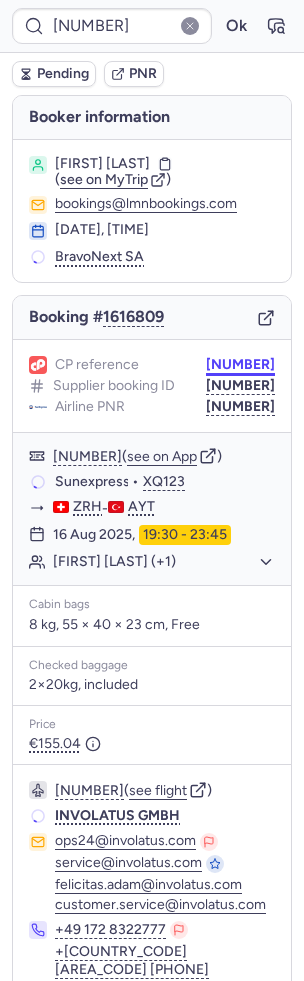 click on "CPVJXI" at bounding box center (240, 365) 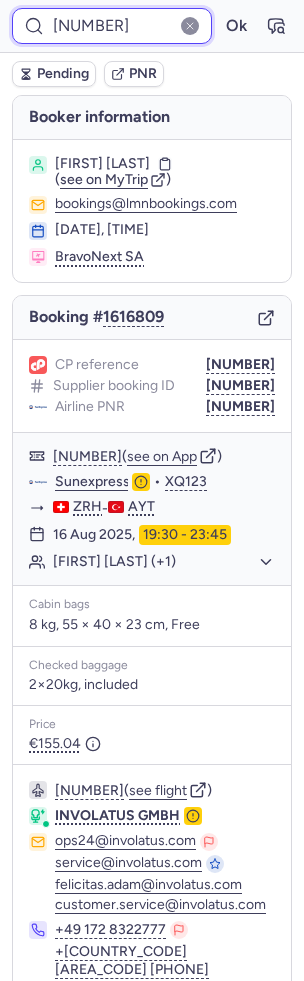 click on "[NUMBER]" at bounding box center (112, 26) 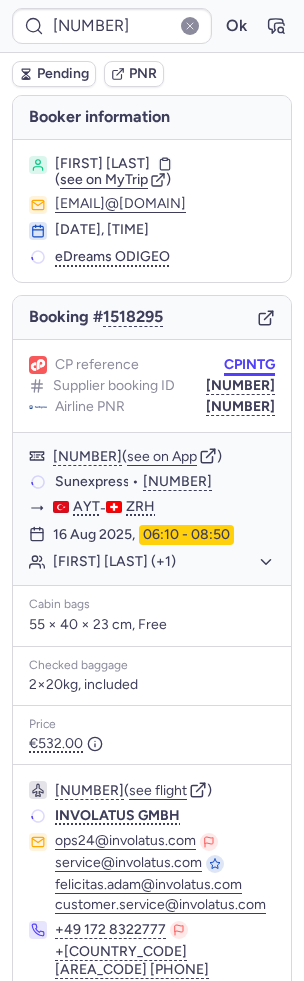 click on "CPINTG" at bounding box center [249, 365] 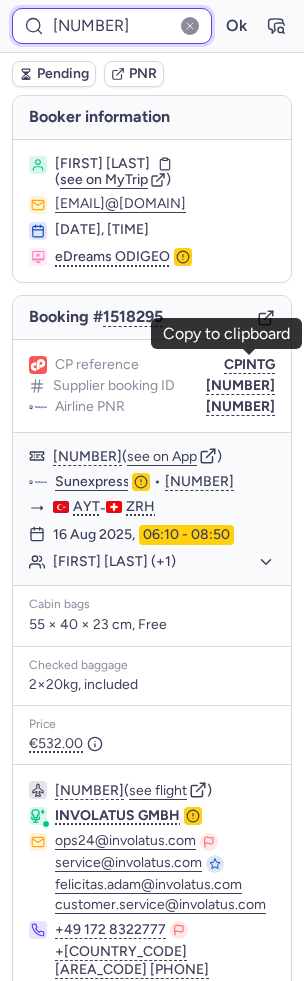 click on "7317005" at bounding box center [112, 26] 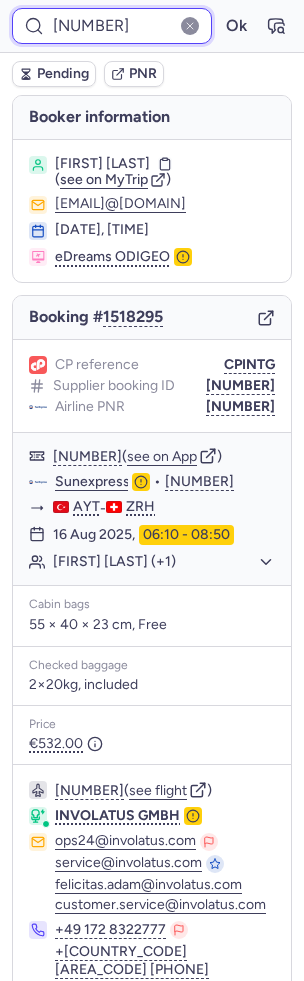 click on "7317005" at bounding box center [112, 26] 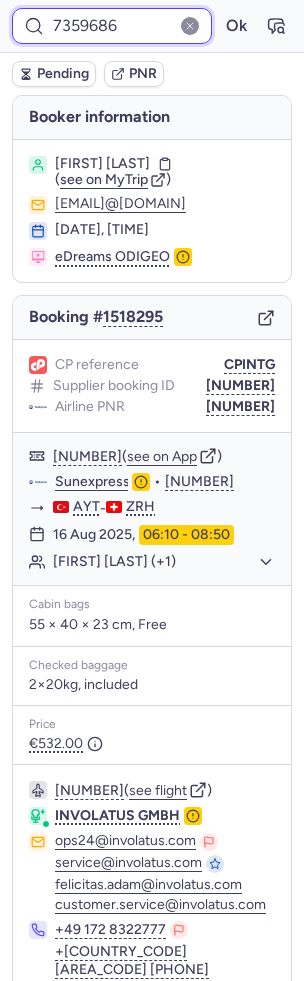 click on "Ok" at bounding box center (236, 26) 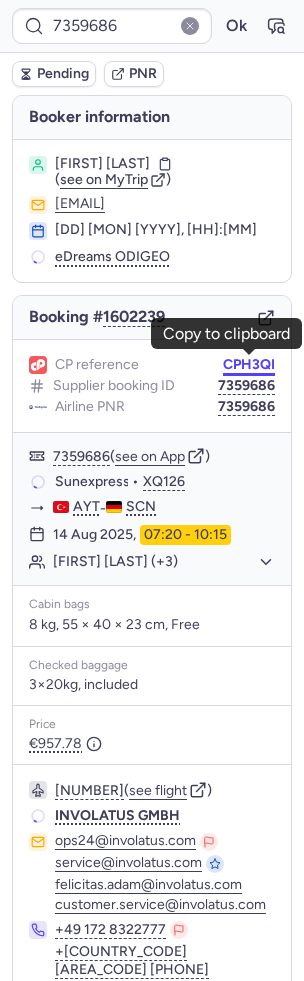 click on "CPH3QI" at bounding box center [249, 365] 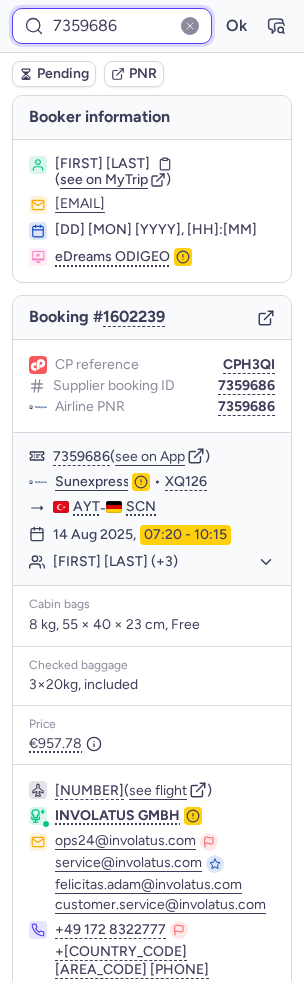 click on "7359686" at bounding box center (112, 26) 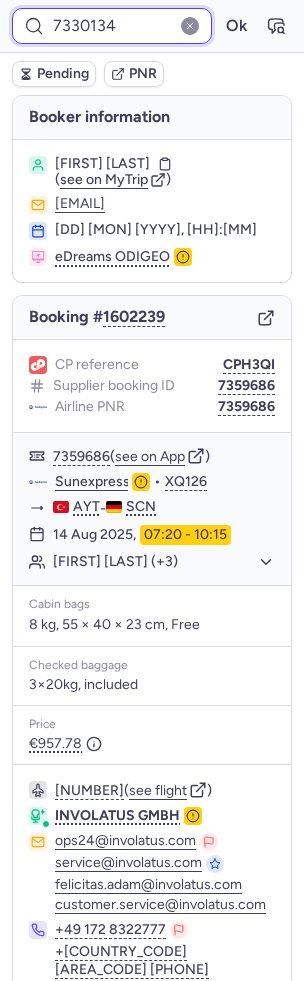 click on "Ok" at bounding box center (236, 26) 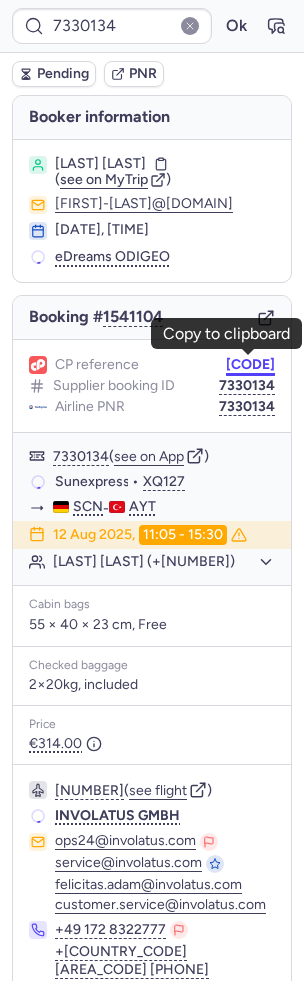 click on "[CODE]" at bounding box center [250, 365] 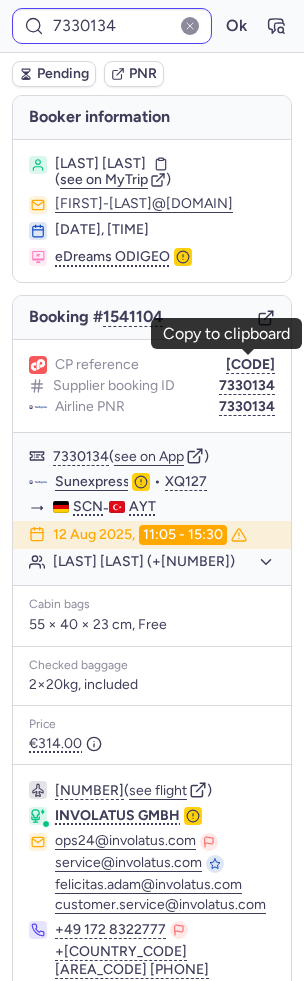 click on "7330134  Ok" at bounding box center [152, 26] 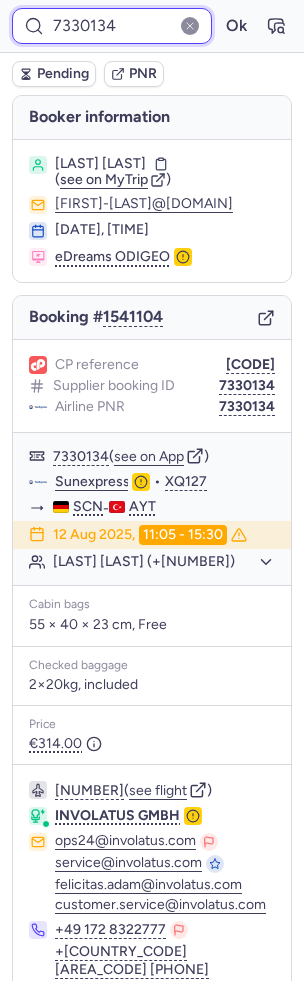 click on "7330134" at bounding box center [112, 26] 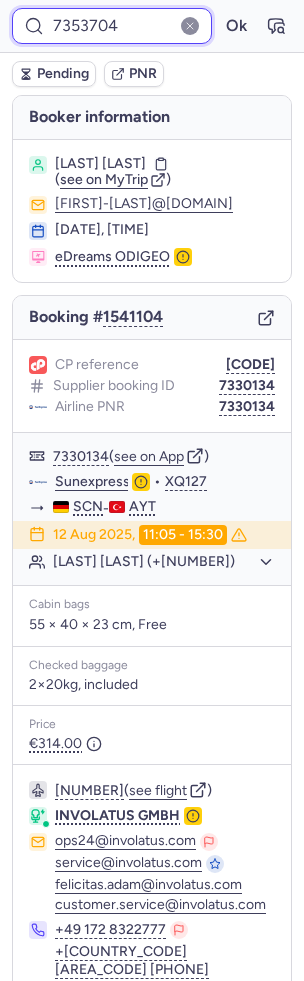 click on "Ok" at bounding box center [236, 26] 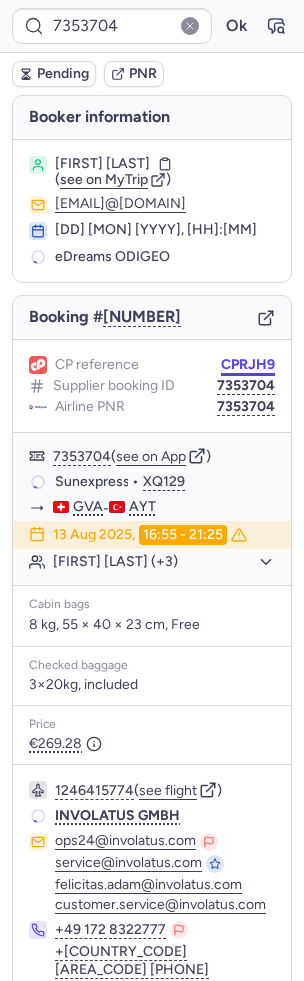 click on "[ALPHANUMERIC]" at bounding box center (248, 365) 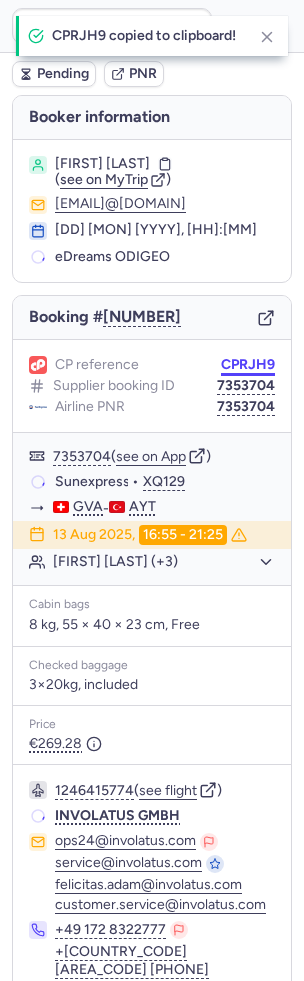 scroll, scrollTop: 82, scrollLeft: 0, axis: vertical 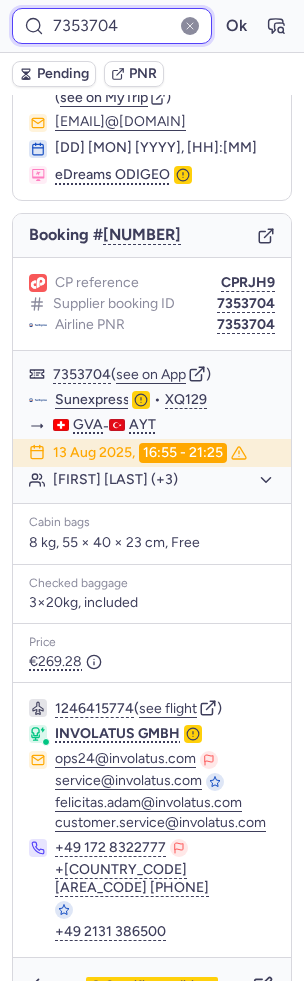 click on "7353704" at bounding box center (112, 26) 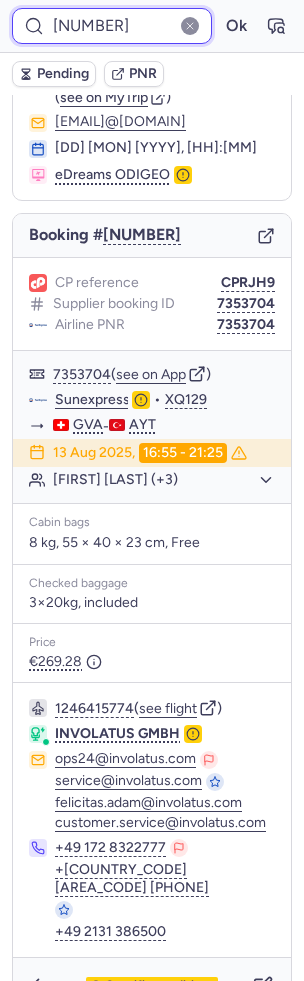 click on "Ok" at bounding box center [236, 26] 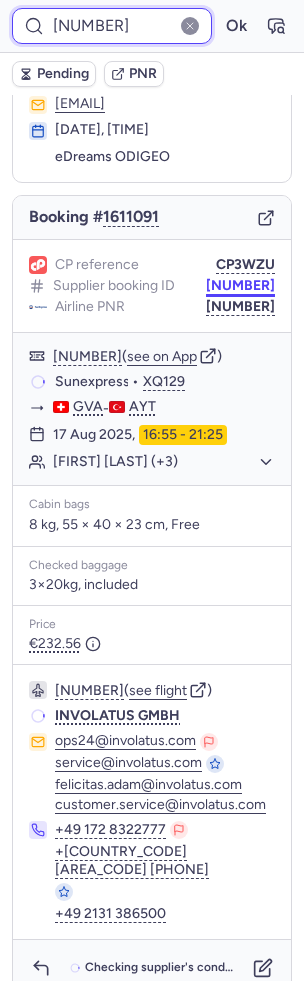scroll, scrollTop: 96, scrollLeft: 0, axis: vertical 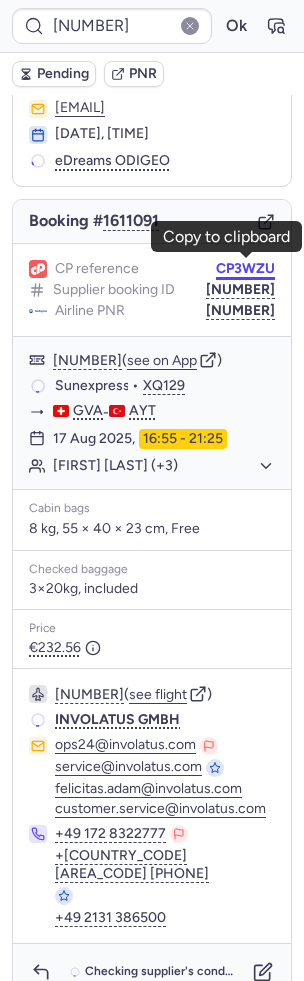 click on "[CODE]" at bounding box center (245, 269) 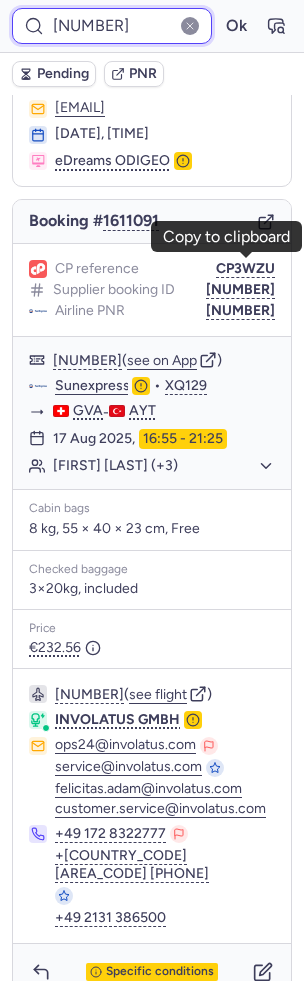 click on "[NUMBER]" at bounding box center (112, 26) 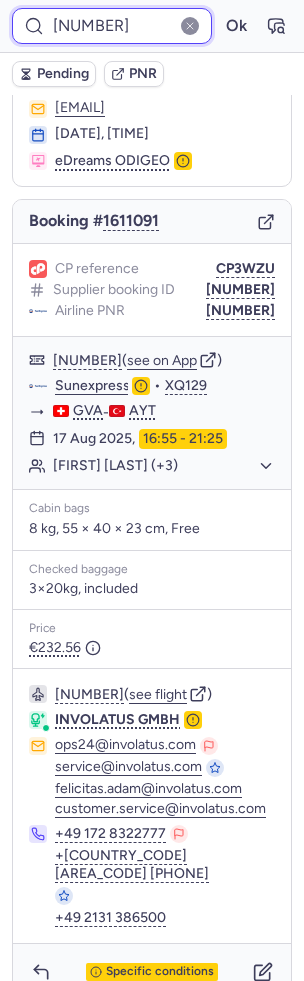 click on "[NUMBER]" at bounding box center (112, 26) 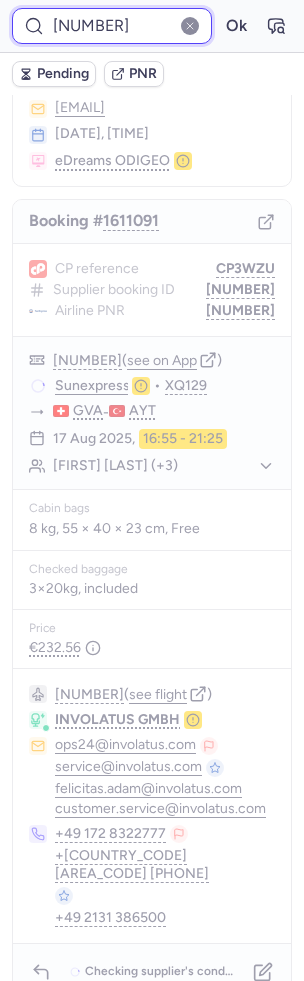 scroll, scrollTop: 82, scrollLeft: 0, axis: vertical 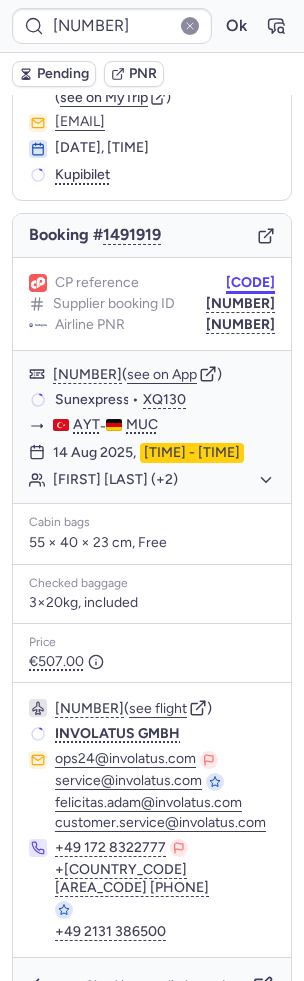 click on "CPJYQX" at bounding box center (250, 283) 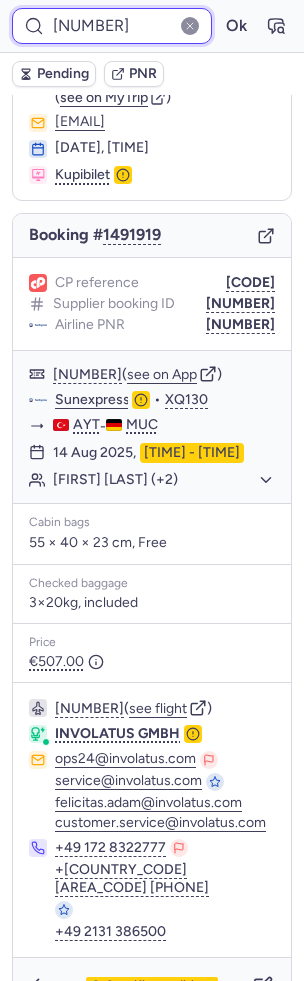 click on "7303776" at bounding box center [112, 26] 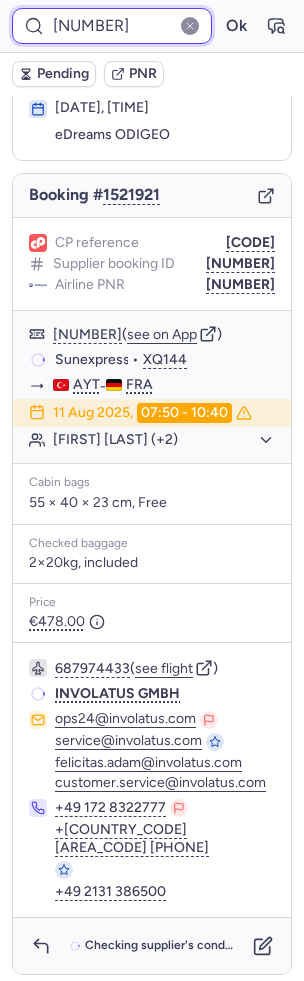 scroll, scrollTop: 82, scrollLeft: 0, axis: vertical 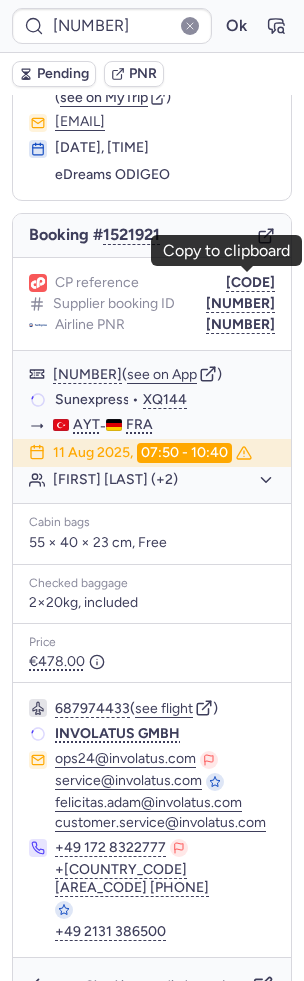 click on "[CODE]" at bounding box center [250, 283] 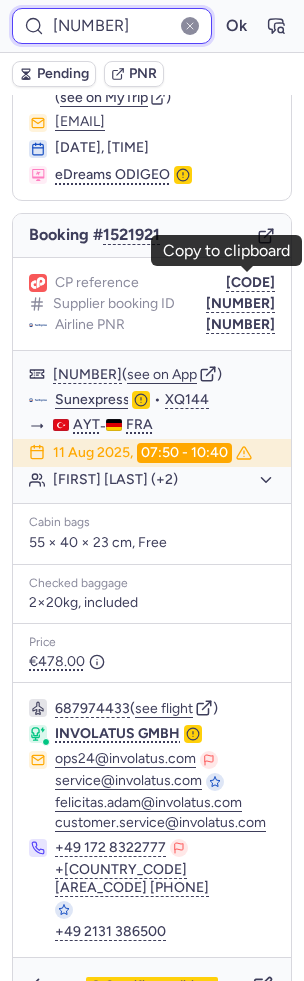 click on "7319152" at bounding box center (112, 26) 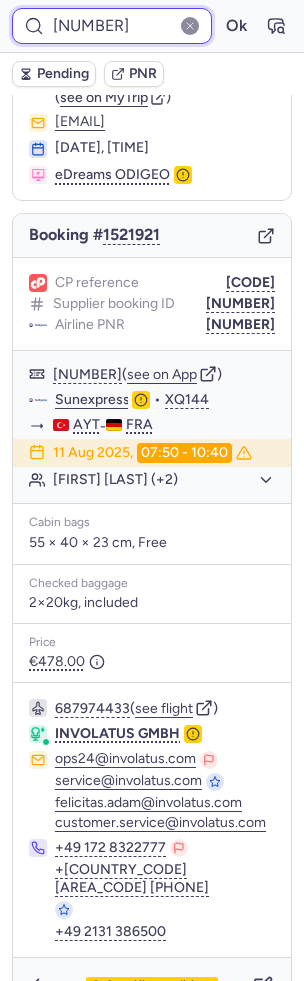 click on "7319152" at bounding box center [112, 26] 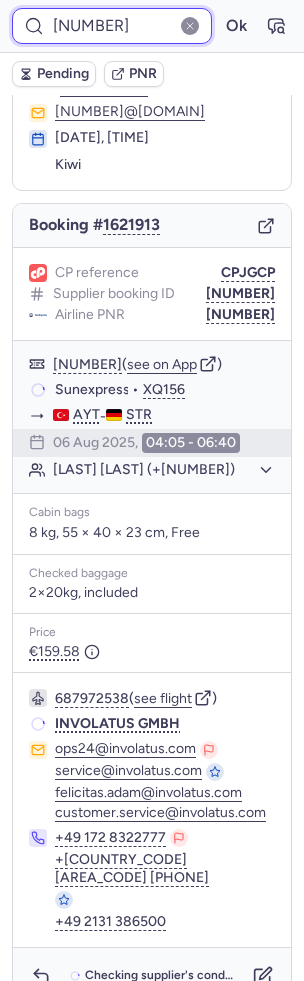scroll, scrollTop: 82, scrollLeft: 0, axis: vertical 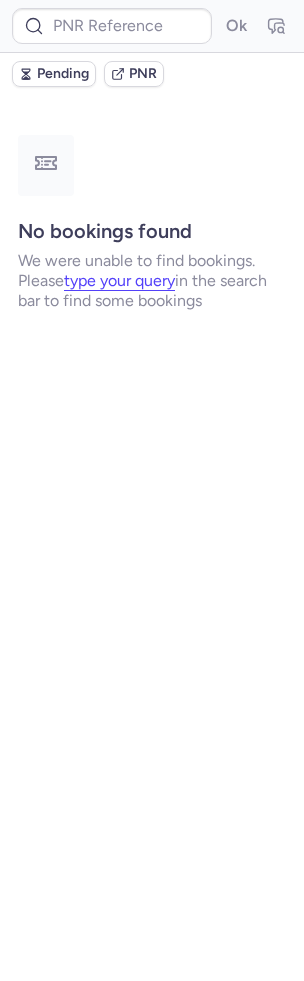 click on "Ok" at bounding box center (152, 26) 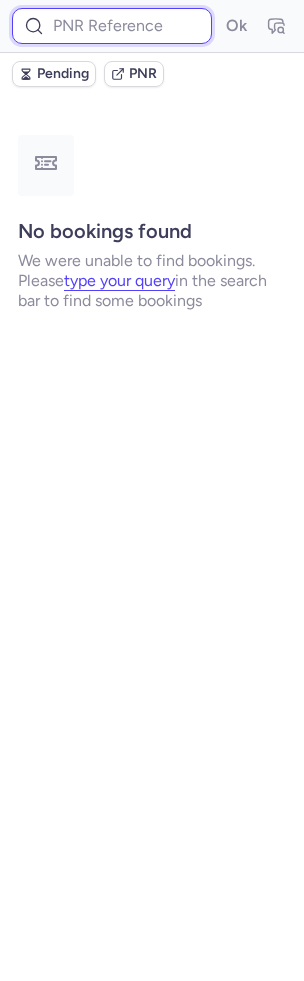 click at bounding box center (112, 26) 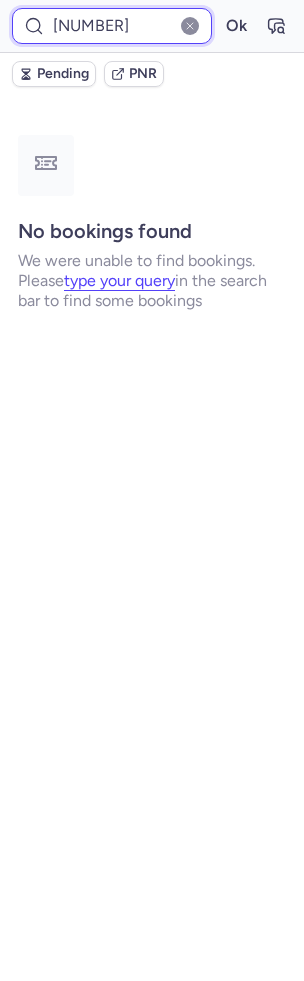click on "Ok" at bounding box center [236, 26] 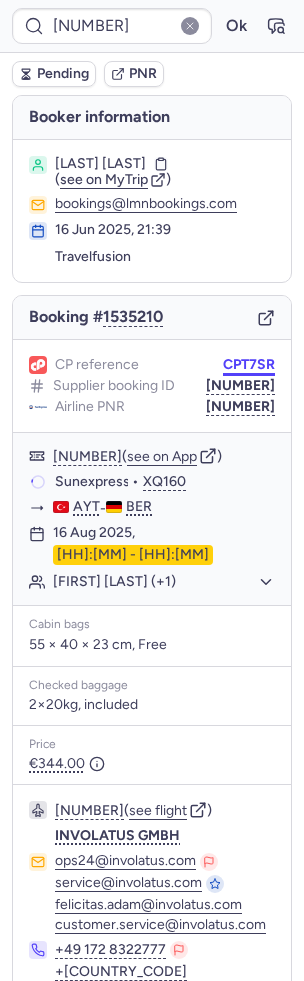 click on "CPT7SR" at bounding box center [249, 365] 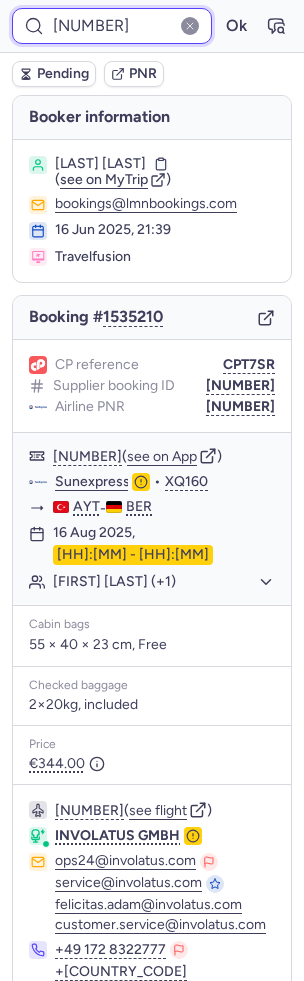 click on "[NUMBER]" at bounding box center [112, 26] 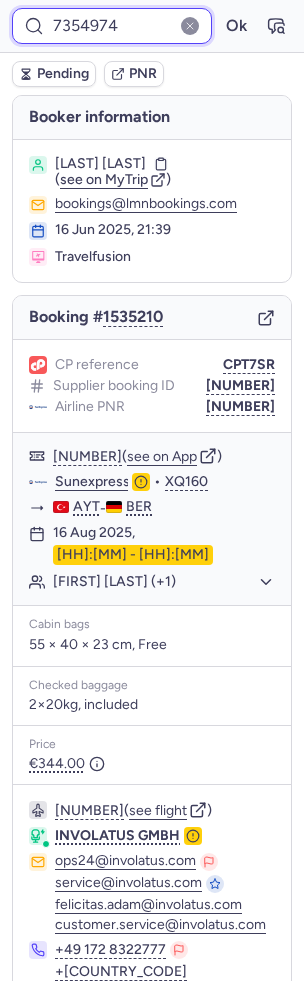 click on "Ok" at bounding box center [236, 26] 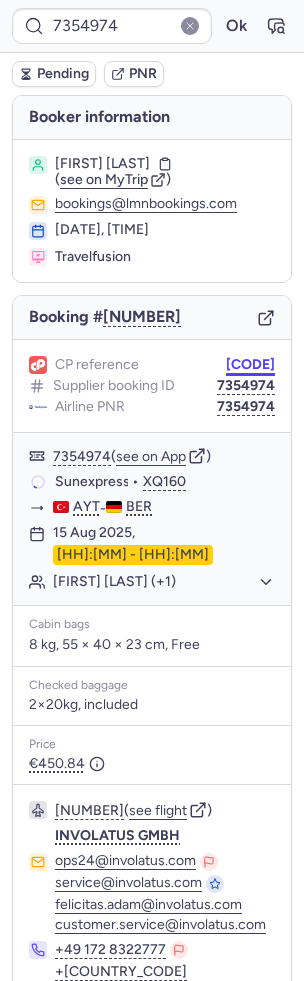 click on "[CODE]" at bounding box center (250, 365) 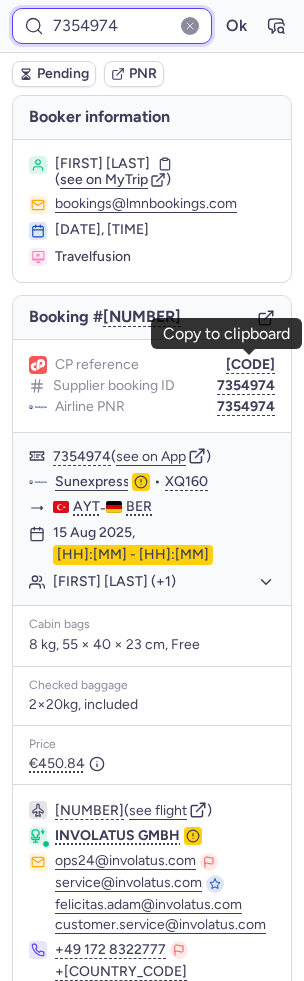 click on "[NUMBER]" at bounding box center [112, 26] 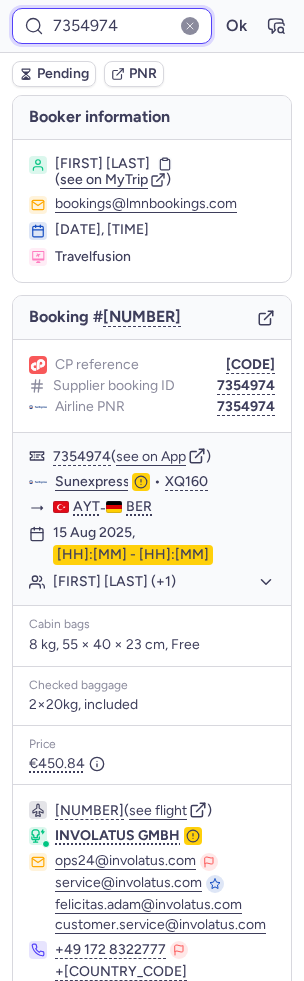 click on "[NUMBER]" at bounding box center (112, 26) 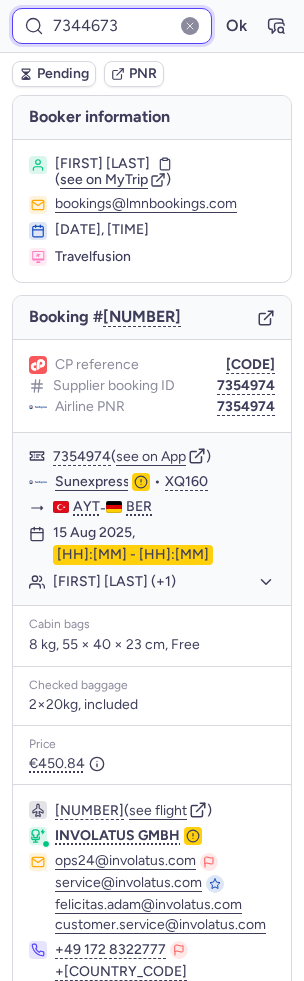 click on "Ok" at bounding box center [236, 26] 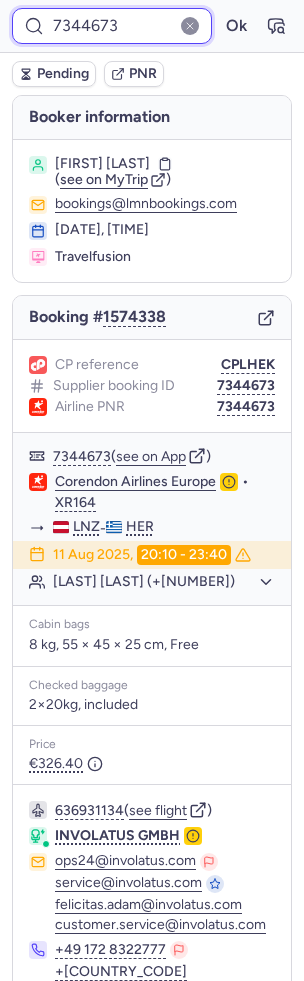 click on "7344673" at bounding box center [112, 26] 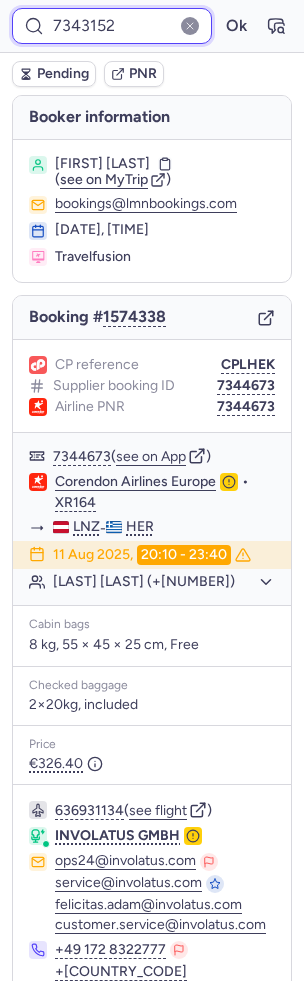 click on "Ok" at bounding box center (236, 26) 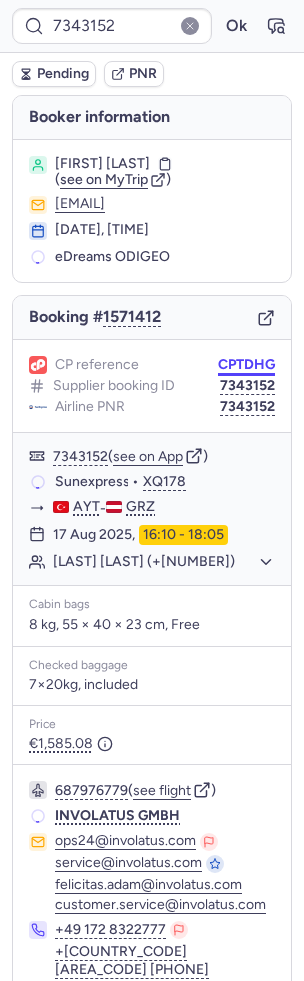 click on "[CODE]" at bounding box center (246, 365) 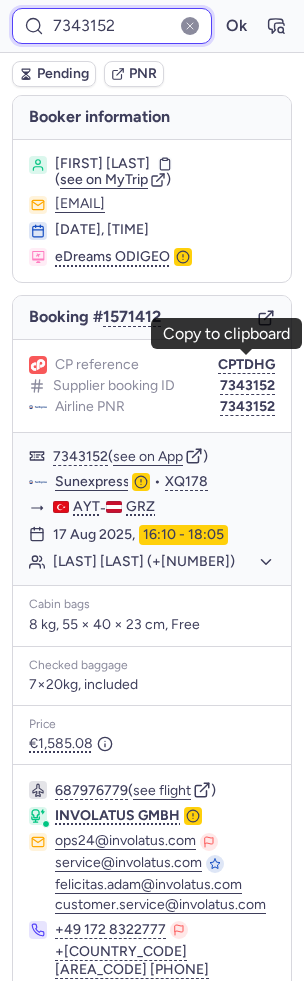 click on "7343152" at bounding box center [112, 26] 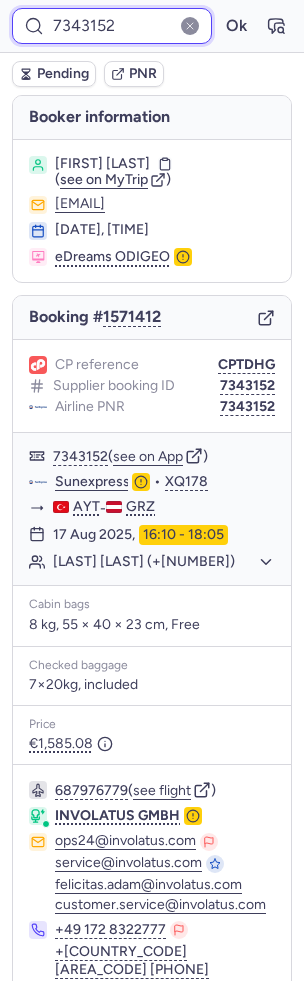 click on "7343152" at bounding box center (112, 26) 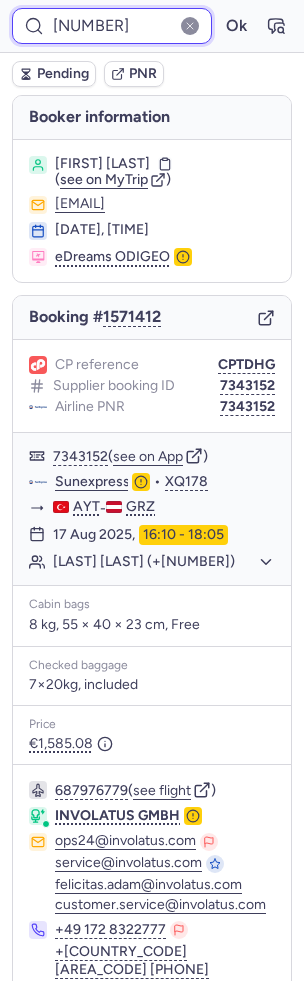click on "Ok" at bounding box center [236, 26] 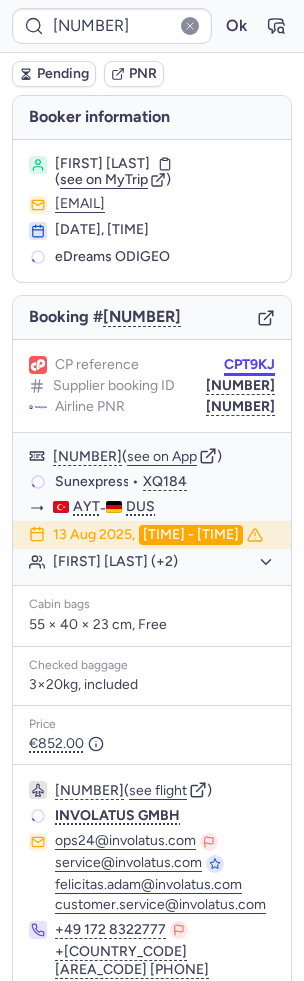 click on "CPT9KJ" at bounding box center [249, 365] 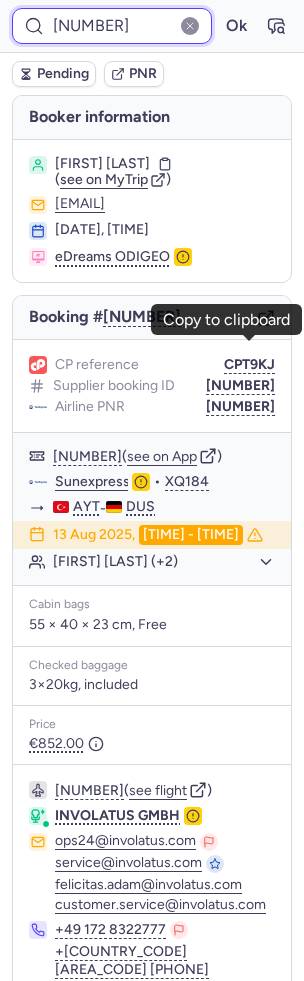 click on "[NUMBER]" at bounding box center (112, 26) 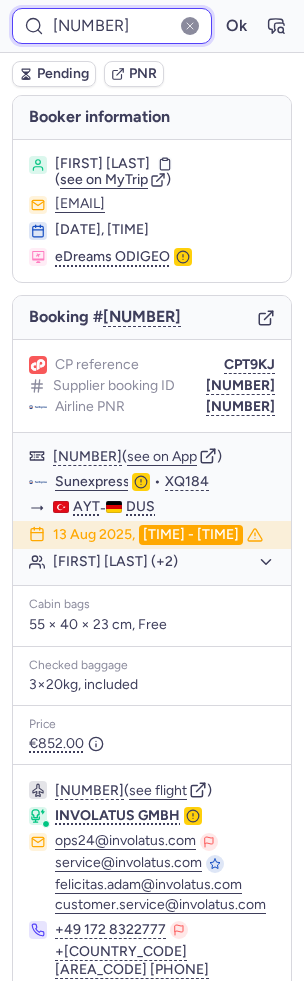 click on "[NUMBER]" at bounding box center [112, 26] 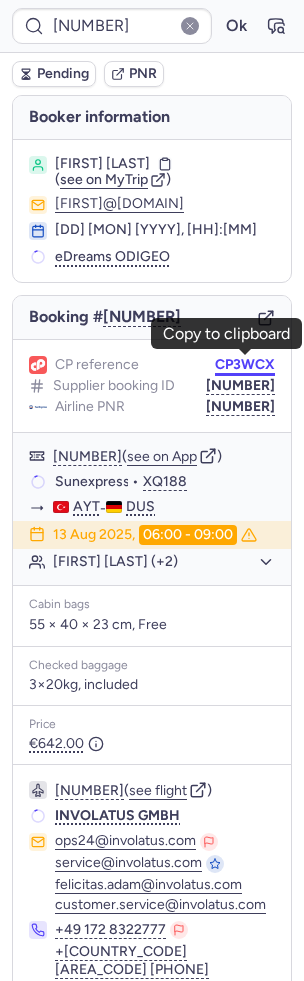 click on "CP3WCX" at bounding box center [245, 365] 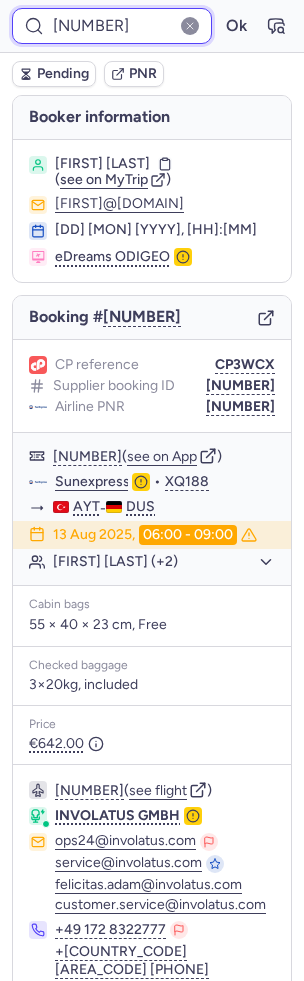 click on "[NUMBER]" at bounding box center (112, 26) 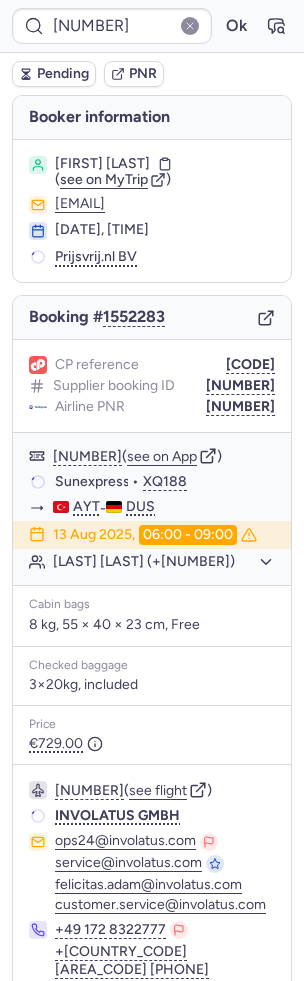 click on "CP reference CPMMKQ Supplier booking ID 7334733 Airline PNR 7334733" at bounding box center (152, 386) 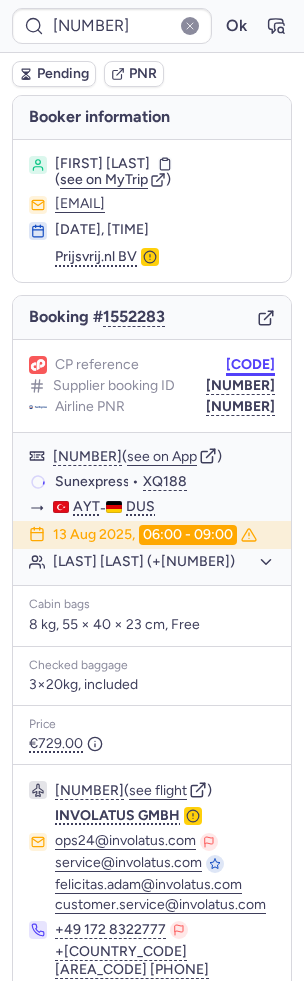 click on "CPMMKQ" at bounding box center (250, 365) 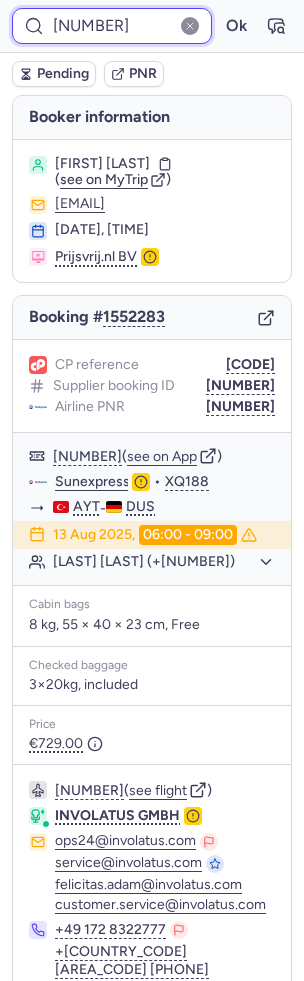 click on "7334733" at bounding box center [112, 26] 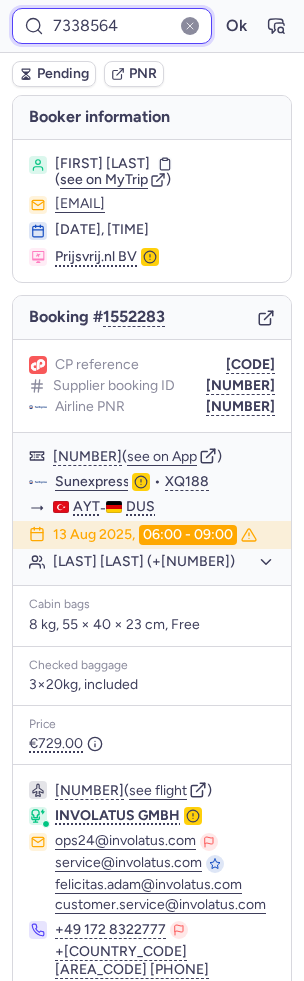 click on "Ok" at bounding box center (236, 26) 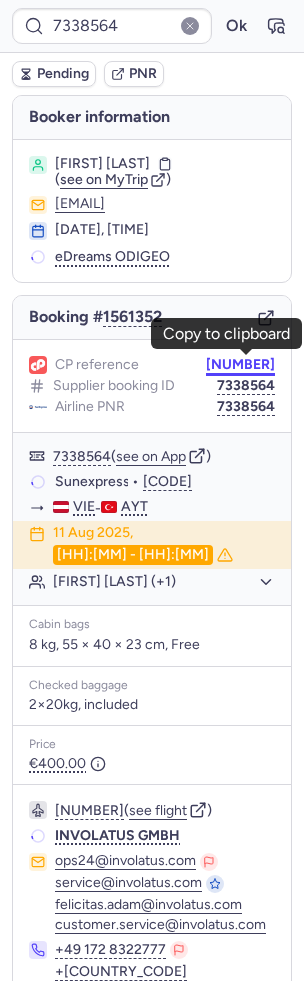 click on "CPWG9T" at bounding box center [240, 365] 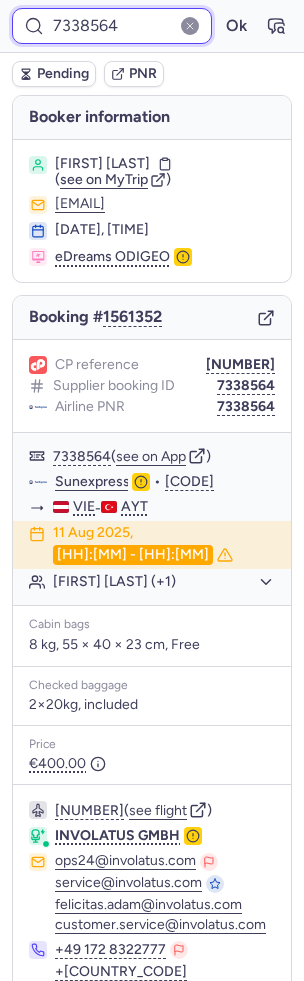 click on "7338564" at bounding box center [112, 26] 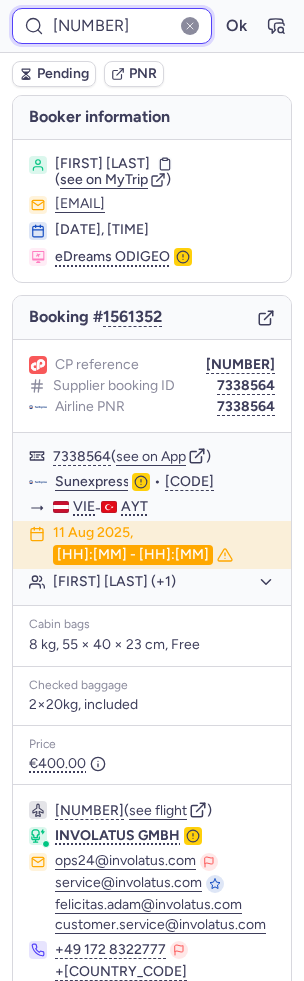 click on "Ok" at bounding box center [236, 26] 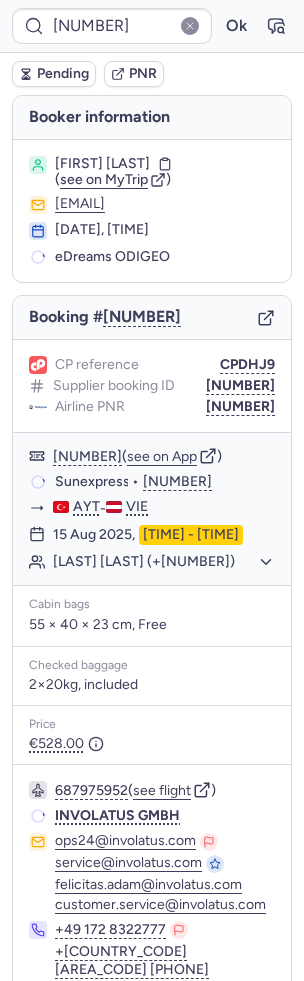 click on "CP reference CPDHJ9 Supplier booking ID 7328395 Airline PNR 7328395" at bounding box center [152, 386] 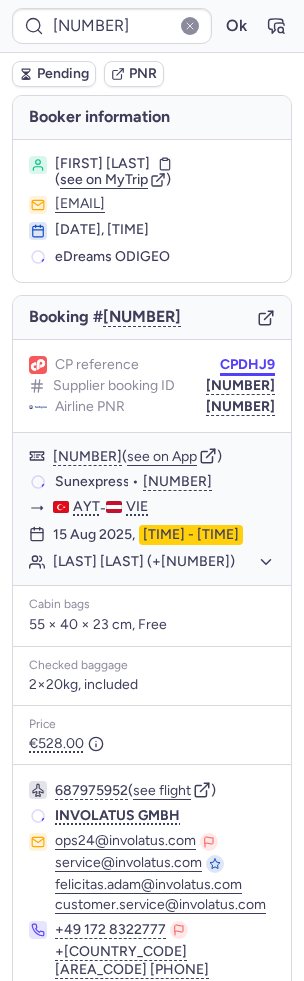 click on "CPDHJ9" at bounding box center [247, 365] 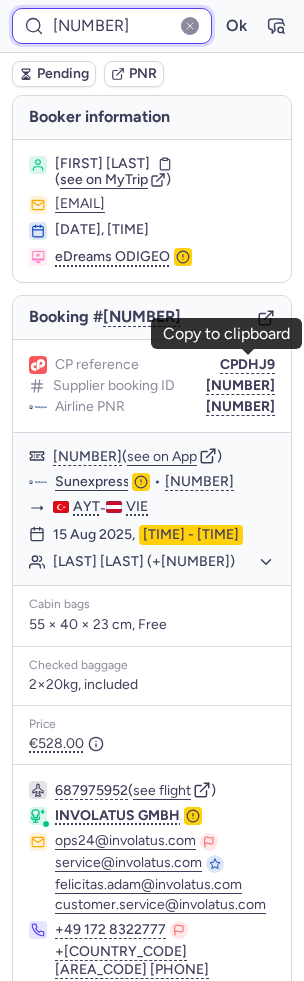 click on "[NUMBER]" at bounding box center (112, 26) 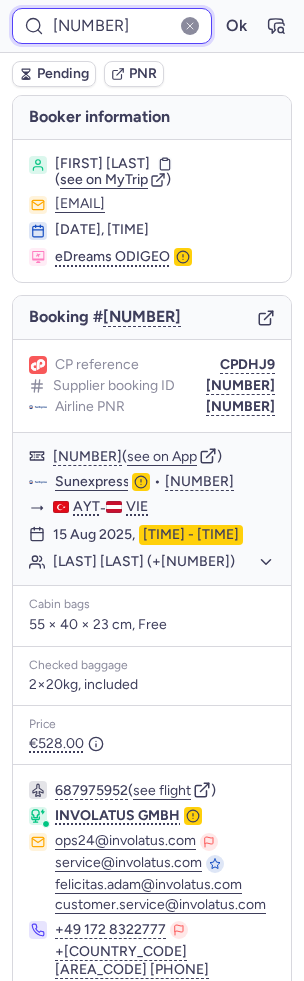 click on "[NUMBER]" at bounding box center (112, 26) 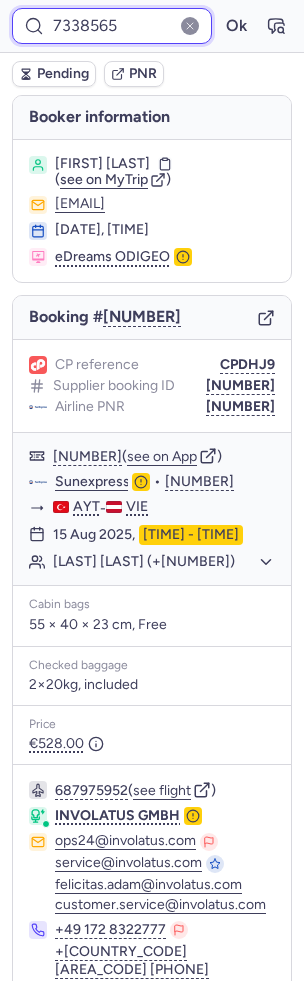 click on "Ok" at bounding box center (236, 26) 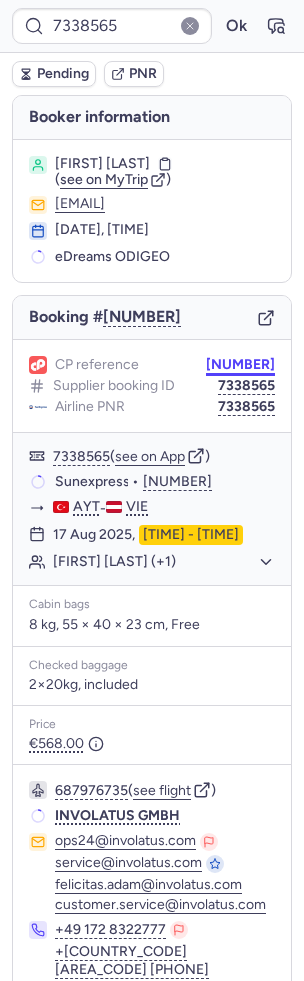 click on "CPWG9T" at bounding box center (240, 365) 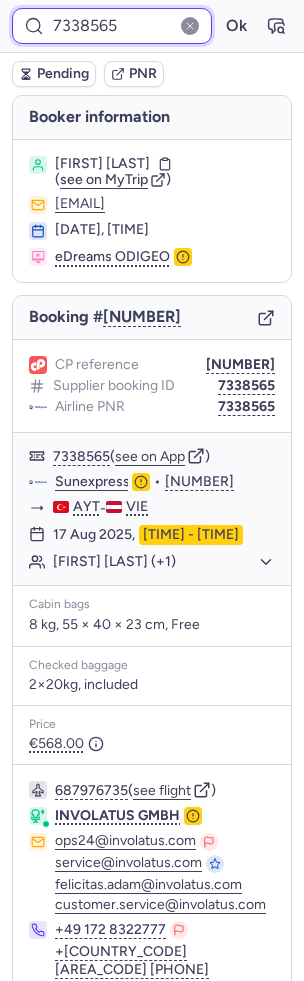 click on "[NUMBER]" at bounding box center [112, 26] 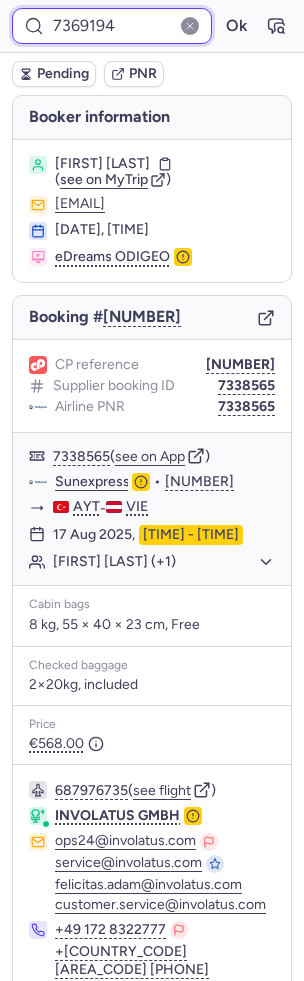 click on "Ok" at bounding box center (236, 26) 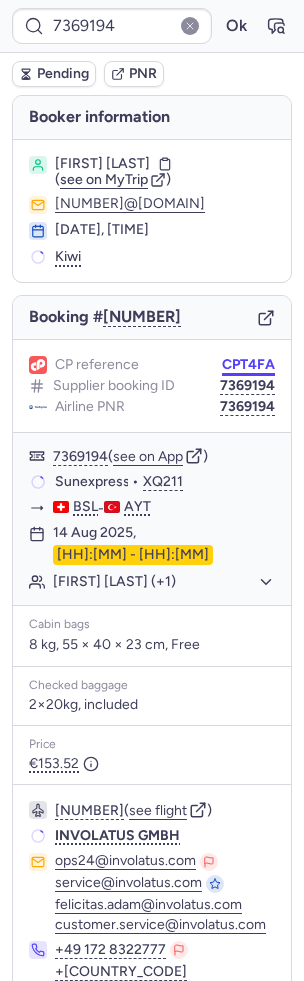 click on "CPT4FA" at bounding box center [248, 365] 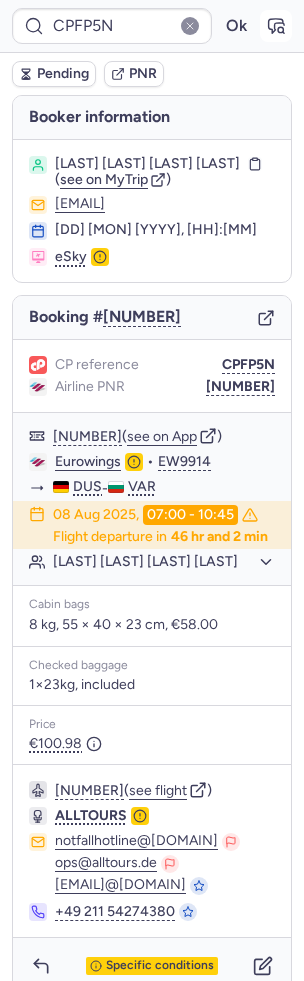click at bounding box center (276, 26) 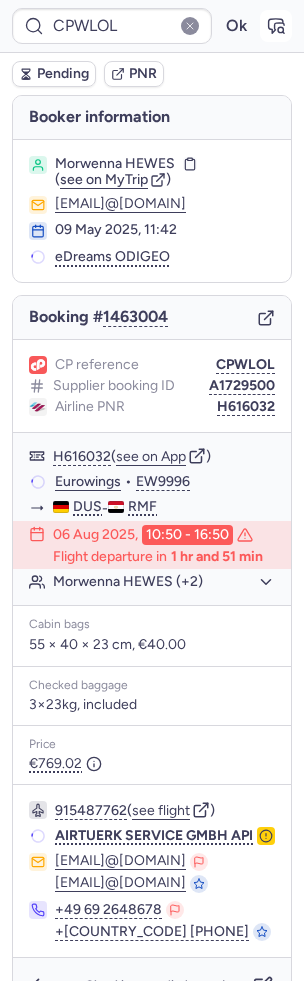 click 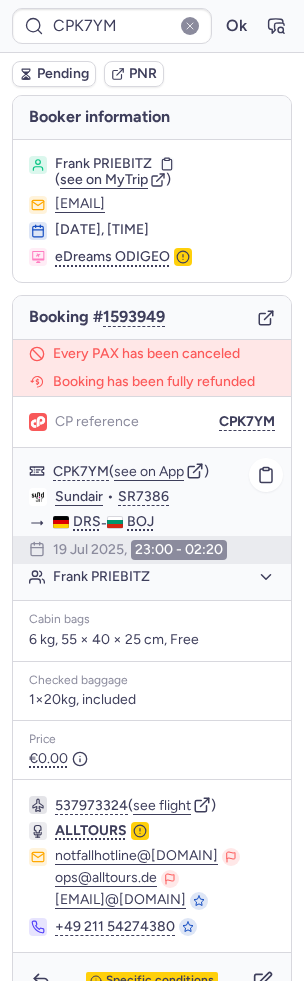 click on "Frank PRIEBITZ" 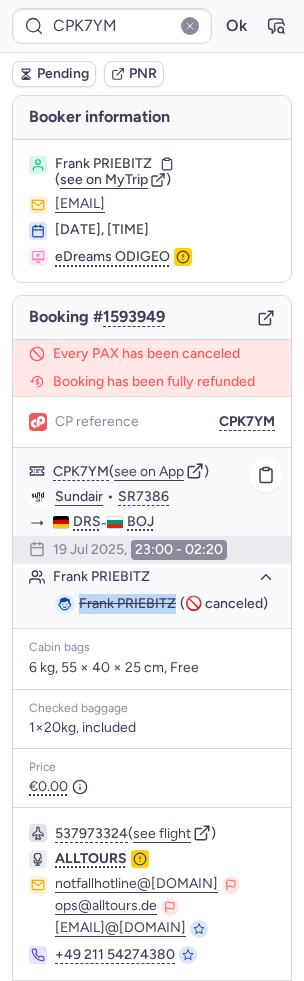 drag, startPoint x: 173, startPoint y: 593, endPoint x: 79, endPoint y: 598, distance: 94.13288 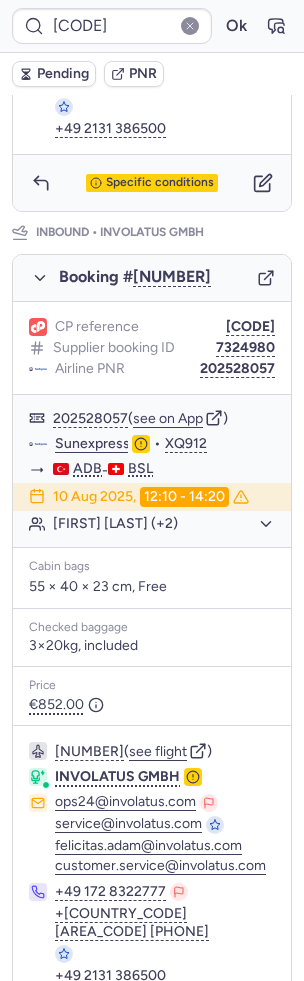 scroll, scrollTop: 0, scrollLeft: 0, axis: both 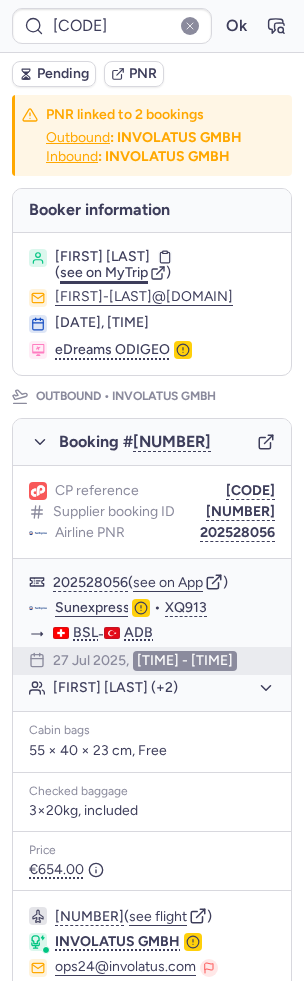 click on "see on MyTrip" at bounding box center [104, 272] 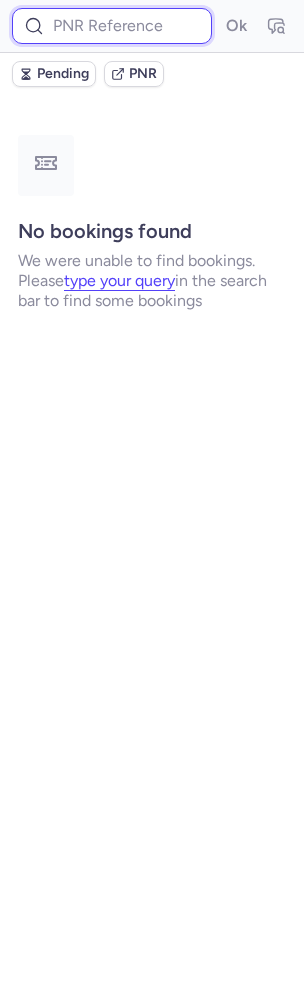 click at bounding box center (112, 26) 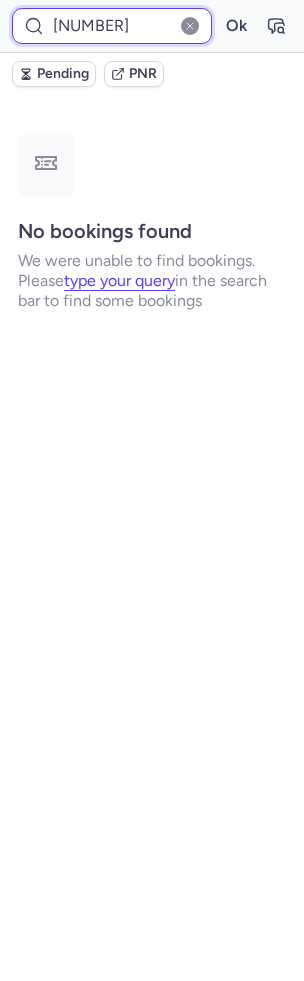 click on "Ok" at bounding box center (236, 26) 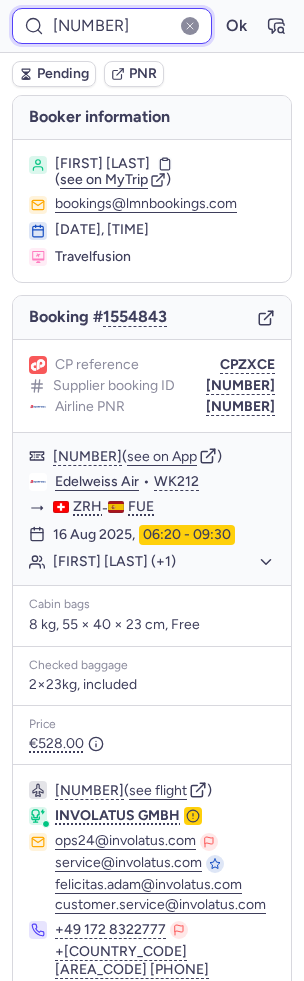 click on "[NUMBER]" at bounding box center (112, 26) 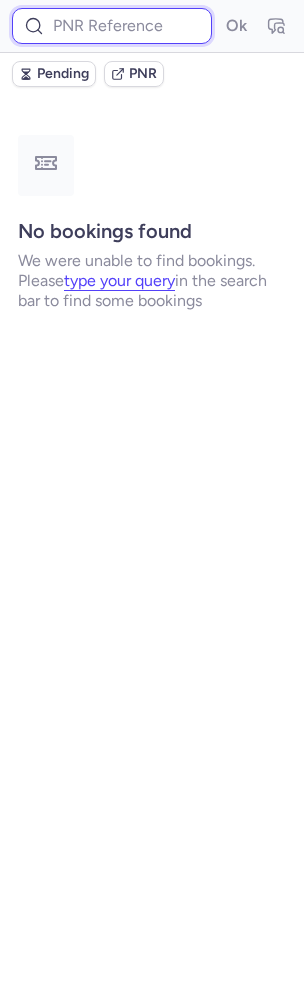paste on "7347450" 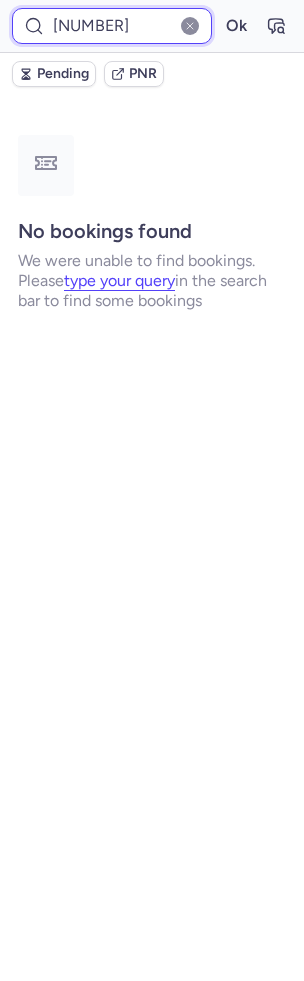 click on "Ok" at bounding box center [236, 26] 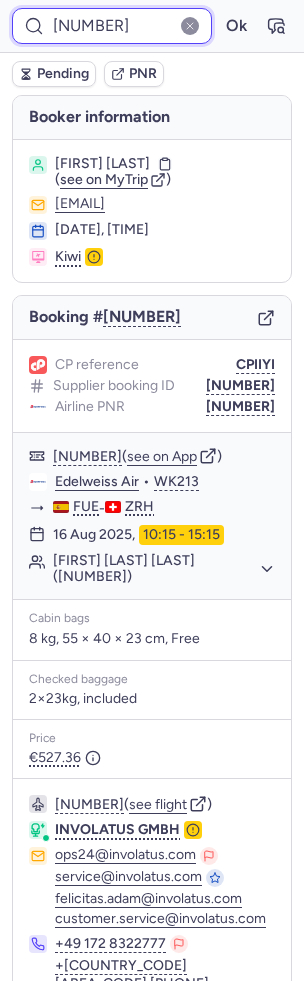 click on "7347450" at bounding box center [112, 26] 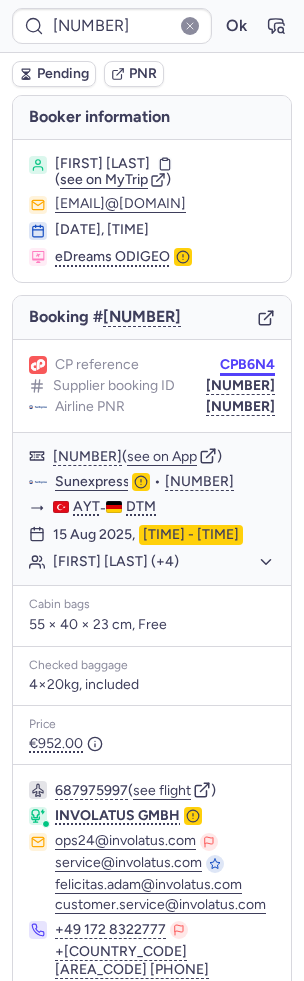 click on "CPB6N4" at bounding box center (247, 365) 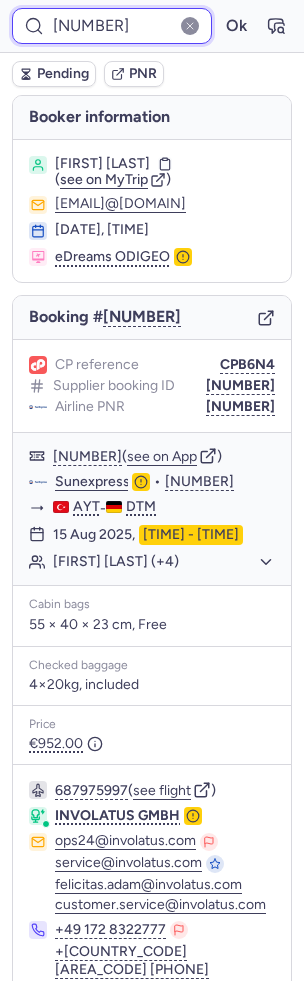 click on "[NUMBER]" at bounding box center [112, 26] 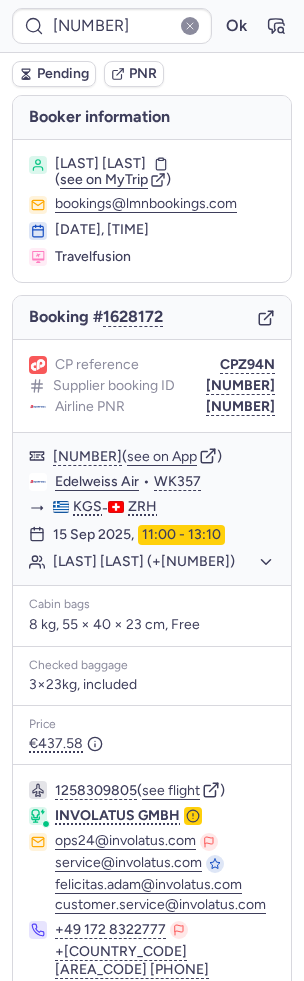 click at bounding box center (190, 26) 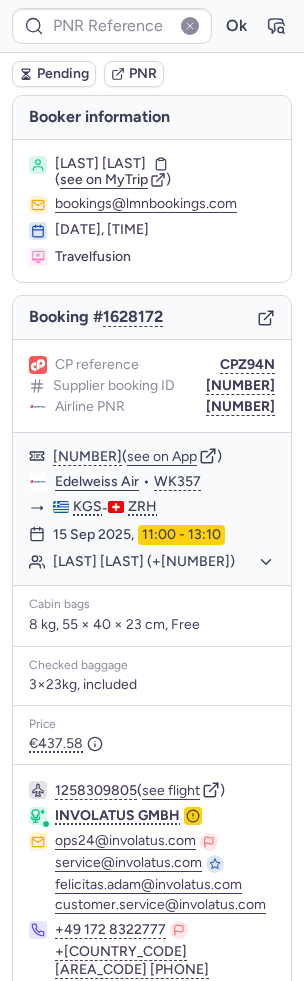 click at bounding box center [190, 26] 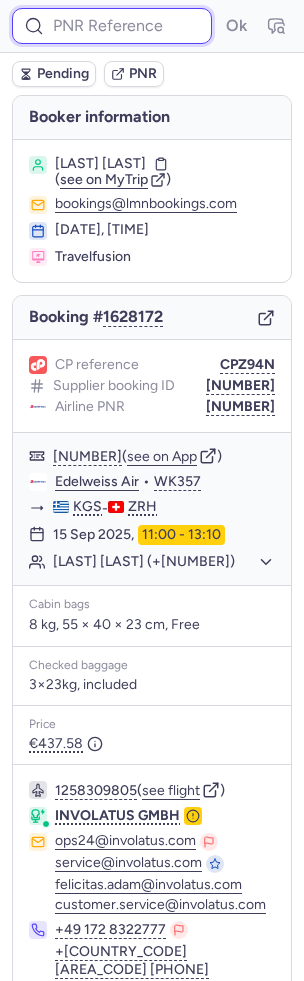 click at bounding box center [112, 26] 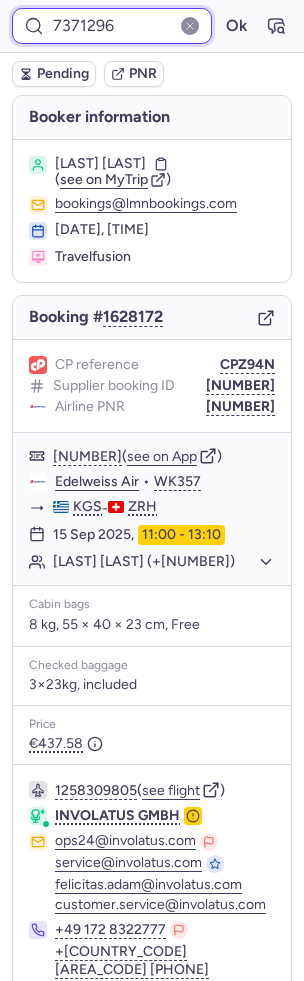 click on "Ok" at bounding box center (236, 26) 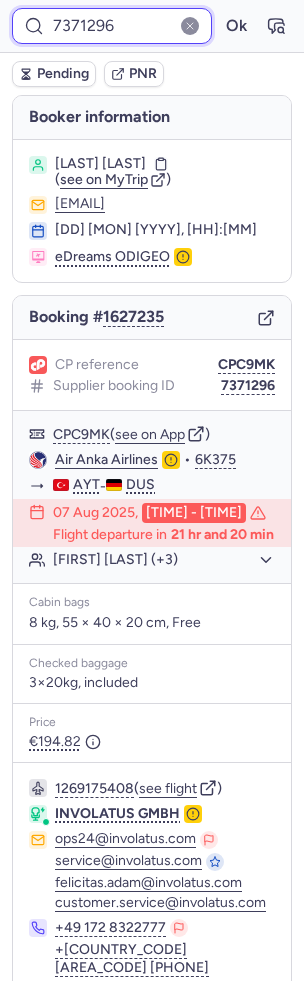 click on "7371296" at bounding box center (112, 26) 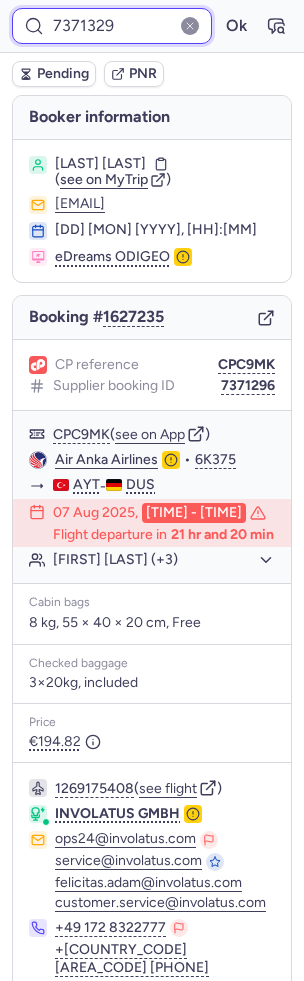 click on "Ok" at bounding box center [236, 26] 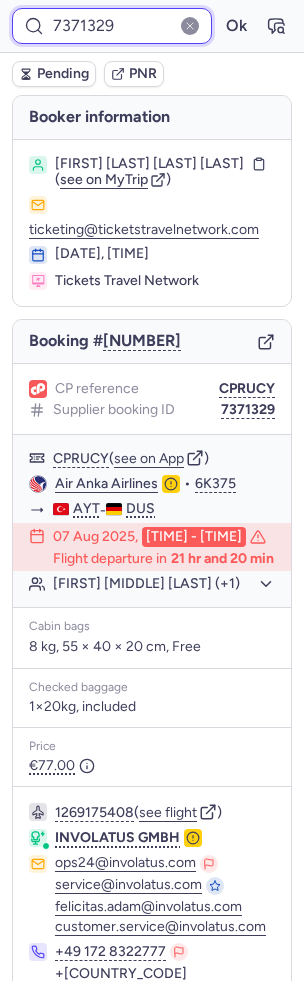 click on "7371329" at bounding box center (112, 26) 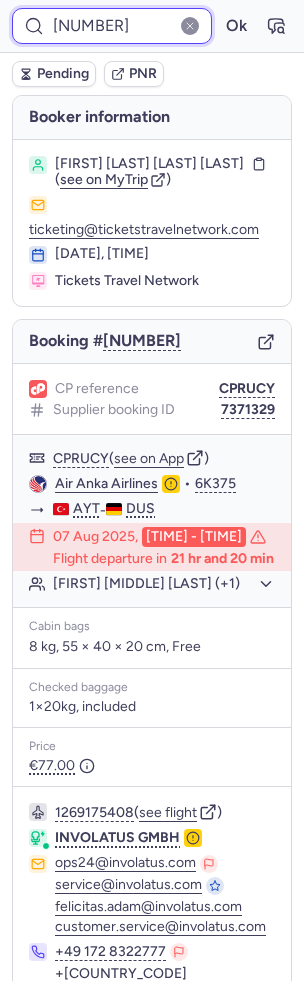 click on "Ok" at bounding box center (236, 26) 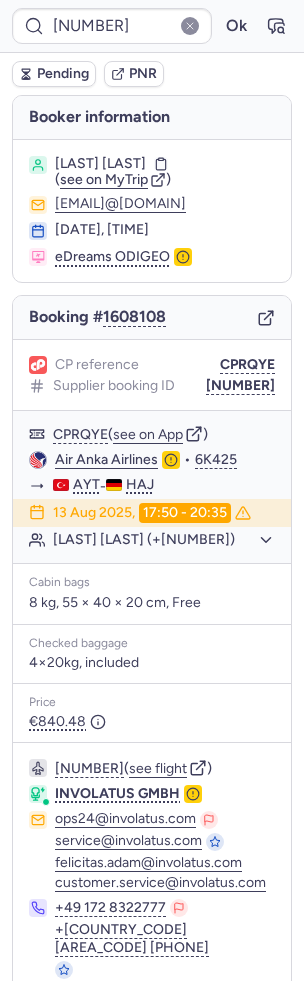 click on "7363028  Ok" at bounding box center (152, 26) 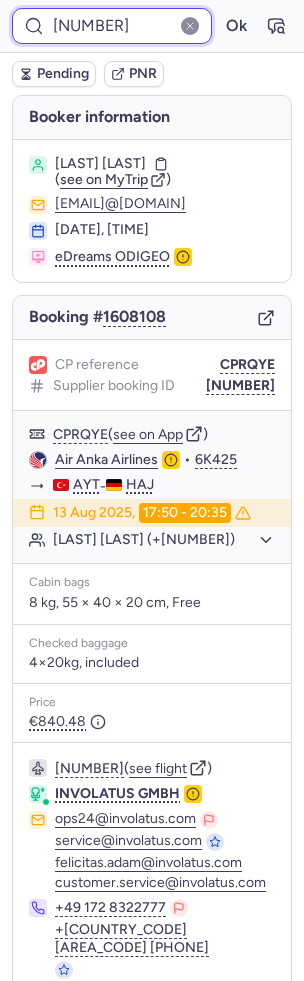 click on "7363028" at bounding box center [112, 26] 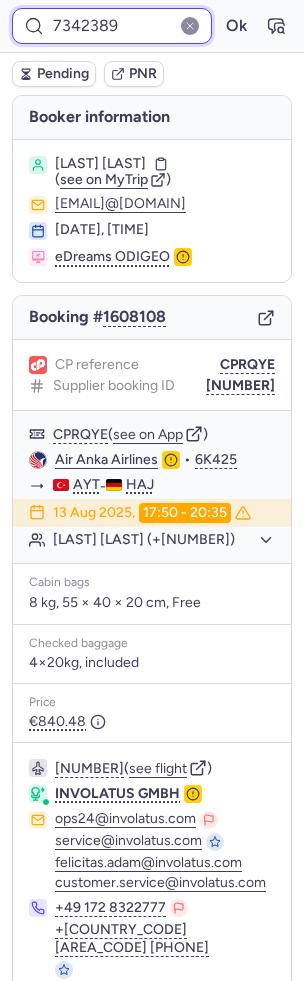 click on "Ok" at bounding box center (236, 26) 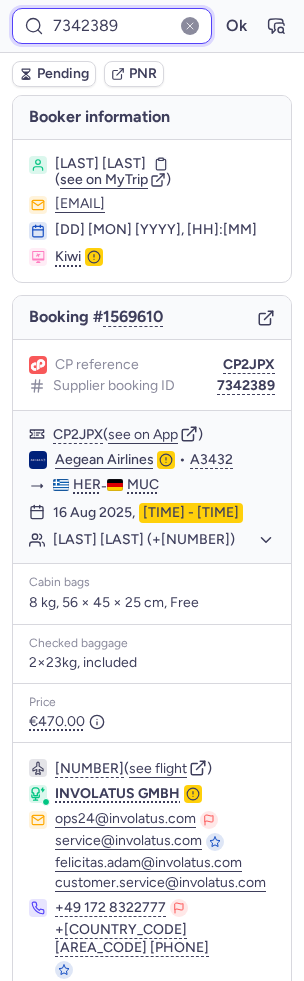 click on "[NUMBER]" at bounding box center [112, 26] 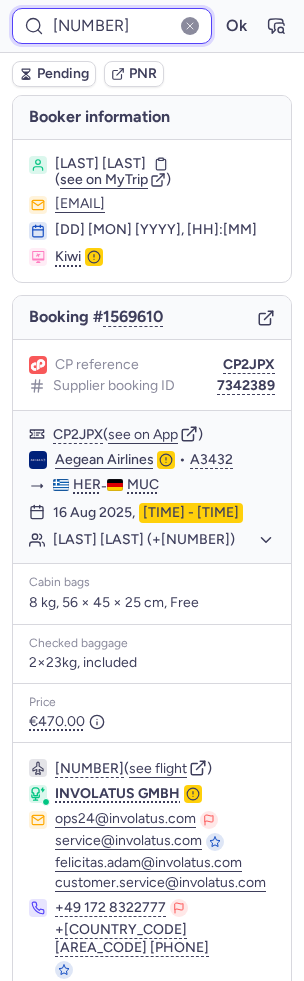 click on "Ok" at bounding box center [236, 26] 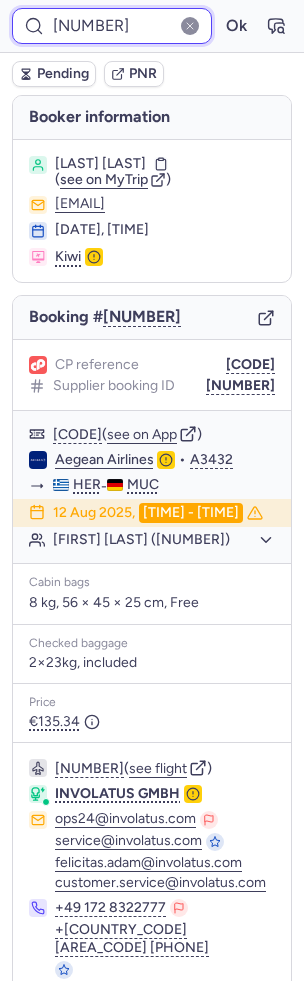 click on "[NUMBER]" at bounding box center (112, 26) 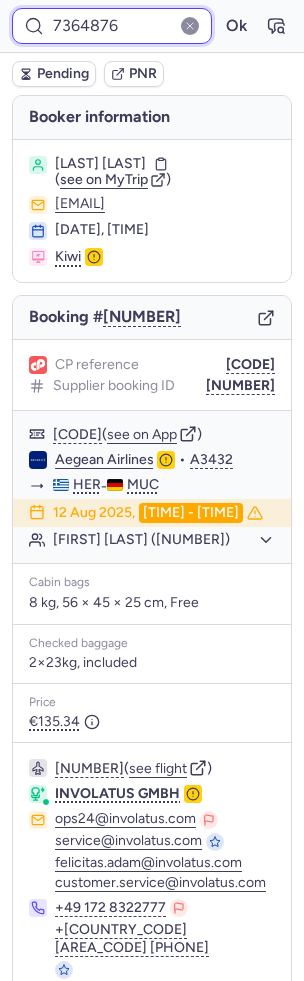 click on "Ok" at bounding box center (236, 26) 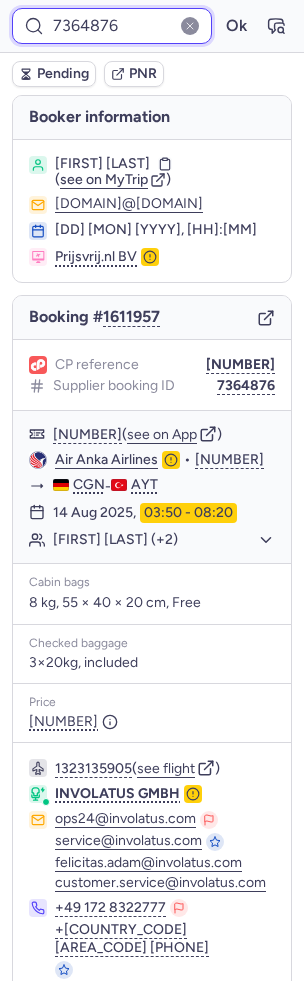 click on "[NUMBER]" at bounding box center [112, 26] 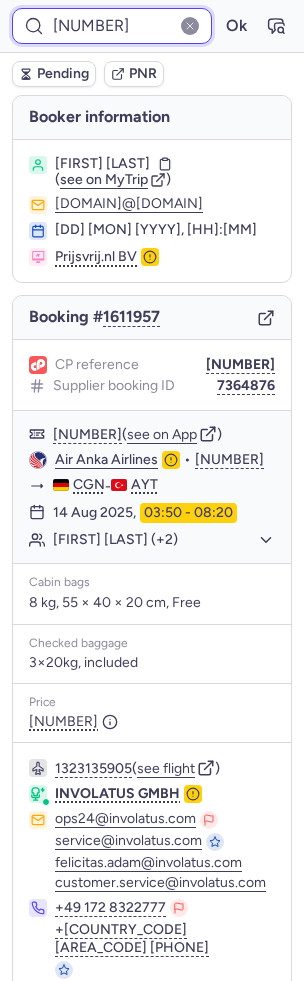 click on "Ok" at bounding box center [236, 26] 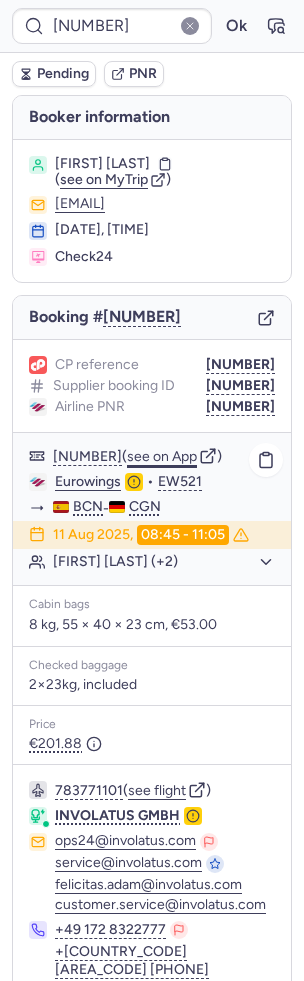 click on "see on App" 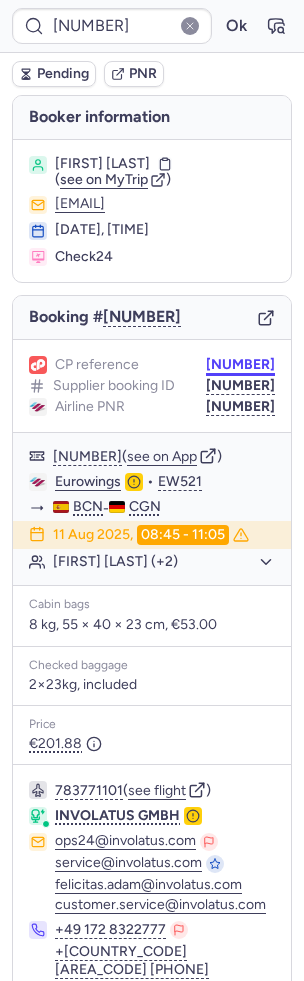 click on "CPBVCO" at bounding box center [240, 365] 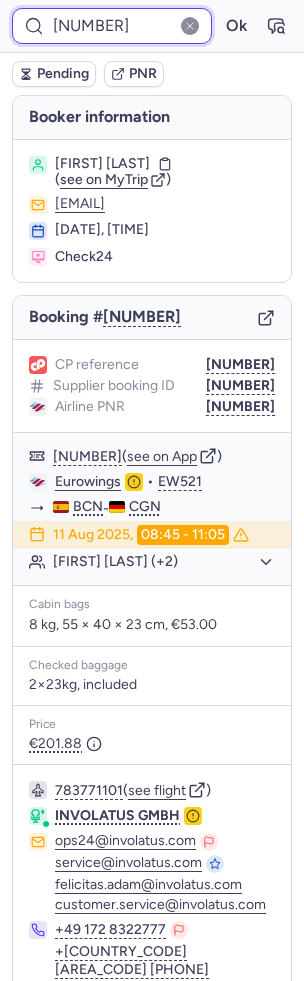 click on "7352354" at bounding box center (112, 26) 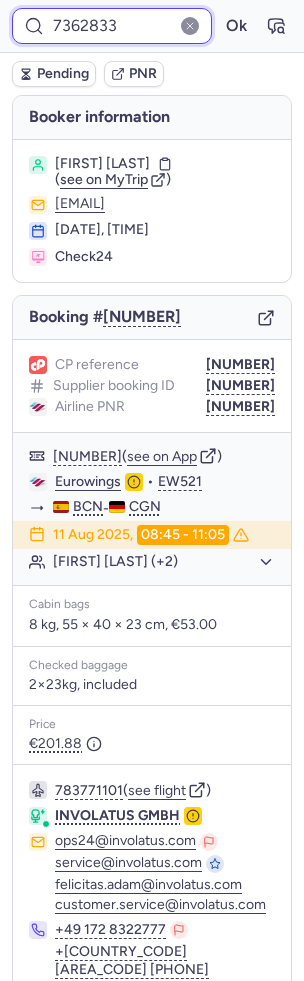 click on "Ok" at bounding box center (236, 26) 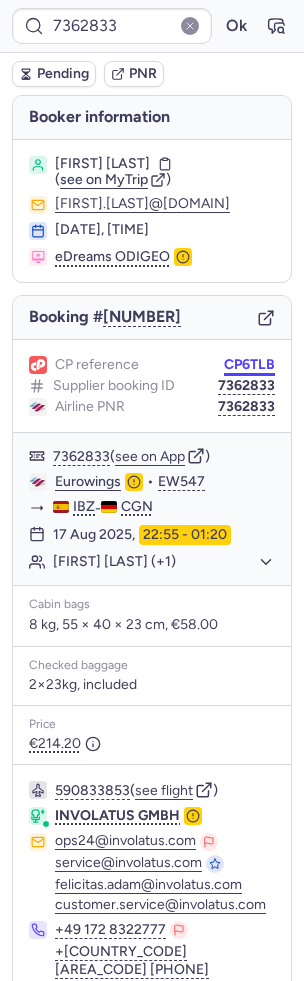 click on "7362833  Ok  Pending PNR Booker information Gaspare GRACEFFO  ( see on MyTrip  )  gaspare.graceffi@gmail.com 25 Jul 2025, 12:04 eDreams ODIGEO Booking # 1607682 CP reference CP6TLB Supplier booking ID 7362833 Airline PNR 7362833 7362833  ( see on App )  Eurowings  •  EW547 IBZ  -  CGN 17 Aug 2025,  22:55 - 01:20 Gaspare GRACEFFO (+1)  Cabin bags  8 kg, 55 × 40 × 23 cm, €58.00 Checked baggage 2×23kg, included Price €214.20  590833853  ( see flight )  INVOLATUS GMBH ops24@involatus.com service@involatus.com felicitas.adam@involatus.com customer.service@involatus.com +49 172 8322777 +49 2131 38650172 +49 2131 386500 Specific conditions
Copy to clipboard" at bounding box center (152, 0) 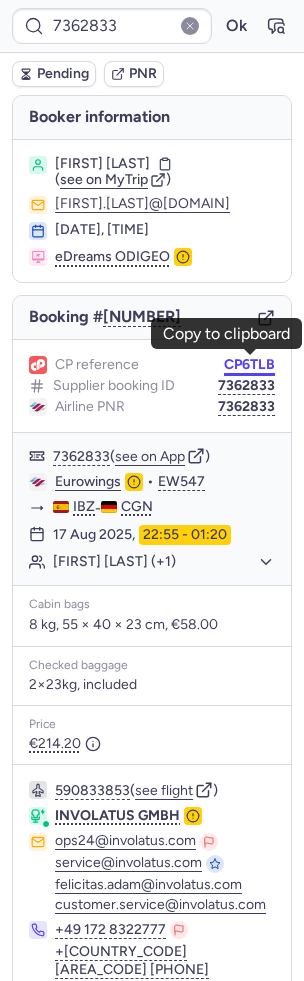click on "7362833  Ok  Pending PNR Booker information Gaspare GRACEFFO  ( see on MyTrip  )  gaspare.graceffi@gmail.com 25 Jul 2025, 12:04 eDreams ODIGEO Booking # 1607682 CP reference CP6TLB Supplier booking ID 7362833 Airline PNR 7362833 7362833  ( see on App )  Eurowings  •  EW547 IBZ  -  CGN 17 Aug 2025,  22:55 - 01:20 Gaspare GRACEFFO (+1)  Cabin bags  8 kg, 55 × 40 × 23 cm, €58.00 Checked baggage 2×23kg, included Price €214.20  590833853  ( see flight )  INVOLATUS GMBH ops24@involatus.com service@involatus.com felicitas.adam@involatus.com customer.service@involatus.com +49 172 8322777 +49 2131 38650172 +49 2131 386500 Specific conditions
Copy to clipboard" at bounding box center [152, 0] 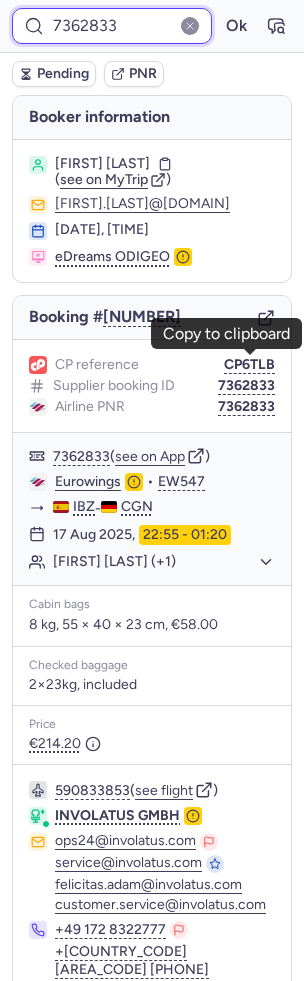 click on "7362833" at bounding box center (112, 26) 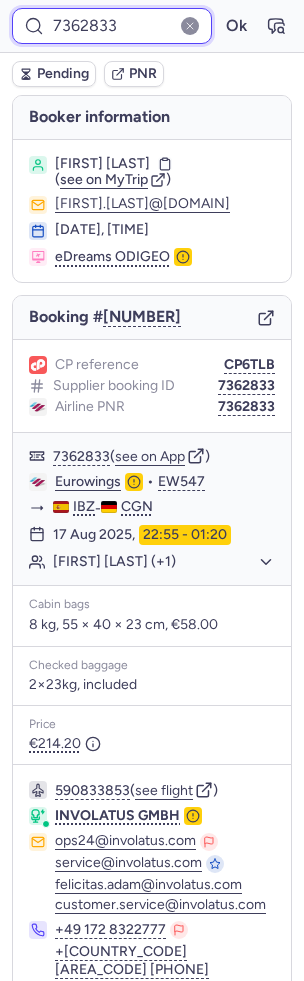 click on "7362833" at bounding box center (112, 26) 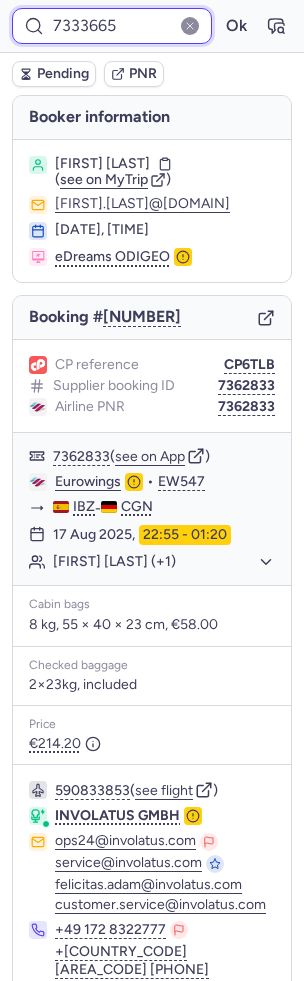 click on "Ok" at bounding box center (236, 26) 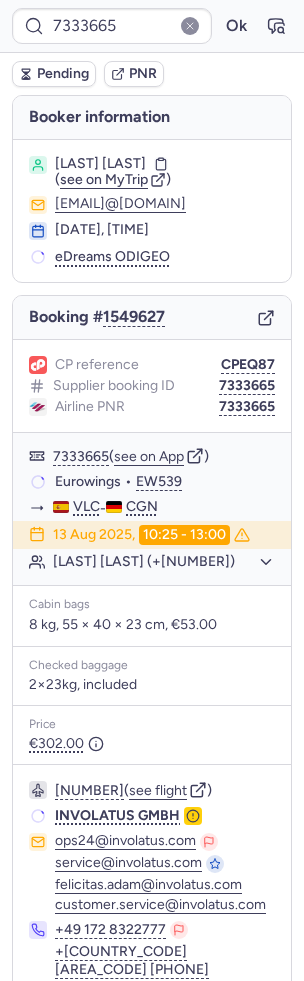 click on "7333665  Ok" at bounding box center (152, 26) 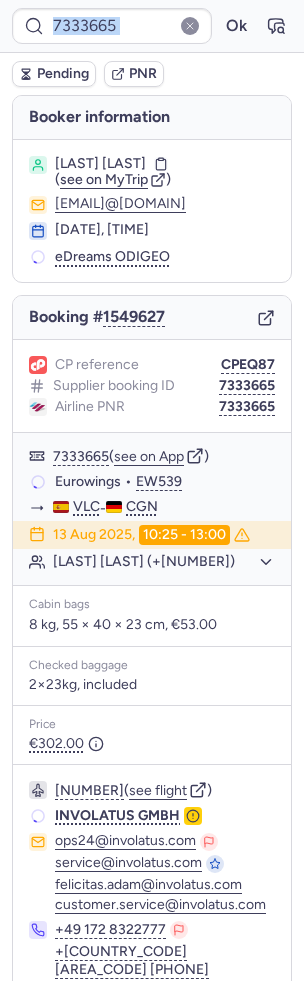 click on "7333665  Ok" at bounding box center (152, 26) 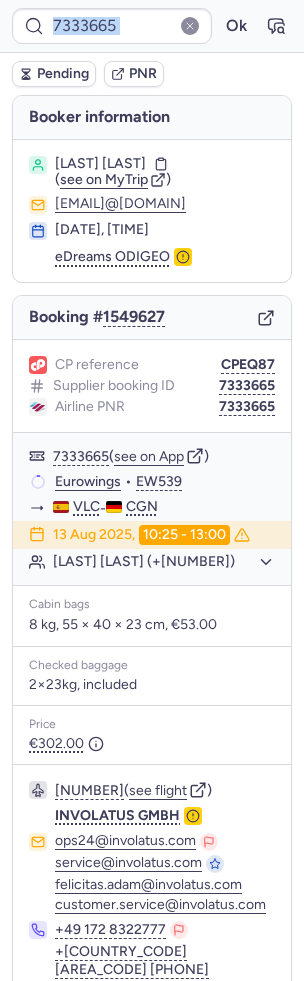 click on "7333665  Ok" at bounding box center [152, 26] 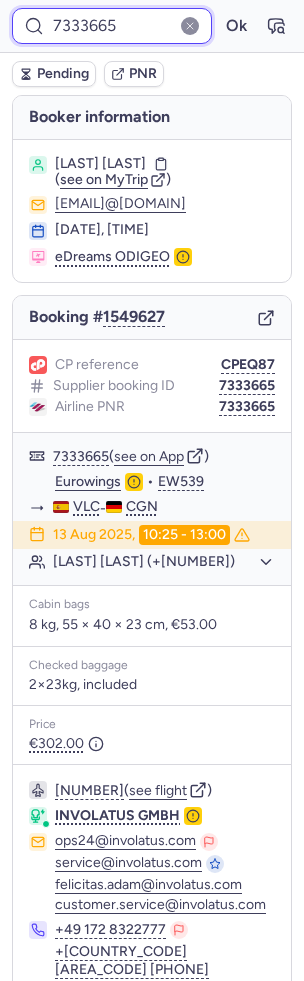 click on "7333665" at bounding box center (112, 26) 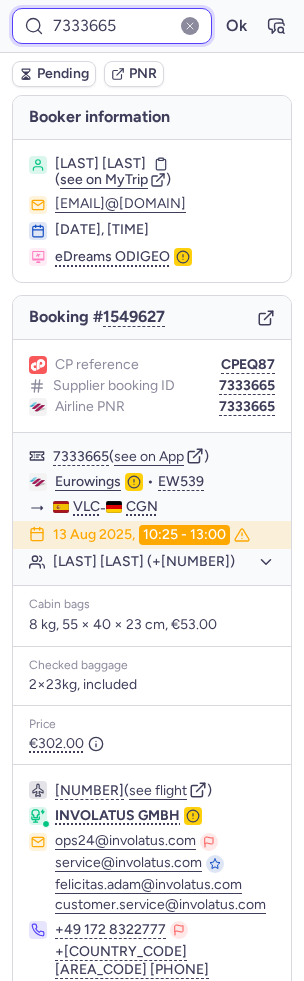 click on "7333665" at bounding box center (112, 26) 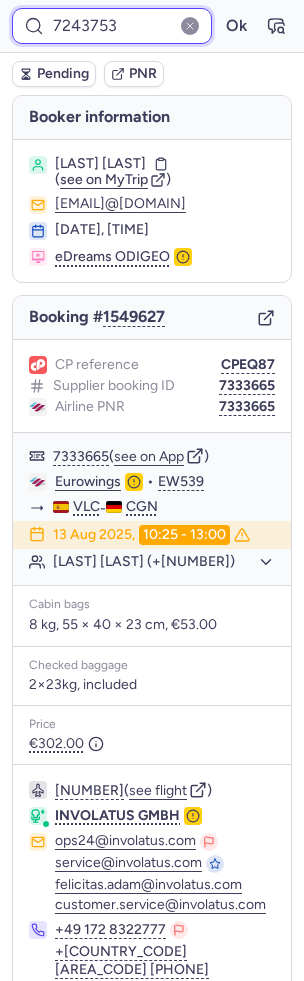 click on "Ok" at bounding box center [236, 26] 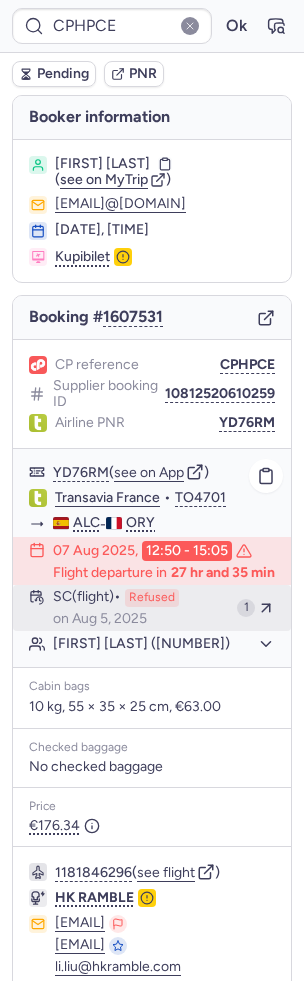 click on "SC   (flight)" at bounding box center (87, 598) 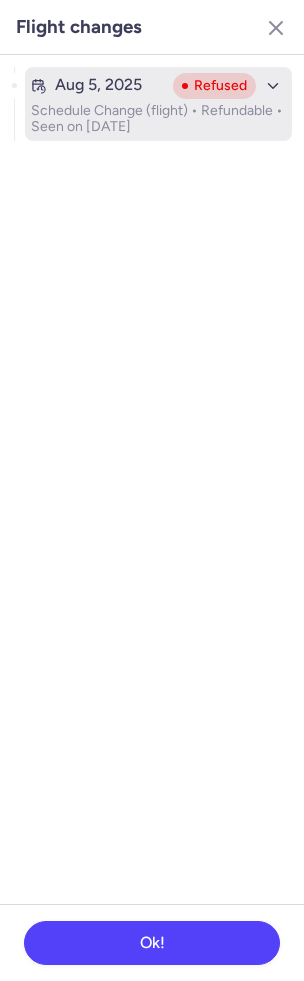 click on "Schedule Change (flight) • Refundable • Seen on Aug 5, 2025" at bounding box center (158, 119) 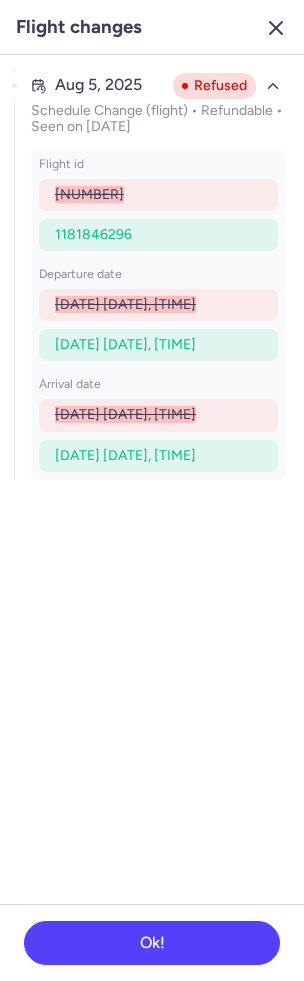 click 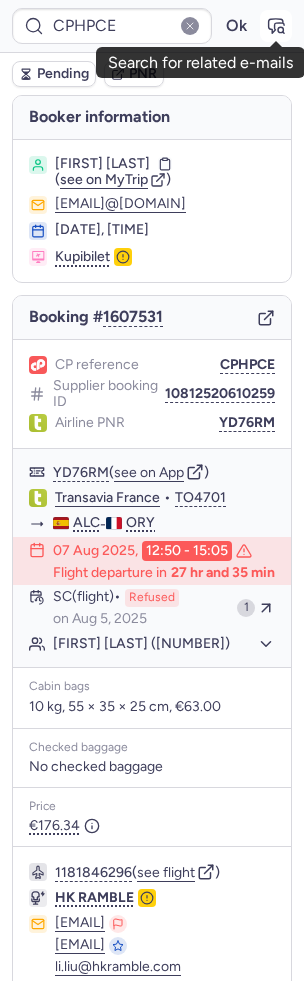 click 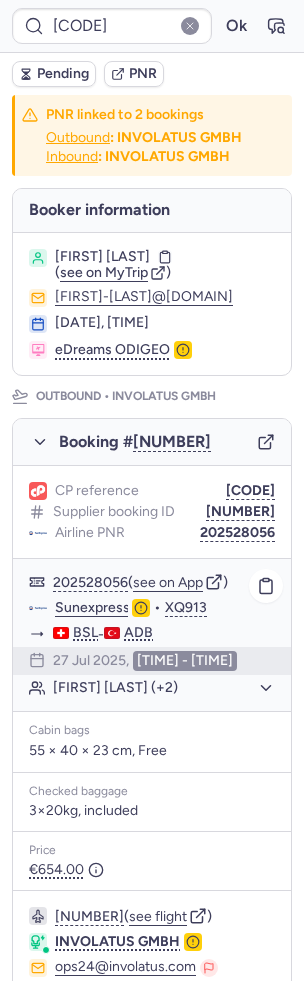 click on "Meliha KARAKAS (+2)" 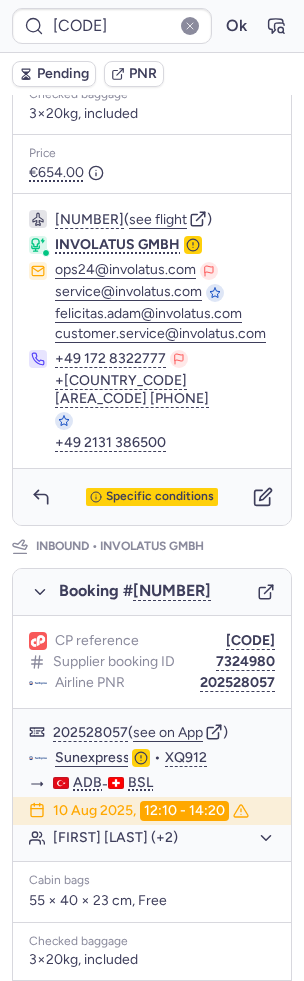 scroll, scrollTop: 398, scrollLeft: 0, axis: vertical 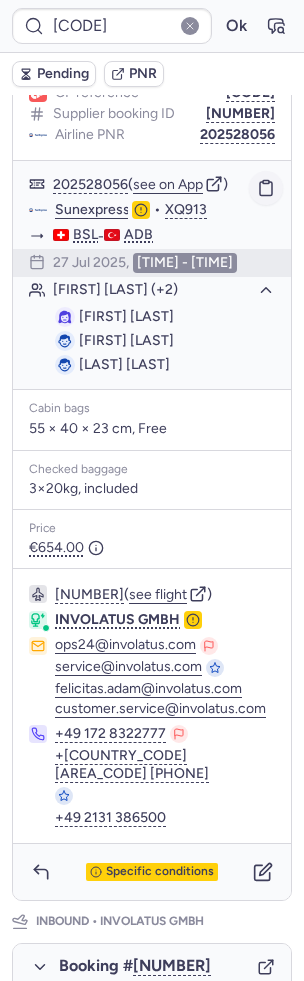 click 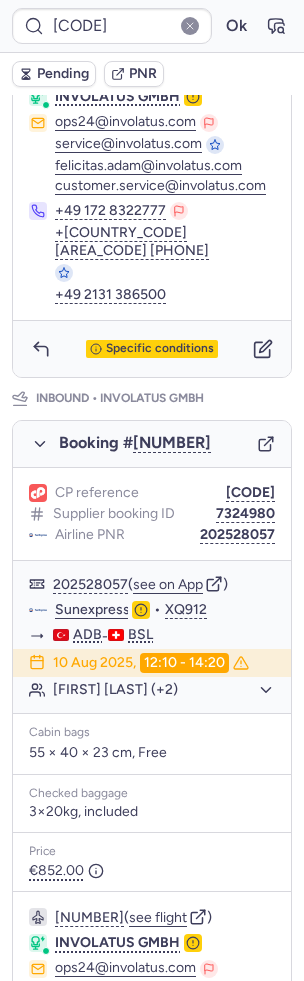 scroll, scrollTop: 1087, scrollLeft: 0, axis: vertical 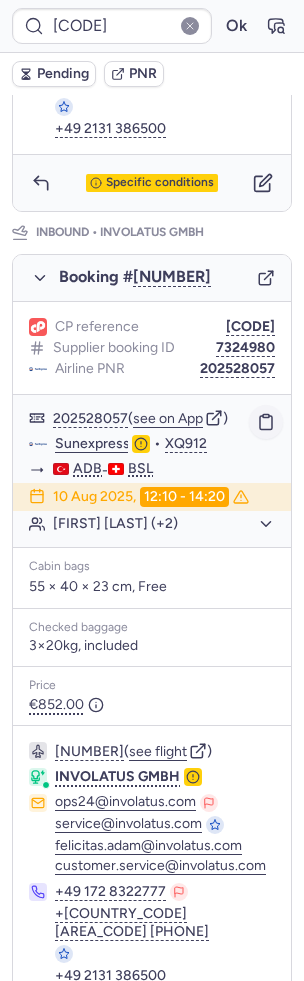 click 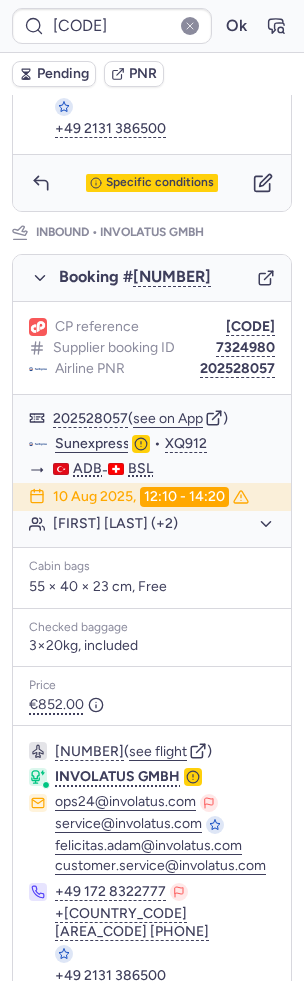 scroll, scrollTop: 0, scrollLeft: 0, axis: both 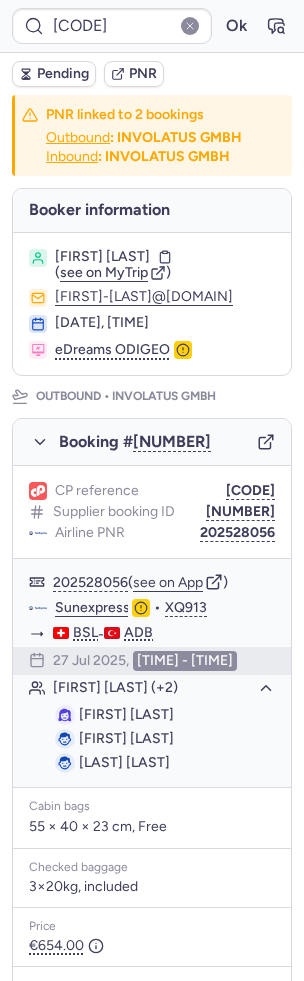 click on "Meliha KARAKAS" at bounding box center (102, 257) 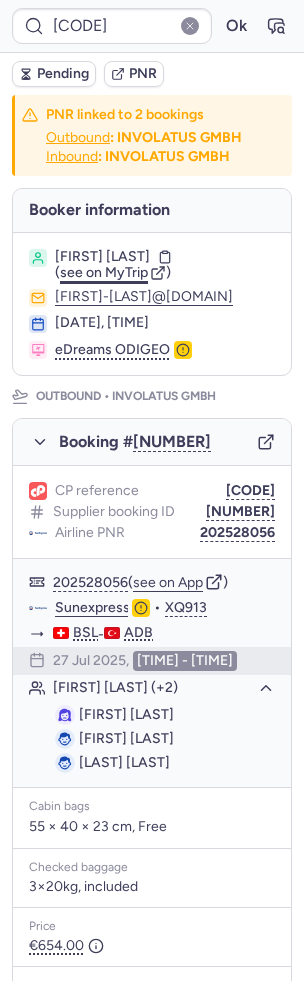 click on "see on MyTrip" at bounding box center (104, 272) 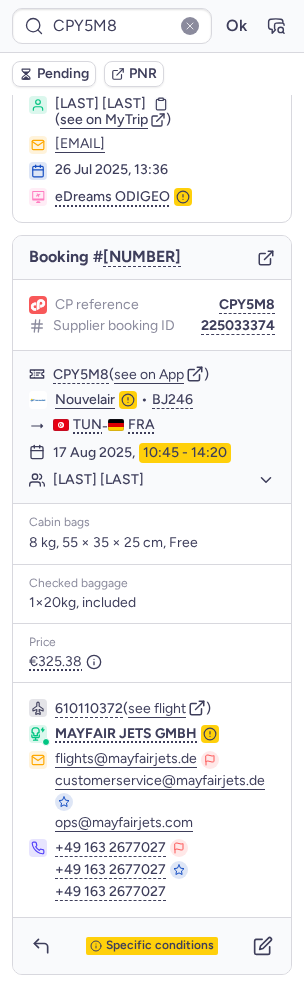 scroll, scrollTop: 59, scrollLeft: 0, axis: vertical 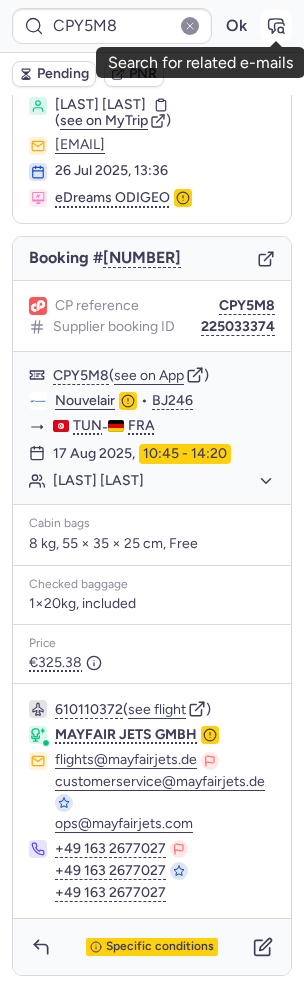 click 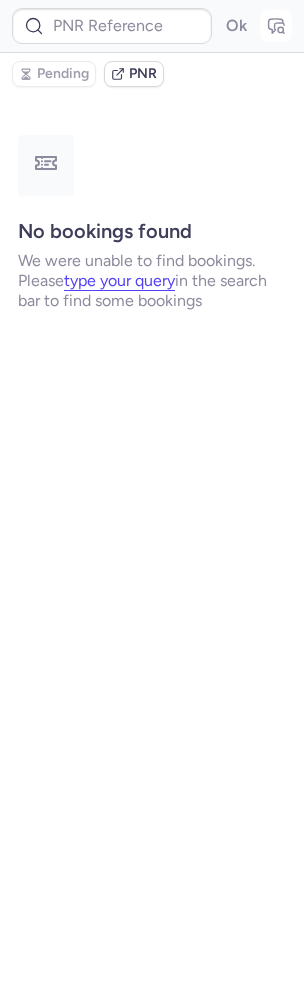 scroll, scrollTop: 0, scrollLeft: 0, axis: both 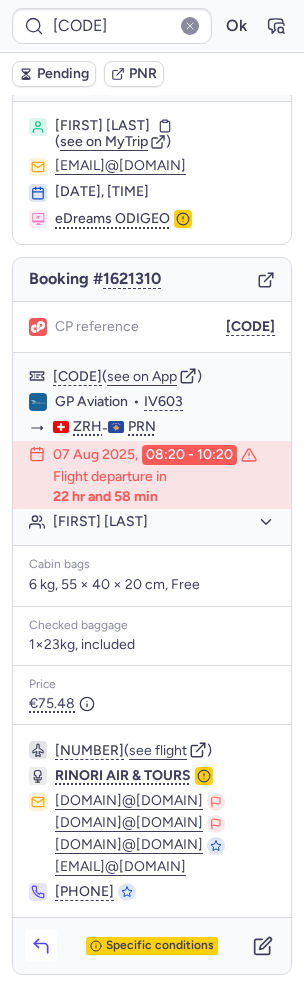 click at bounding box center (41, 946) 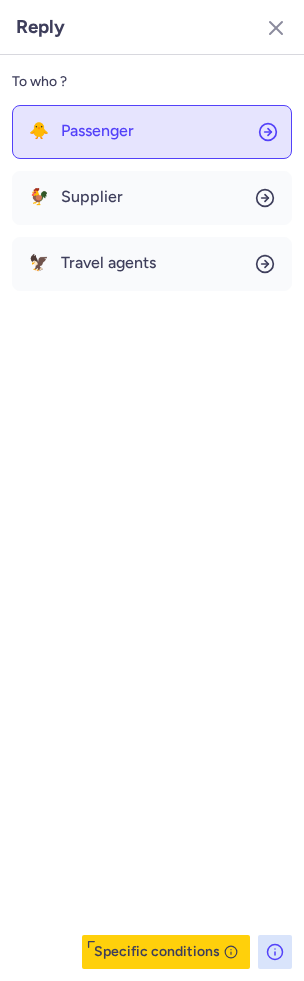 click on "Passenger" at bounding box center (97, 131) 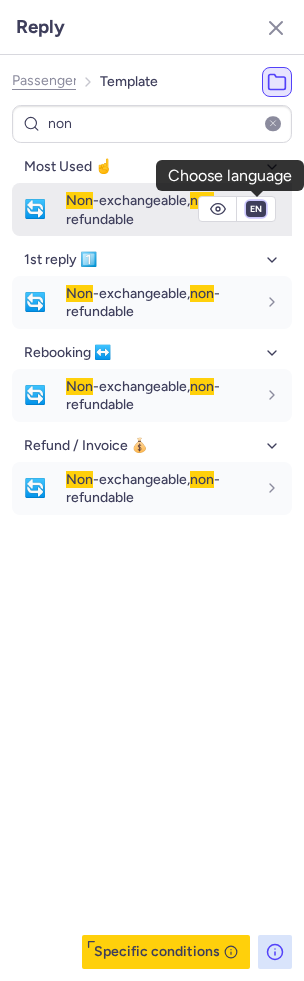 click on "fr en de nl pt es it ru" at bounding box center (256, 209) 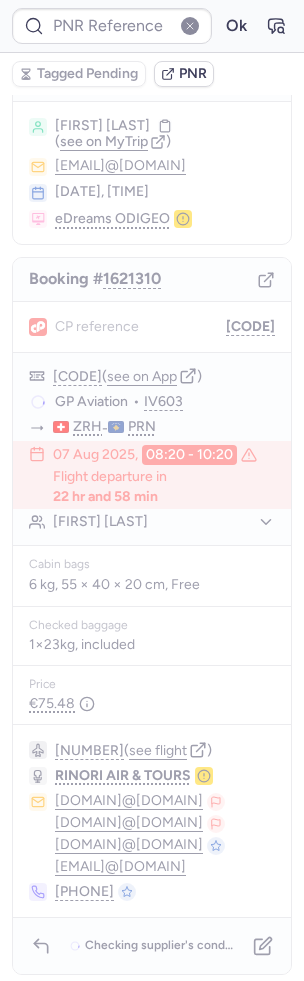 scroll, scrollTop: 0, scrollLeft: 0, axis: both 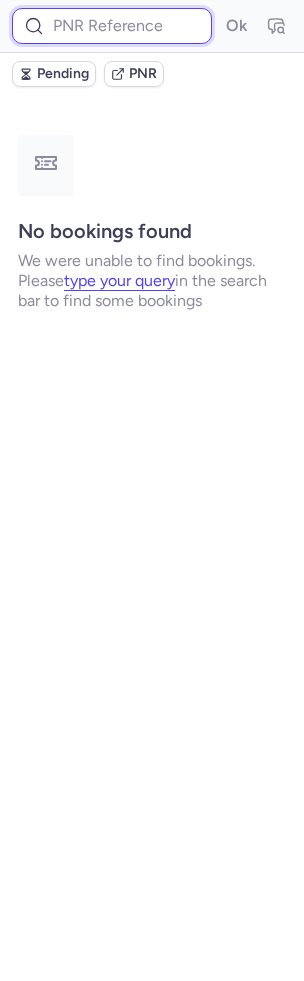 click at bounding box center [112, 26] 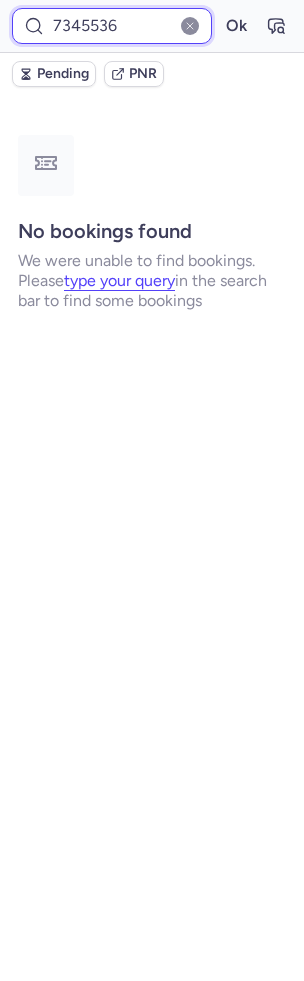 click on "Ok" at bounding box center (236, 26) 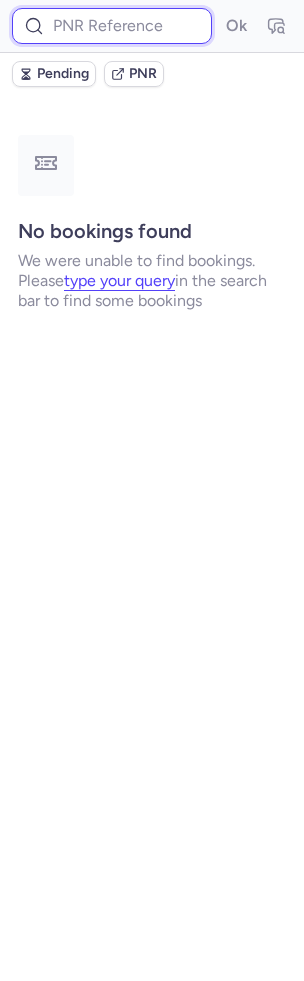 paste on "[NUMBER]" 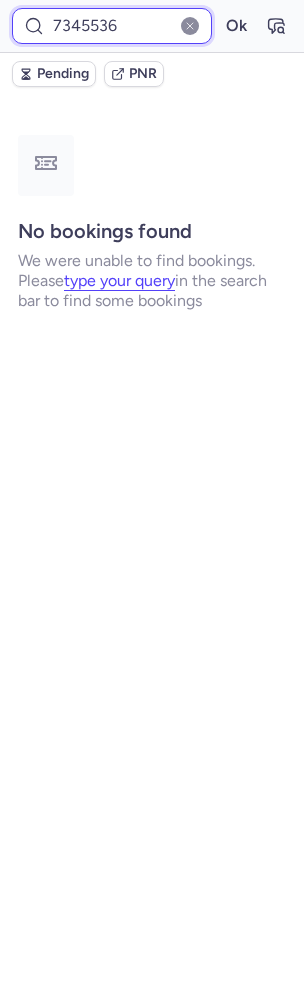 click on "Ok" at bounding box center [236, 26] 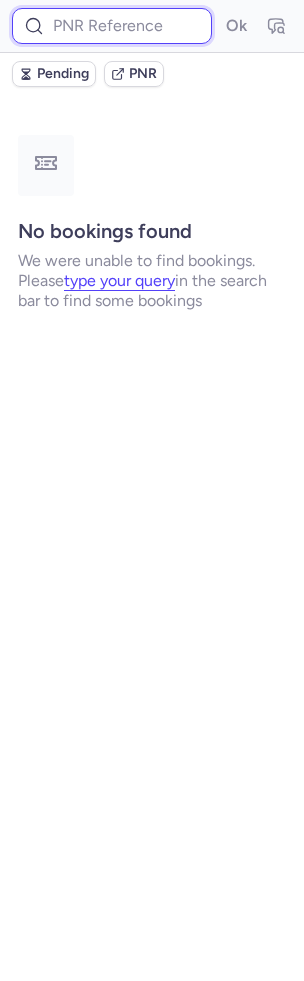 click at bounding box center (112, 26) 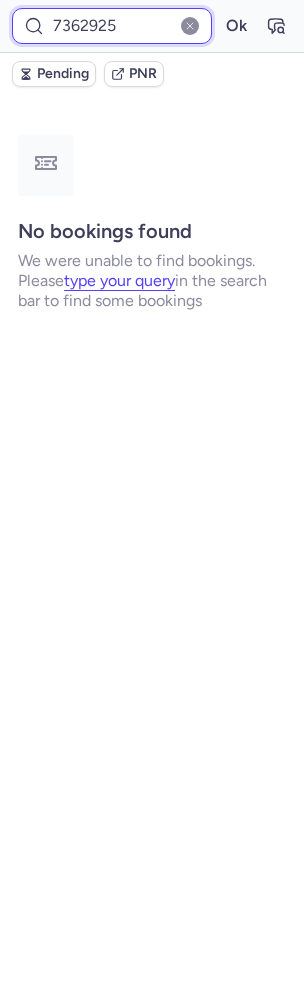 click on "Ok" at bounding box center (236, 26) 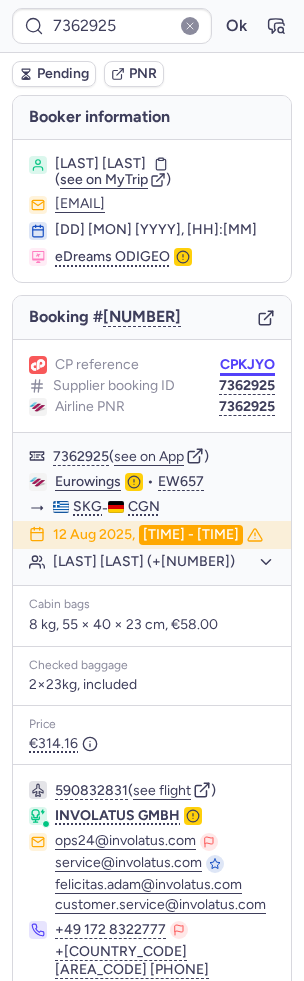 click on "CPKJYO" at bounding box center (247, 365) 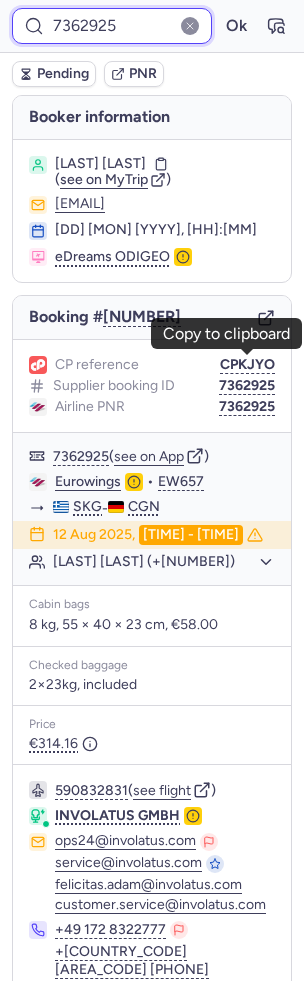 click on "7362925" at bounding box center (112, 26) 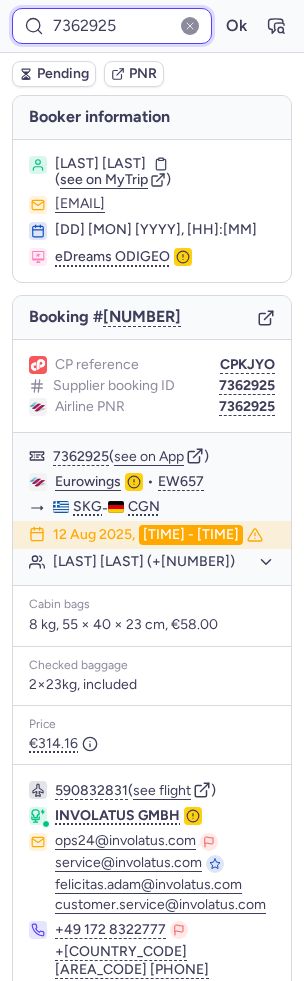 click on "7362925" at bounding box center [112, 26] 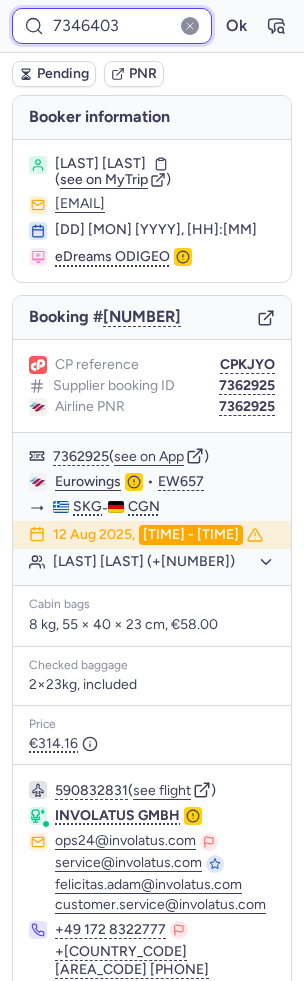 click on "Ok" at bounding box center [236, 26] 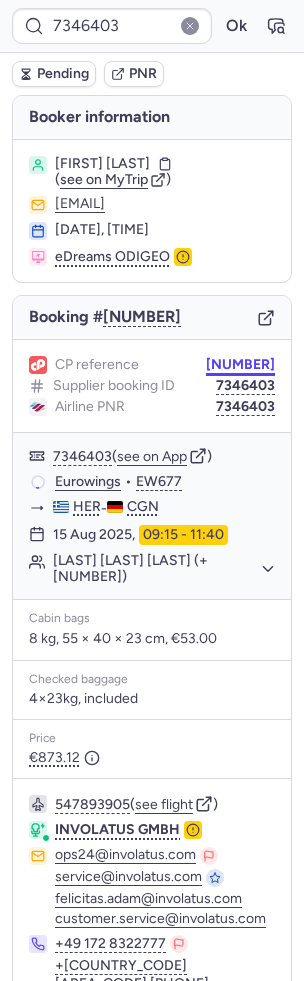 click on "CPVAMH" at bounding box center [240, 365] 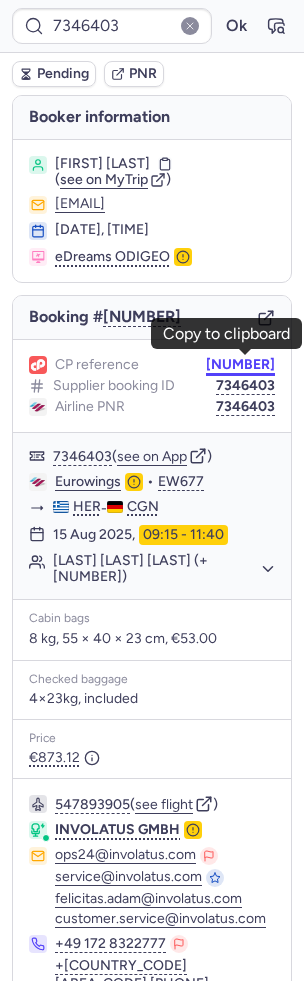 click on "CPVAMH" at bounding box center (240, 365) 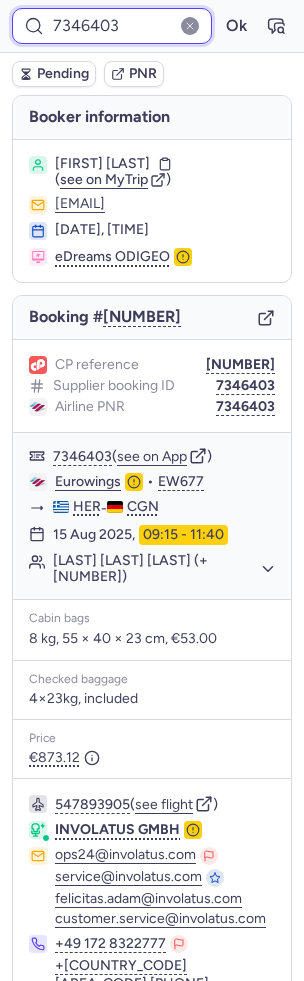 click on "7346403" at bounding box center [112, 26] 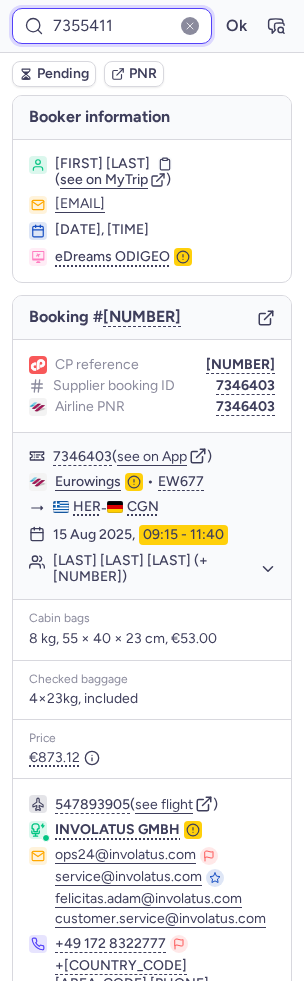 click on "Ok" at bounding box center (236, 26) 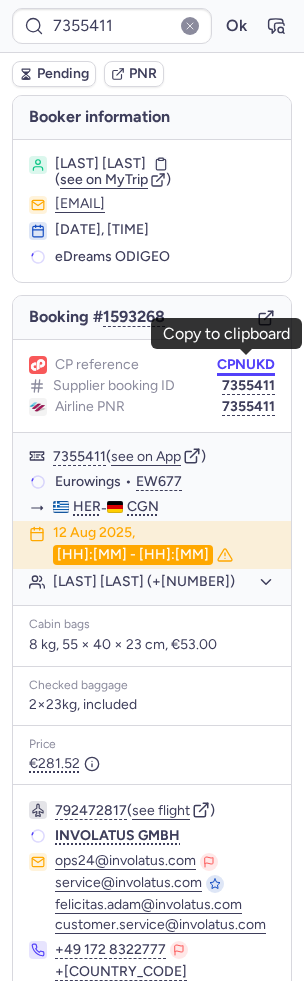 click on "CPNUKD" at bounding box center (246, 365) 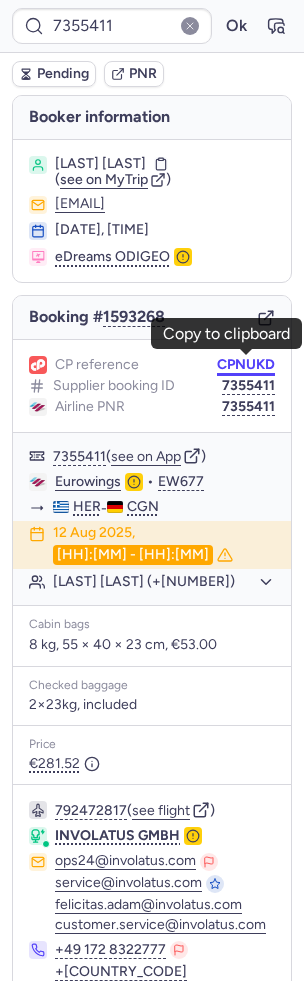click on "CPNUKD" at bounding box center [246, 365] 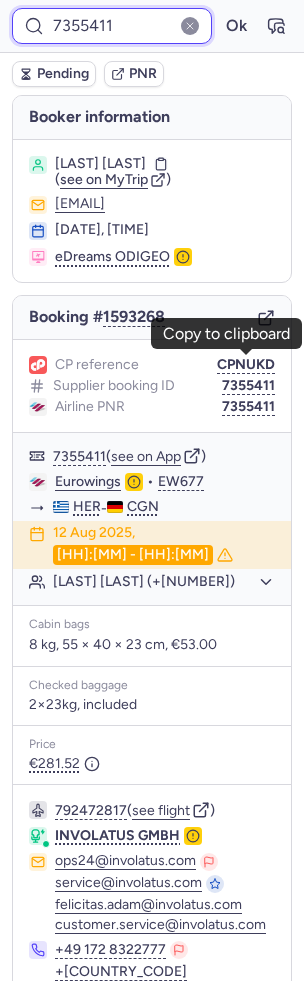 click on "7355411" at bounding box center [112, 26] 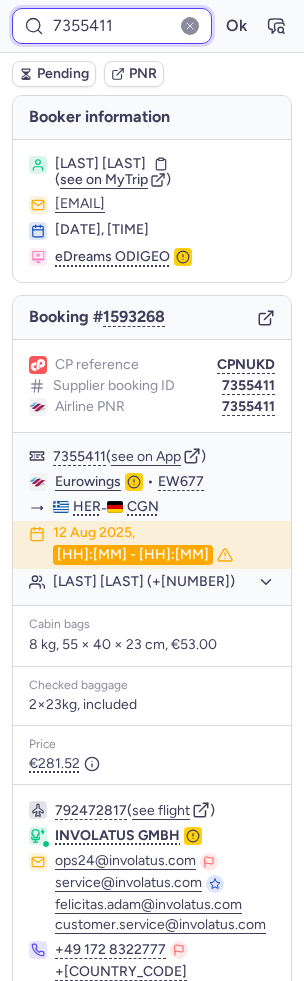 click on "7355411" at bounding box center [112, 26] 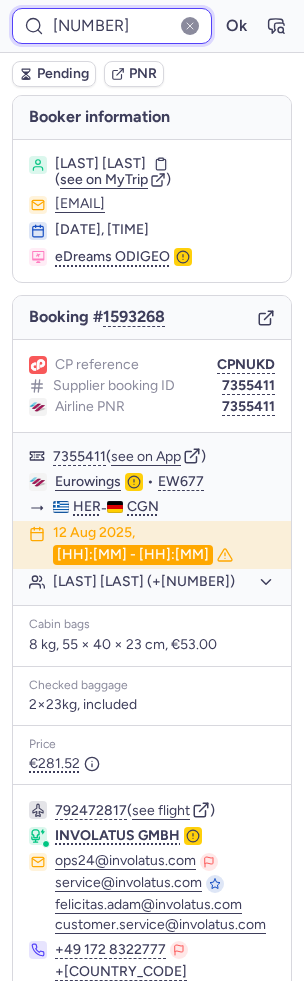 click on "Ok" at bounding box center (236, 26) 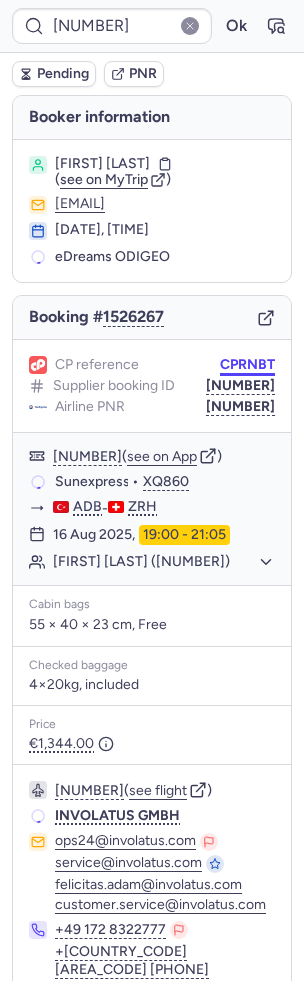 click on "CPRNBT" at bounding box center (247, 365) 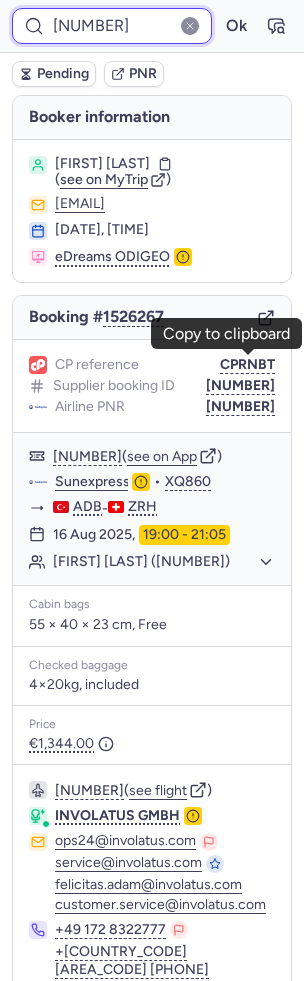click on "[NUMBER]" at bounding box center (112, 26) 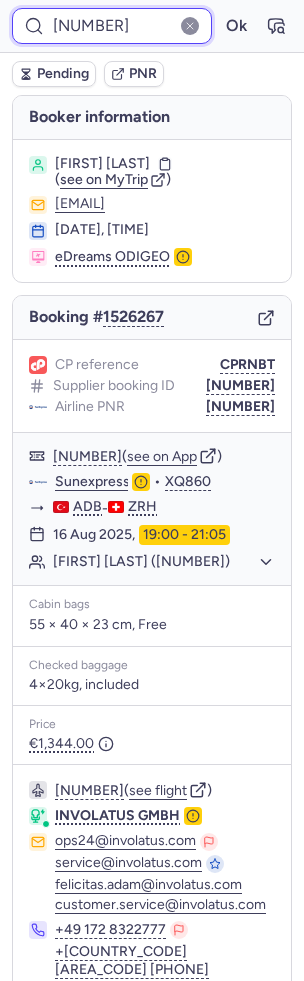 click on "[NUMBER]" at bounding box center (112, 26) 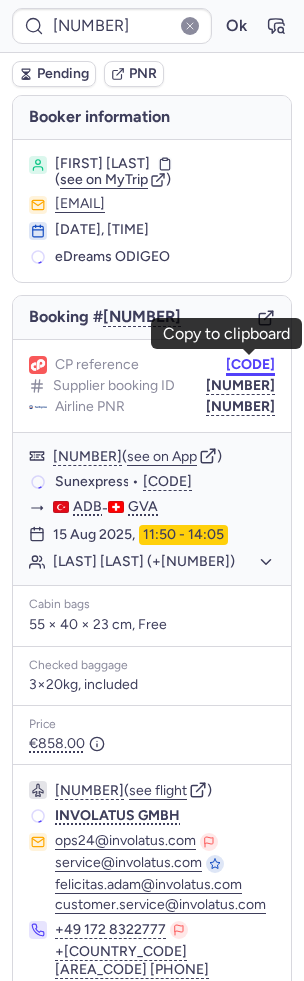 click on "[CODE]" at bounding box center (250, 365) 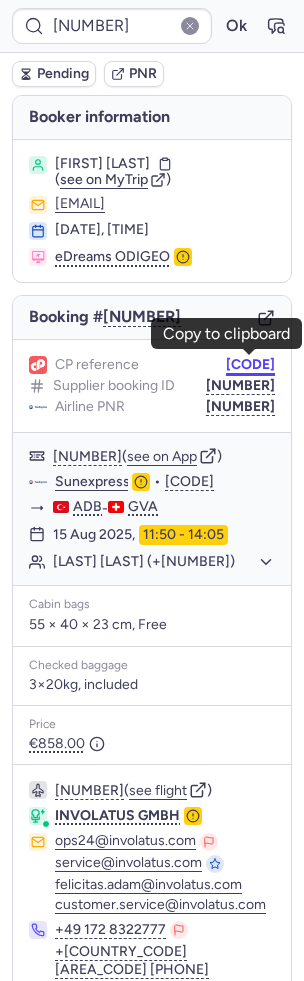 click on "[CODE]" at bounding box center (250, 365) 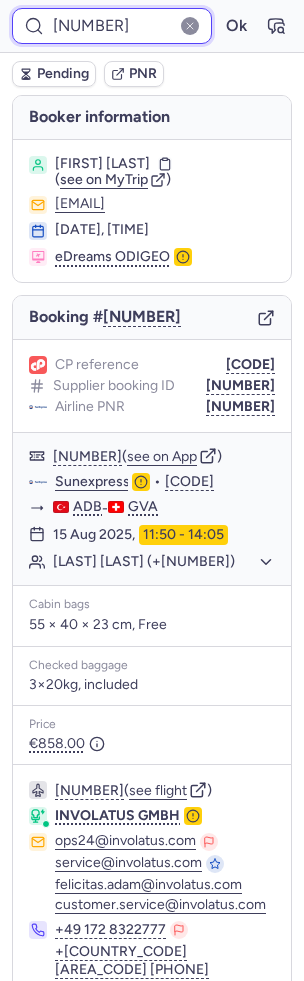 click on "[NUMBER]" at bounding box center [112, 26] 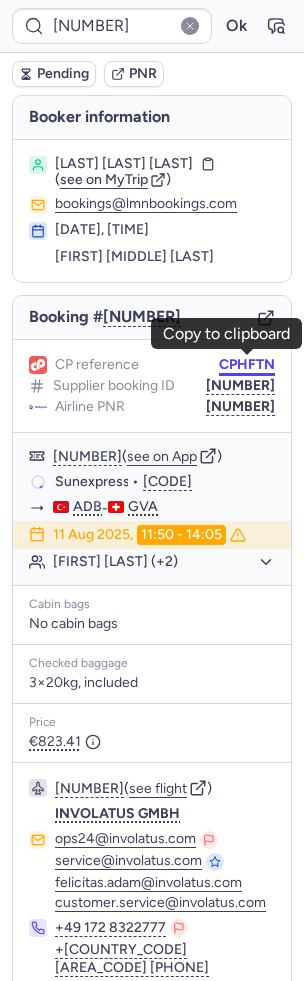 click on "CPHFTN" at bounding box center [247, 365] 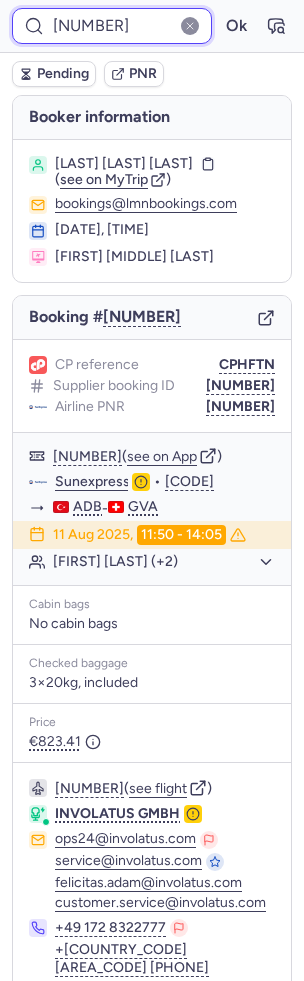 click on "7312573" at bounding box center (112, 26) 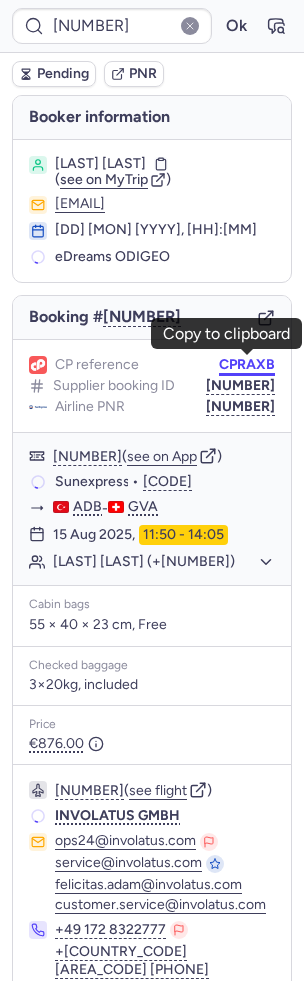 click on "[ALPHANUMERIC]" at bounding box center (247, 365) 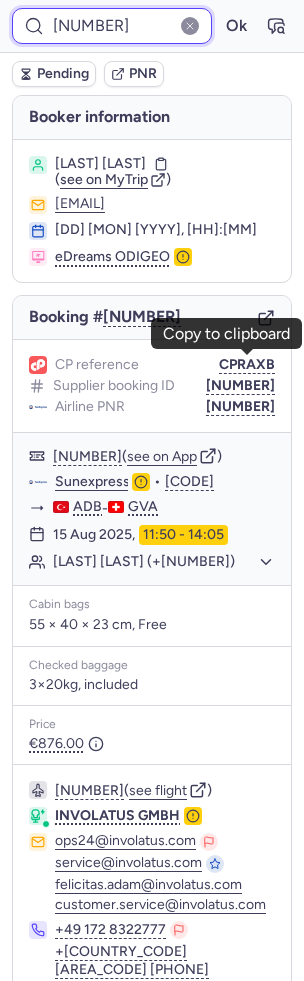 click on "[NUMBER]" at bounding box center (112, 26) 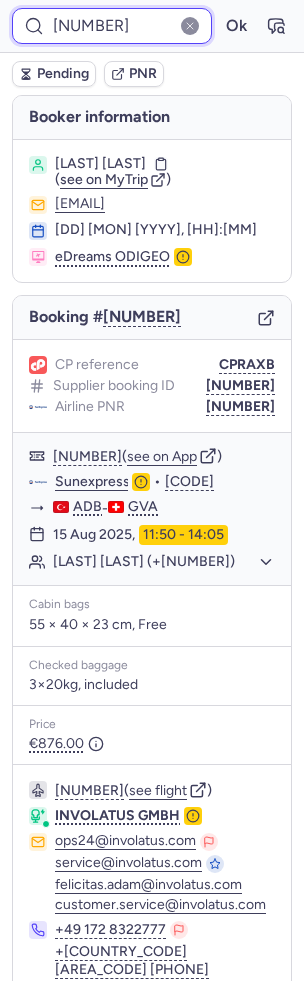 click on "[NUMBER]" at bounding box center (112, 26) 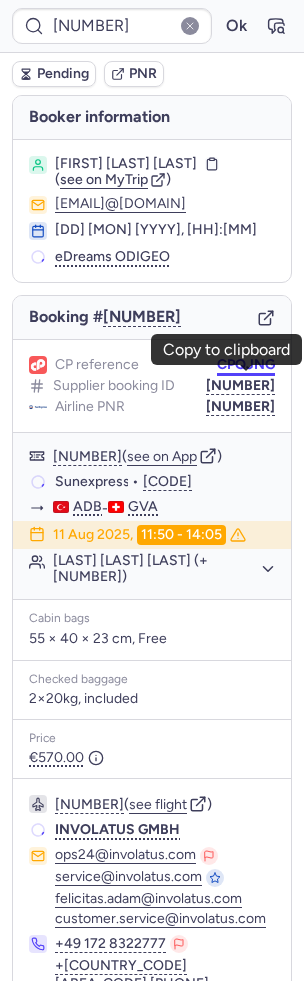 click on "CPQJNG" at bounding box center (246, 365) 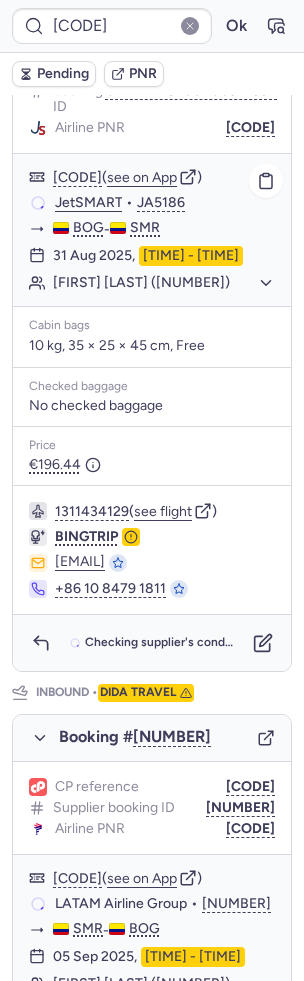 scroll, scrollTop: 630, scrollLeft: 0, axis: vertical 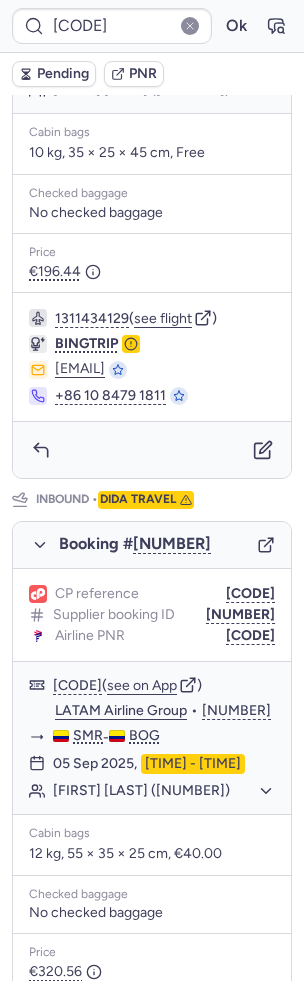 click on "Specific conditions" at bounding box center [152, 450] 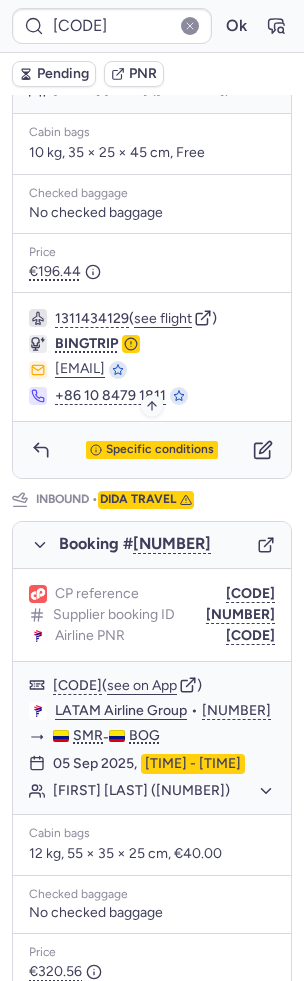 click on "Specific conditions" at bounding box center [160, 450] 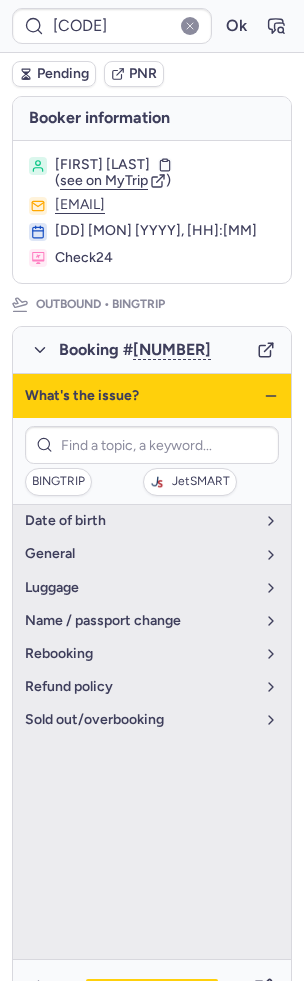 click on "BINGTRIP  JetSMART" at bounding box center [152, 461] 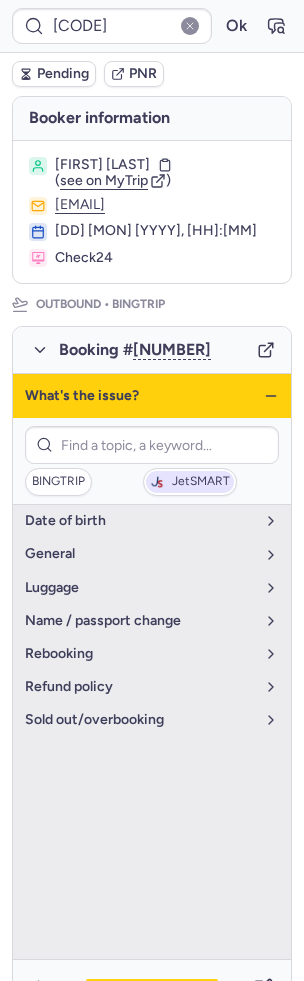 click on "JetSMART" at bounding box center [190, 482] 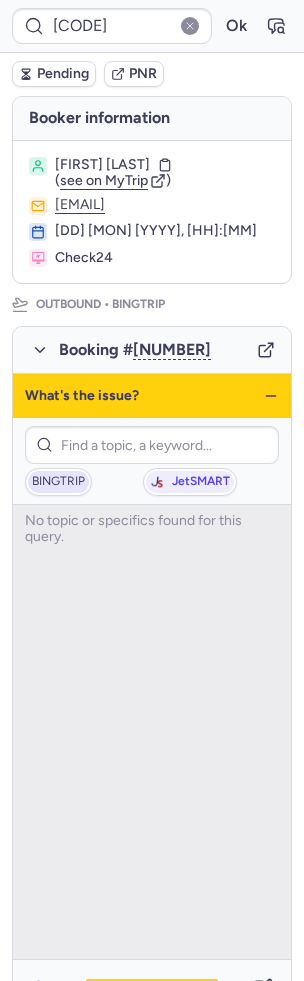 click on "BINGTRIP" at bounding box center [58, 482] 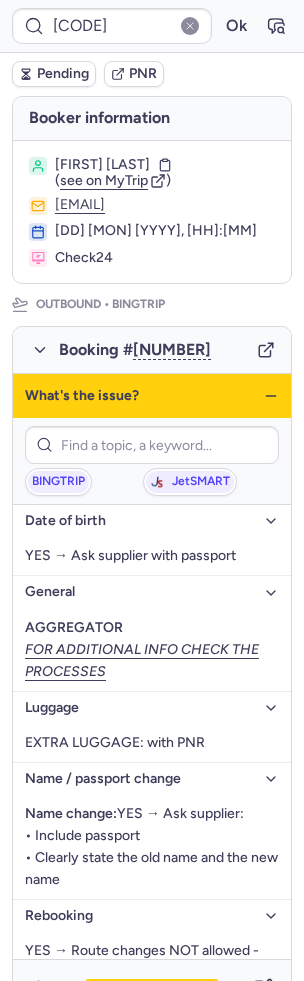 click 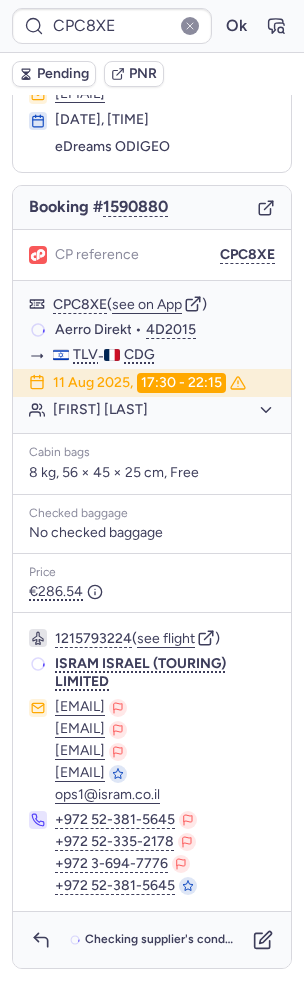 scroll, scrollTop: 104, scrollLeft: 0, axis: vertical 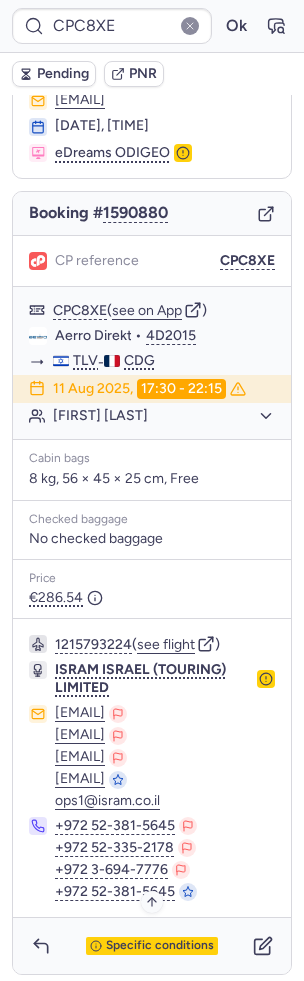 click on "Specific conditions" at bounding box center [160, 946] 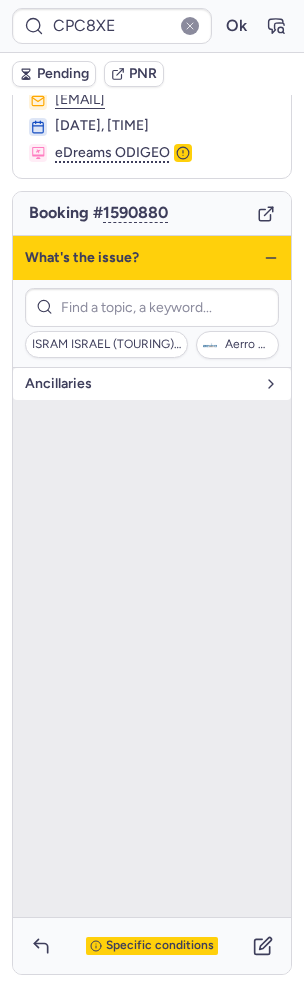 click on "Ancillaries" at bounding box center [152, 384] 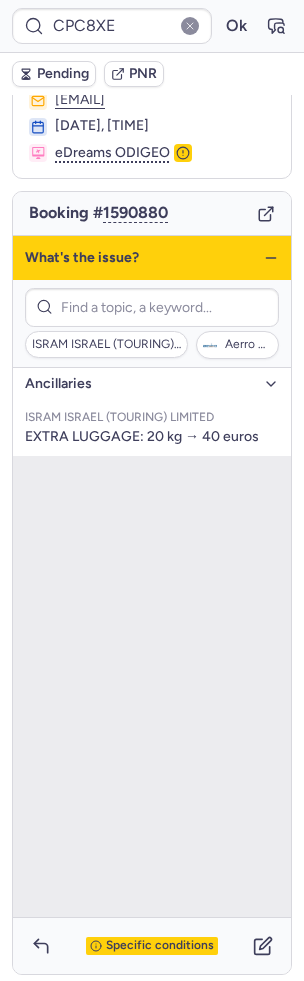click 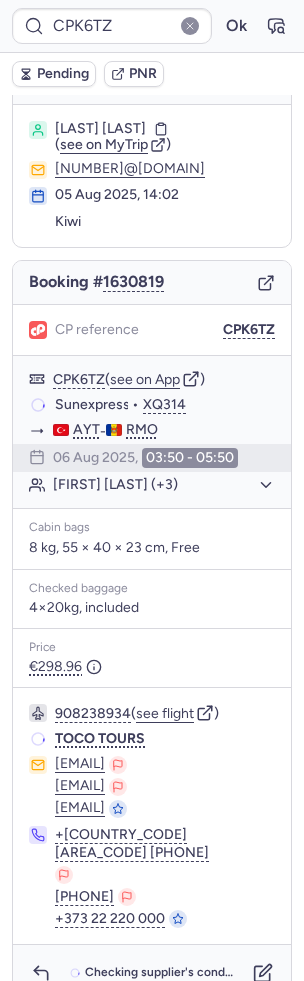 scroll, scrollTop: 22, scrollLeft: 0, axis: vertical 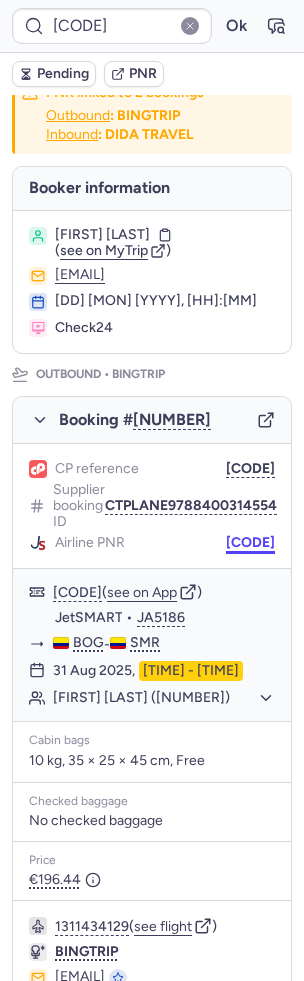 click on "B5ZGXF" at bounding box center (250, 543) 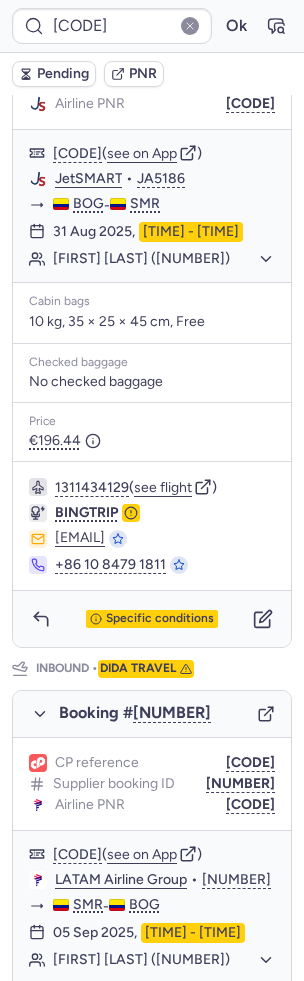 scroll, scrollTop: 544, scrollLeft: 0, axis: vertical 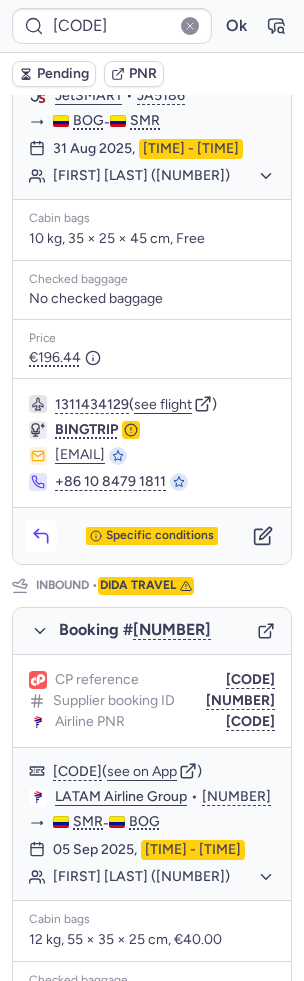 click 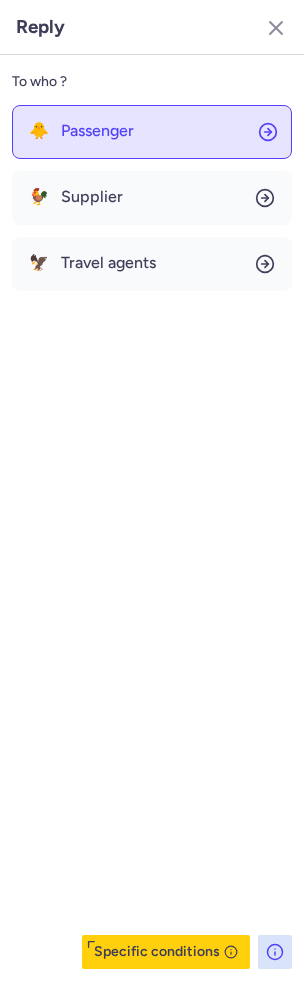 click on "Passenger" at bounding box center [97, 131] 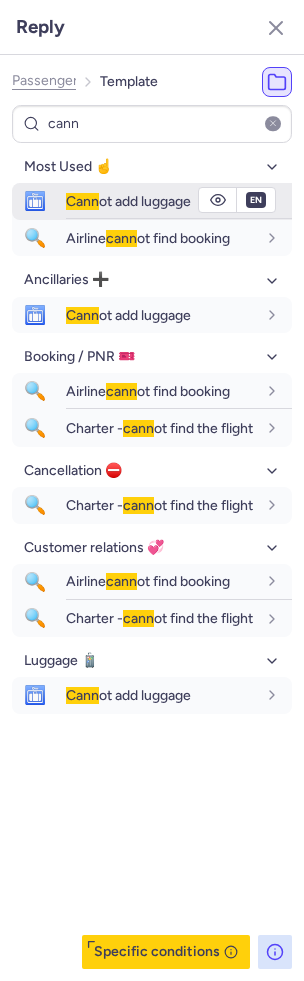 click on "Cann ot add luggage" at bounding box center (128, 201) 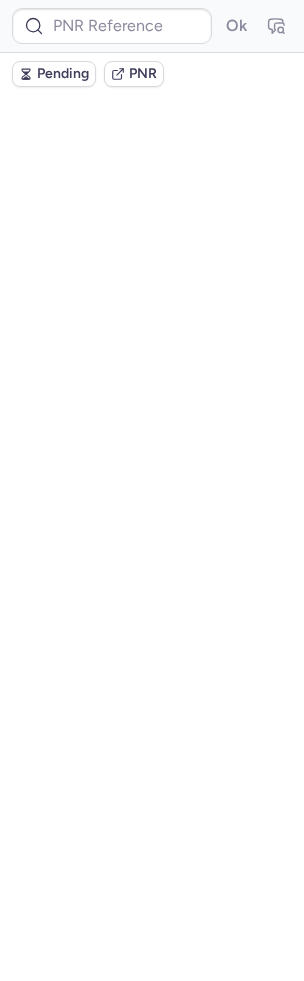 scroll, scrollTop: 0, scrollLeft: 0, axis: both 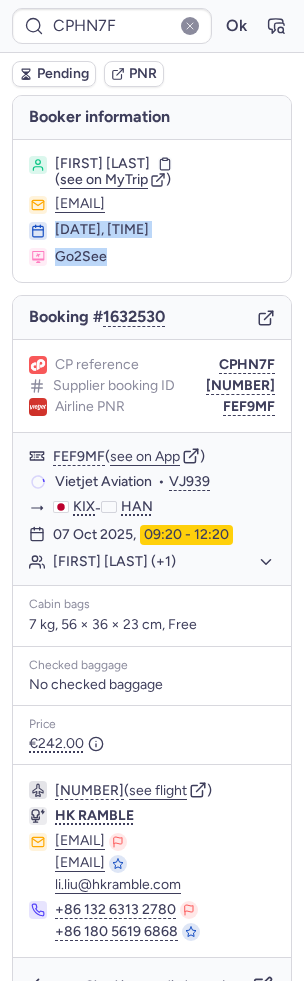 drag, startPoint x: 53, startPoint y: 228, endPoint x: 301, endPoint y: 265, distance: 250.74489 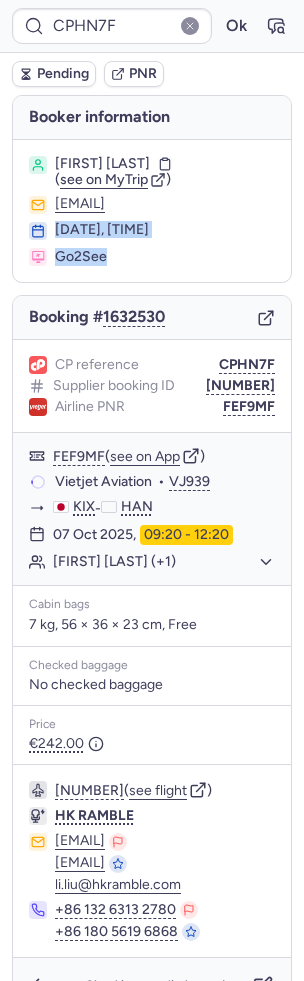 click on "Booker information Vladimir SIDOROV  ( see on MyTrip  )  fda.sidorov@gmail.com 06 Aug 2025, 08:15 Go2See Booking # 1632530 CP reference CPHN7F Supplier booking ID 10812521810672 Airline PNR FEF9MF FEF9MF  ( see on App )  Vietjet Aviation  •  VJ939 KIX  -  HAN 07 Oct 2025,  09:20 - 12:20 Vladimir SIDOROV (+1)  Cabin bags  7 kg, 56 × 36 × 23 cm, Free Checked baggage No checked baggage Price €242.00  1341715045  ( see flight )  HK RAMBLE support_service@hkramble.com support_service@hkramble.com li.liu@hkramble.com +86 132 6313 2780 +86 180 5619 6868 Checking supplier's conditions..." at bounding box center (152, 554) 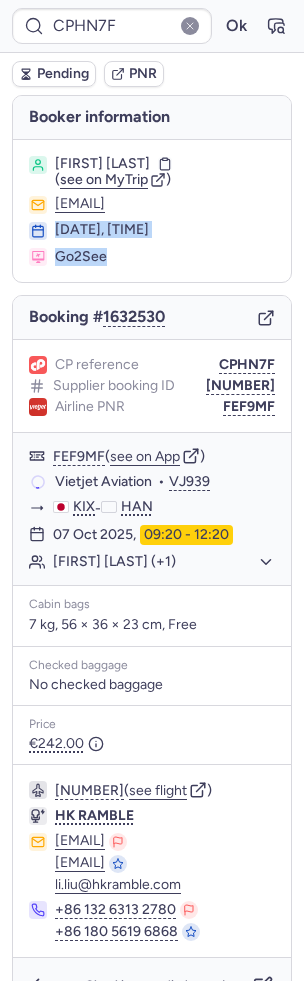 copy on "06 Aug 2025, 08:15 Go2See" 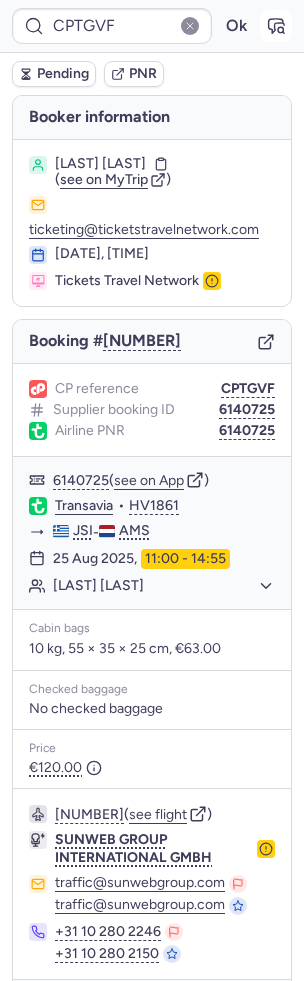 click 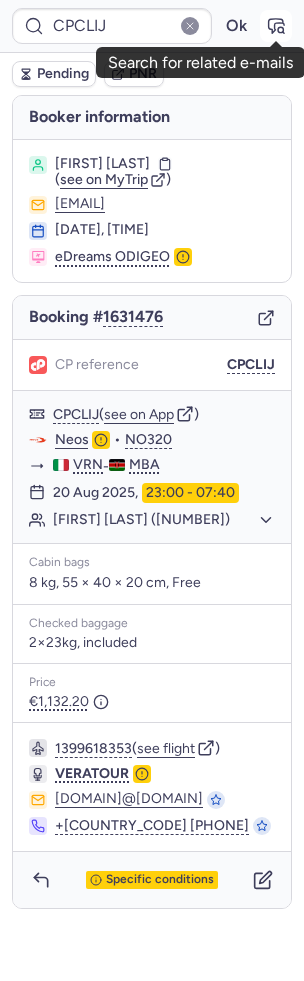 click 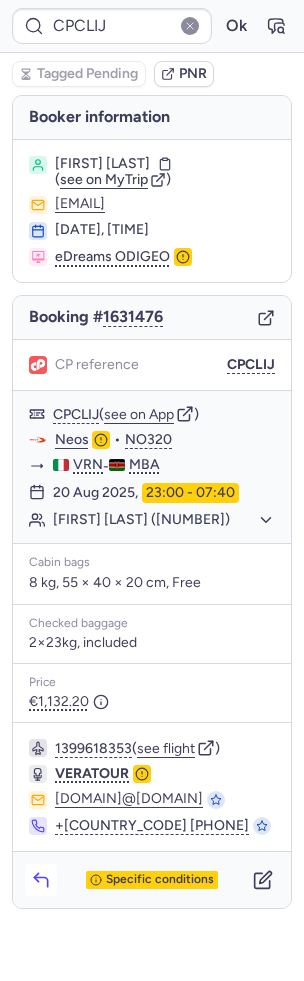 click 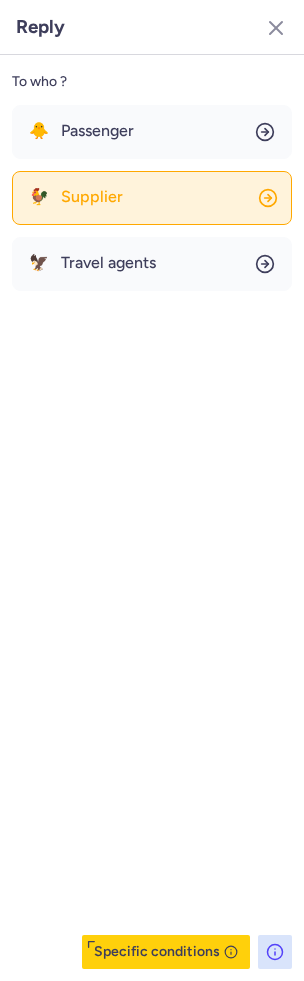 click on "Supplier" at bounding box center [92, 197] 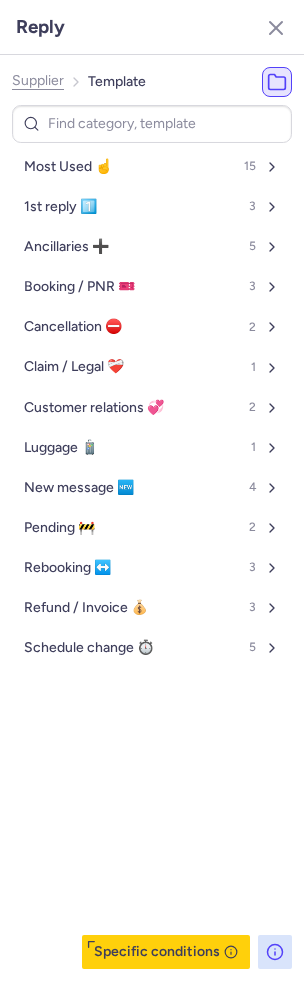 click on "Supplier" 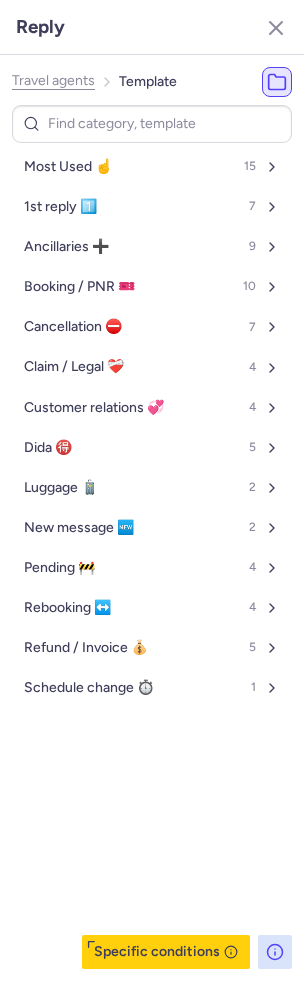 click on "Travel agents" 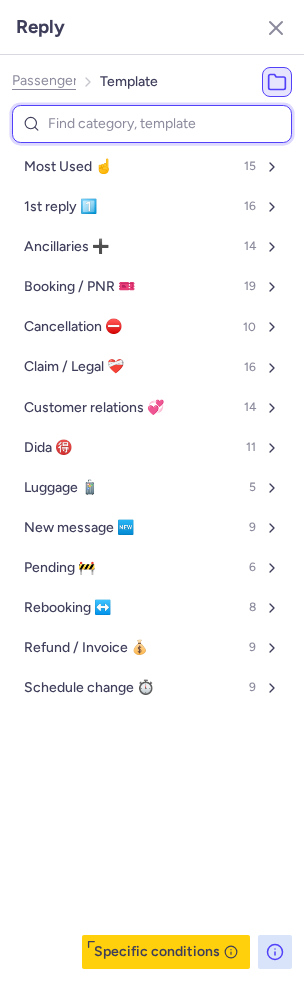 click at bounding box center (152, 124) 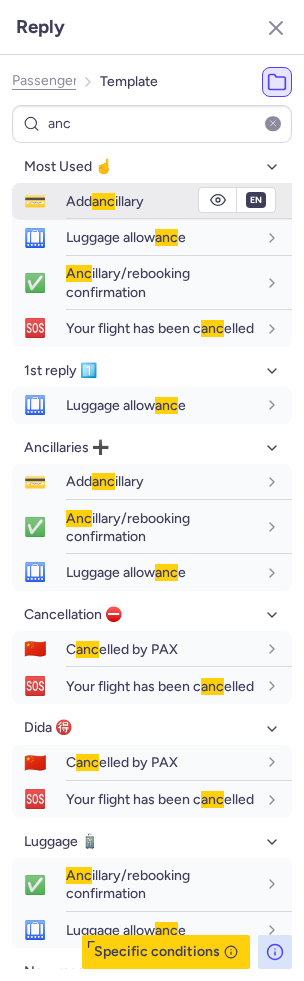 click on "Add  anc illary" at bounding box center [179, 201] 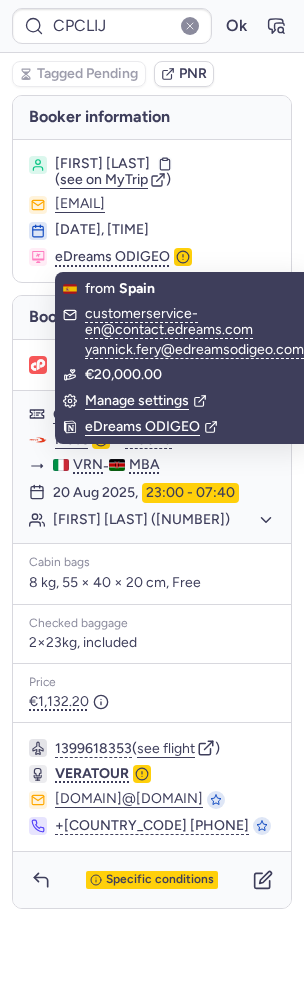 click on "Aziza LENZI" at bounding box center [102, 164] 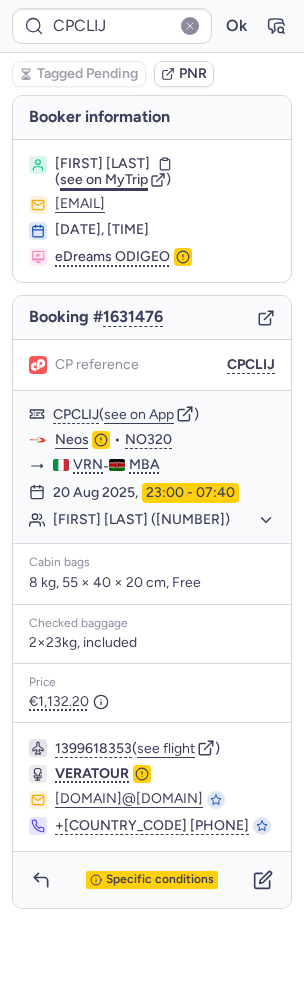 click on "see on MyTrip" at bounding box center [104, 179] 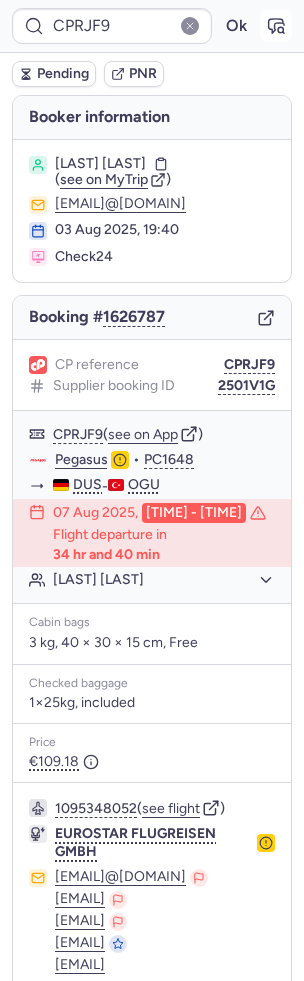 click 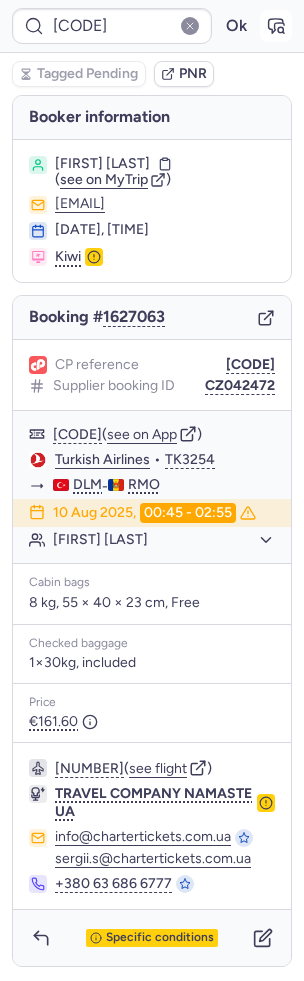 click 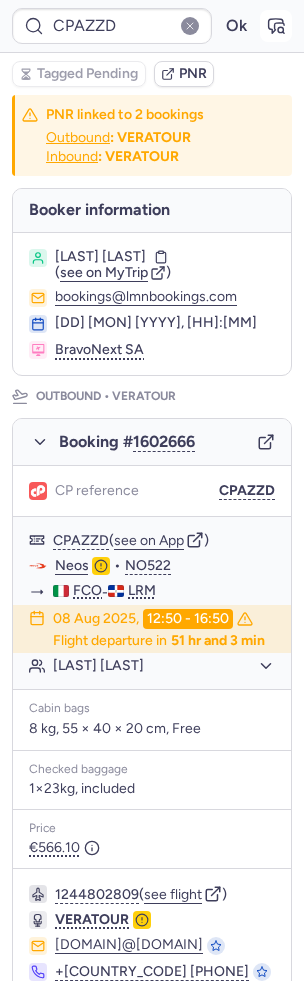 click 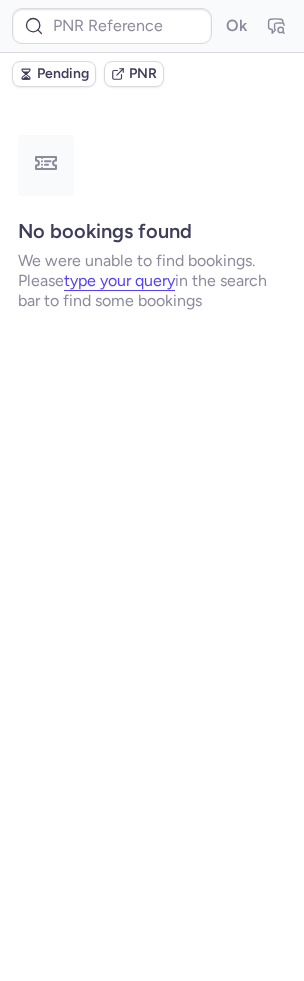 scroll, scrollTop: 0, scrollLeft: 0, axis: both 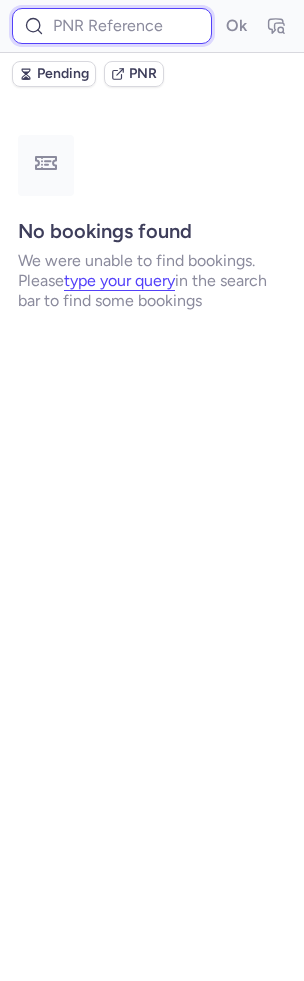 click at bounding box center [112, 26] 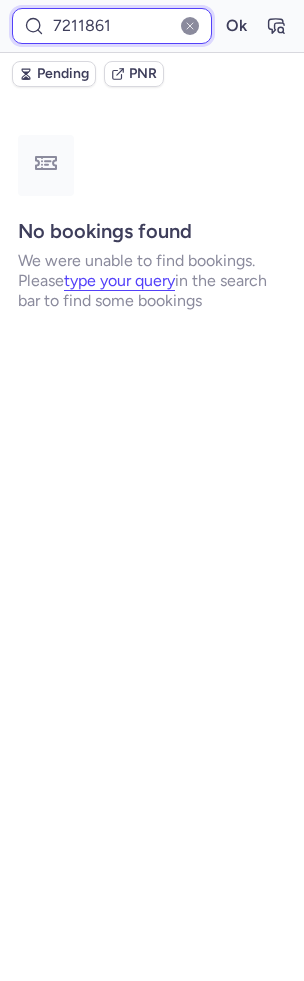 click on "Ok" at bounding box center (236, 26) 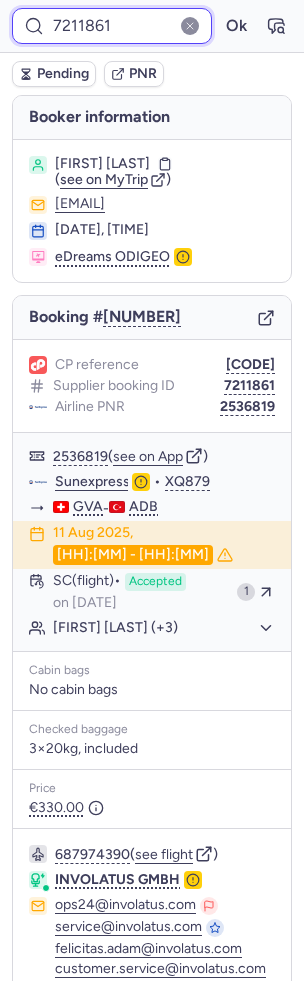click on "[NUMBER]" at bounding box center [112, 26] 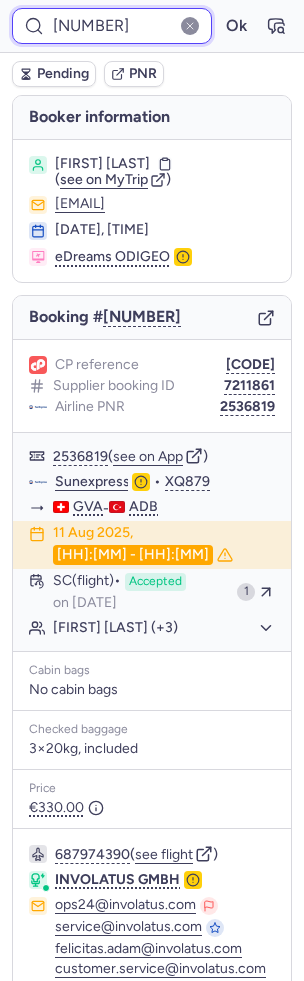 click on "Ok" at bounding box center [236, 26] 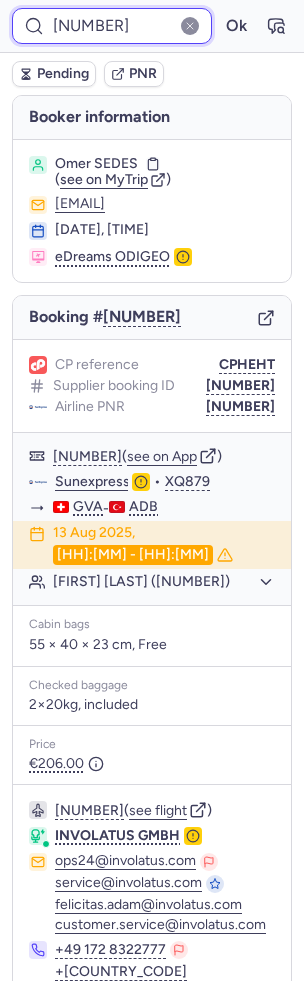 click on "7244409" at bounding box center (112, 26) 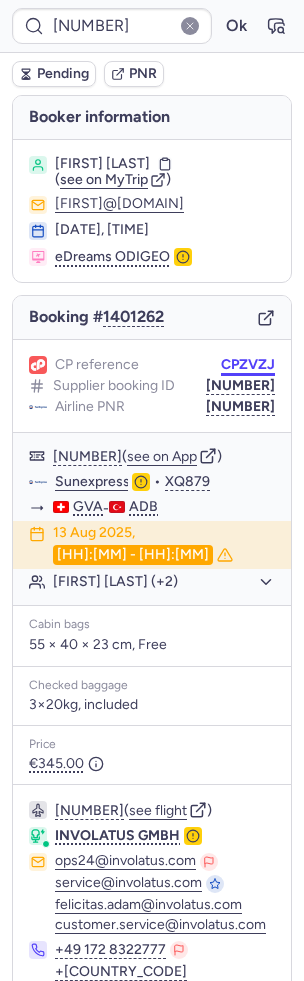 click on "[CODE]" at bounding box center (248, 365) 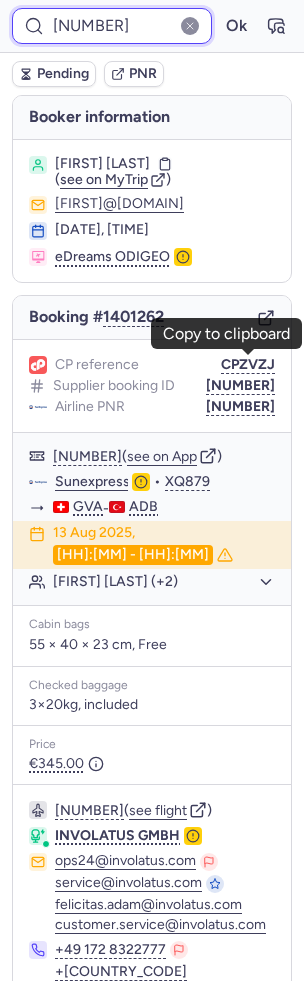 click on "[NUMBER]" at bounding box center [112, 26] 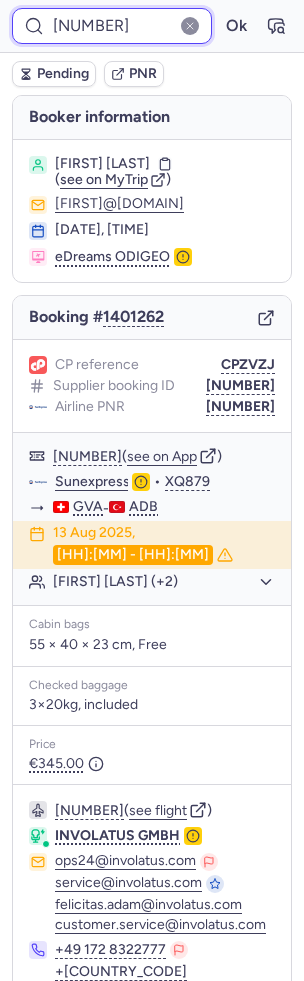 click on "[NUMBER]" at bounding box center [112, 26] 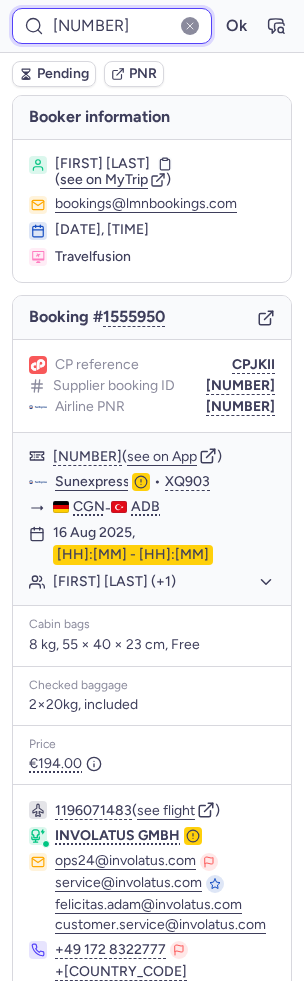 click on "[NUMBER]" at bounding box center (112, 26) 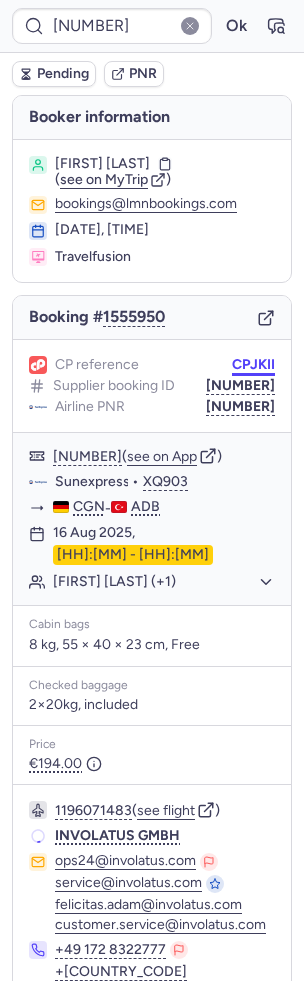 click on "CPJKII" at bounding box center [253, 365] 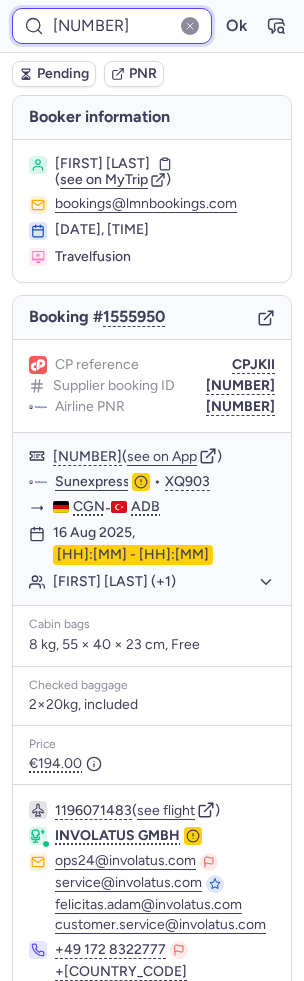 click on "[NUMBER]" at bounding box center (112, 26) 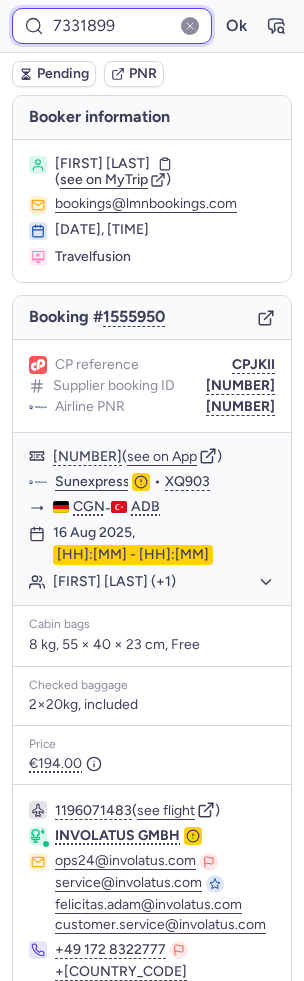 click on "Ok" at bounding box center (236, 26) 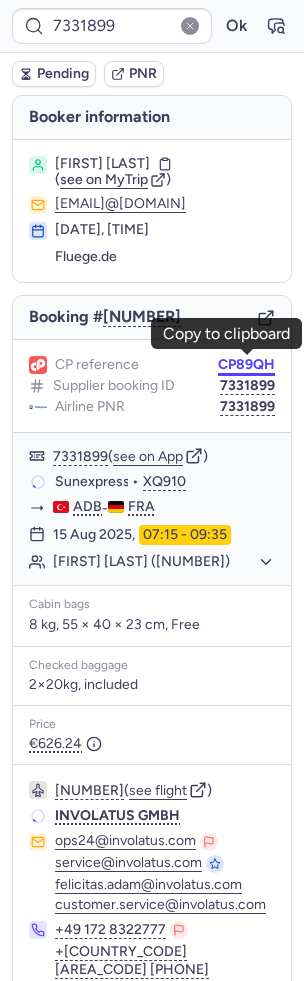 click on "CP89QH" at bounding box center [246, 365] 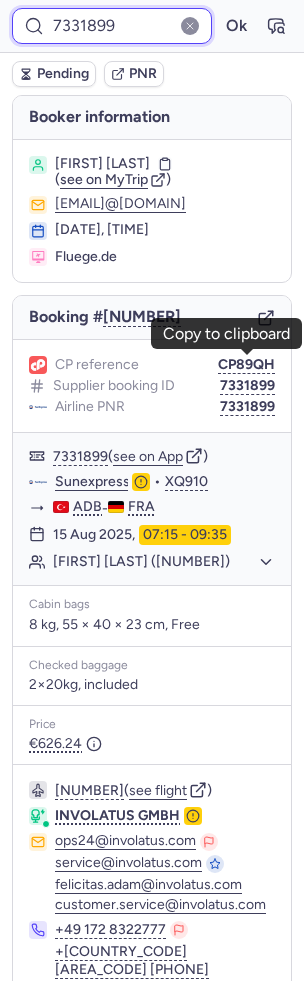 click on "7331899" at bounding box center (112, 26) 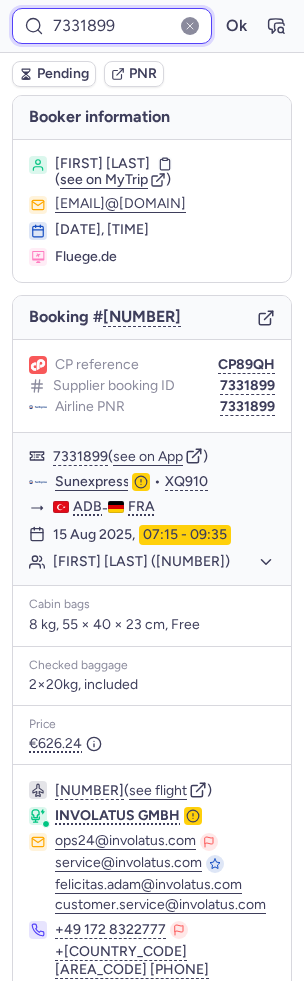 click on "7331899" at bounding box center (112, 26) 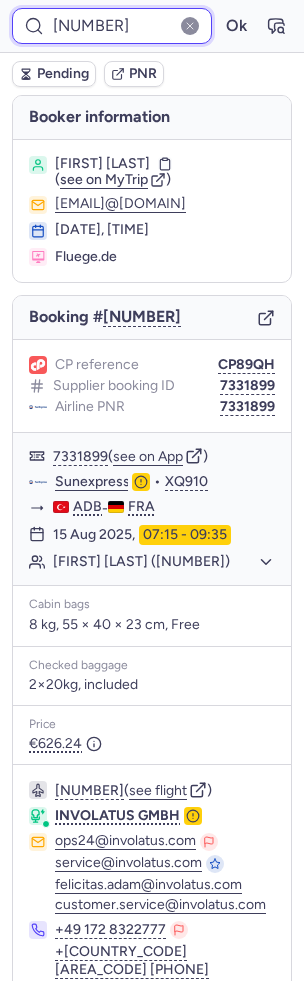 click on "Ok" at bounding box center [236, 26] 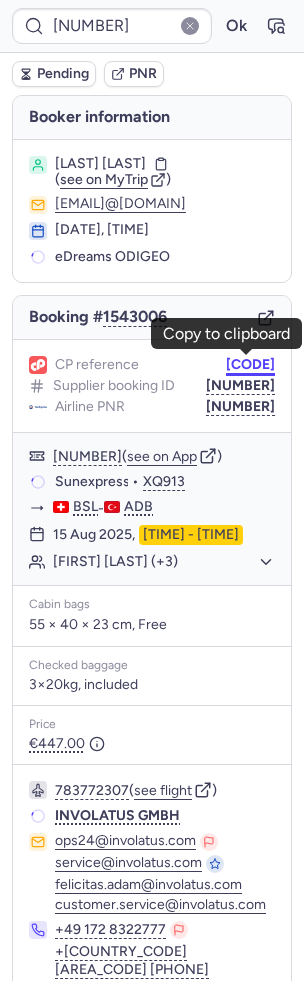 click on "CPSBXW" at bounding box center (250, 365) 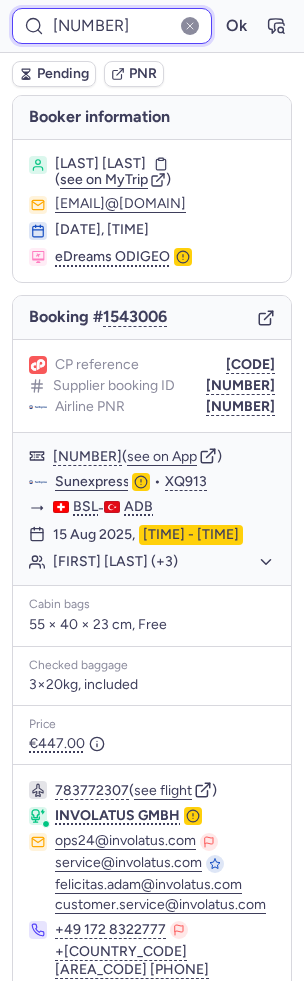click on "[NUMBER]" at bounding box center [112, 26] 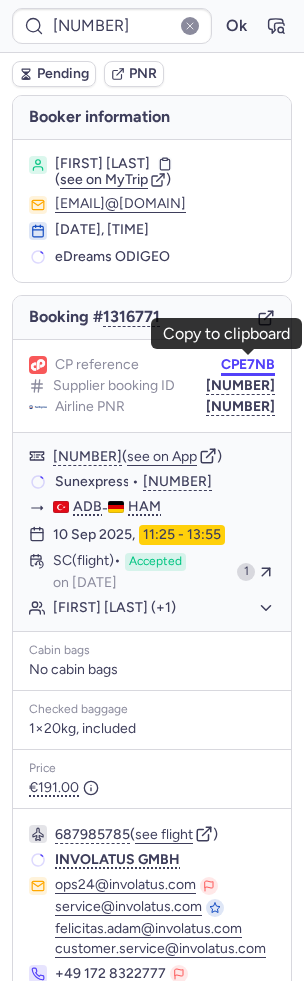 click on "CPE7NB" at bounding box center (248, 365) 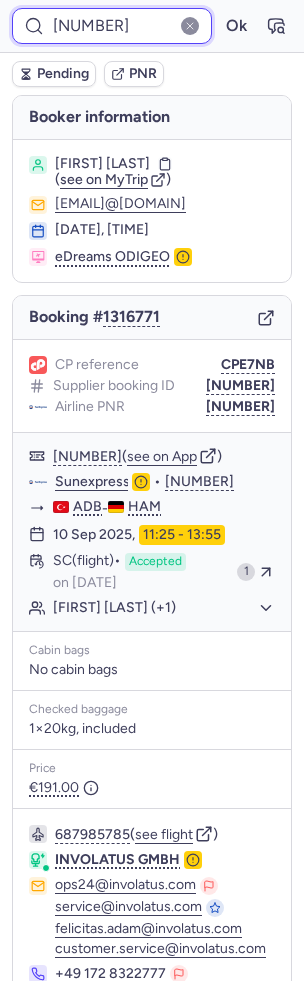 click on "7191038" at bounding box center (112, 26) 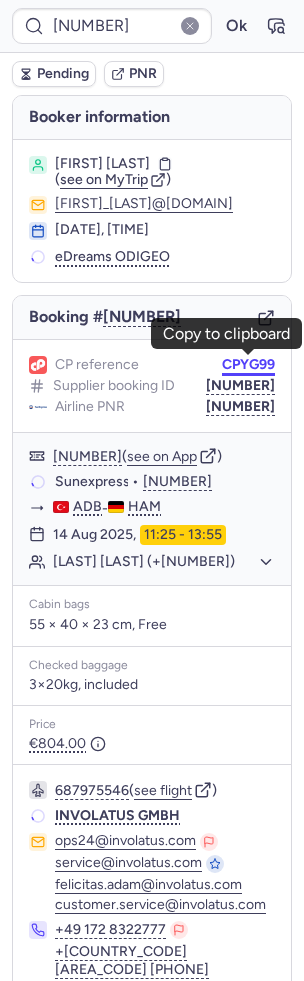 click on "[CODE]" at bounding box center (248, 365) 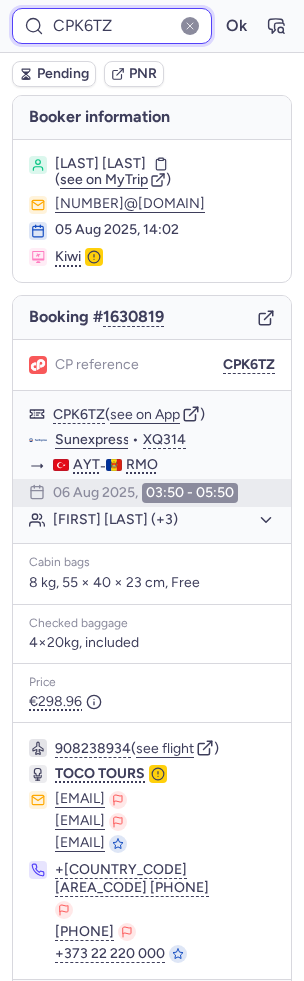 click on "CPK6TZ" at bounding box center (112, 26) 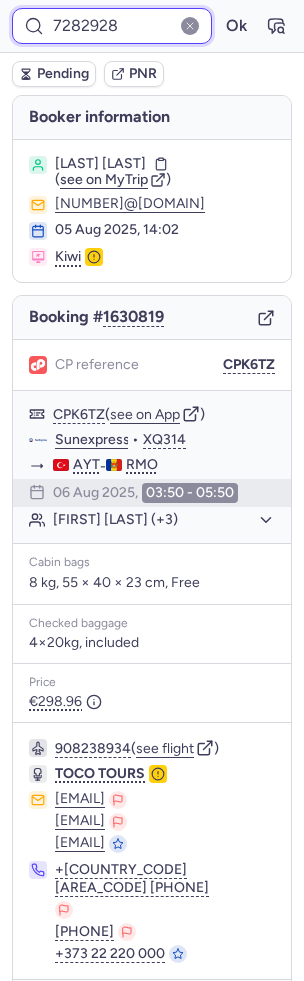 click on "Ok" at bounding box center [236, 26] 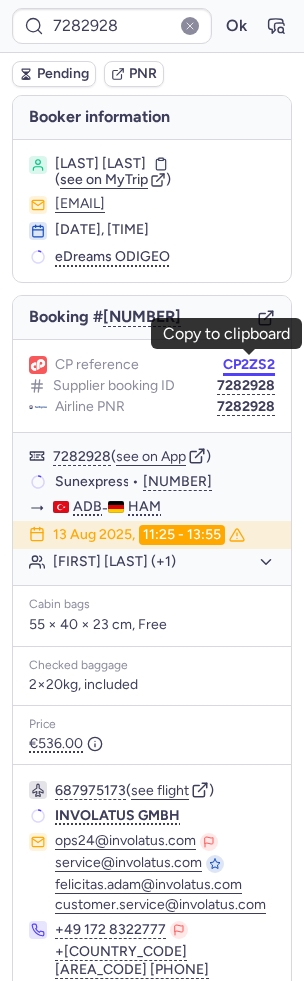 click on "[CODE]" at bounding box center [249, 365] 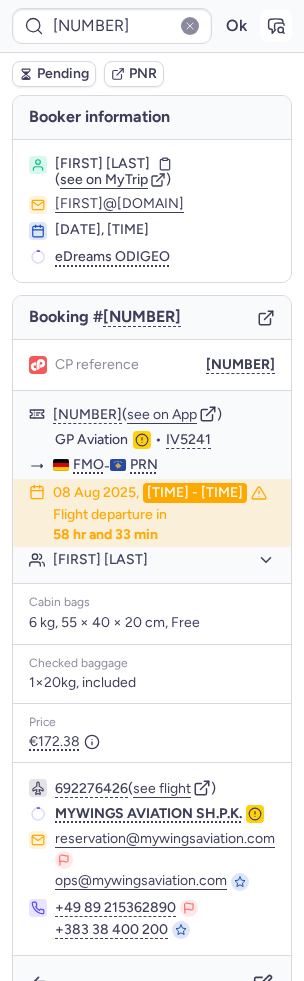 click 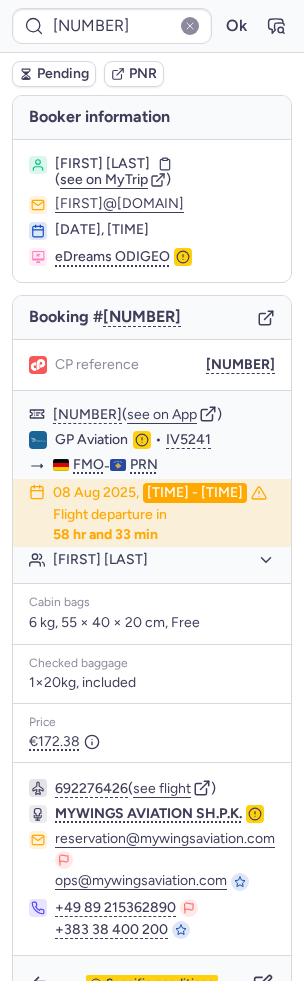 scroll, scrollTop: 38, scrollLeft: 0, axis: vertical 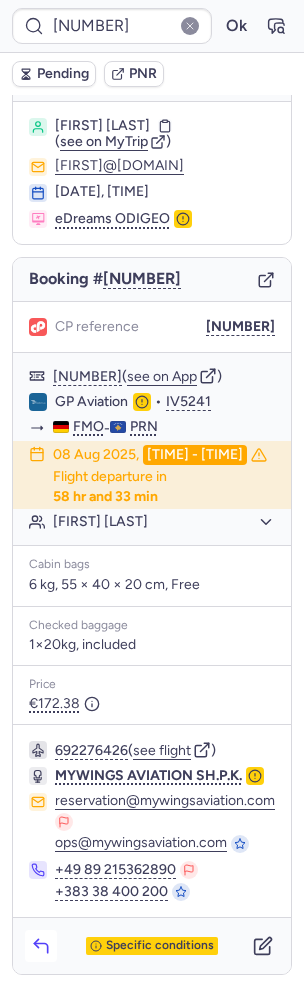 click 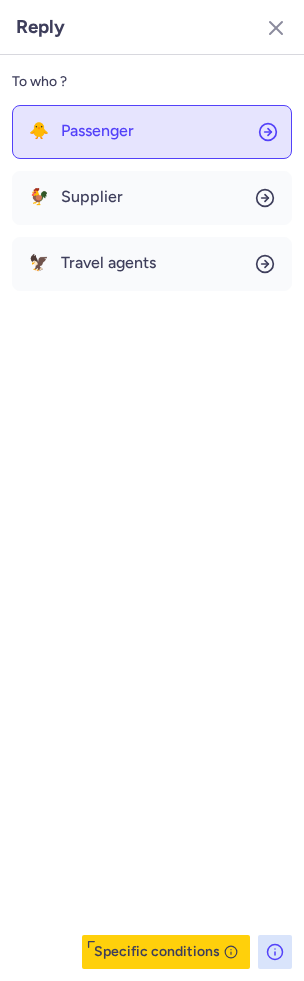 click on "🐥 Passenger" 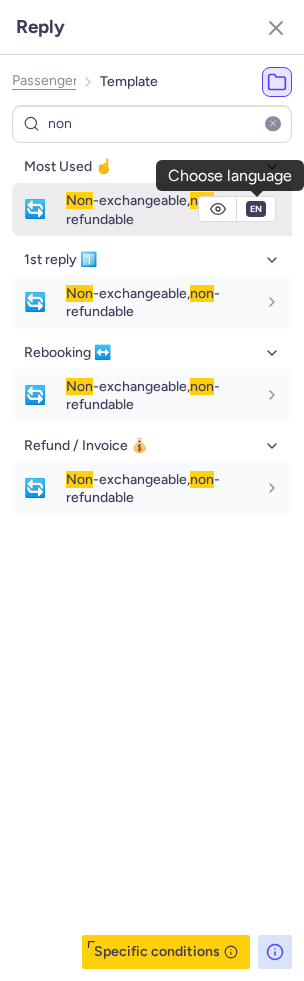 click on "en" at bounding box center (256, 209) 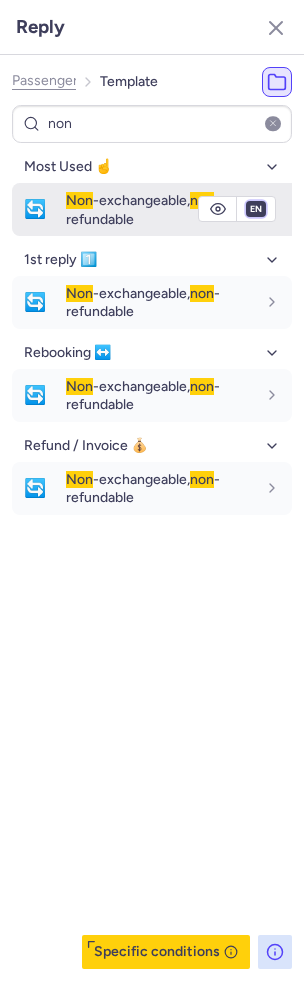 click on "fr en de nl pt es it ru" at bounding box center (256, 209) 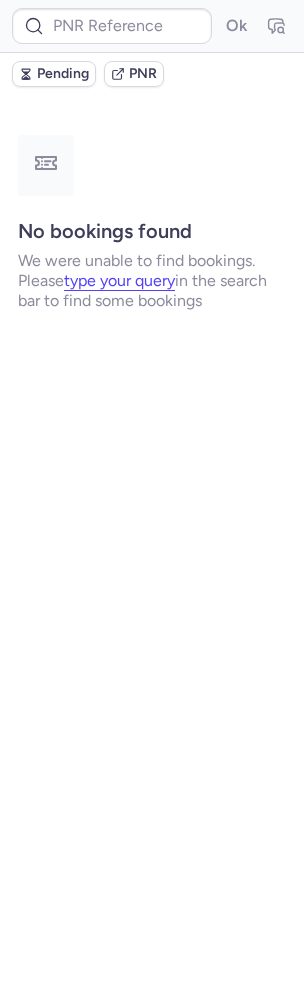 scroll, scrollTop: 0, scrollLeft: 0, axis: both 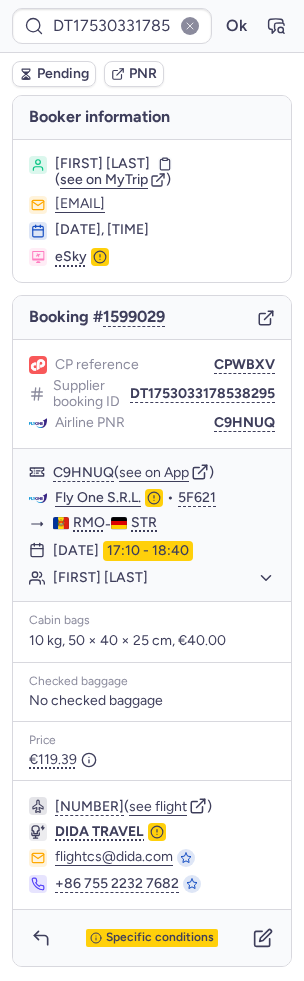 click on "1342099760  ( see flight )  DIDA TRAVEL flightcs@dida.com +86 755 2232 7682" at bounding box center (152, 845) 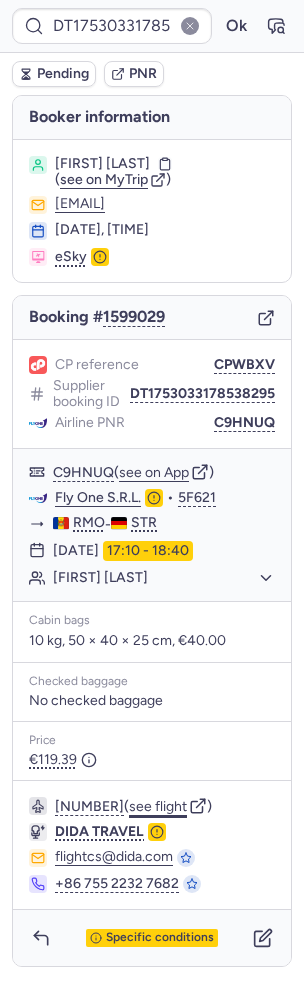 click on "see flight" 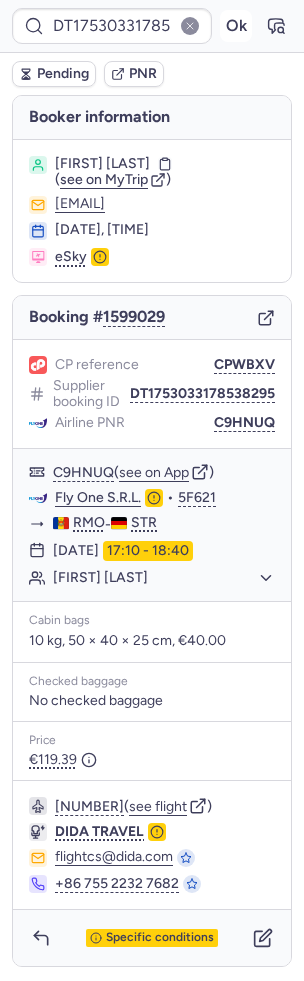 click on "Ok" at bounding box center (236, 26) 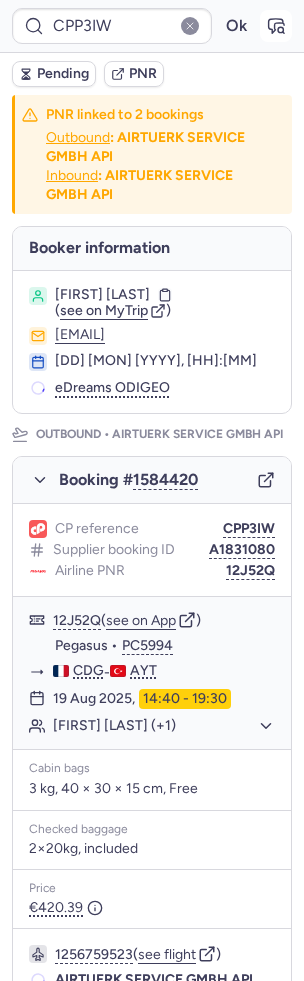 click 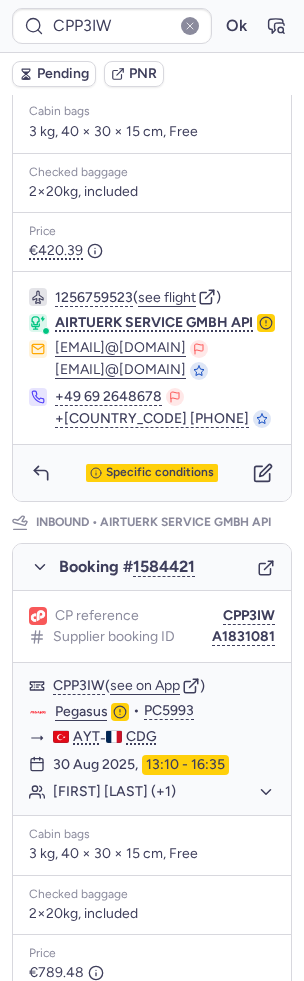 scroll, scrollTop: 394, scrollLeft: 0, axis: vertical 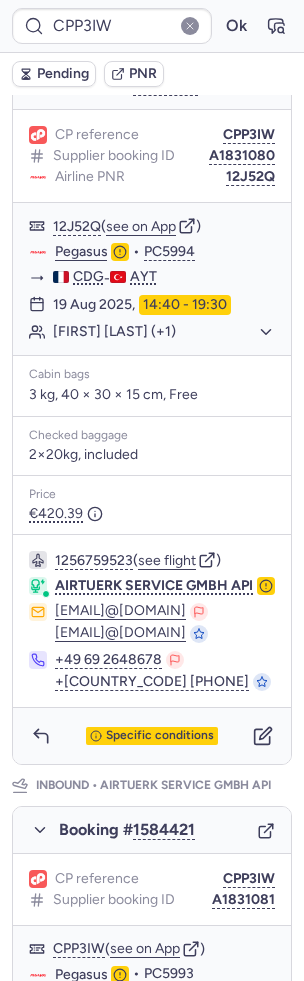 click on "Pending" at bounding box center [54, 74] 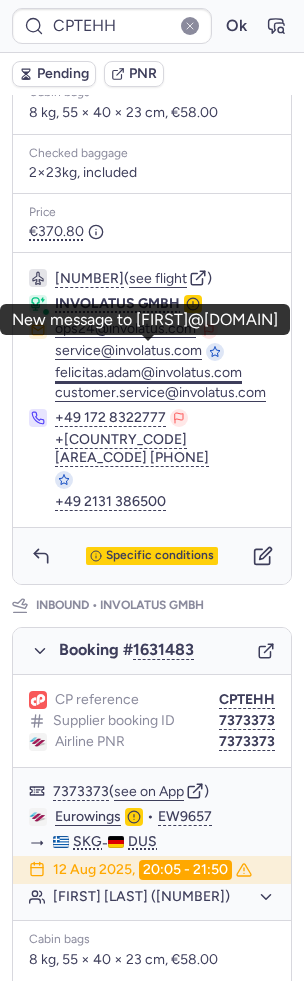 scroll, scrollTop: 653, scrollLeft: 0, axis: vertical 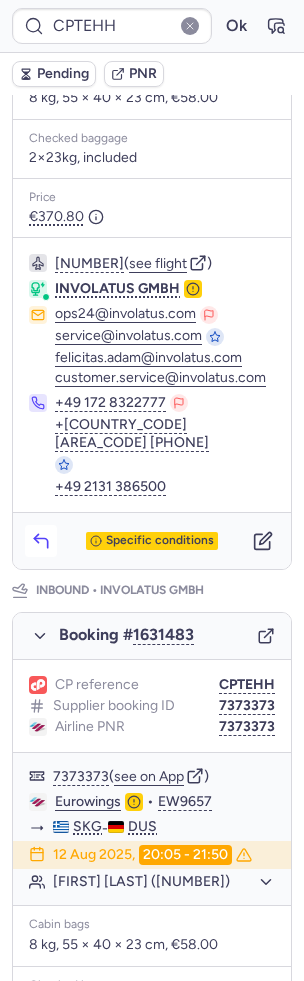 click 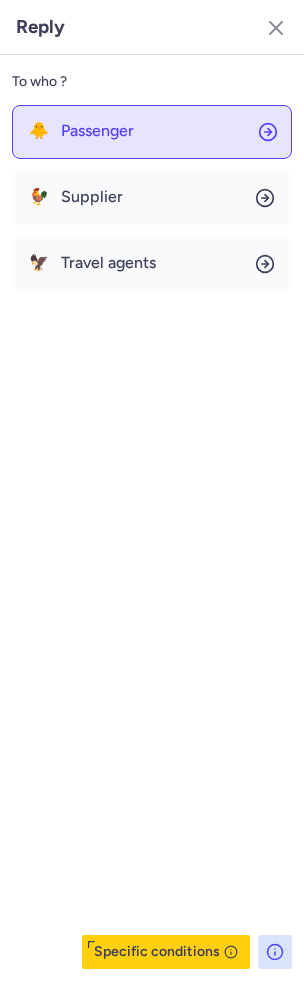 click on "Passenger" at bounding box center (97, 131) 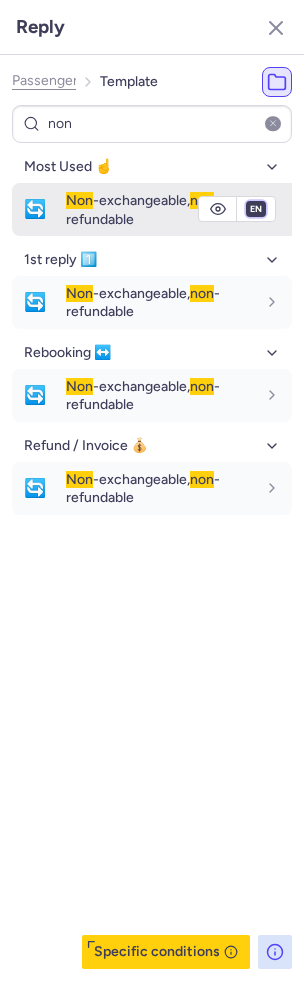 click on "fr en de nl pt es it ru" at bounding box center [256, 209] 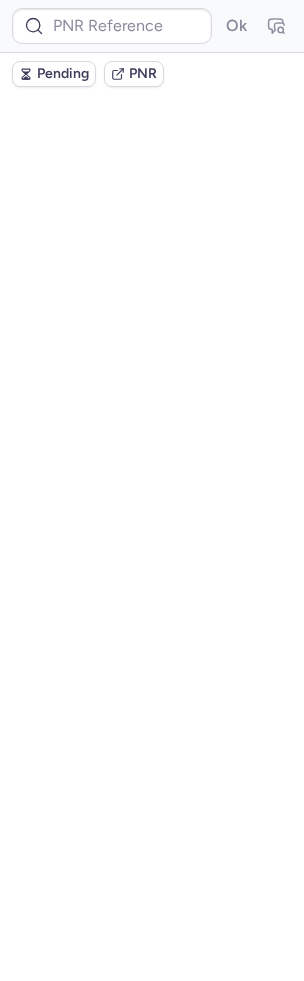 scroll, scrollTop: 0, scrollLeft: 0, axis: both 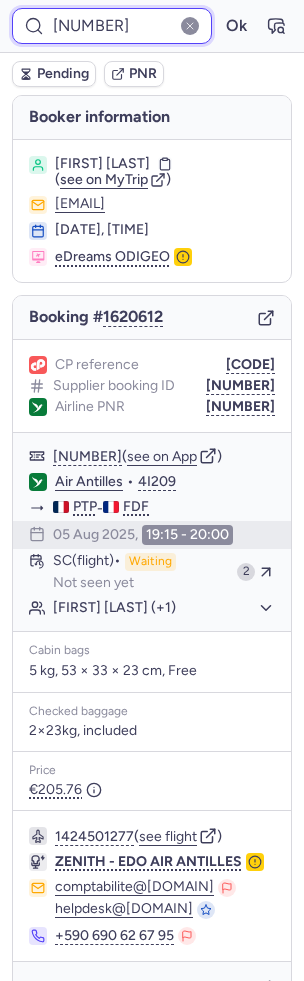 click on "001PMR" at bounding box center (112, 26) 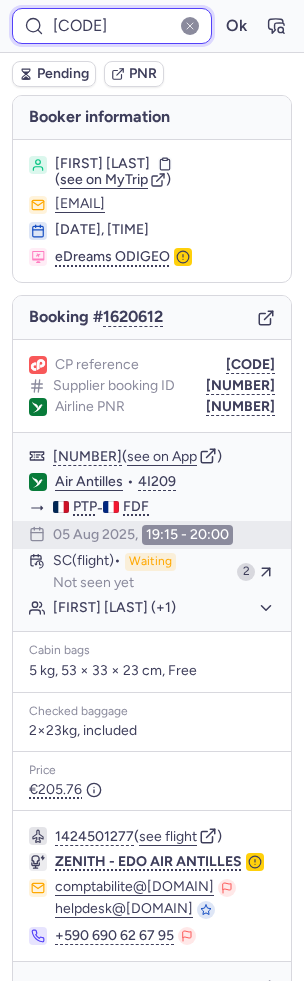 click on "Ok" at bounding box center (236, 26) 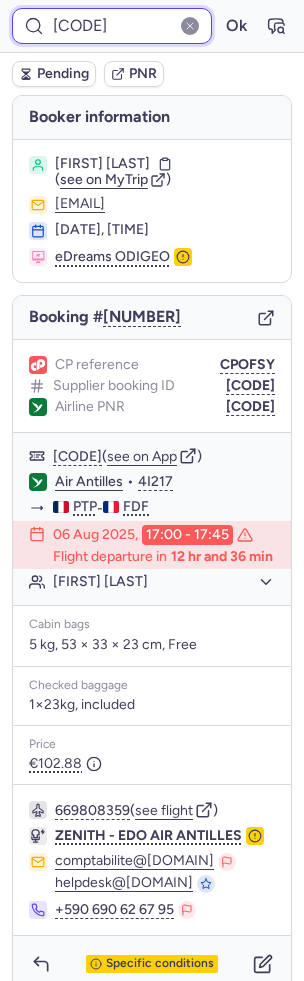 scroll, scrollTop: 38, scrollLeft: 0, axis: vertical 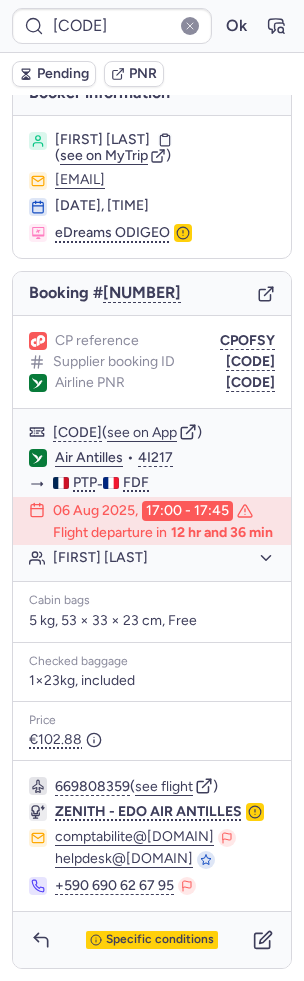 click on "669808359  ( see flight )  ZENITH - EDO AIR ANTILLES comptabilite@airantilles.com helpdesk@airantilles.com +590 690 62 67 95" at bounding box center (152, 836) 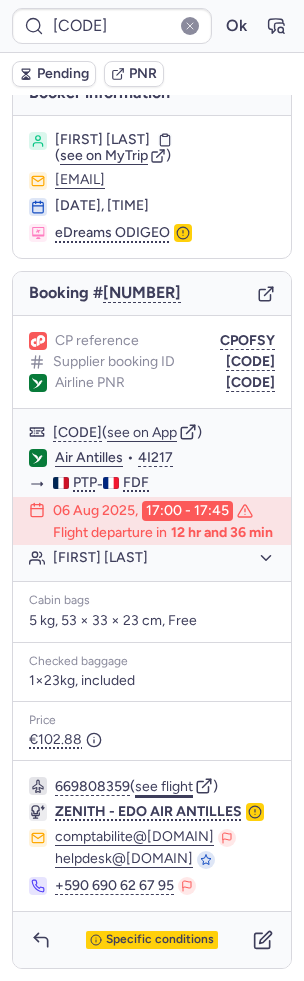 click on "see flight" 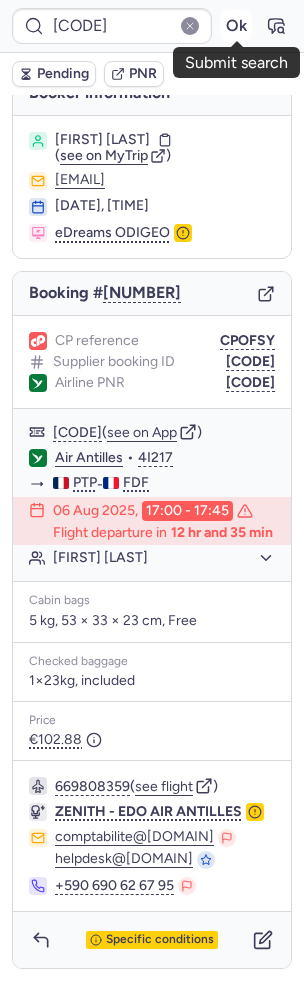 click on "Ok" at bounding box center (236, 26) 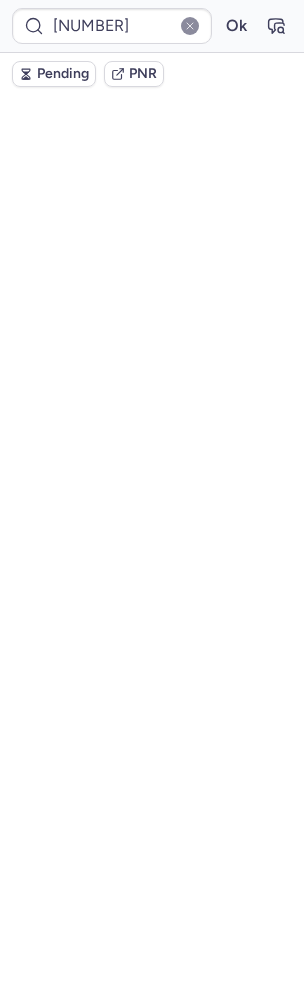 scroll, scrollTop: 0, scrollLeft: 0, axis: both 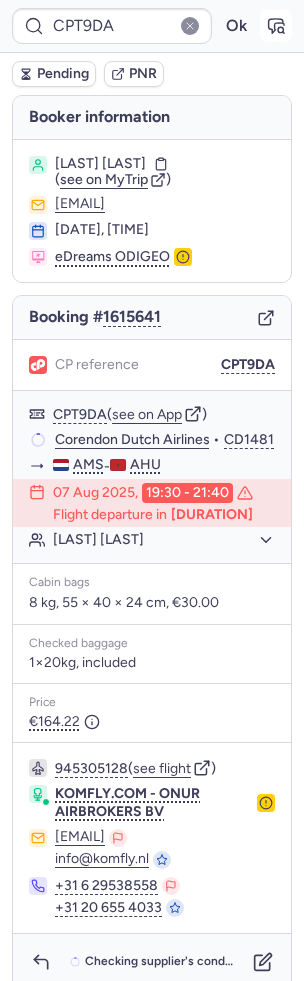 click 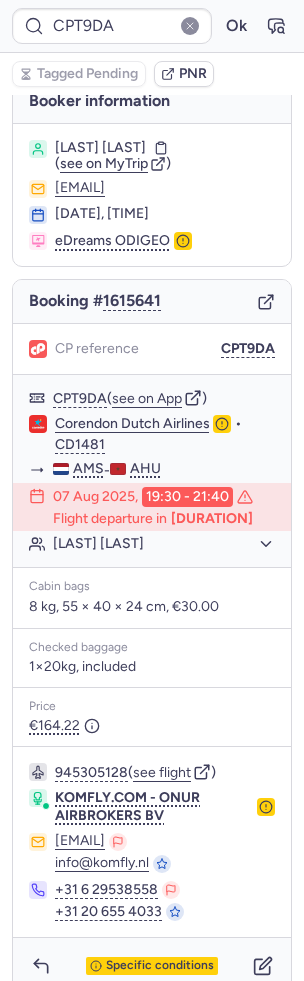 scroll, scrollTop: 36, scrollLeft: 0, axis: vertical 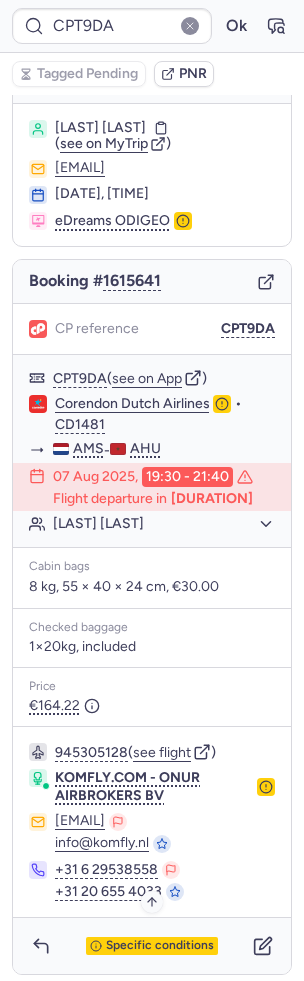 click on "Specific conditions" at bounding box center (160, 946) 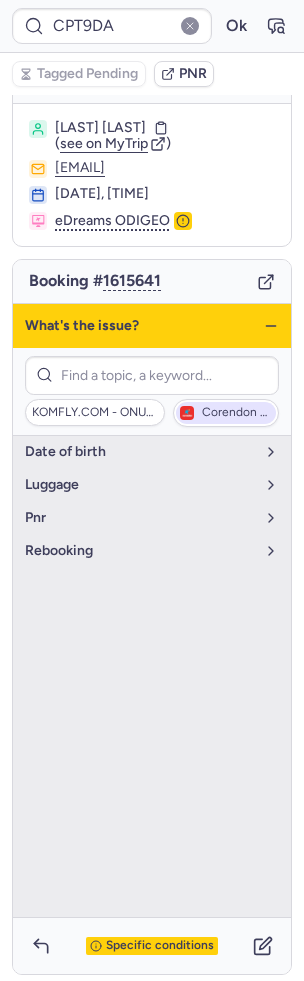 click on "Corendon Dutch Airlines" at bounding box center [237, 413] 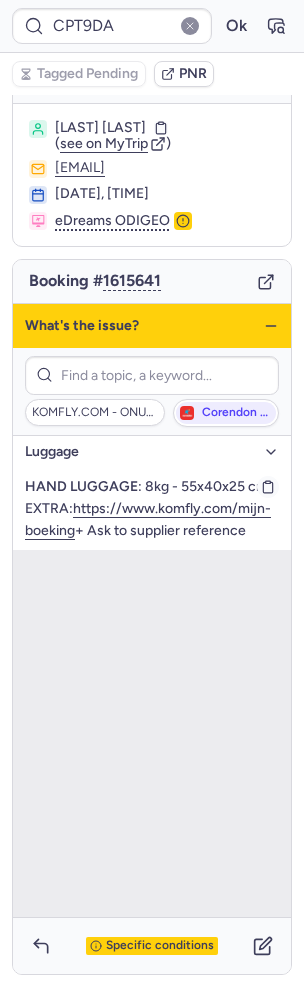 drag, startPoint x: 70, startPoint y: 508, endPoint x: 76, endPoint y: 534, distance: 26.683329 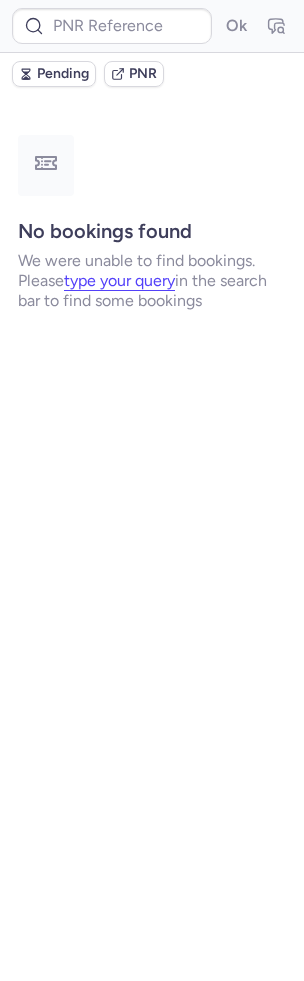 scroll, scrollTop: 0, scrollLeft: 0, axis: both 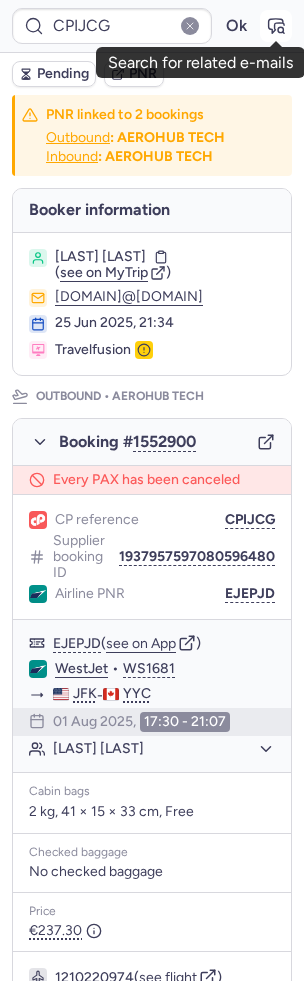 click 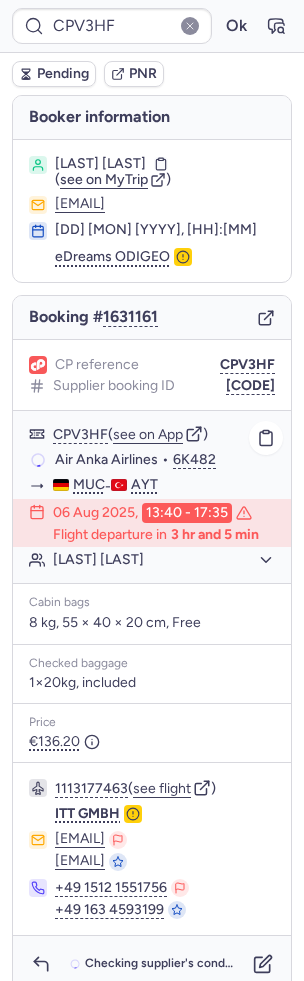scroll, scrollTop: 18, scrollLeft: 0, axis: vertical 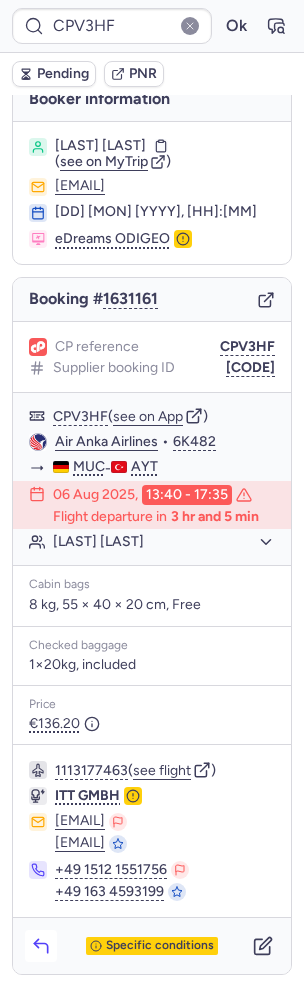 click 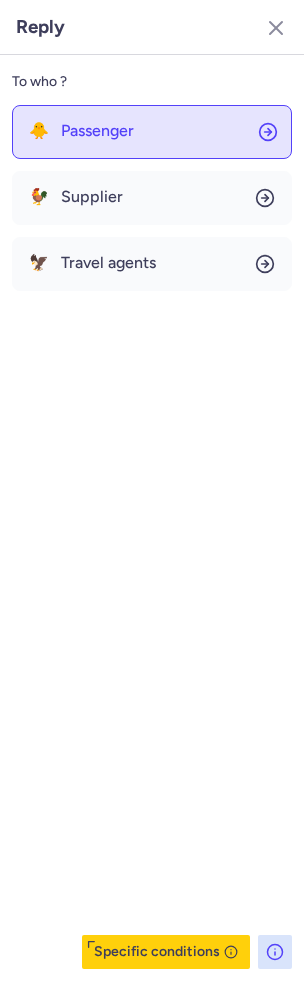 click on "Passenger" at bounding box center (97, 131) 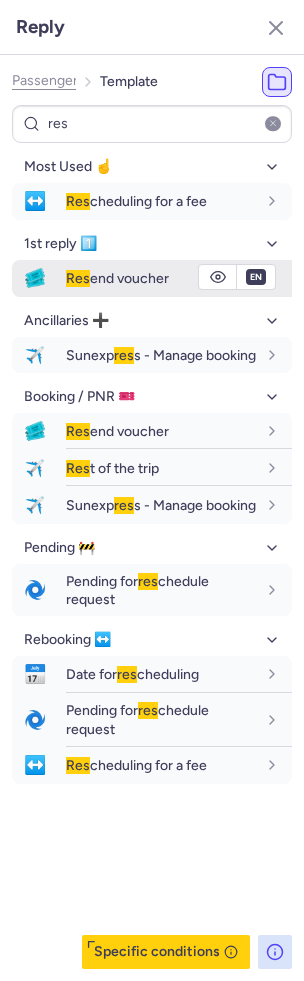 click on "Res end voucher" at bounding box center (117, 278) 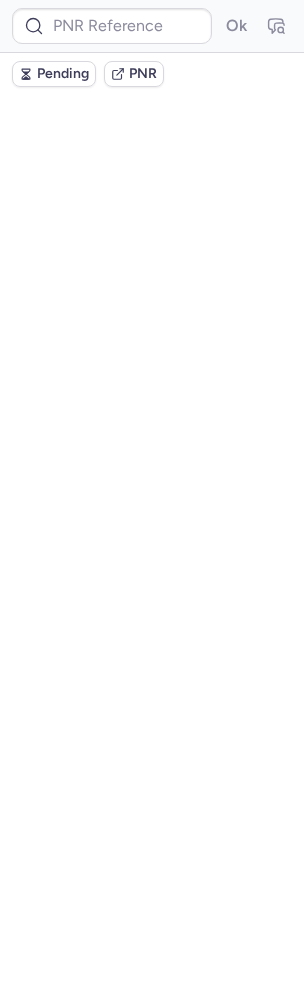 scroll, scrollTop: 0, scrollLeft: 0, axis: both 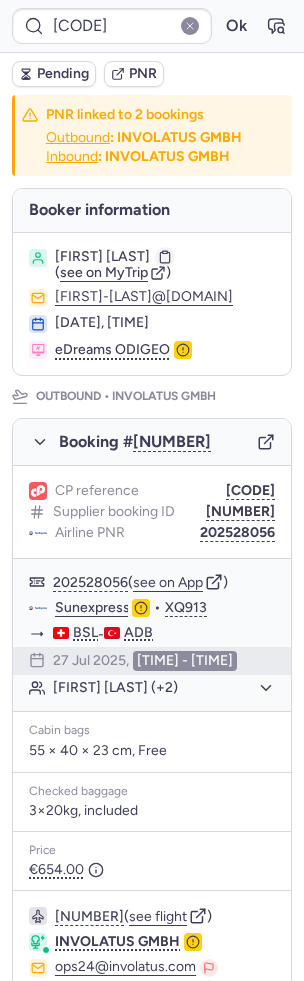 click 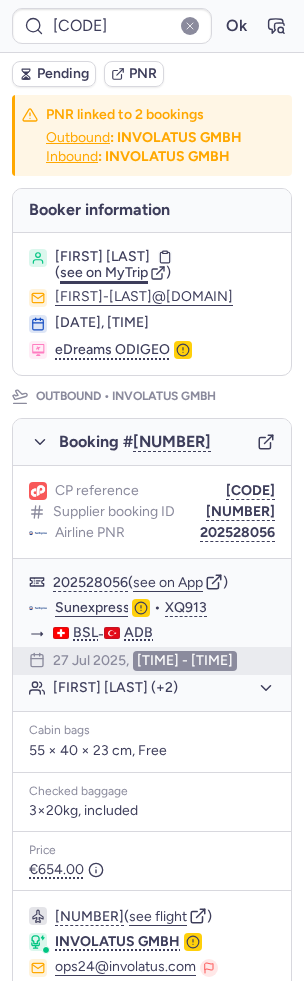click on "see on MyTrip" at bounding box center (104, 272) 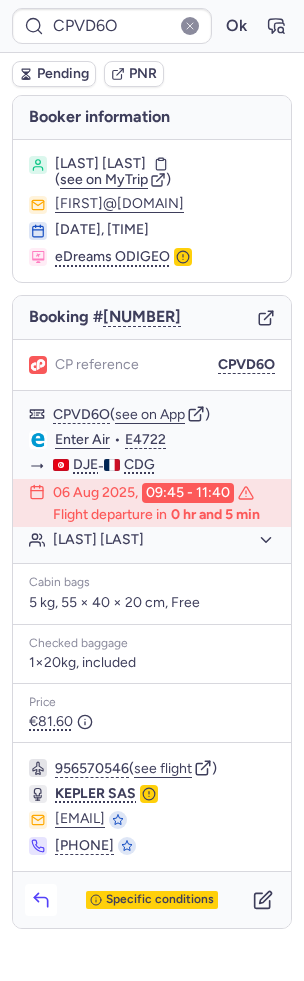 click at bounding box center (41, 900) 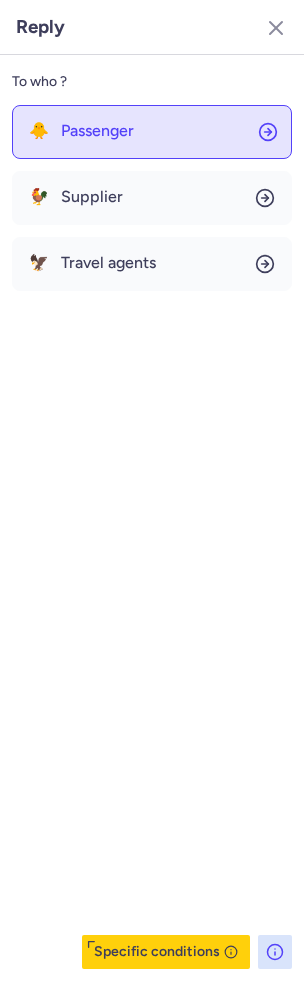 click on "Passenger" at bounding box center [97, 131] 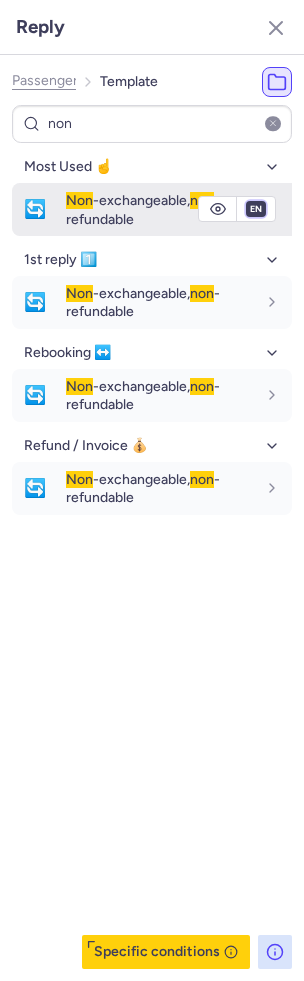 click on "fr en de nl pt es it ru" at bounding box center [256, 209] 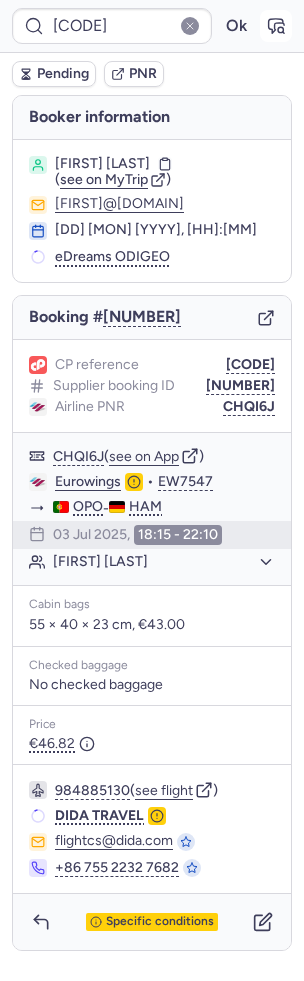 click at bounding box center [276, 26] 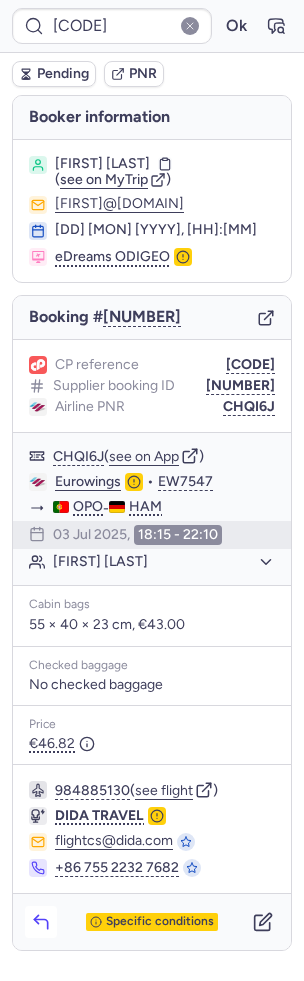 click 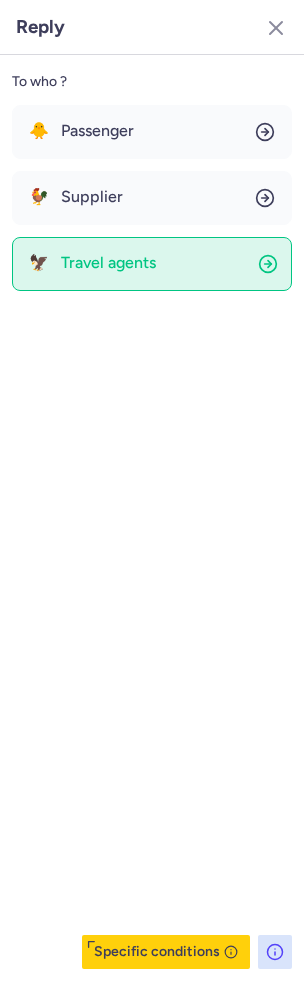 click on "🦅 Travel agents" 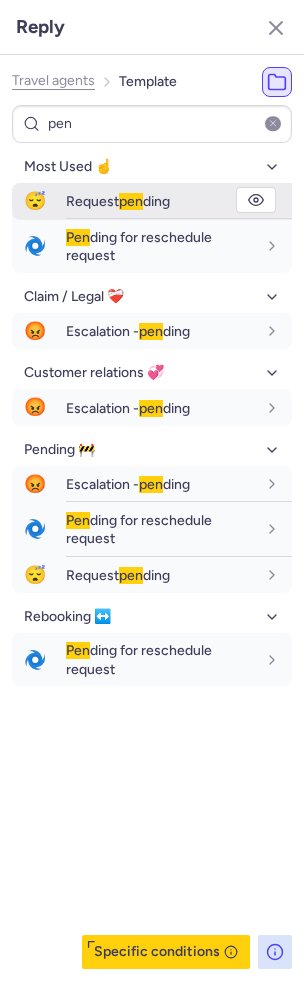 click on "pen" at bounding box center (131, 201) 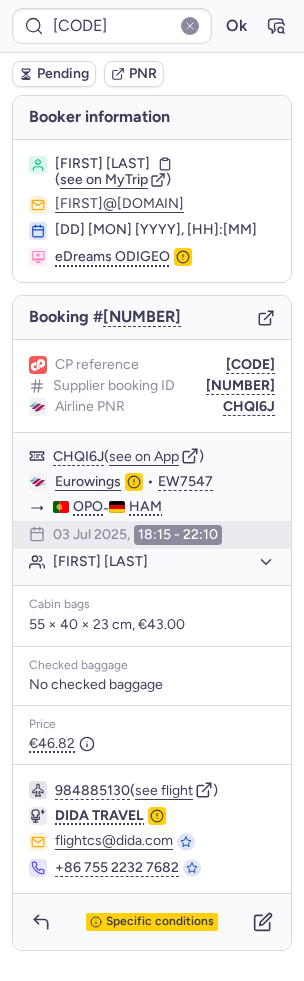 click on "Pending PNR" at bounding box center [152, 74] 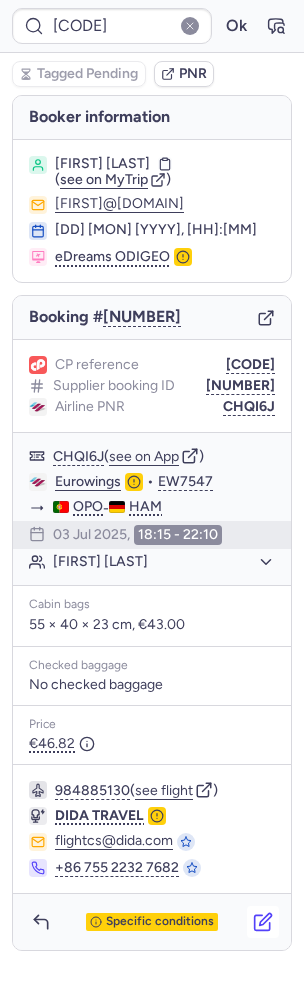 click 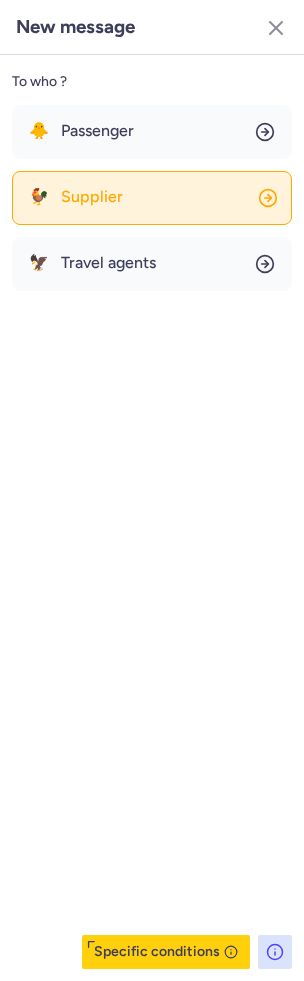 click on "🐓 Supplier" 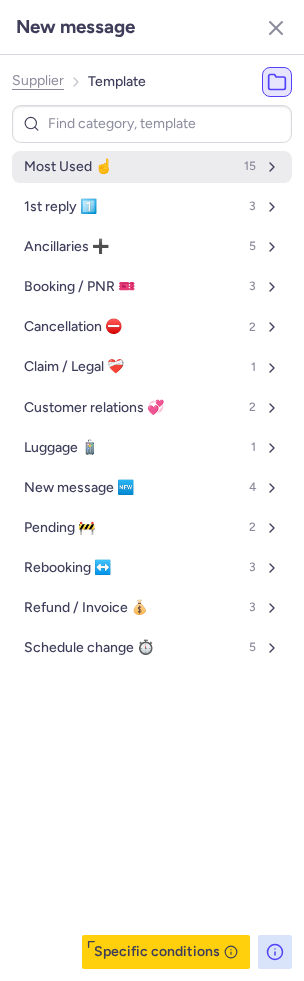 click on "Most Used ☝️ 15" at bounding box center [152, 167] 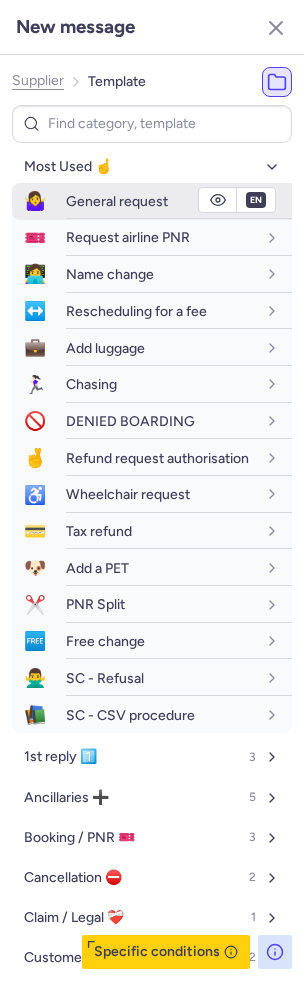 click on "General request" at bounding box center [179, 201] 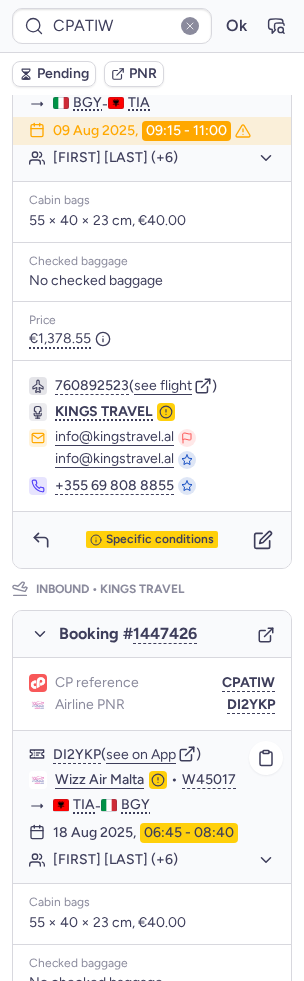 scroll, scrollTop: 518, scrollLeft: 0, axis: vertical 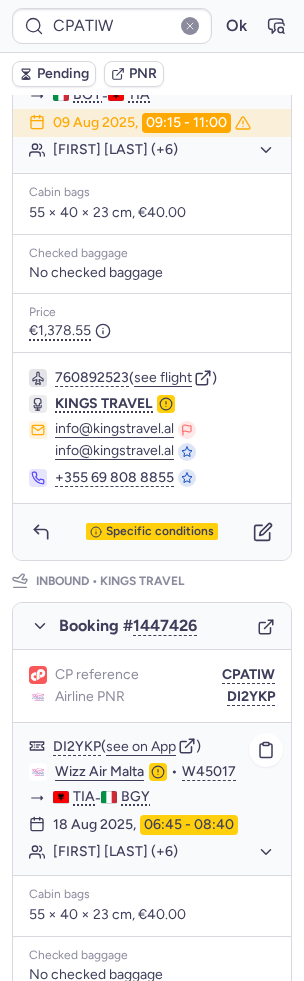 click on "Wizz Air Malta" 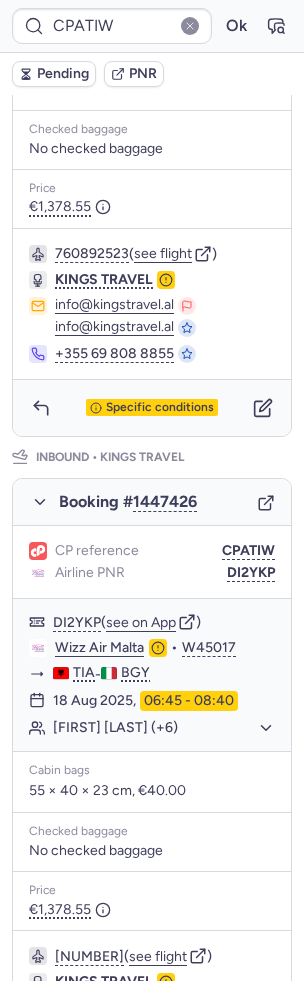 scroll, scrollTop: 800, scrollLeft: 0, axis: vertical 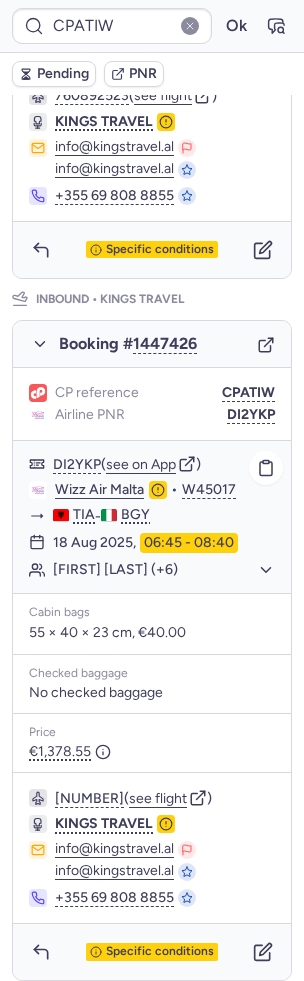 click on "[FIRST] [LAST] (+6)" 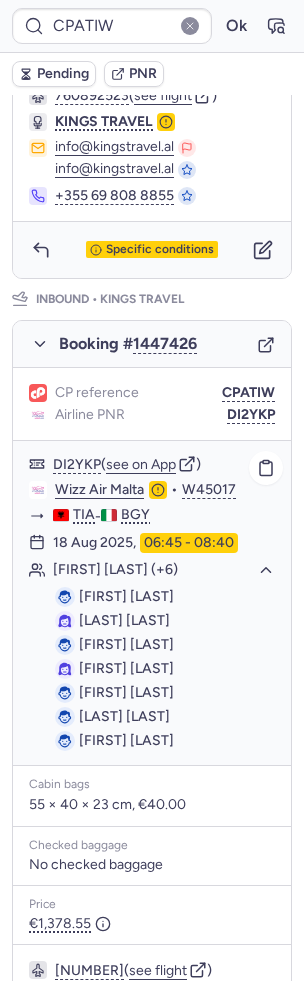 click on "Riccardo CHIORLIN" at bounding box center [126, 596] 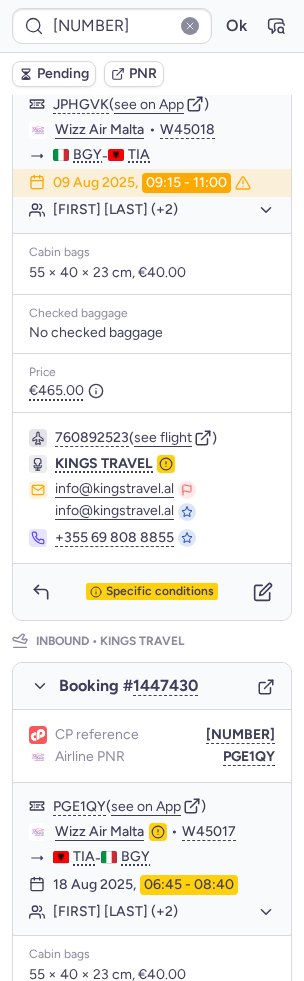 scroll, scrollTop: 546, scrollLeft: 0, axis: vertical 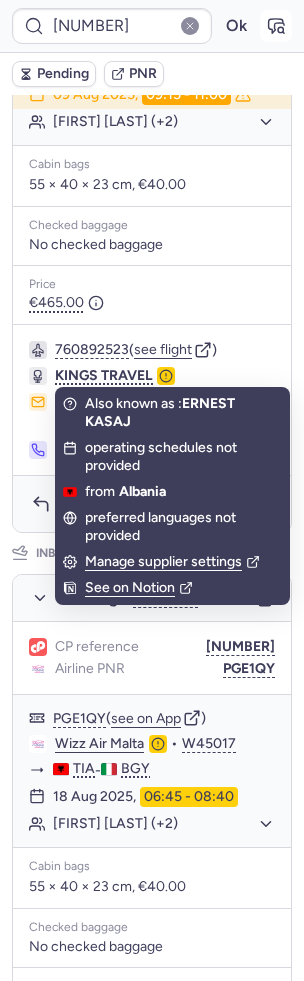 click 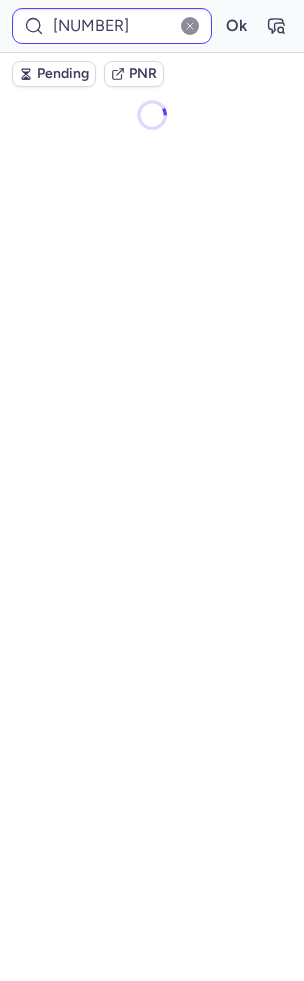 scroll, scrollTop: 0, scrollLeft: 0, axis: both 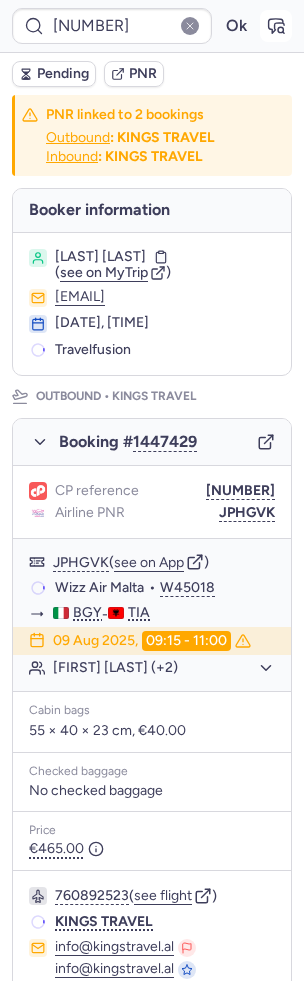 click 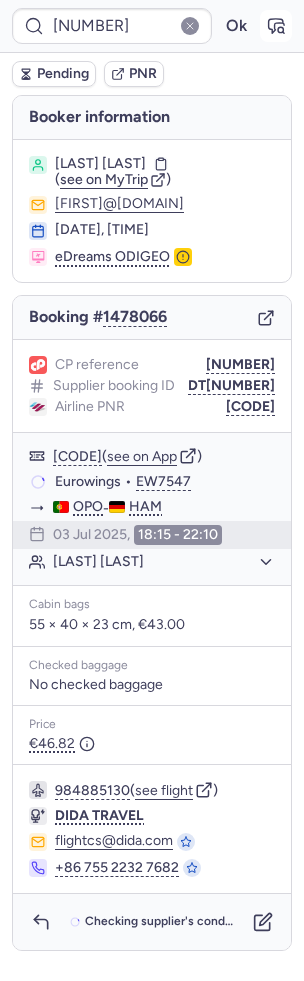 click 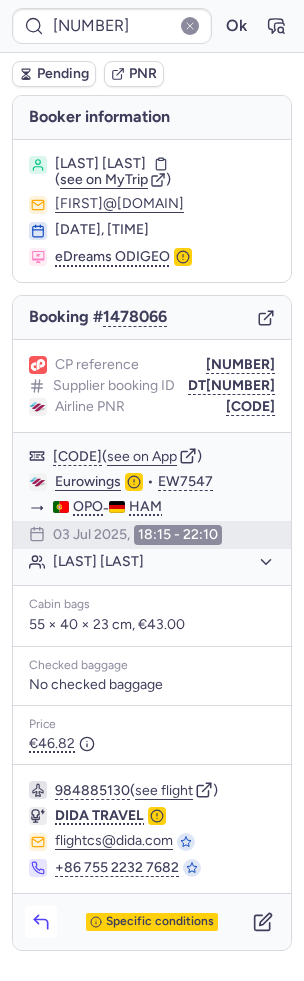 click 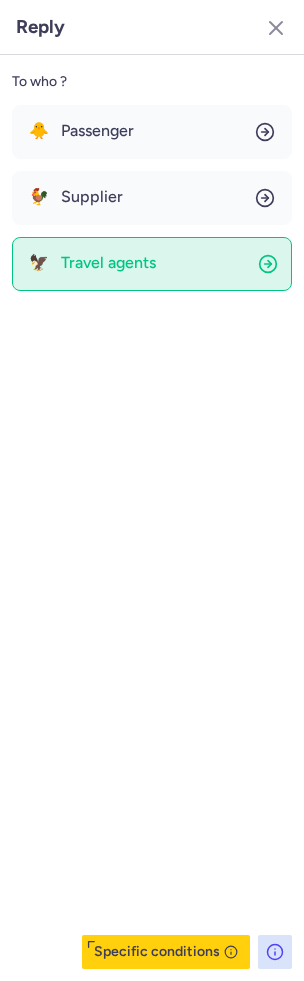 click on "🦅 Travel agents" 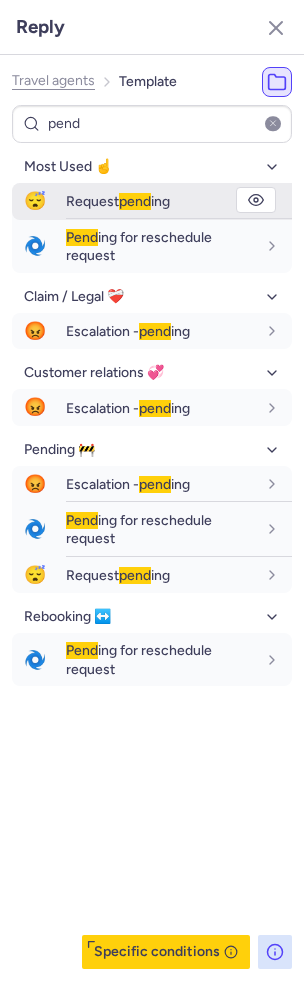 click on "Request  pend ing" at bounding box center [179, 201] 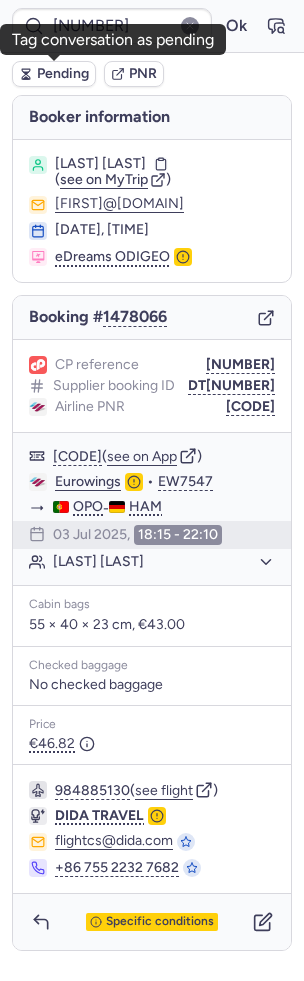 click on "Pending" at bounding box center [63, 74] 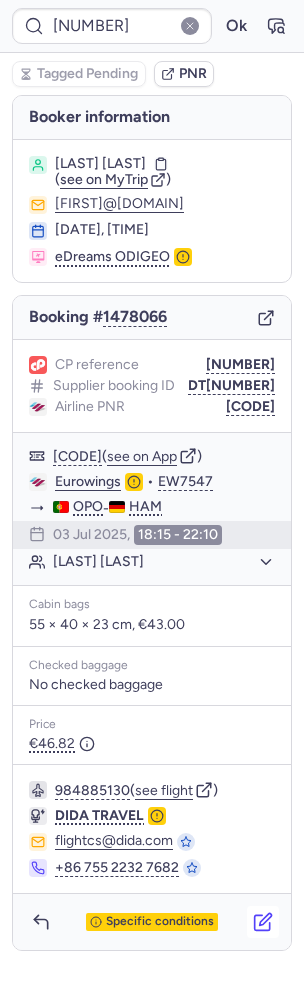click 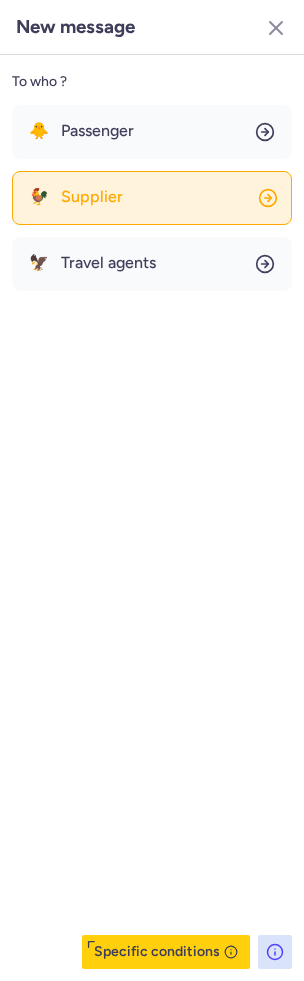 click on "🐓 Supplier" 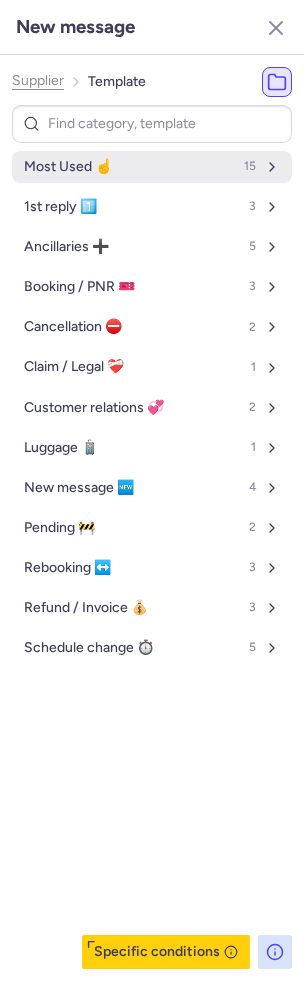 click on "Most Used ☝️" at bounding box center [68, 167] 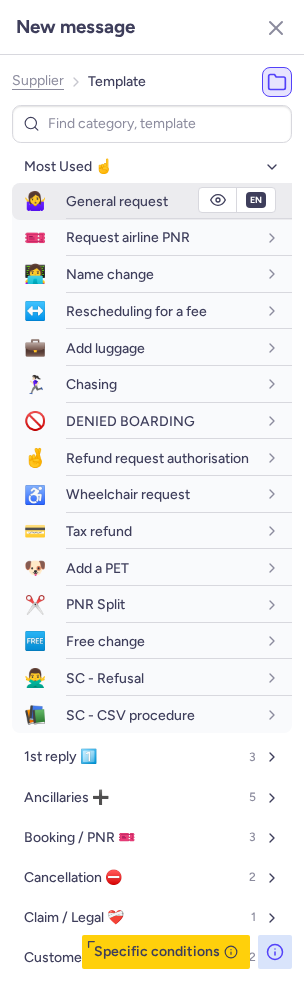 click on "General request" at bounding box center [117, 201] 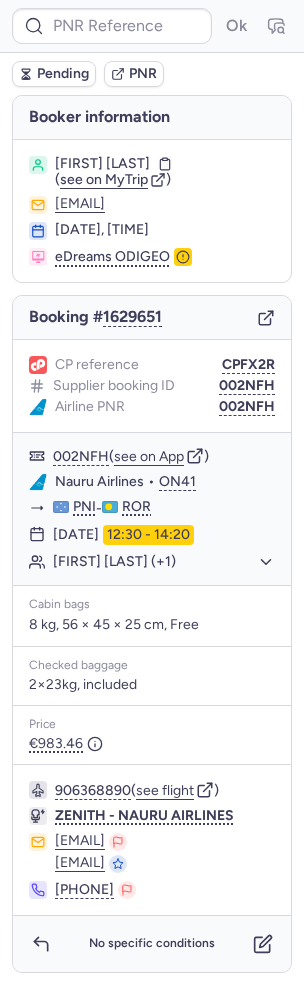 scroll, scrollTop: 0, scrollLeft: 0, axis: both 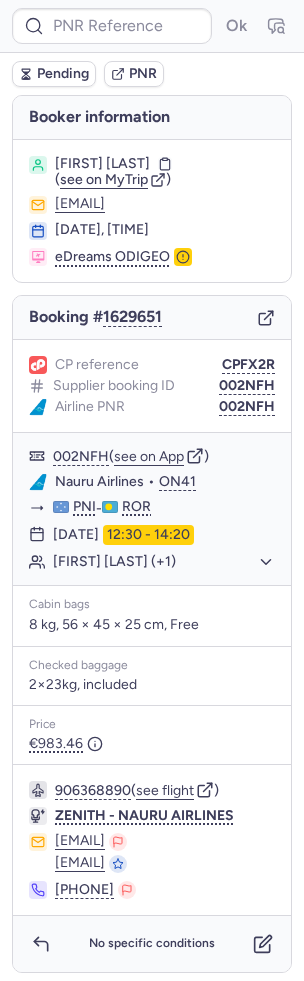 type on "CPADKB" 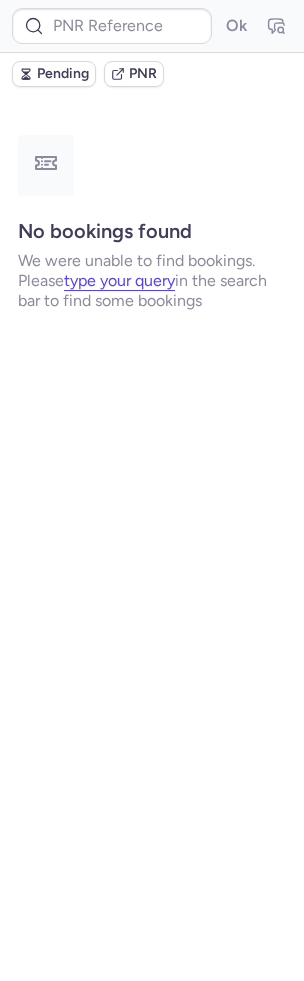 type on "CP8F7K" 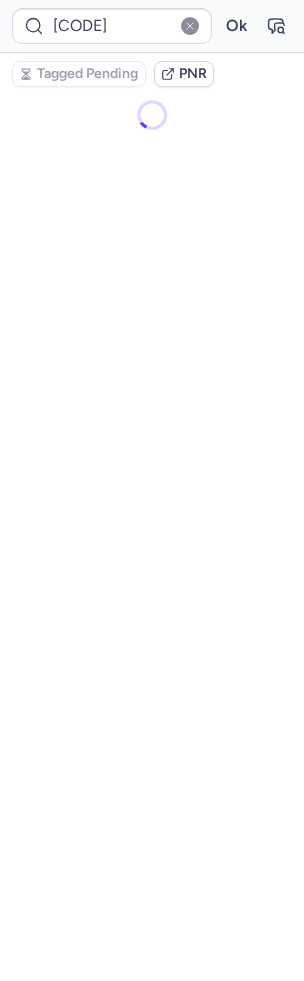 scroll, scrollTop: 0, scrollLeft: 0, axis: both 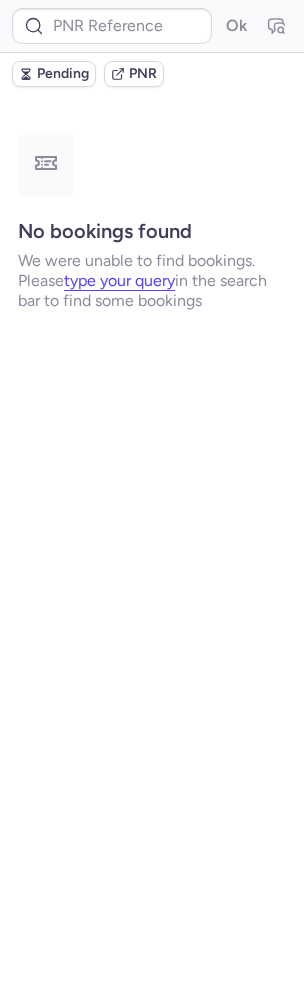 type on "[CODE]" 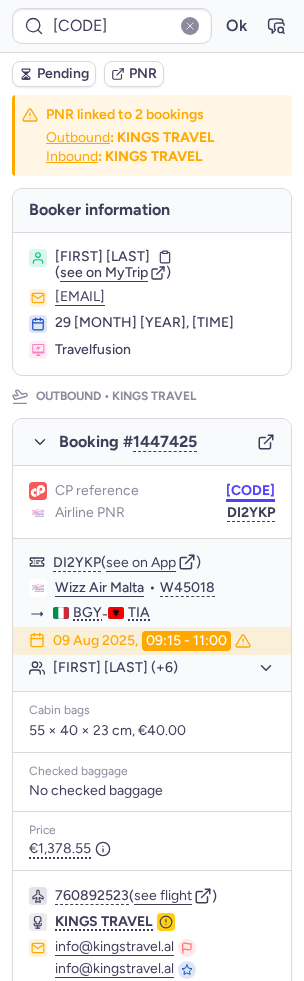 click on "[CODE]" at bounding box center (250, 491) 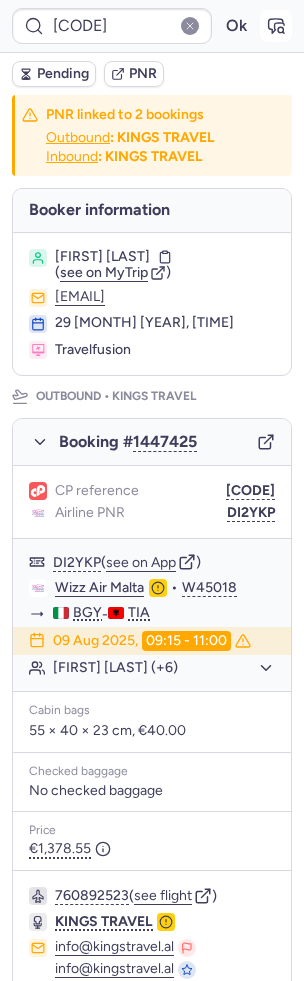 click at bounding box center [276, 26] 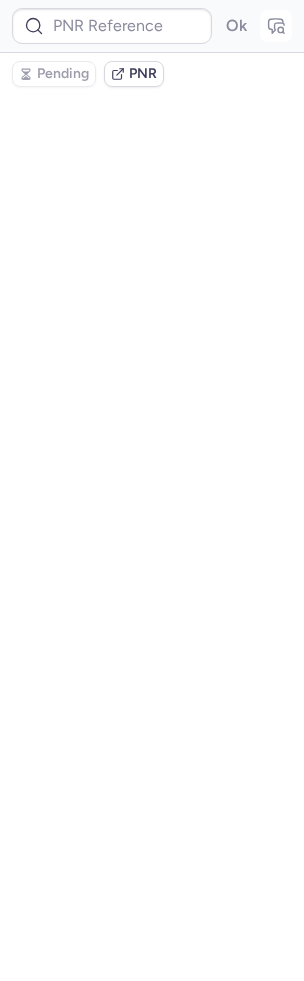 type on "[CODE]" 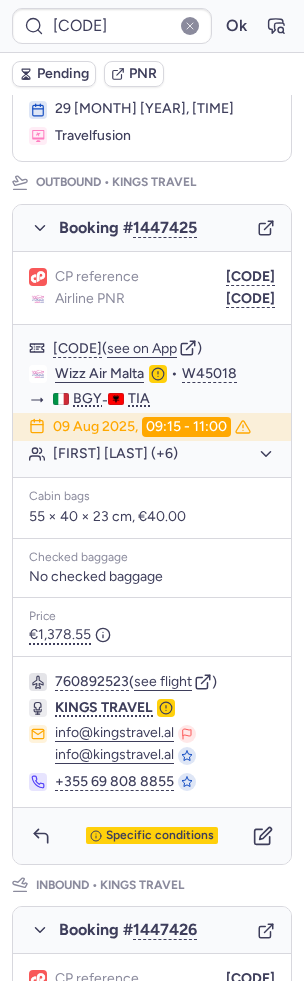scroll, scrollTop: 372, scrollLeft: 0, axis: vertical 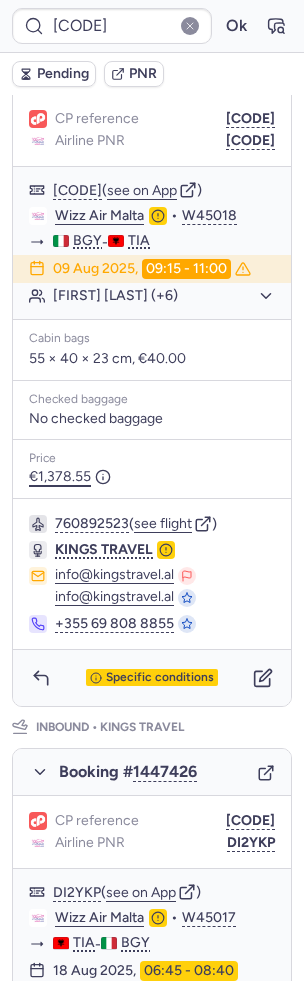 type on "[CODE]" 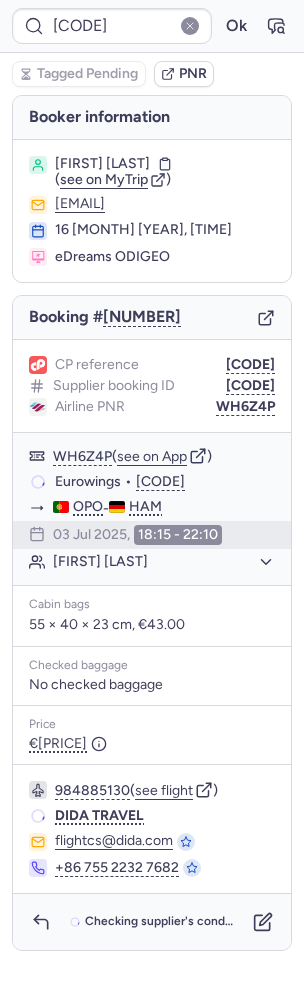 scroll, scrollTop: 0, scrollLeft: 0, axis: both 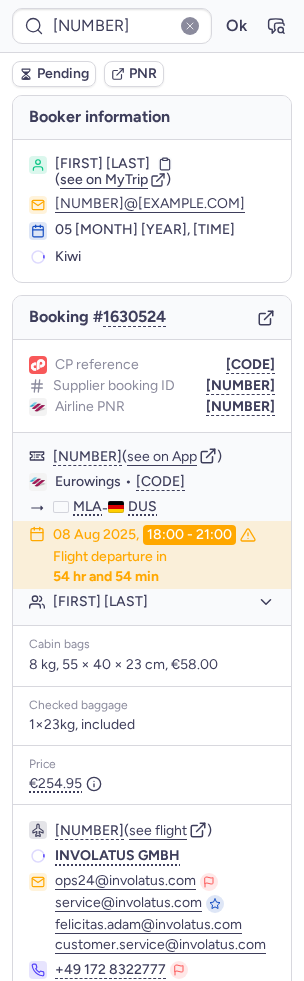 type on "[NUMBER]" 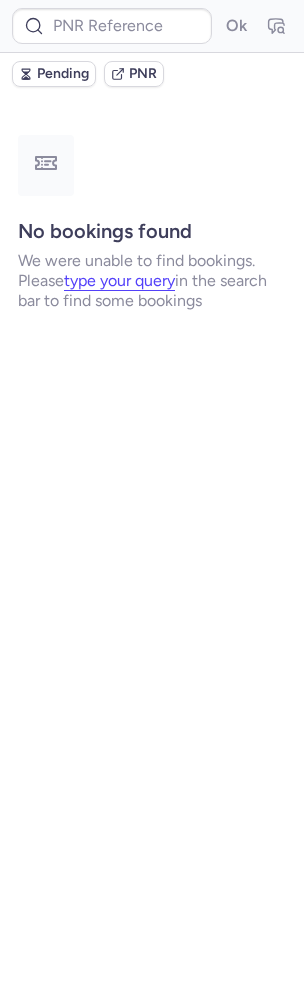 type on "[CODE]" 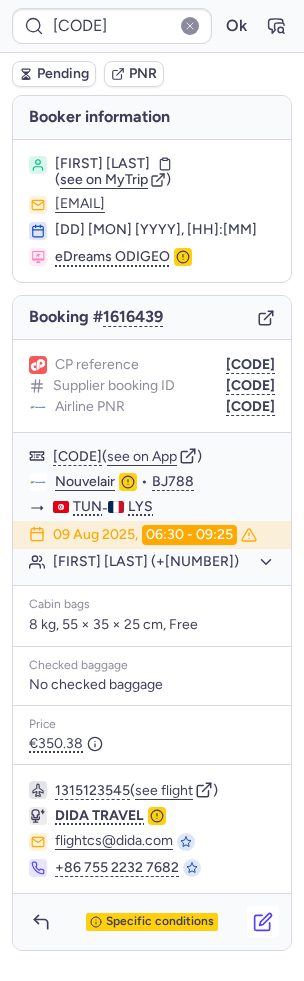 click at bounding box center (263, 922) 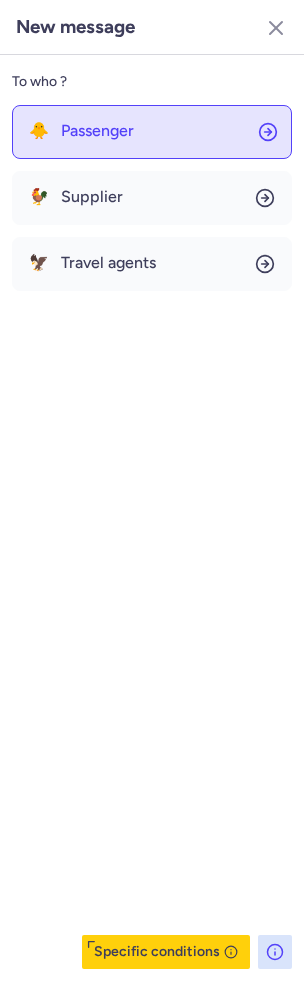 click on "Passenger" at bounding box center (97, 131) 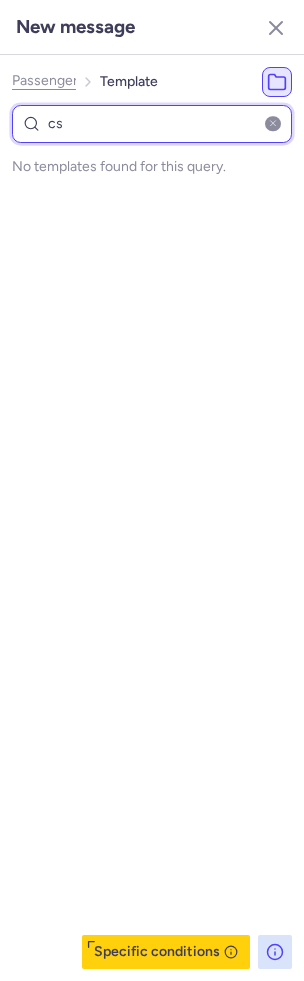 type on "c" 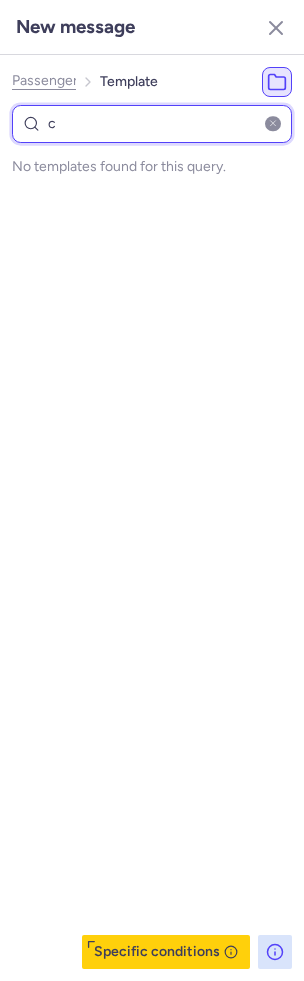 type 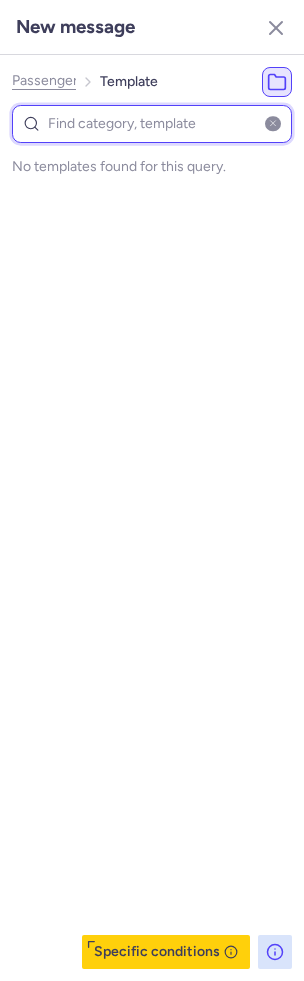 select on "en" 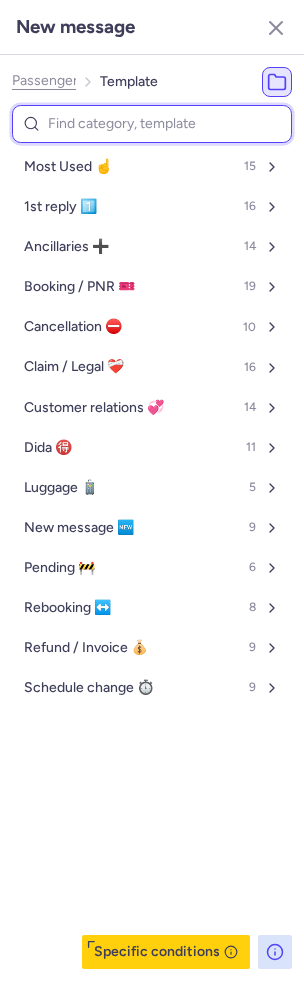 type on "c" 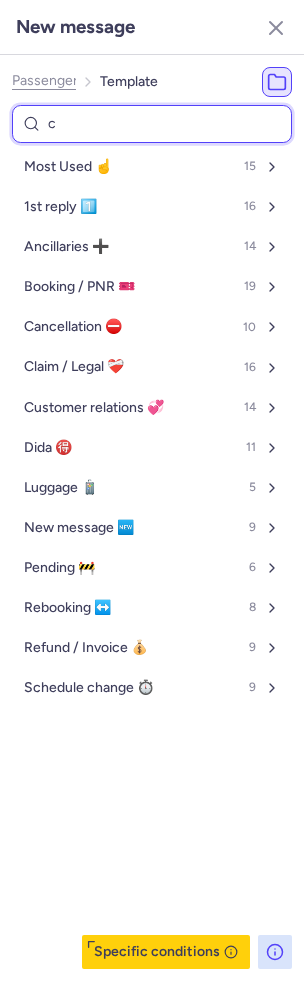 select on "en" 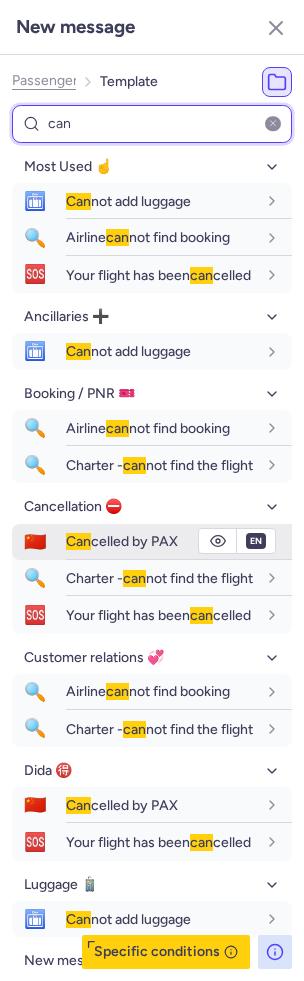 type on "can" 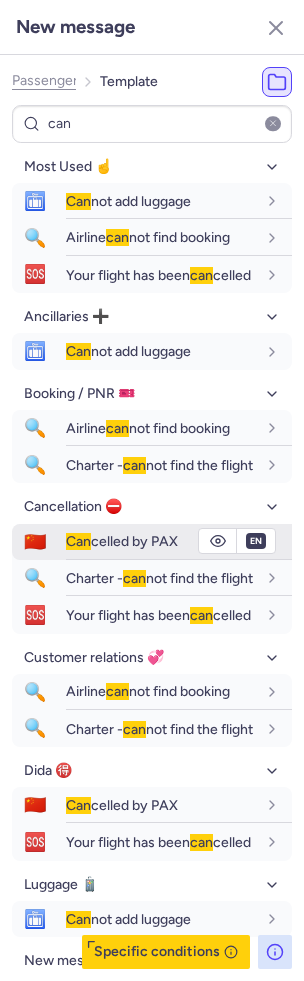 click on "Canceled by PAX" at bounding box center [161, 541] 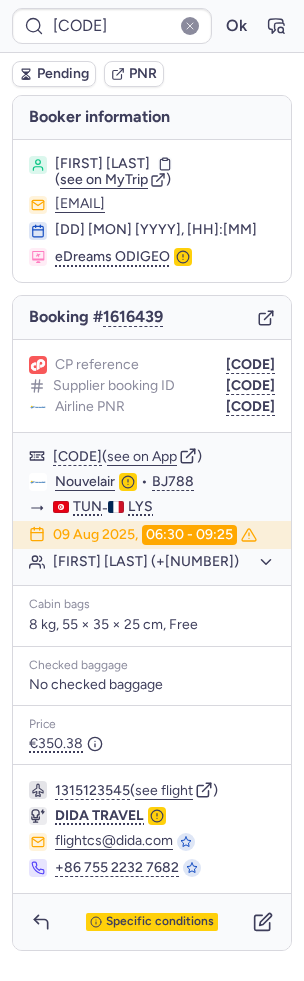 type on "[CODE]" 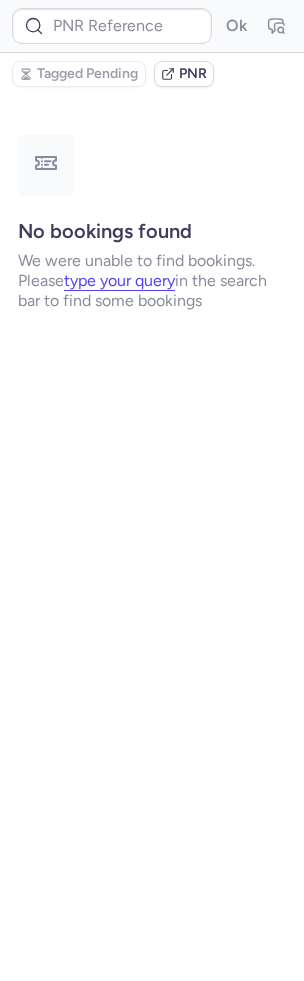 type on "CPH9N2" 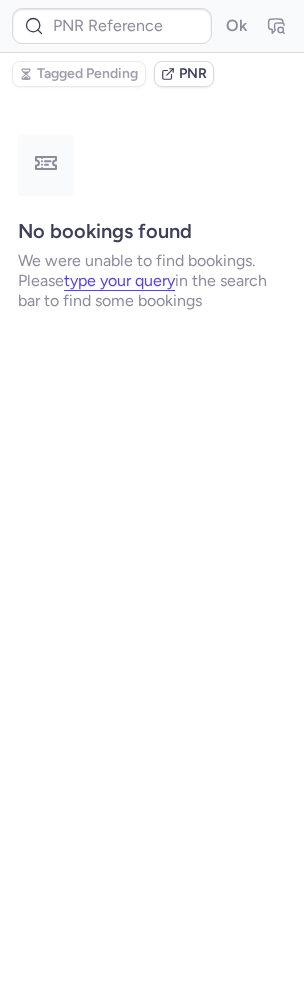 type on "CPH9N2" 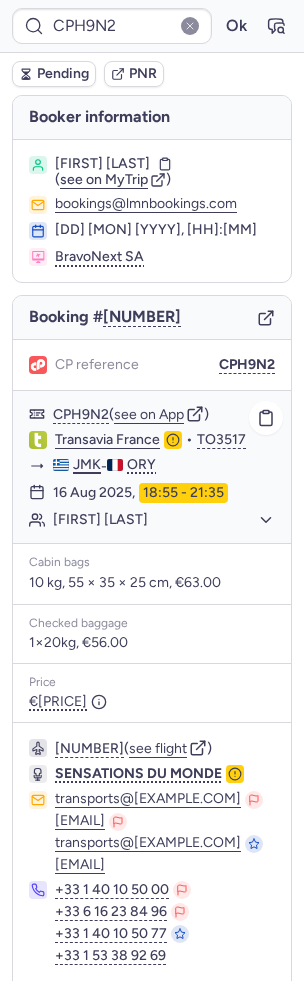 scroll, scrollTop: 130, scrollLeft: 0, axis: vertical 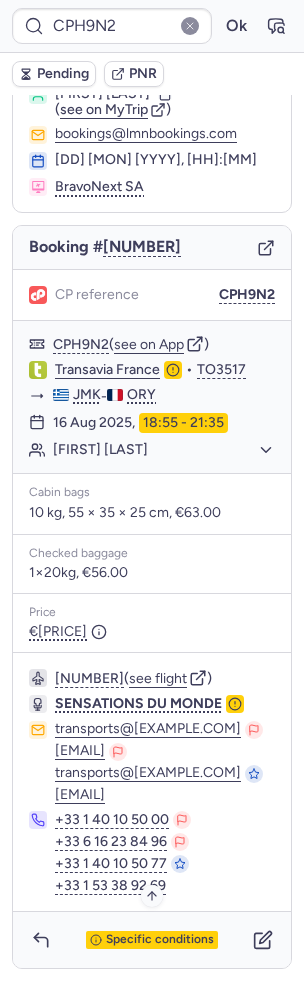 click on "Specific conditions" at bounding box center [160, 940] 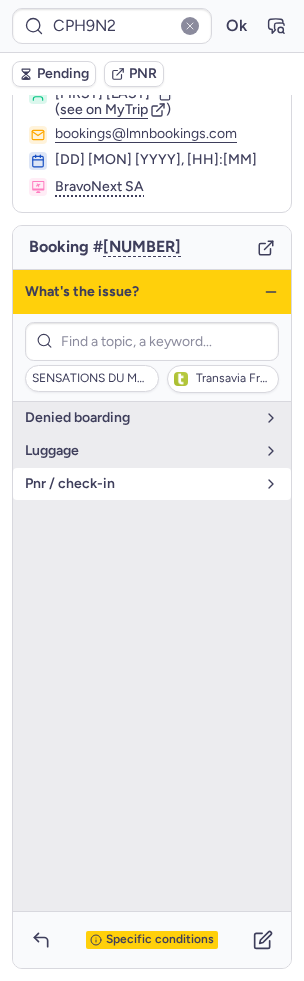 click on "pnr / check-in" at bounding box center [140, 484] 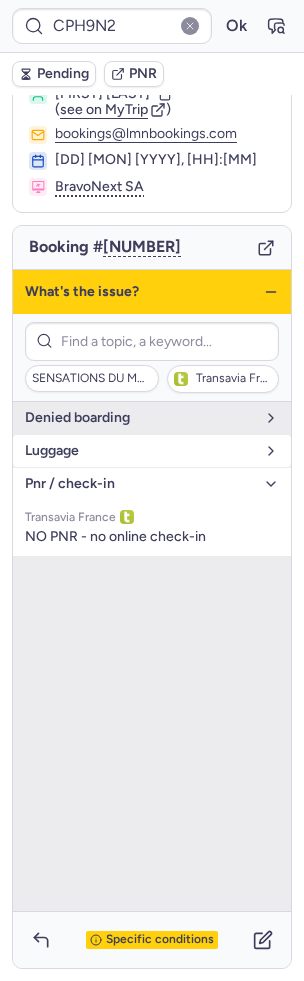 click on "luggage" at bounding box center [140, 451] 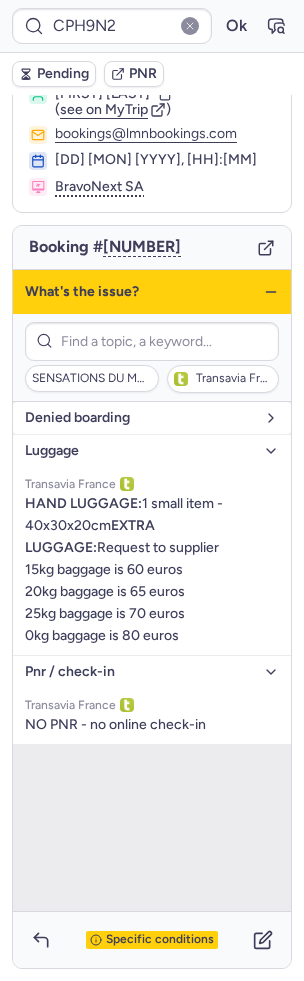click on "denied boarding" at bounding box center (152, 418) 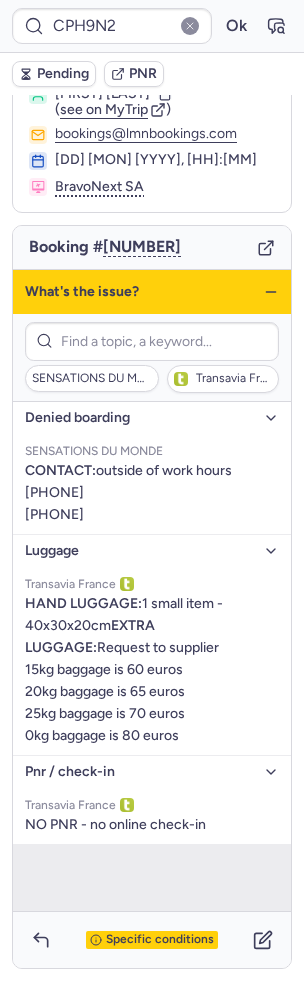 click 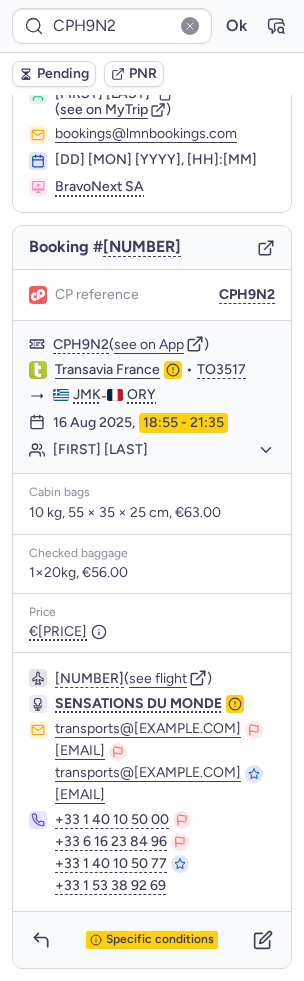 drag, startPoint x: 23, startPoint y: 684, endPoint x: 284, endPoint y: 703, distance: 261.69064 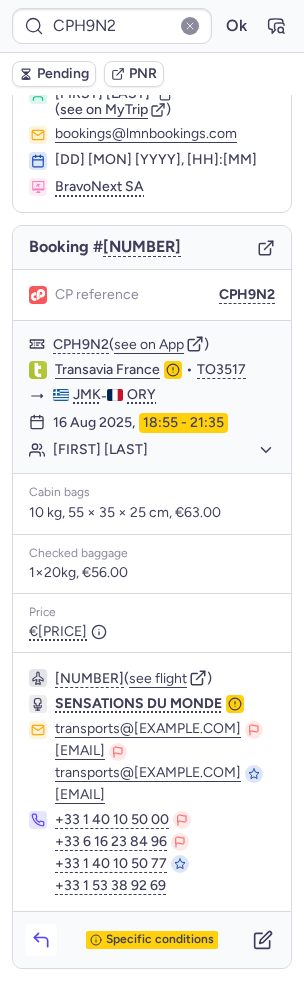 click 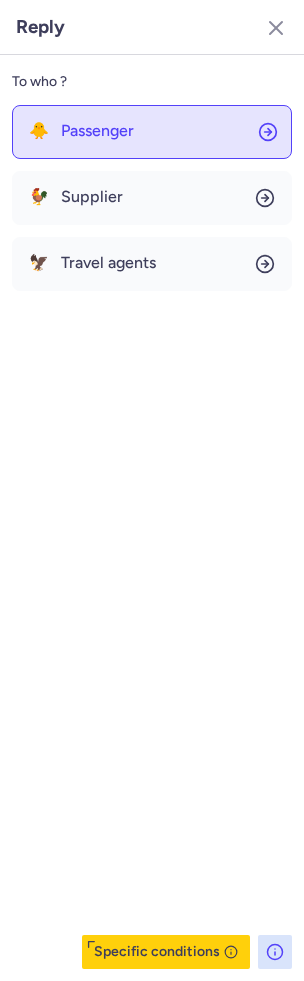 click on "Passenger" at bounding box center (97, 131) 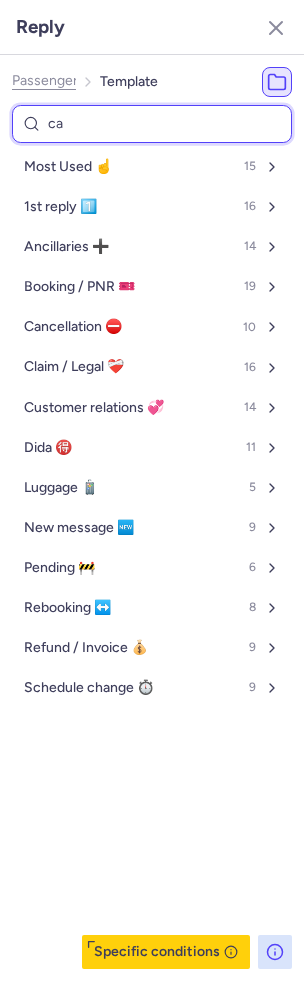 type on "can" 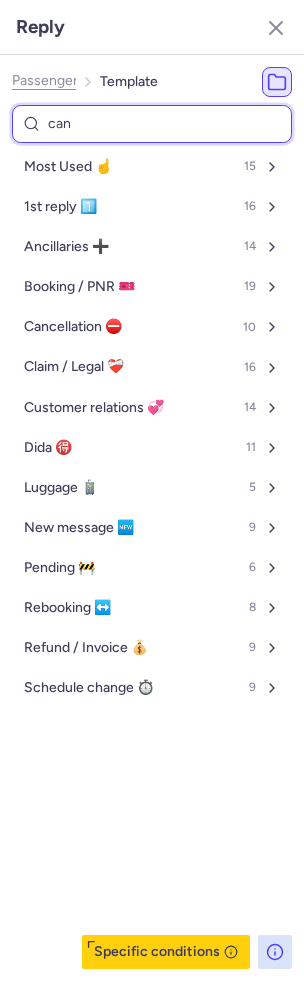 select on "en" 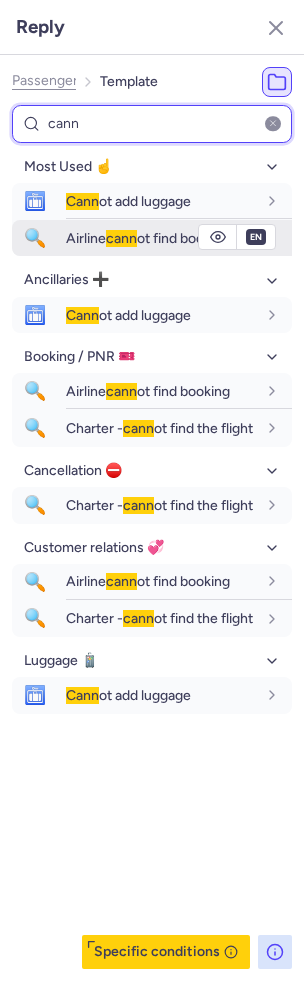 type on "cann" 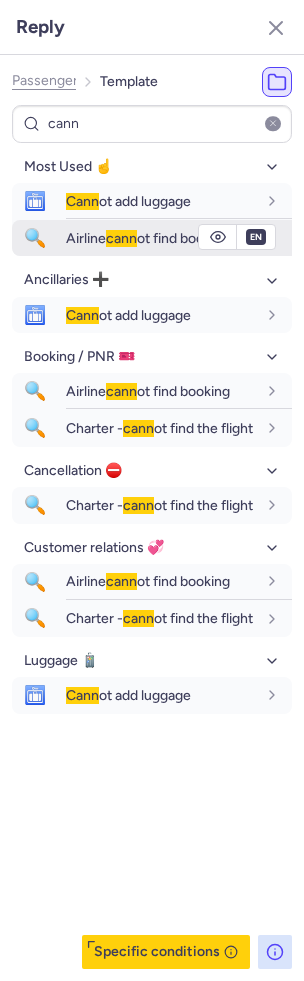 click on "Airline  cann ot find booking" at bounding box center (179, 238) 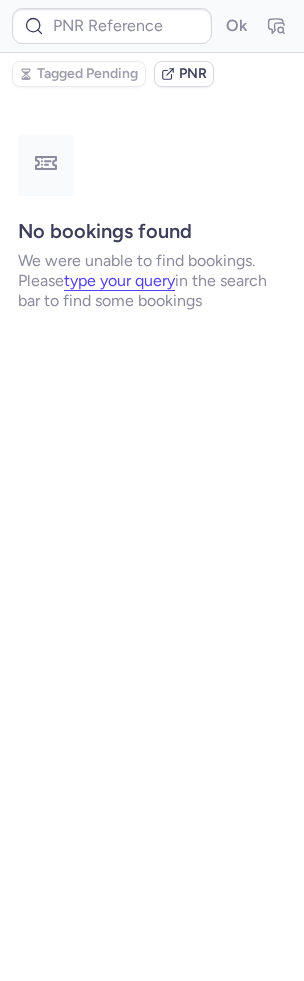 scroll, scrollTop: 0, scrollLeft: 0, axis: both 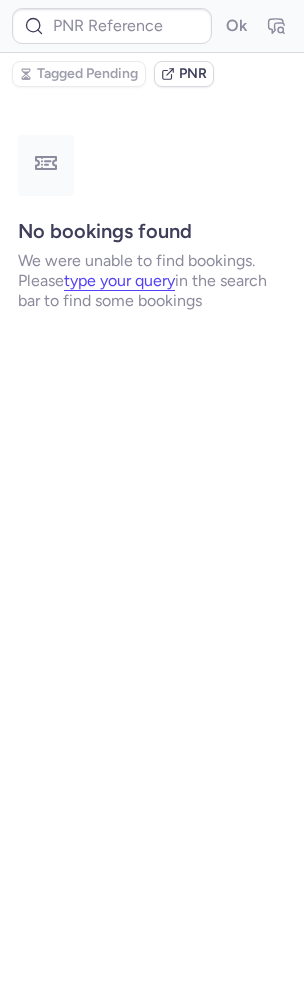 type on "CPDCUO" 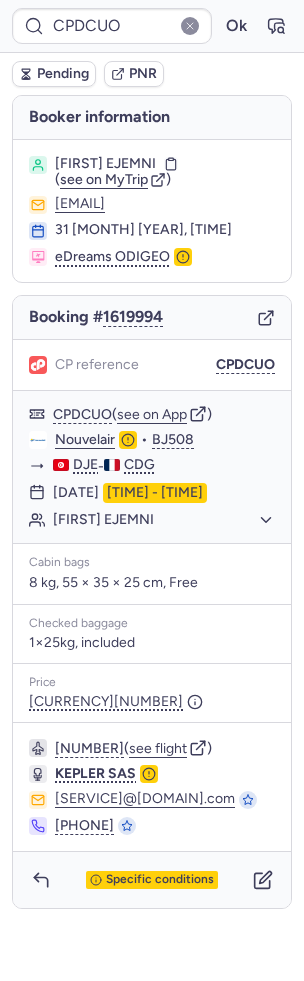 click on "1×25kg, included" 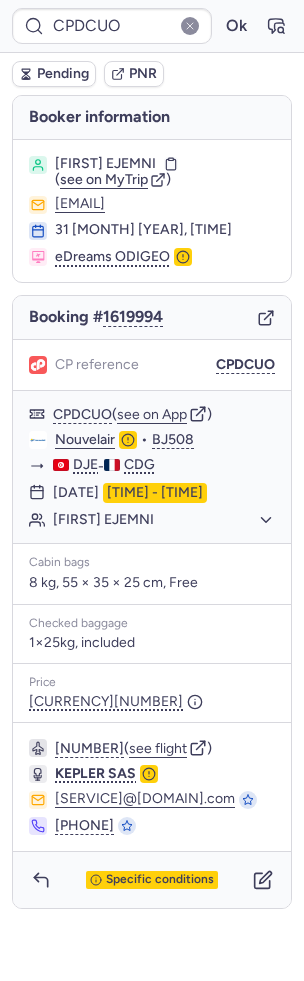 click on "Specific conditions" at bounding box center (152, 880) 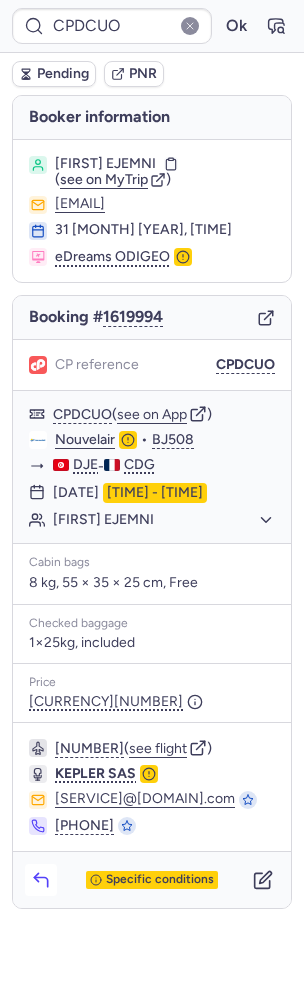 click 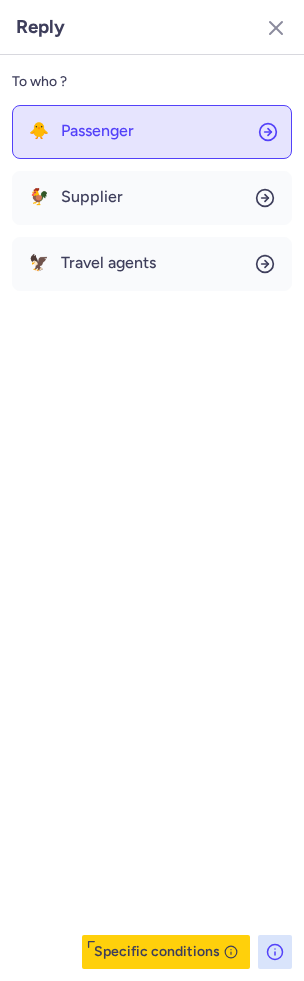 click on "Passenger" at bounding box center (97, 131) 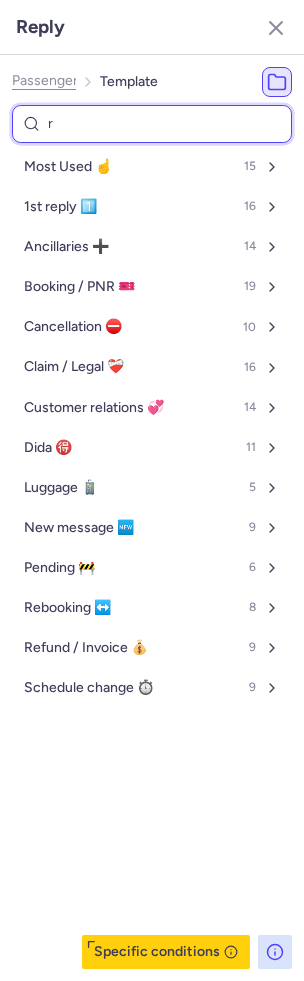 type on "re" 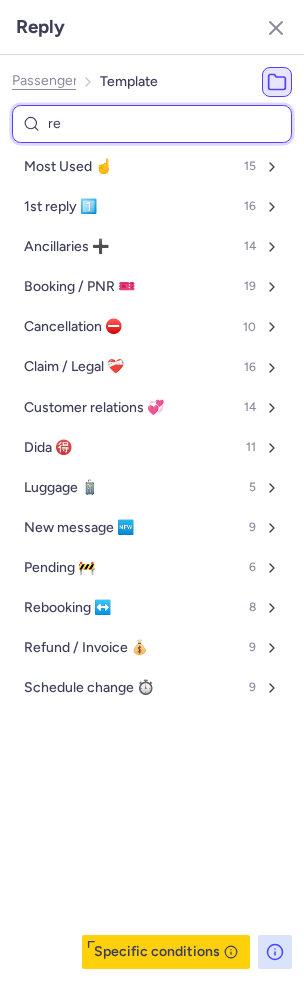 select on "en" 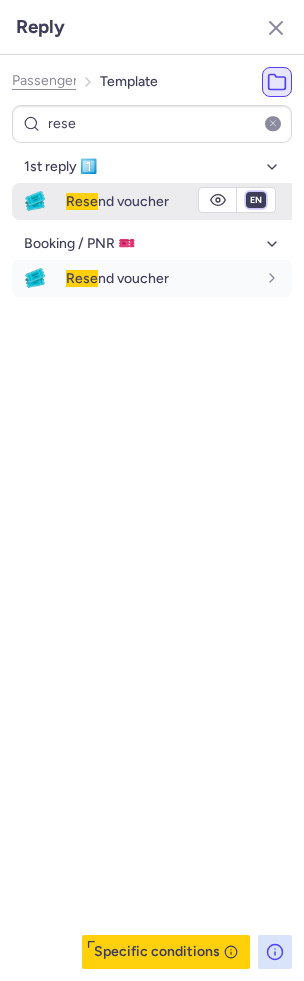 click on "fr en de nl pt es it ru" at bounding box center [256, 200] 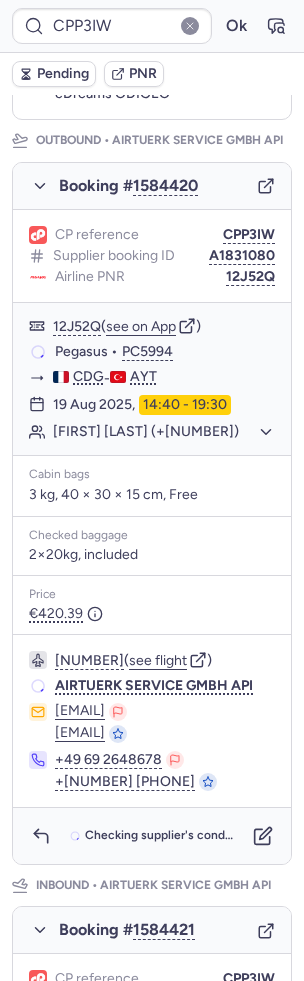 scroll, scrollTop: 288, scrollLeft: 0, axis: vertical 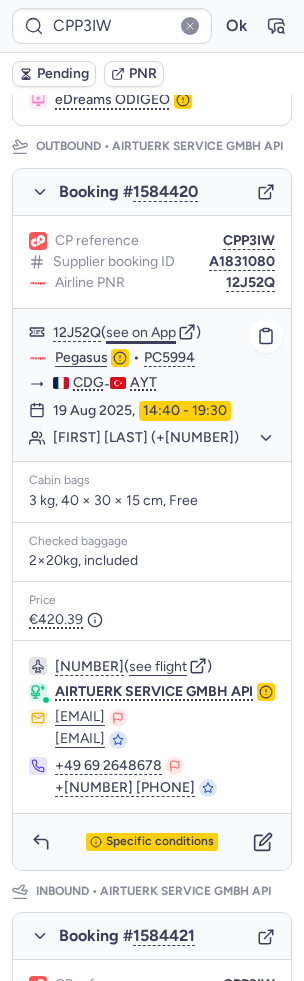 click on "see on App" 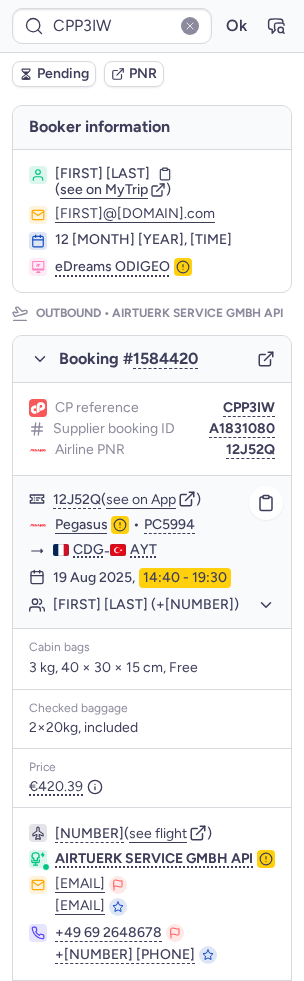 scroll, scrollTop: 110, scrollLeft: 0, axis: vertical 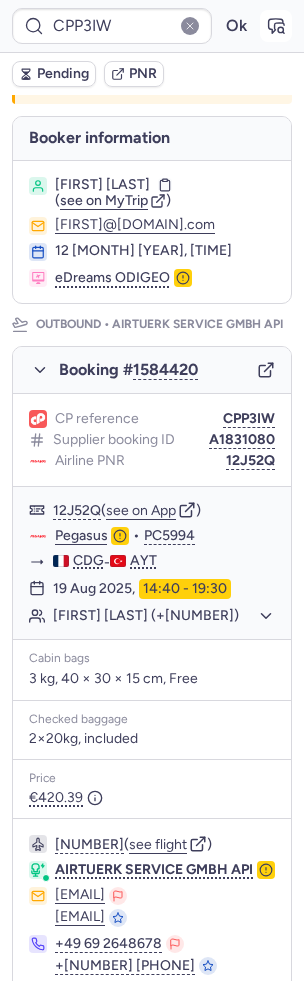 click at bounding box center (276, 26) 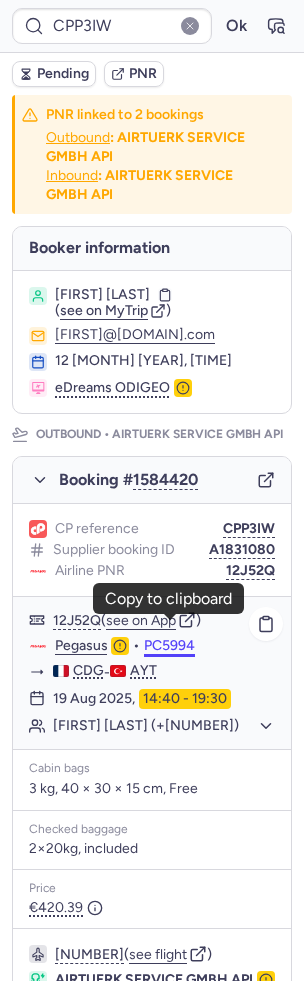 scroll, scrollTop: 16, scrollLeft: 0, axis: vertical 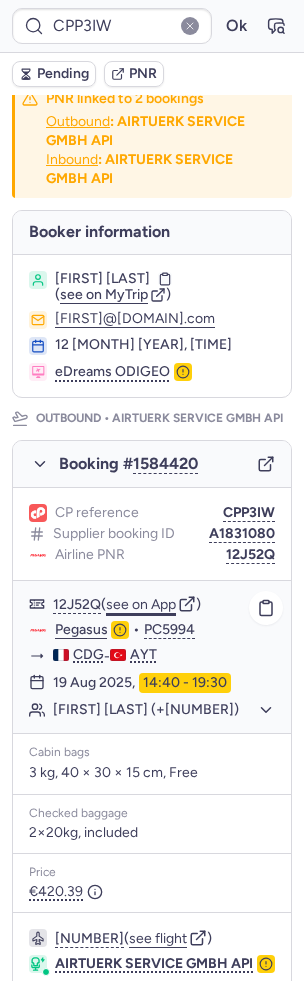 click on "see on App" 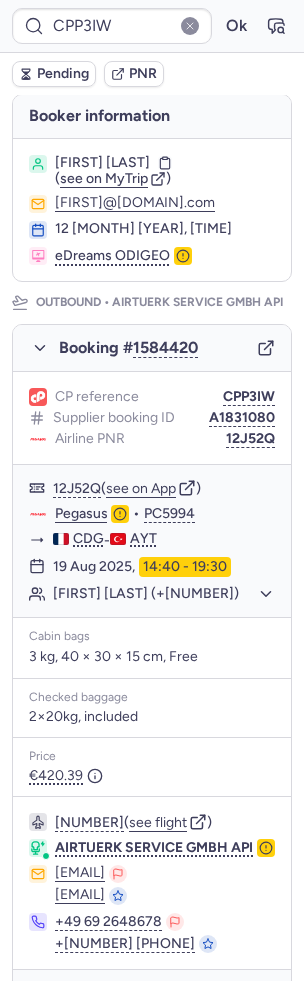 scroll, scrollTop: 224, scrollLeft: 0, axis: vertical 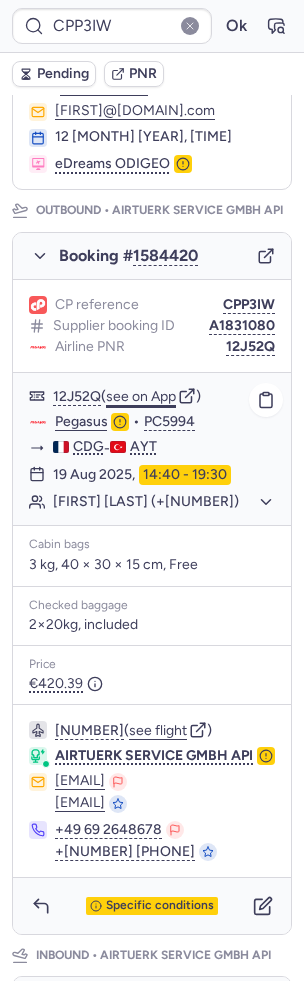 click on "see on App" 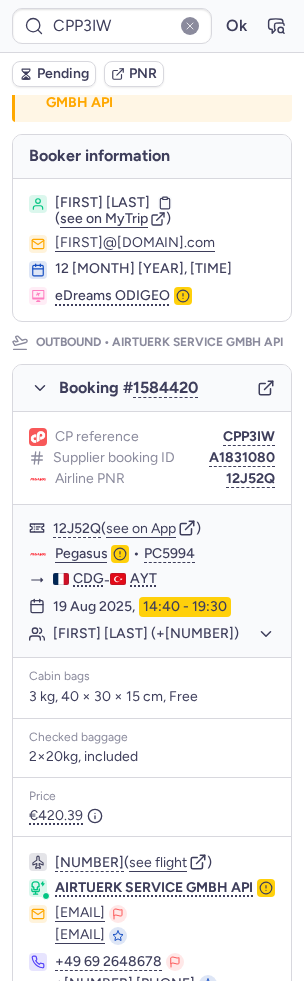 scroll, scrollTop: 10, scrollLeft: 0, axis: vertical 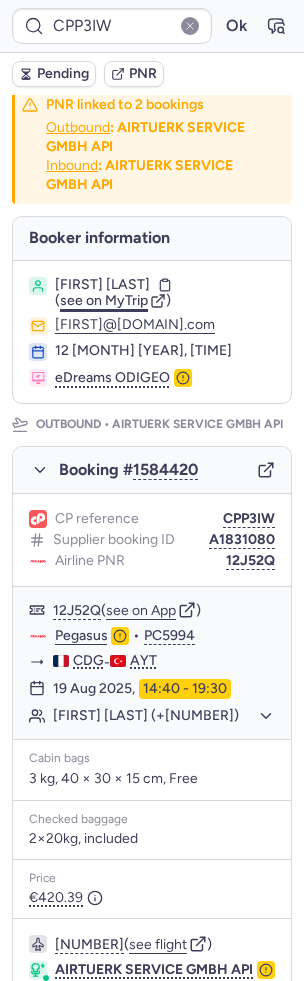 click on "see on MyTrip" at bounding box center (104, 300) 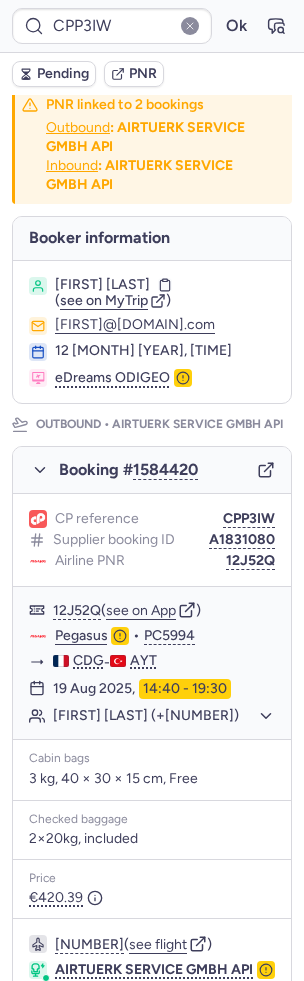 click on "Pending" at bounding box center [63, 74] 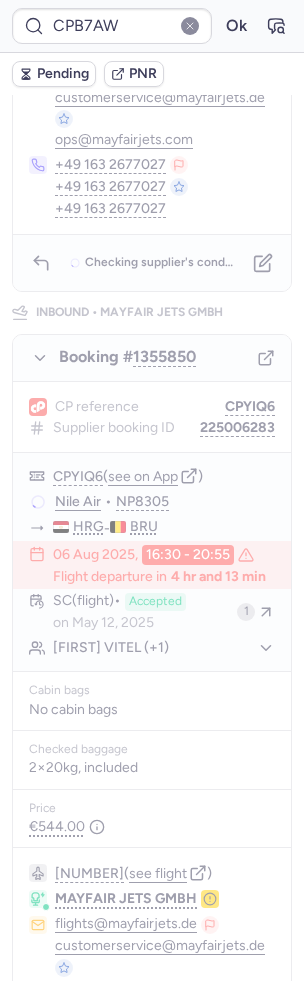 scroll, scrollTop: 0, scrollLeft: 0, axis: both 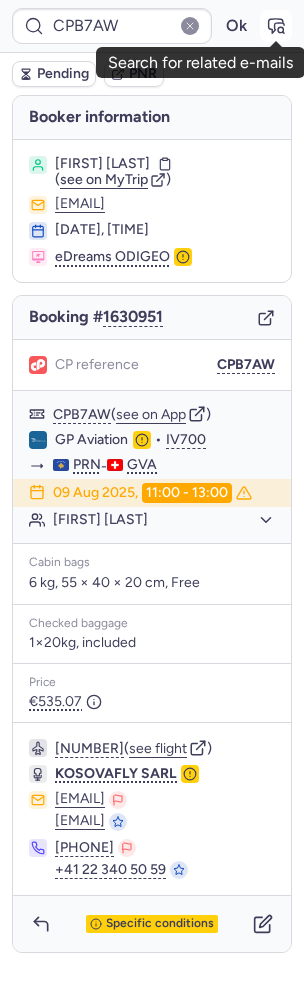 click 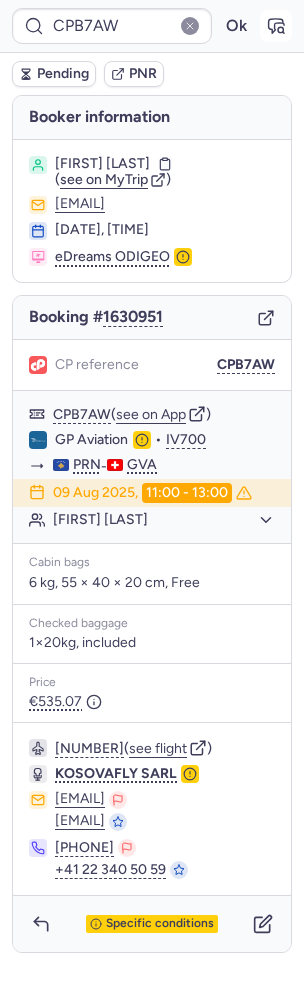 click 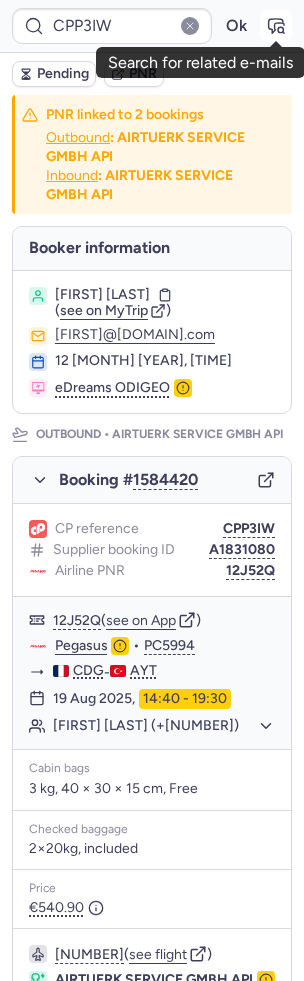 click 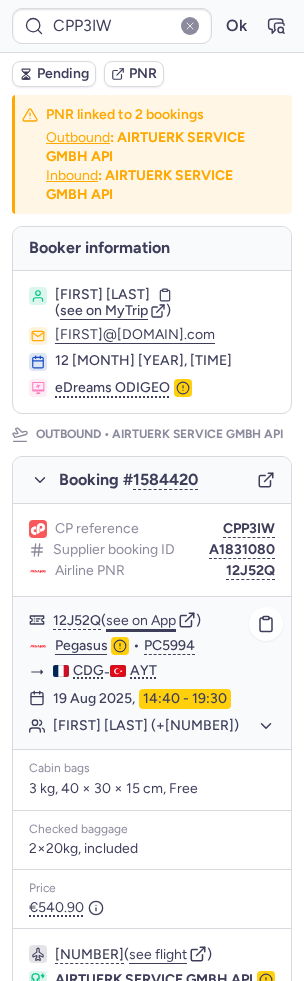 click on "see on App" 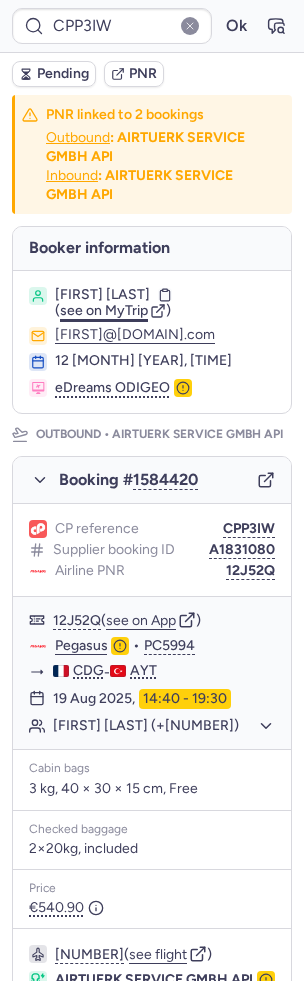 click on "see on MyTrip" at bounding box center [104, 310] 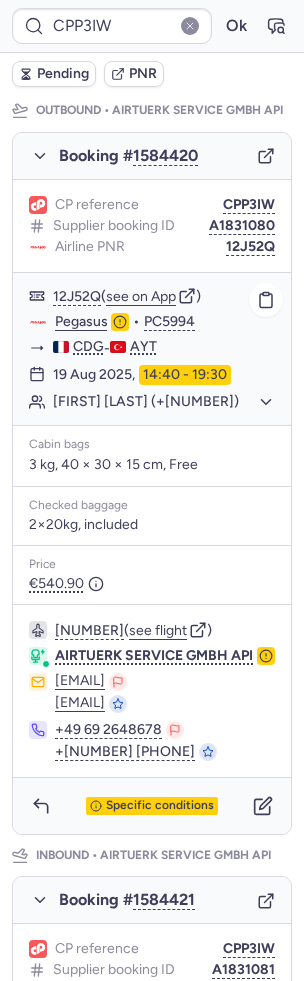 scroll, scrollTop: 578, scrollLeft: 0, axis: vertical 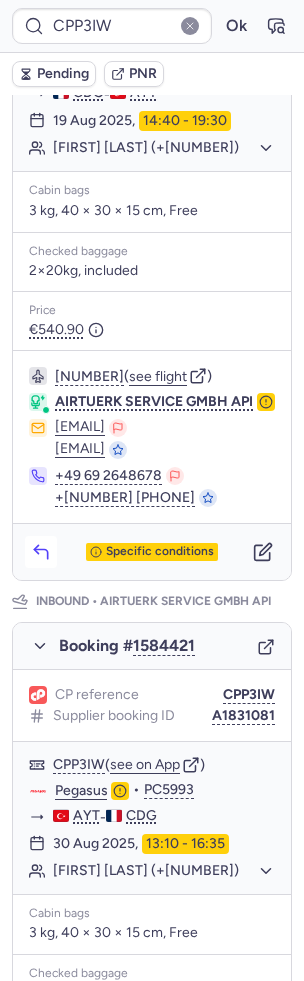 click 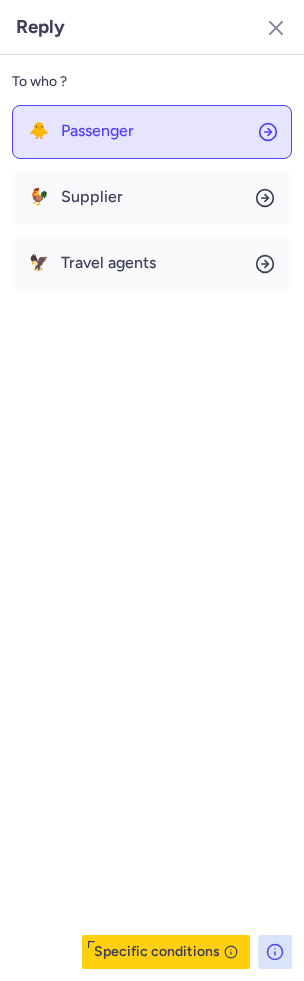 click on "🐥 Passenger" 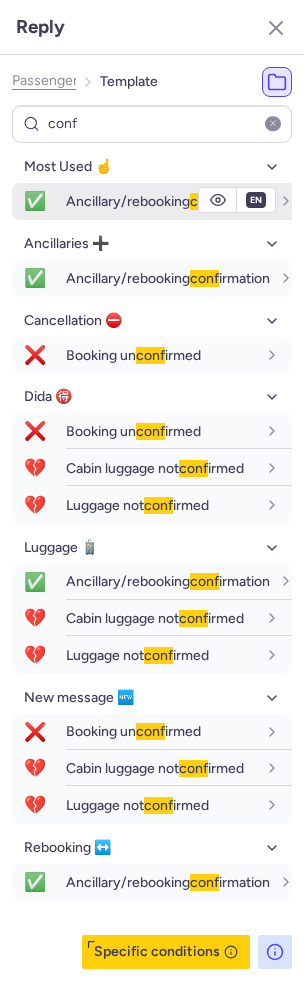 click on "en" at bounding box center (256, 200) 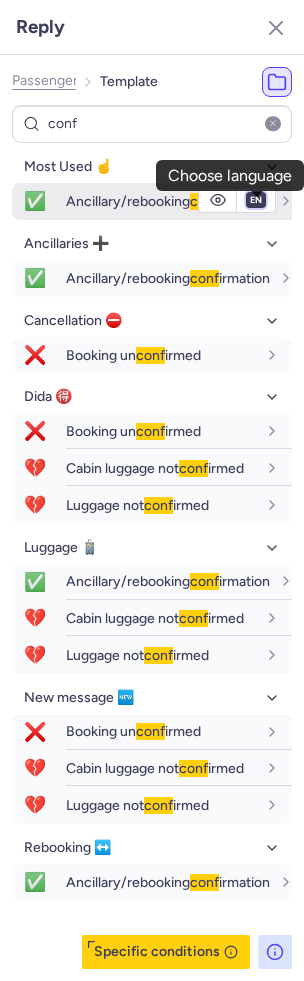 click on "fr en de nl pt es it ru" at bounding box center [256, 200] 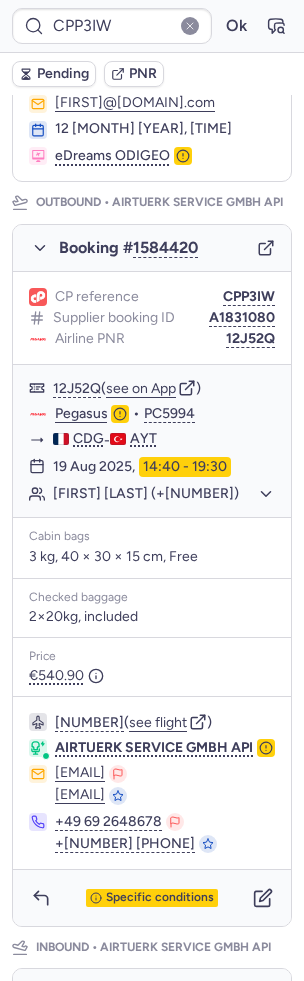 scroll, scrollTop: 0, scrollLeft: 0, axis: both 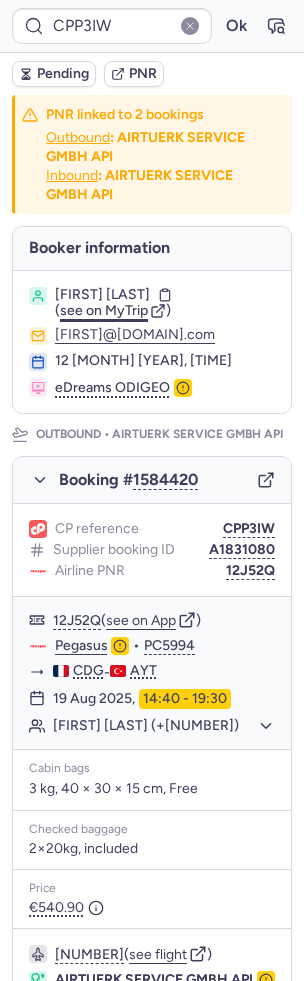 click on "see on MyTrip" at bounding box center [104, 310] 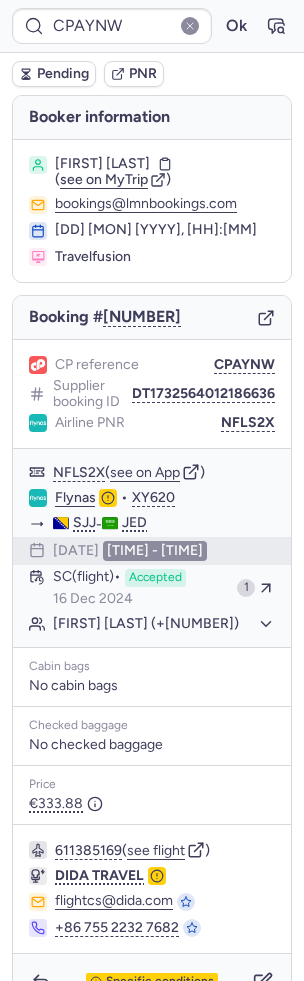 click on "Pending" at bounding box center [54, 74] 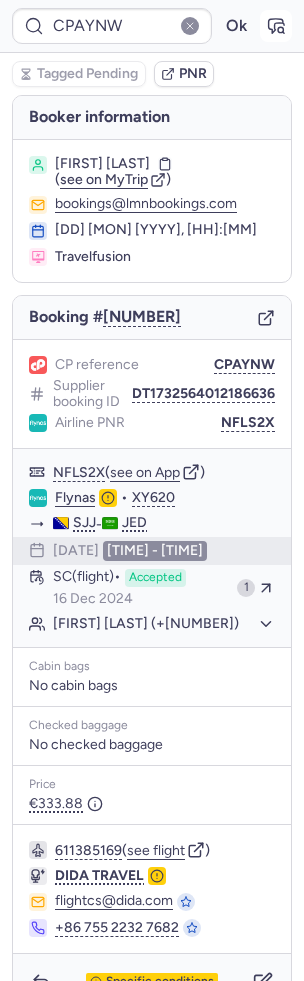 click at bounding box center (276, 26) 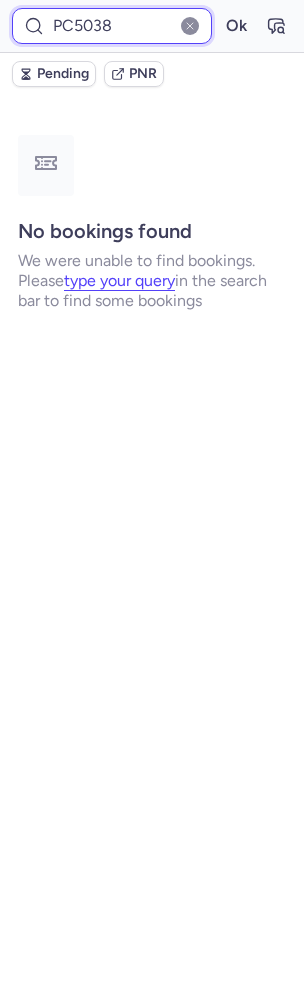 click on "PC5038" at bounding box center (112, 26) 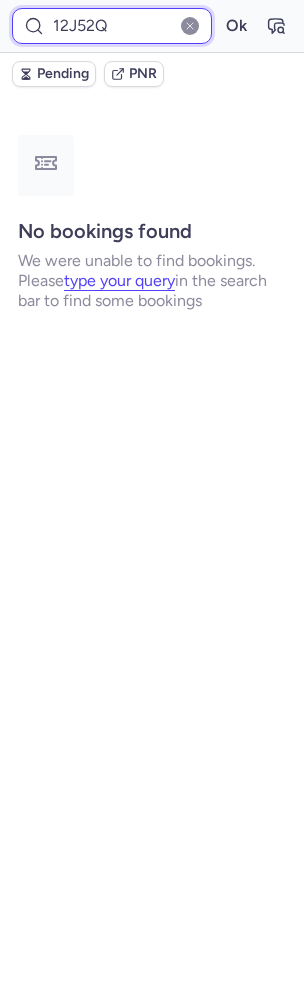click on "Ok" at bounding box center [236, 26] 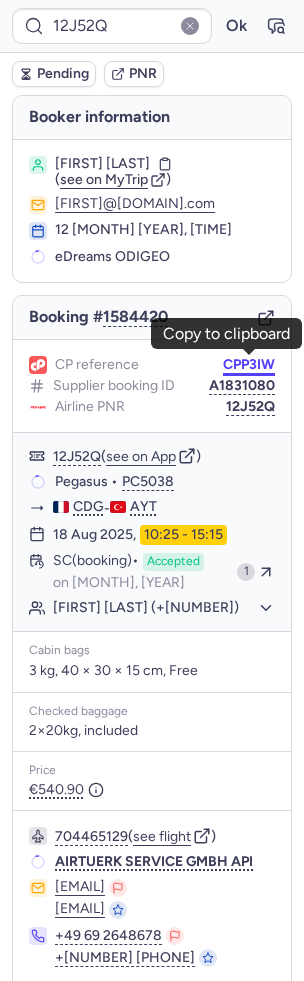 click on "CPP3IW" at bounding box center [249, 365] 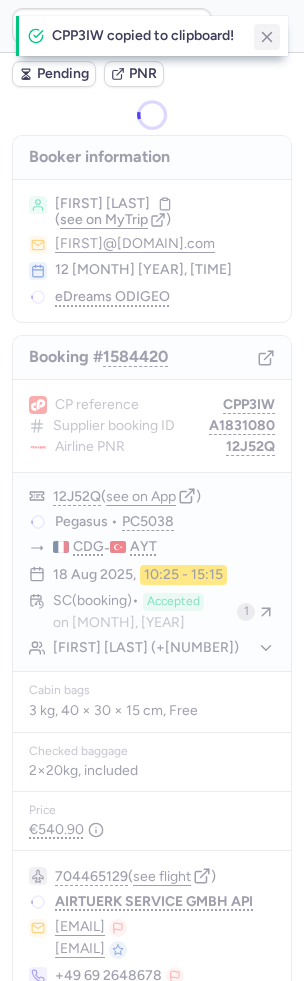 click 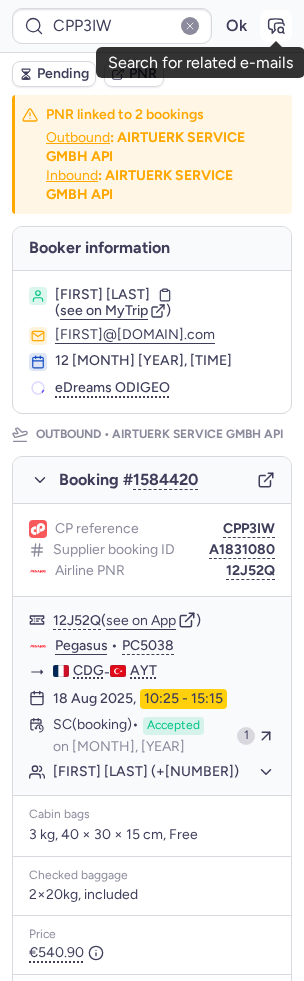 click 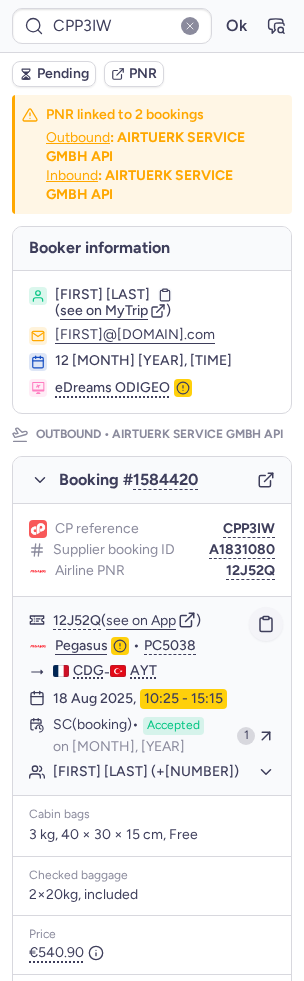 click 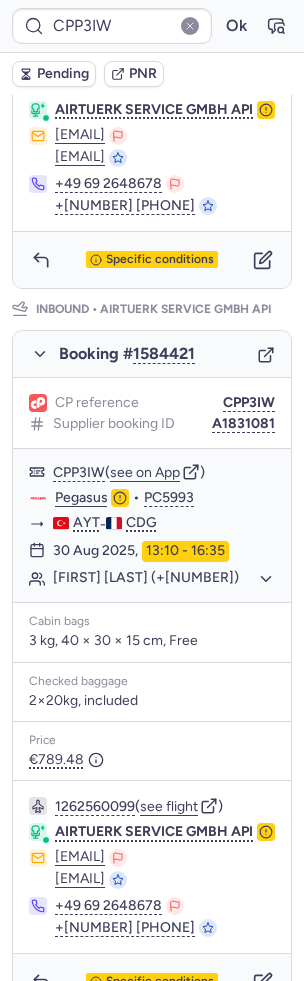 scroll, scrollTop: 953, scrollLeft: 0, axis: vertical 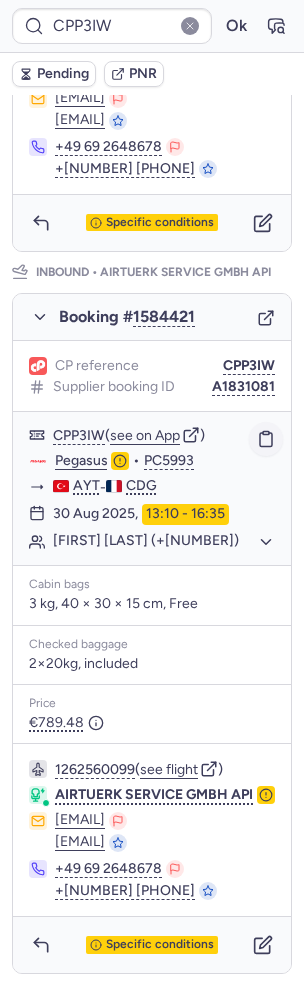 click 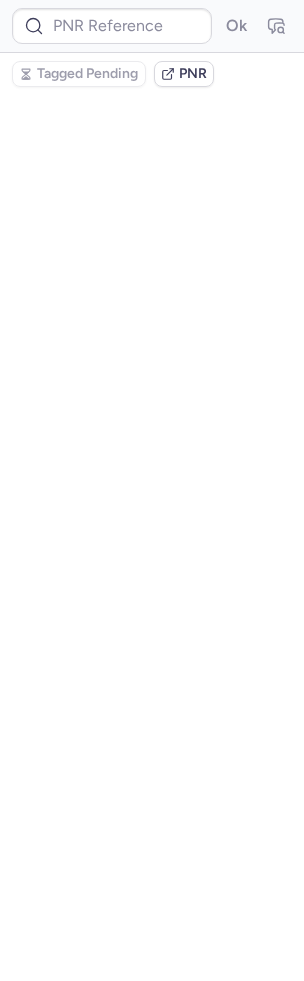 scroll, scrollTop: 0, scrollLeft: 0, axis: both 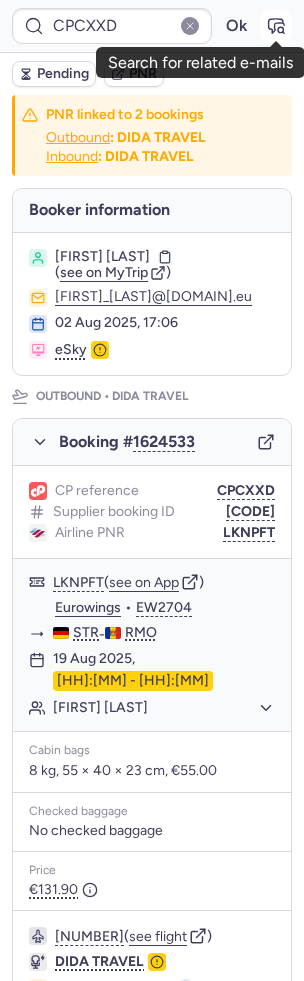 click 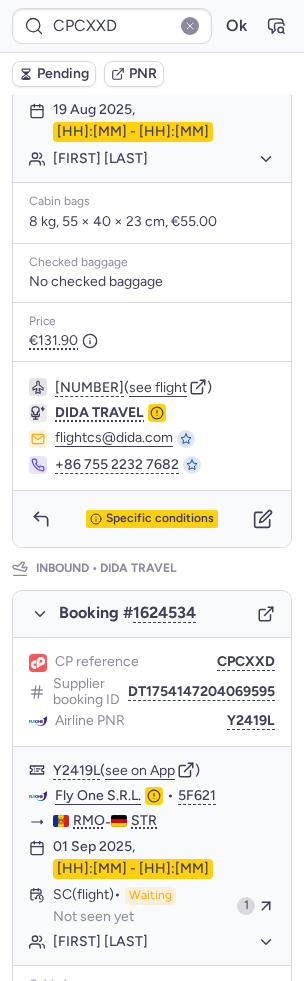 scroll, scrollTop: 744, scrollLeft: 0, axis: vertical 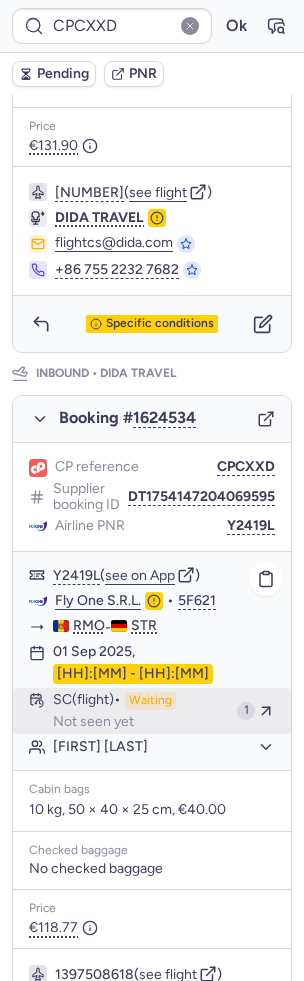 click on "SC   (flight)" at bounding box center [87, 701] 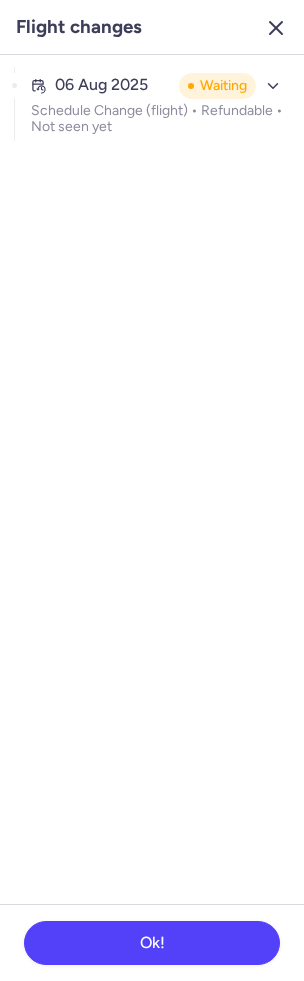 click 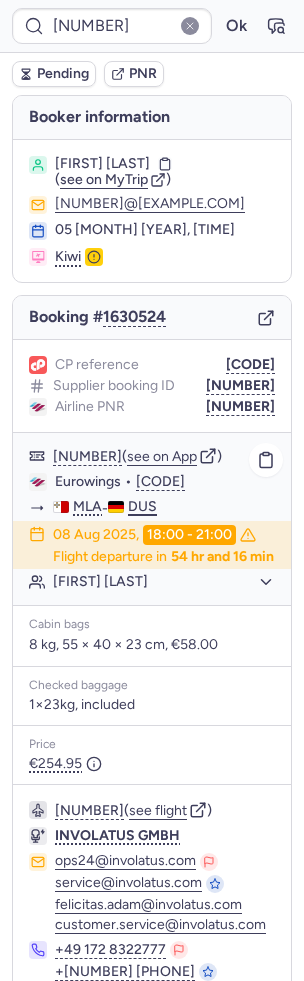 scroll, scrollTop: 122, scrollLeft: 0, axis: vertical 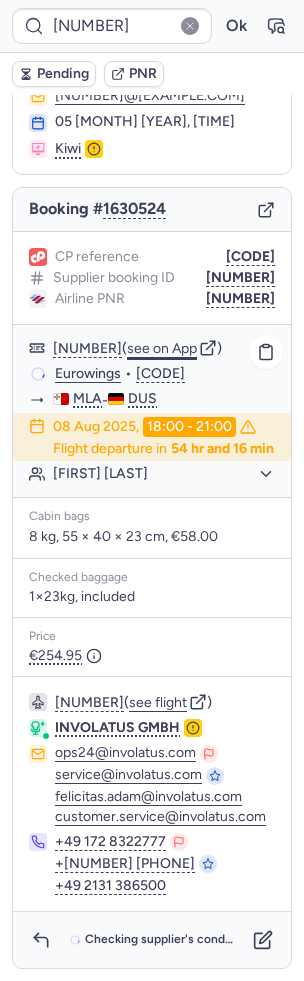 click on "see on App" 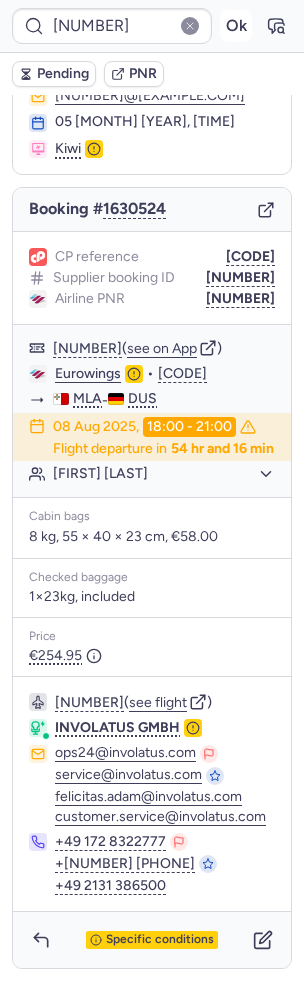click on "Ok" at bounding box center [236, 26] 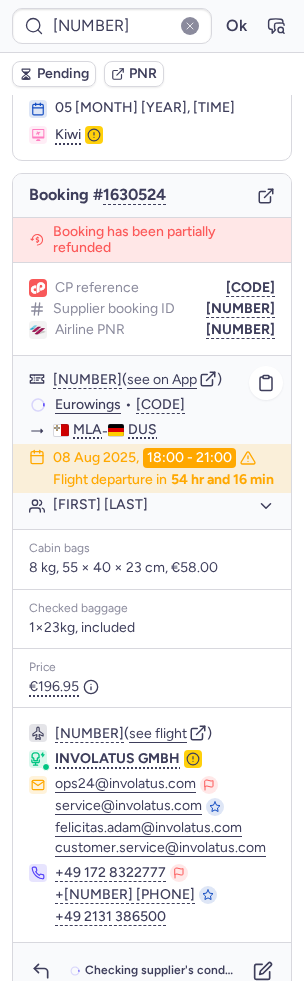 scroll, scrollTop: 168, scrollLeft: 0, axis: vertical 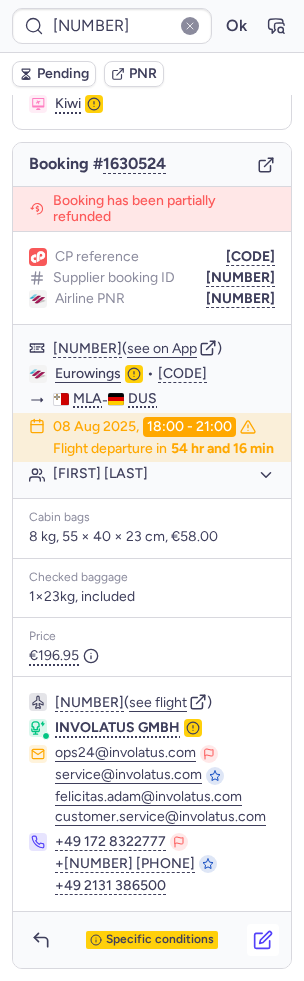 click at bounding box center [263, 940] 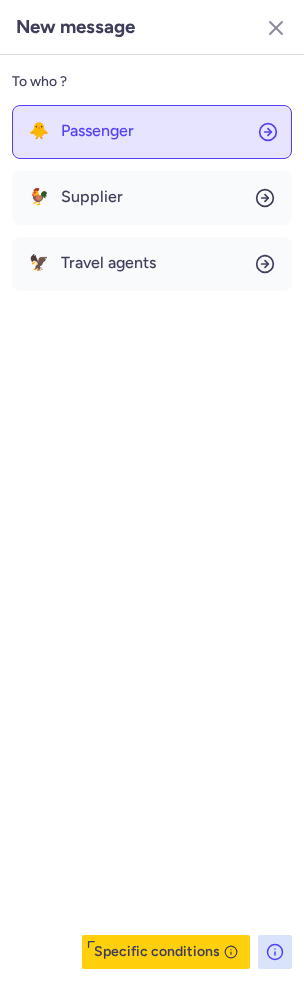 click on "🐥 Passenger" 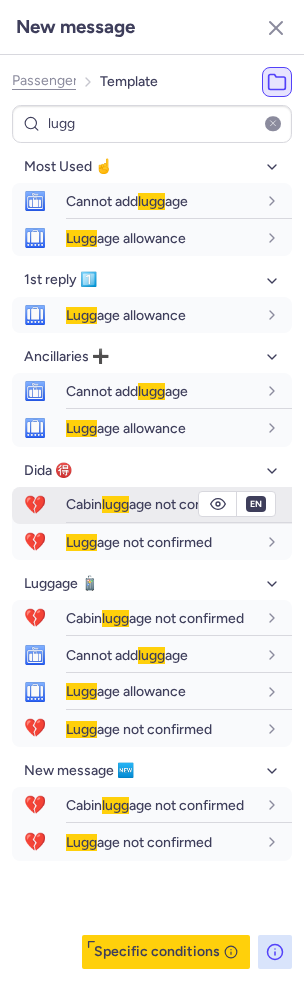 click on "lugg" at bounding box center (115, 504) 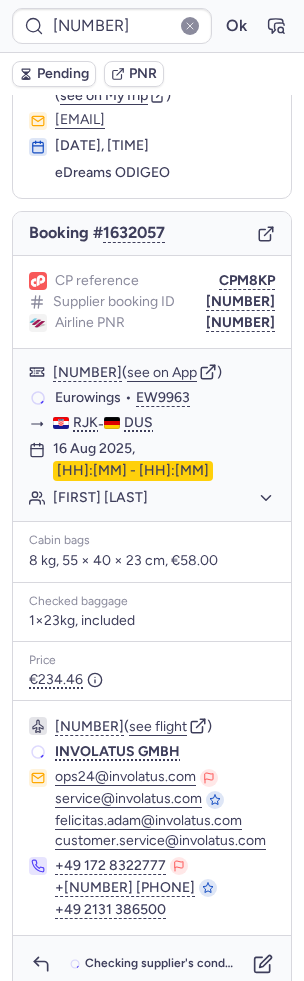 scroll, scrollTop: 82, scrollLeft: 0, axis: vertical 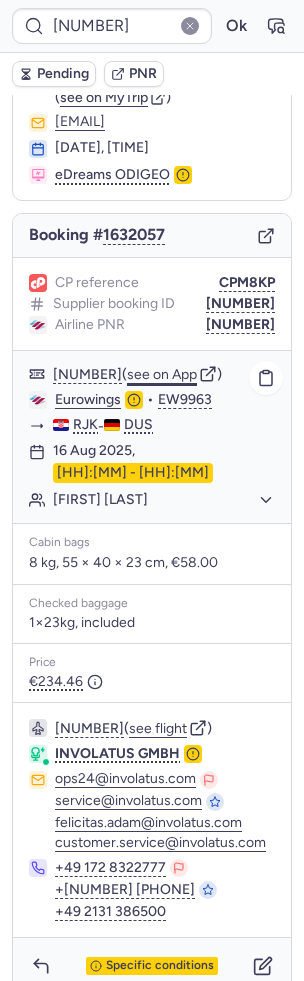 click on "see on App" 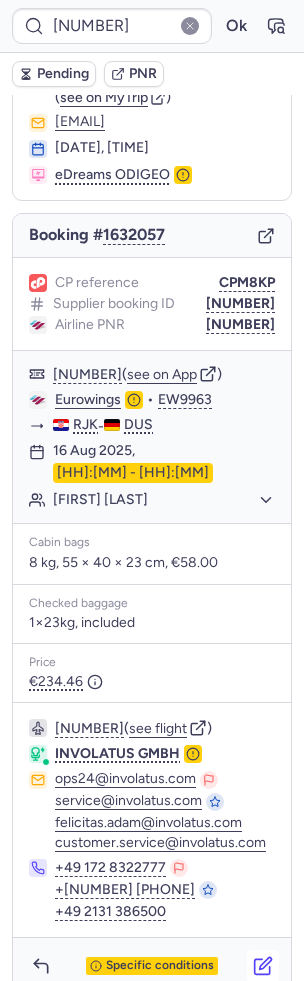 click 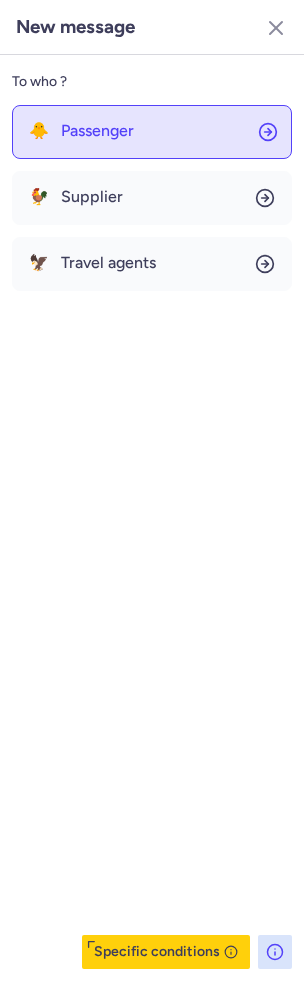 click on "🐥 Passenger" 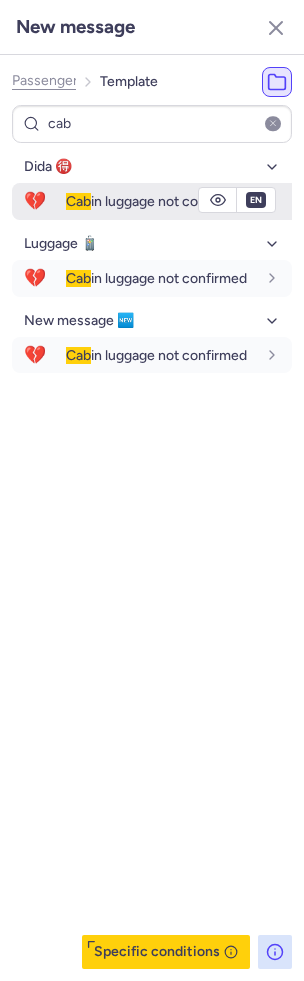 click on "Cab in luggage not confirmed" at bounding box center [156, 201] 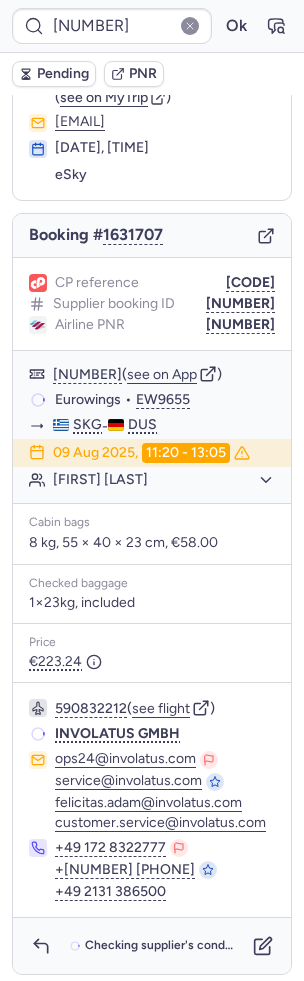 scroll, scrollTop: 82, scrollLeft: 0, axis: vertical 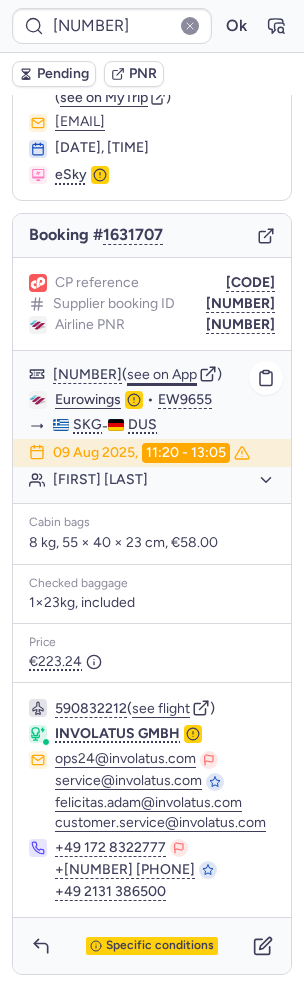 click on "see on App" 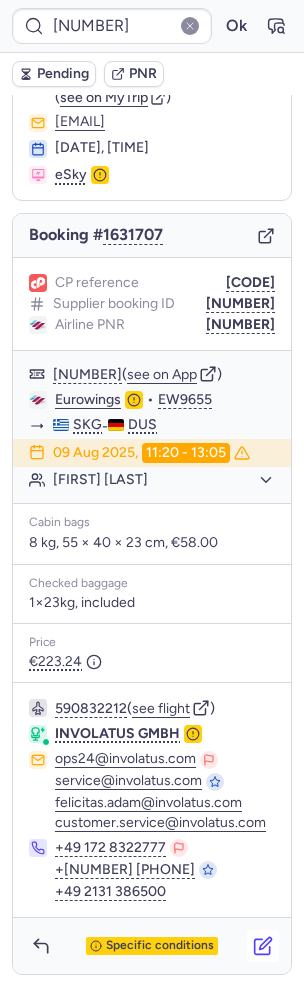 click 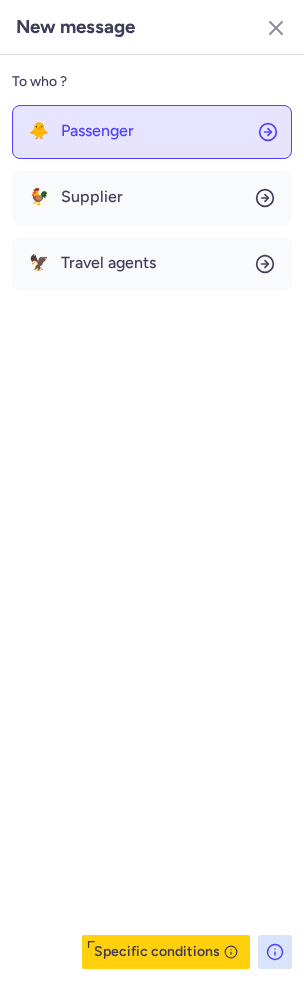 click on "🐥 Passenger" 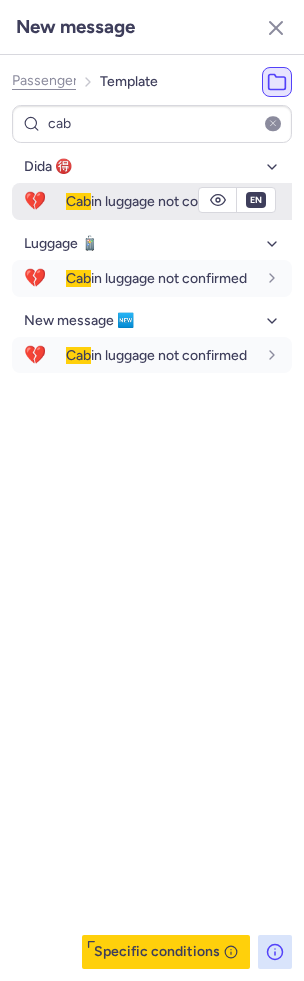 click on "Cab in luggage not confirmed" at bounding box center (179, 201) 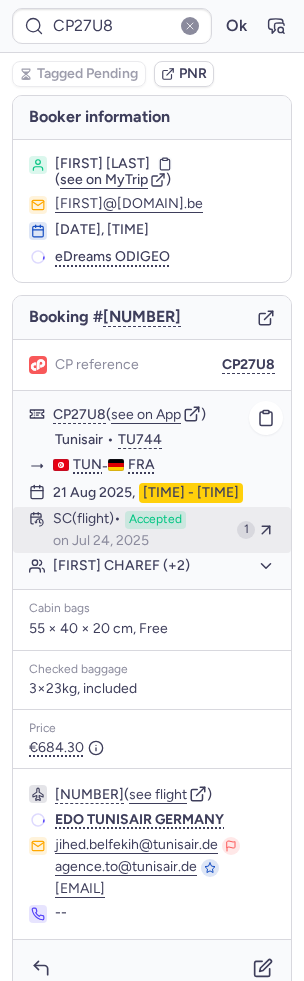 scroll, scrollTop: 22, scrollLeft: 0, axis: vertical 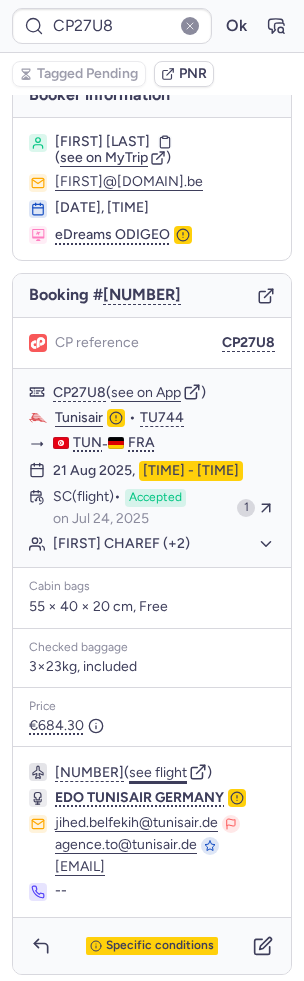 click on "see flight" 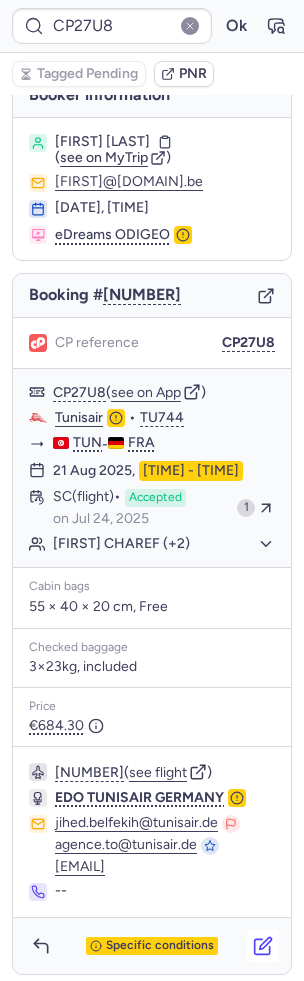 click at bounding box center (263, 946) 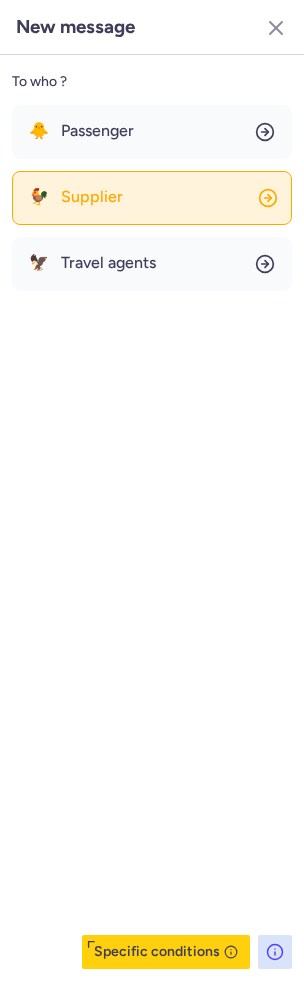 click on "🐓 Supplier" 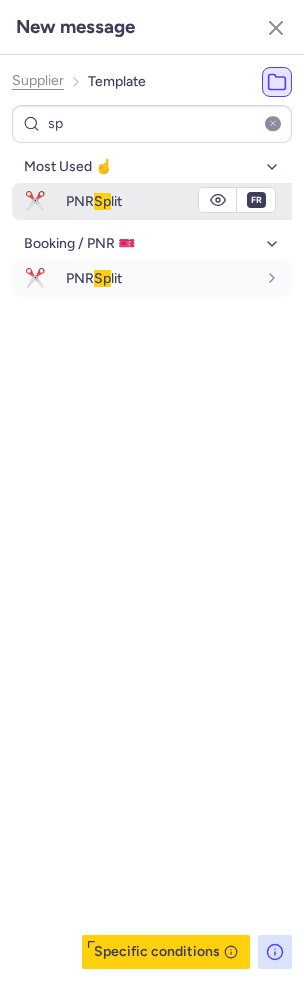 click on "Sp" at bounding box center (102, 201) 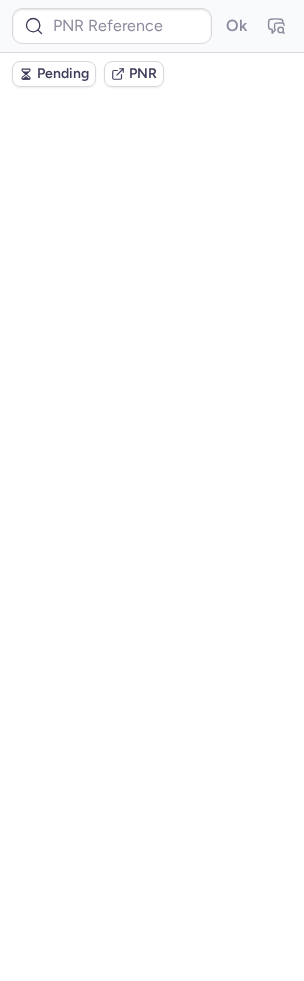 scroll, scrollTop: 0, scrollLeft: 0, axis: both 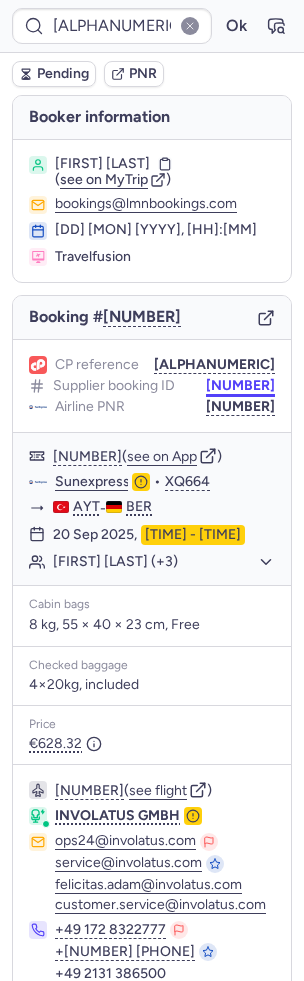 click on "[NUMBER]" at bounding box center (240, 386) 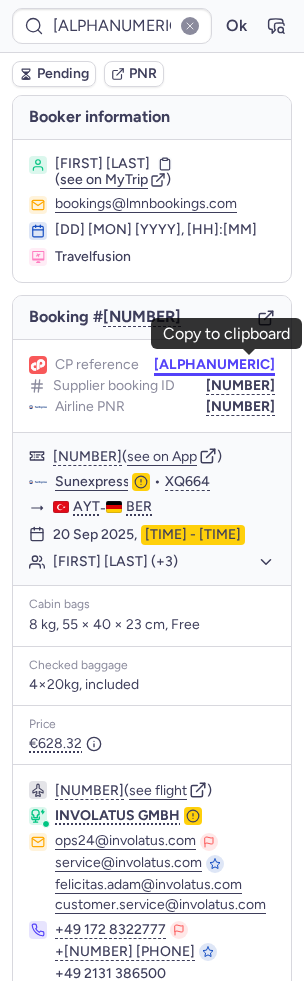 click on "[ALPHANUMERIC]" at bounding box center (214, 365) 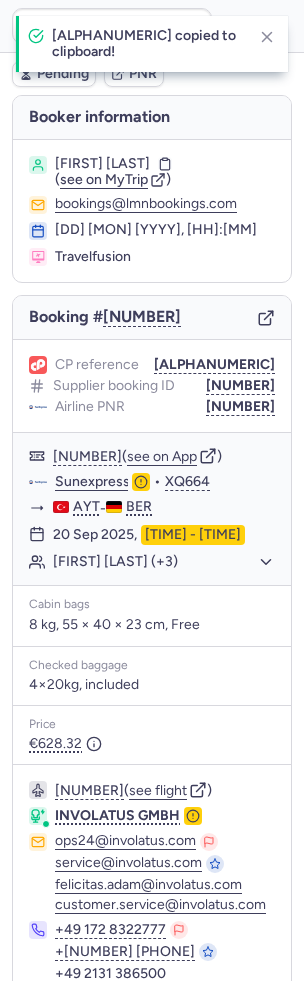scroll, scrollTop: 82, scrollLeft: 0, axis: vertical 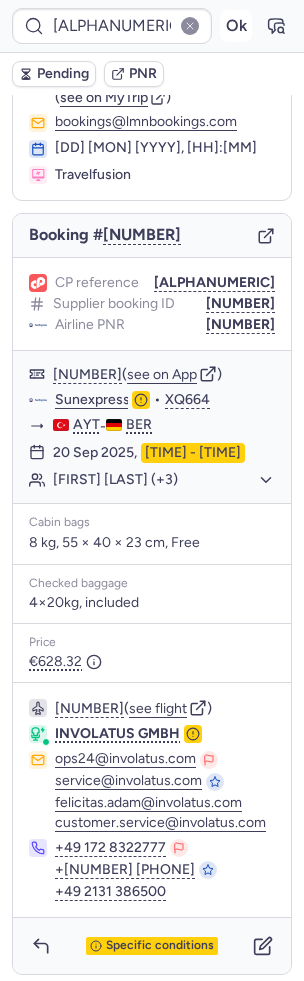 click on "Ok" at bounding box center [236, 26] 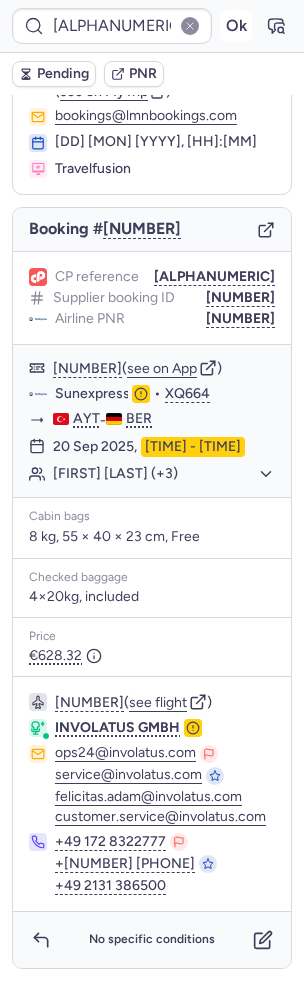 scroll, scrollTop: 82, scrollLeft: 0, axis: vertical 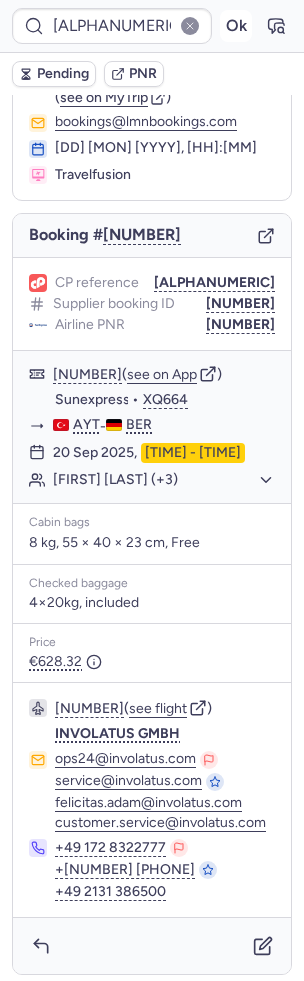 click on "Ok" at bounding box center (236, 26) 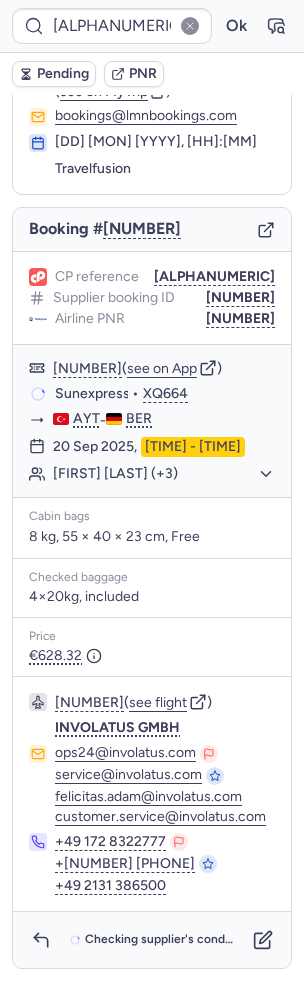 scroll, scrollTop: 82, scrollLeft: 0, axis: vertical 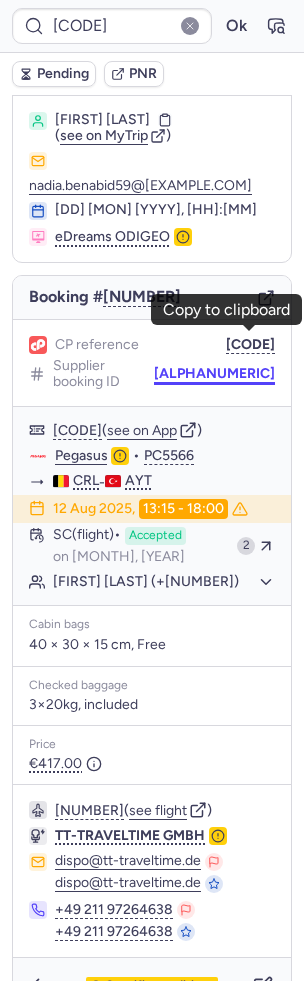 click on "[ALPHANUMERIC]" at bounding box center (214, 374) 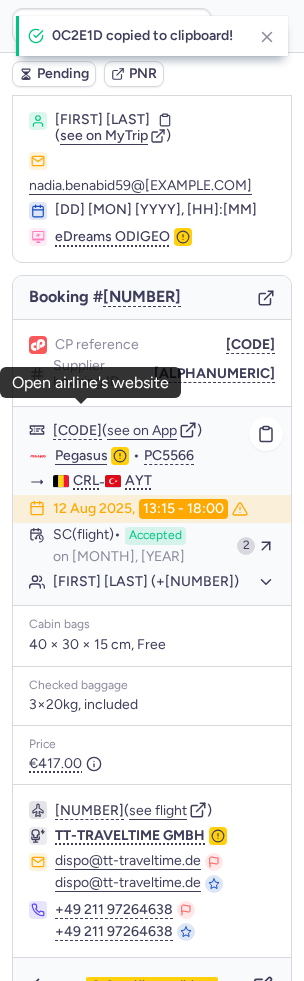 click on "Pegasus" 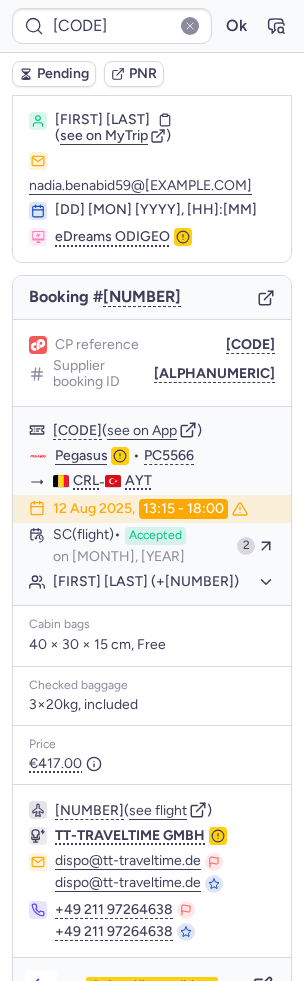 click 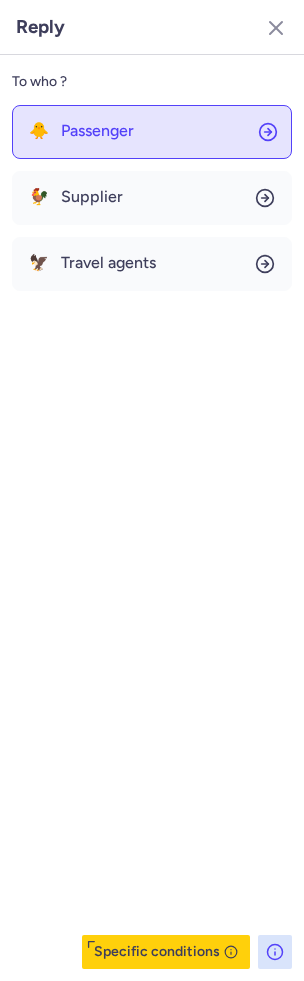 click on "Passenger" at bounding box center (97, 131) 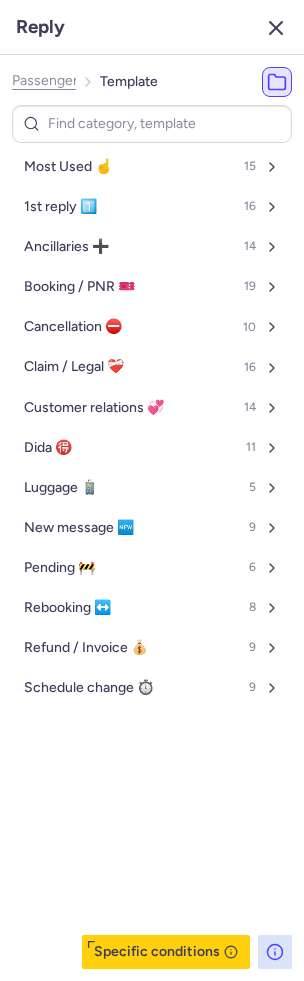 click 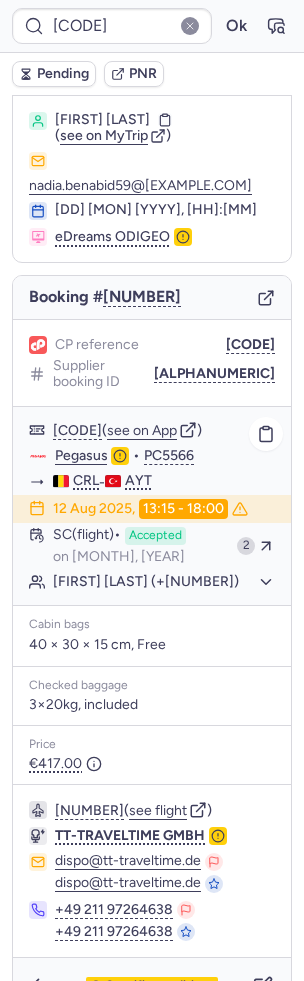 click on "Pegasus" 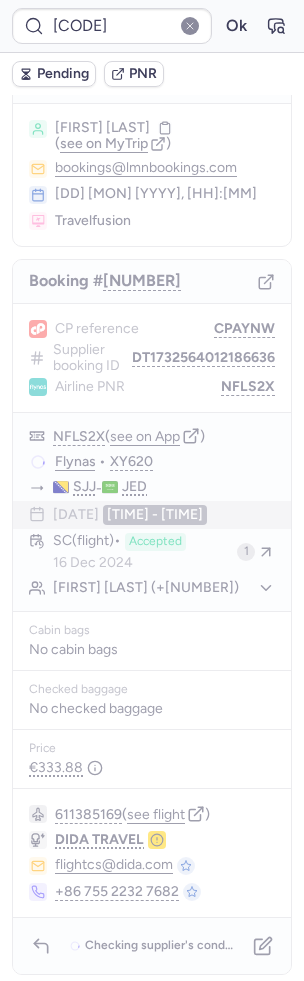 scroll, scrollTop: 0, scrollLeft: 0, axis: both 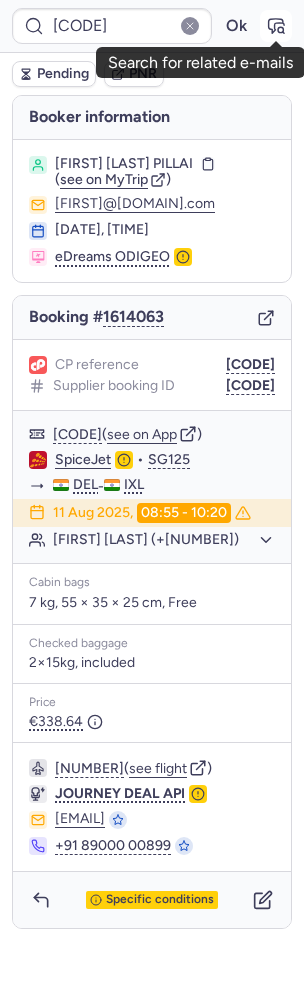 click 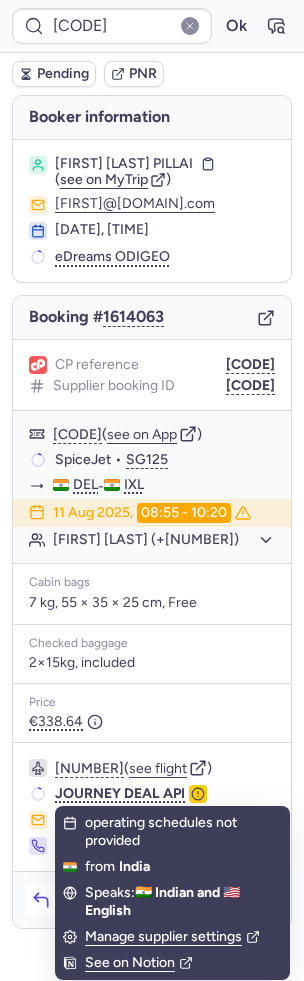 click at bounding box center (41, 900) 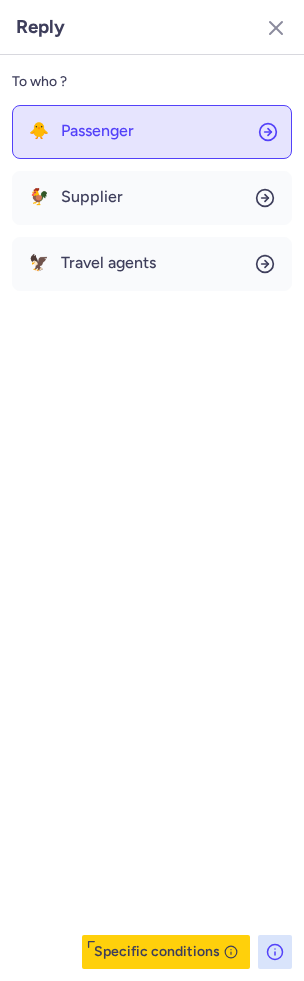 click on "🐥 Passenger" 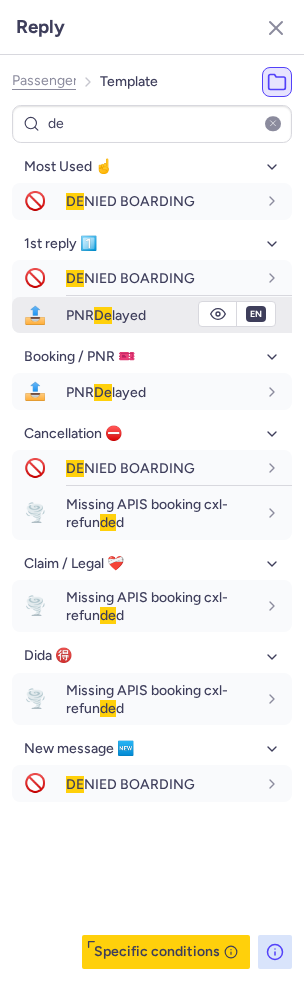 click on "PNR De layed" at bounding box center [106, 315] 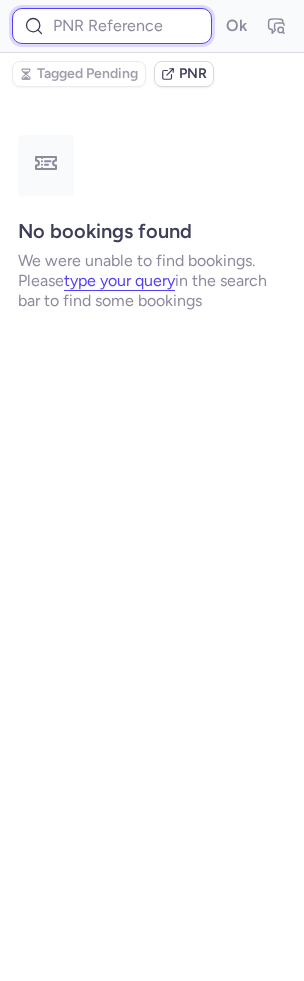 click at bounding box center [112, 26] 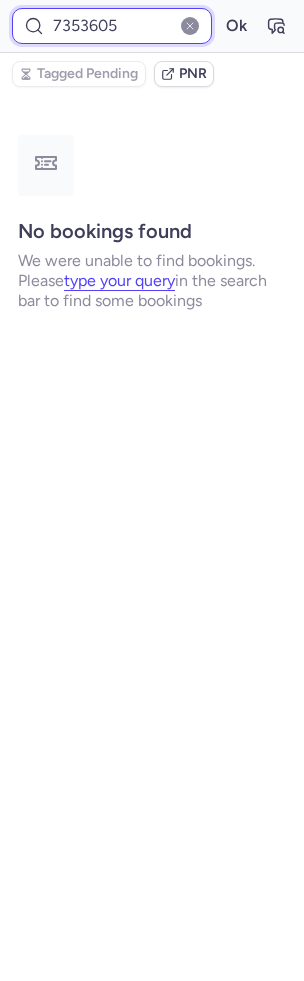 click on "Ok" at bounding box center [236, 26] 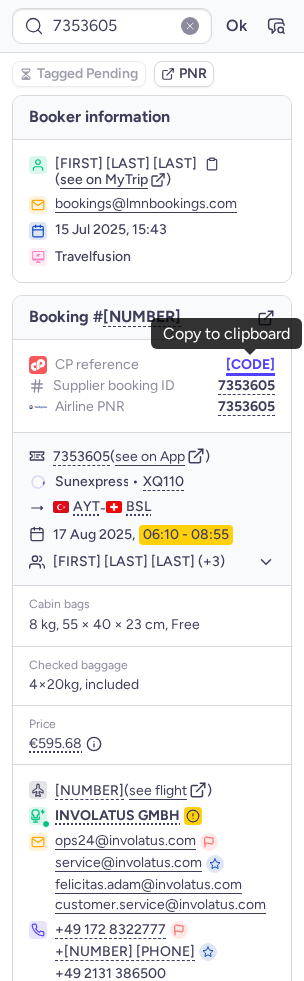 click on "[CODE]" at bounding box center [250, 365] 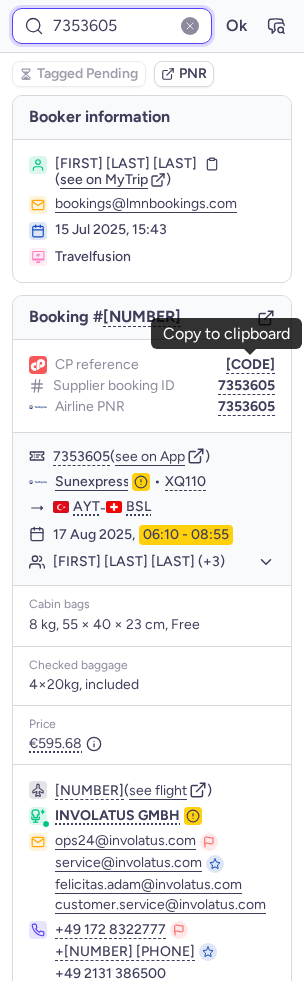 click on "7353605" at bounding box center [112, 26] 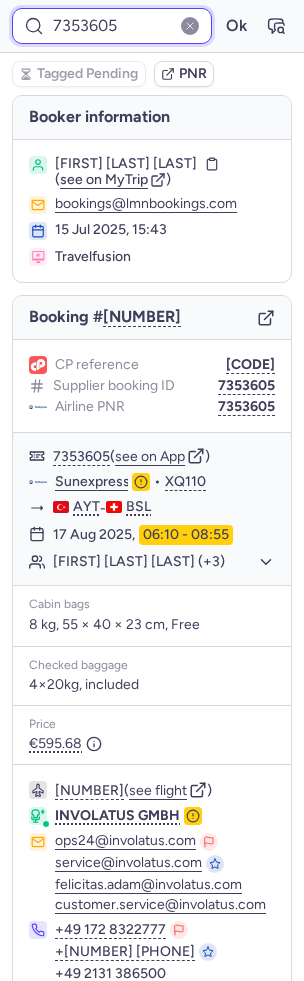click on "7353605" at bounding box center [112, 26] 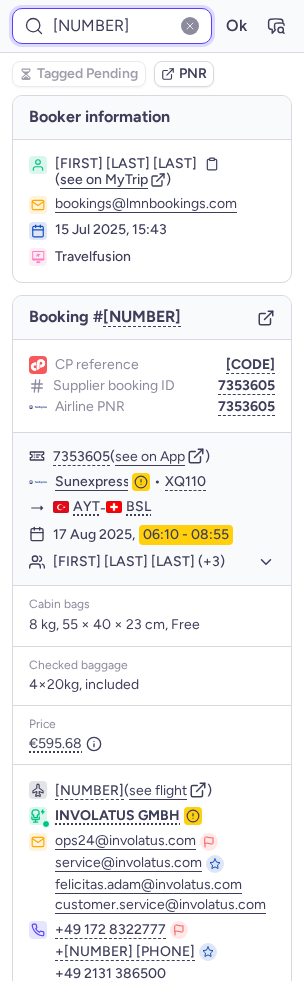 click on "Ok" at bounding box center [236, 26] 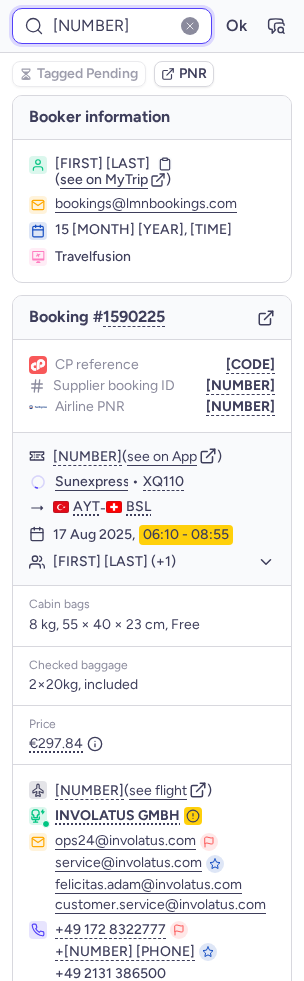click on "[NUMBER]" at bounding box center [112, 26] 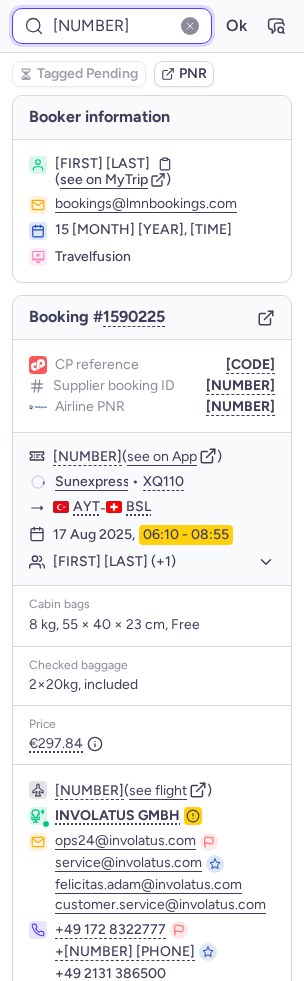 click on "[NUMBER]" at bounding box center (112, 26) 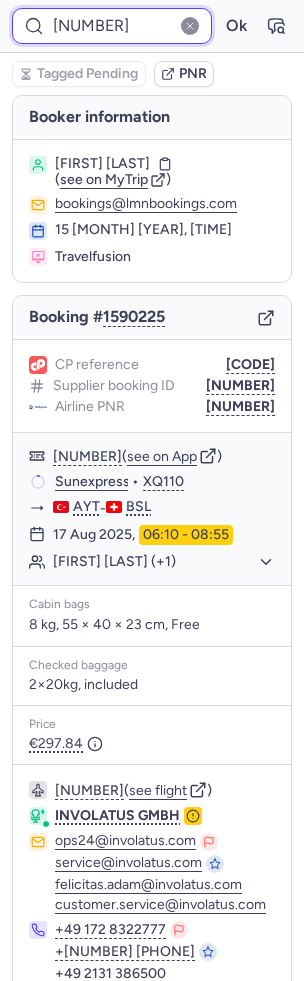 paste on "[NUMBER]" 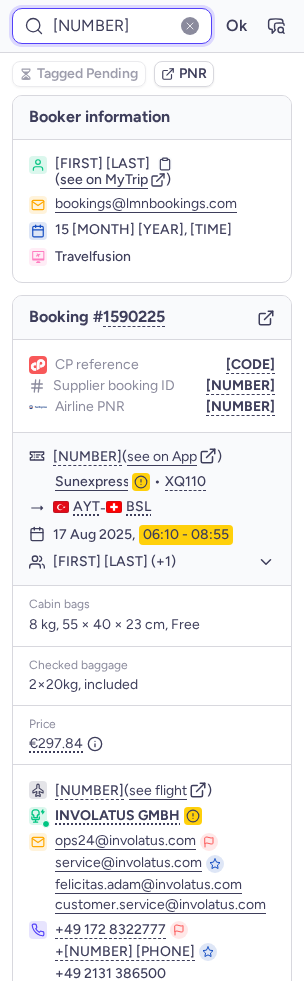click on "Ok" at bounding box center (236, 26) 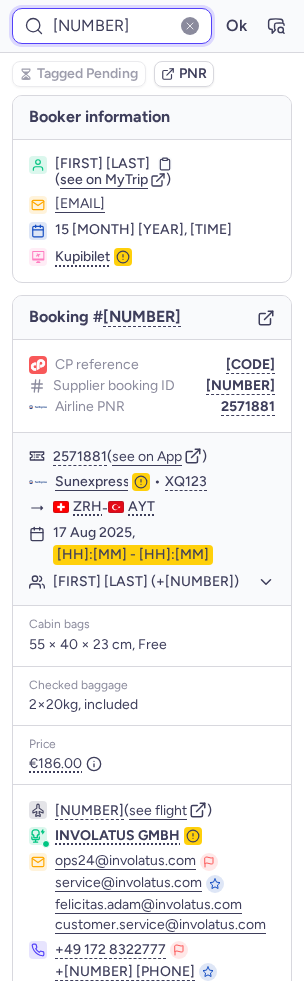 click on "[NUMBER]" at bounding box center (112, 26) 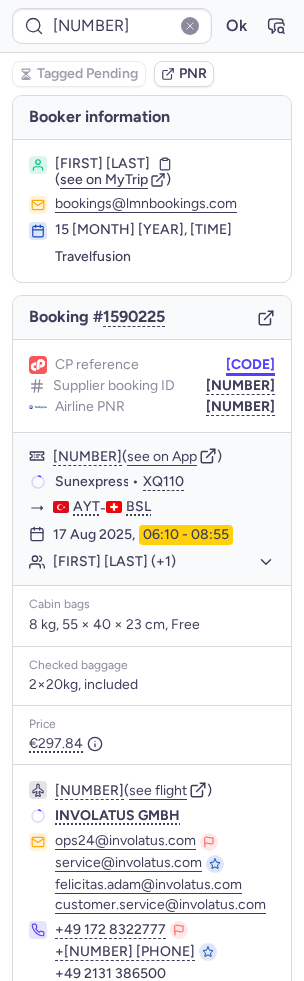 click on "[CODE]" at bounding box center (250, 365) 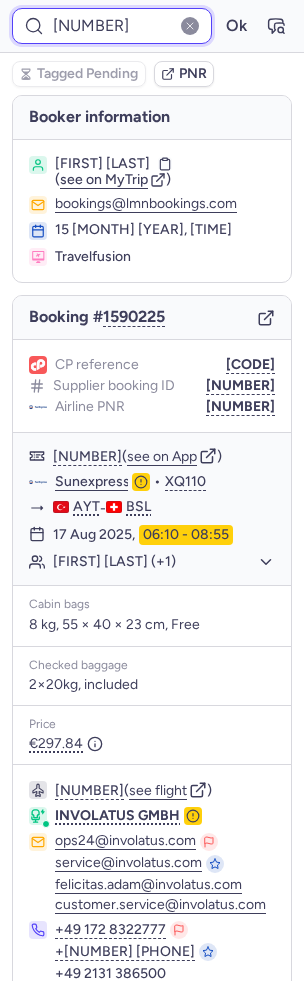 click on "[NUMBER]" at bounding box center [112, 26] 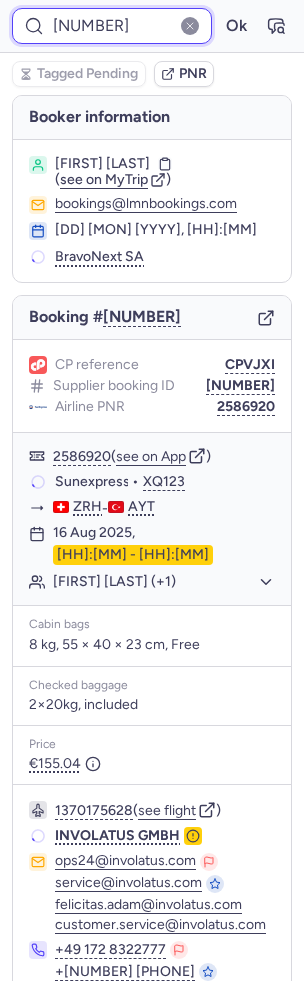click on "[NUMBER]" at bounding box center (112, 26) 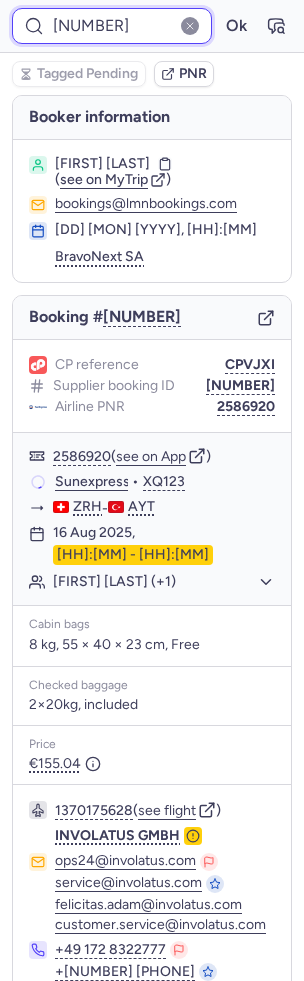 click on "[NUMBER]" at bounding box center (112, 26) 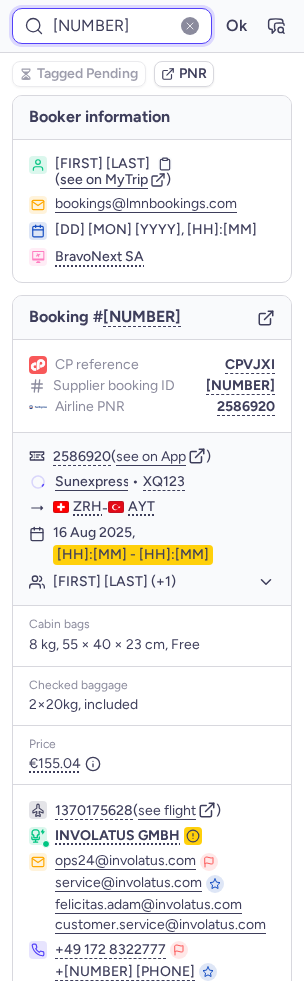 paste on "[NUMBER]" 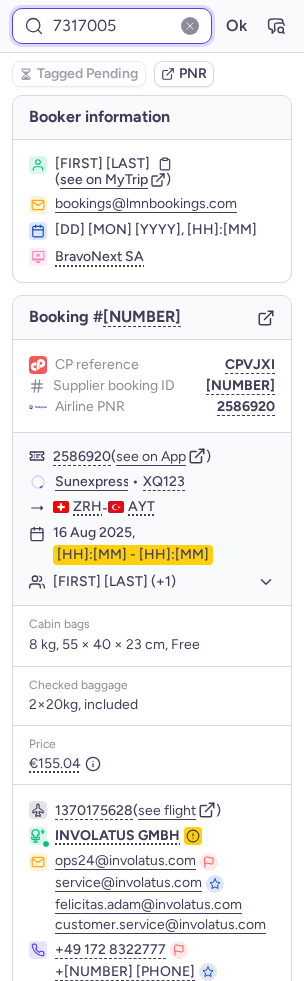 click on "Ok" at bounding box center (236, 26) 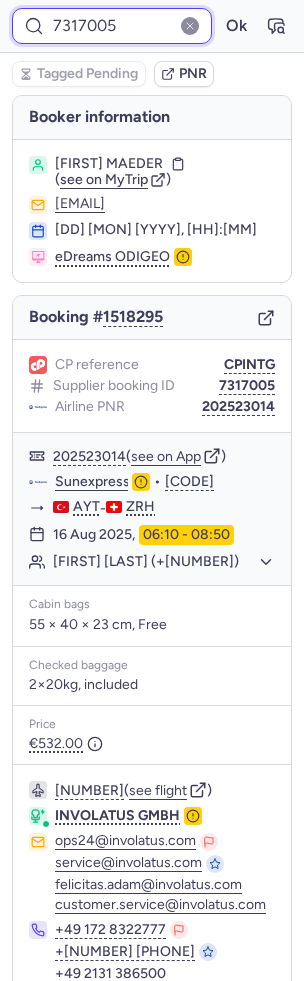 click on "7317005" at bounding box center [112, 26] 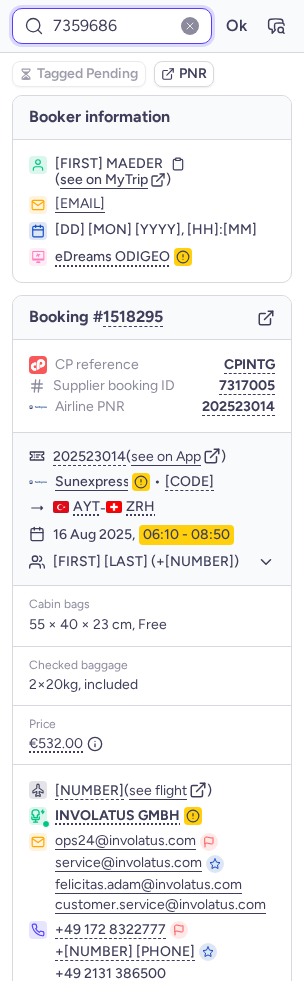 click on "Ok" at bounding box center (236, 26) 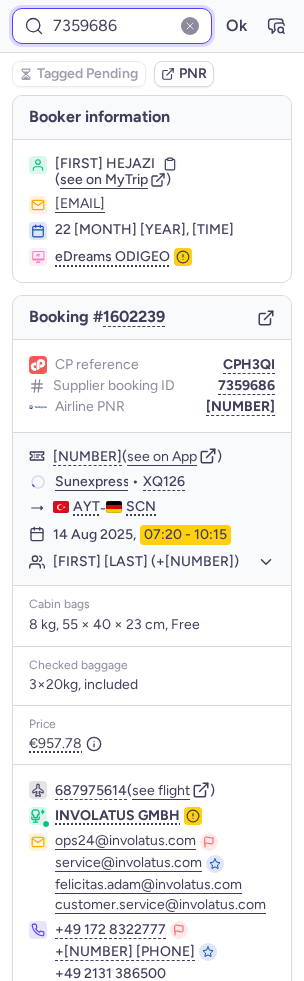 click on "7359686" at bounding box center [112, 26] 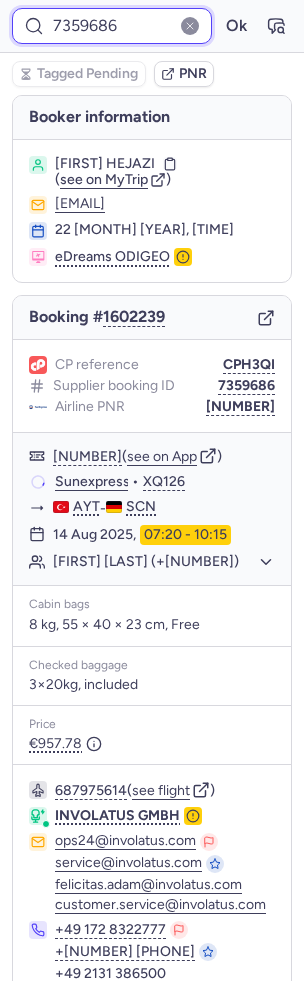 click on "7359686" at bounding box center [112, 26] 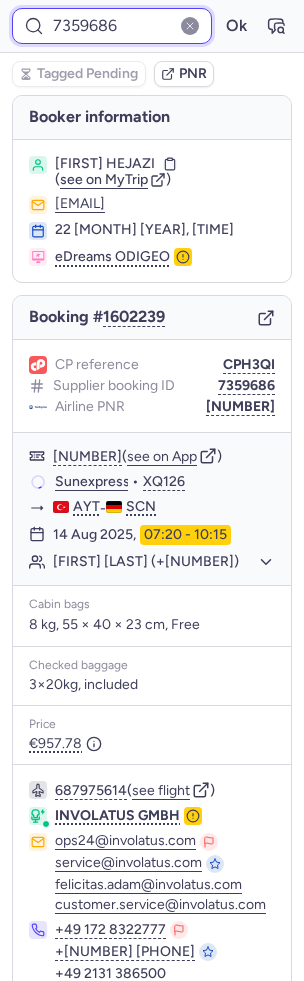 paste on "[NUMBER]" 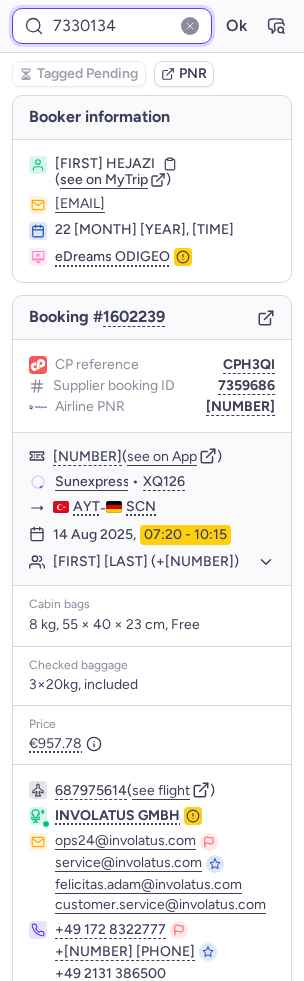 click on "Ok" at bounding box center (236, 26) 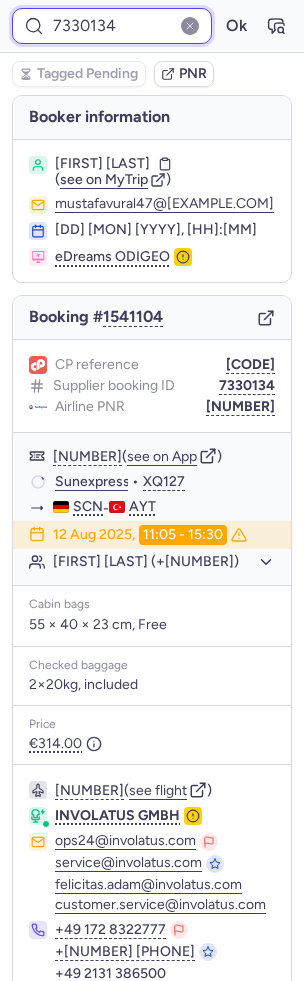 click on "7330134" at bounding box center (112, 26) 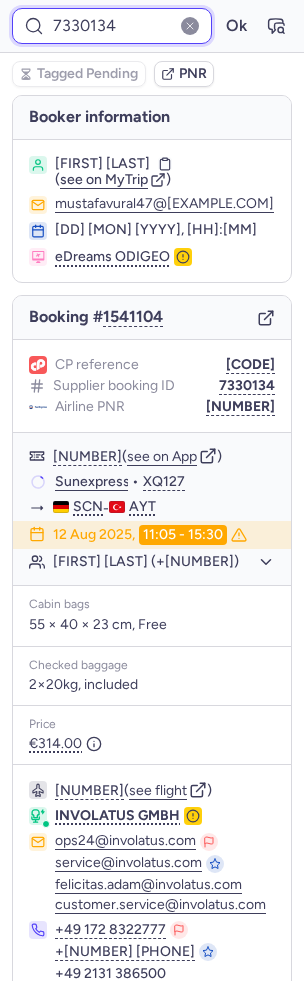 click on "7330134" at bounding box center [112, 26] 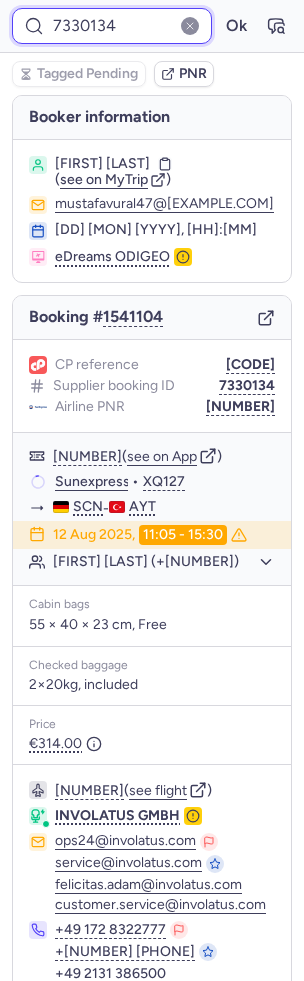 paste on "5370" 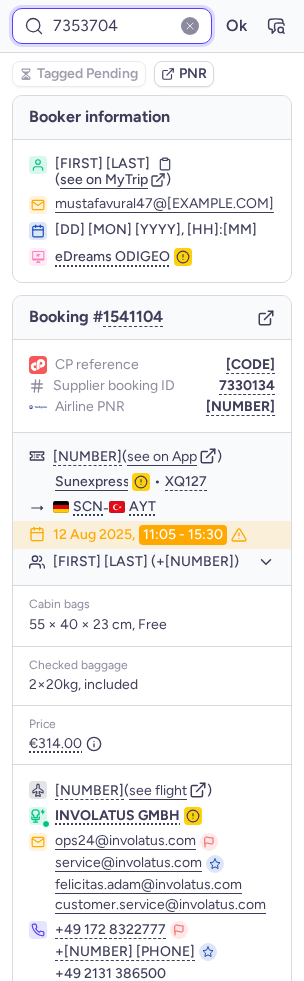 click on "Ok" at bounding box center (236, 26) 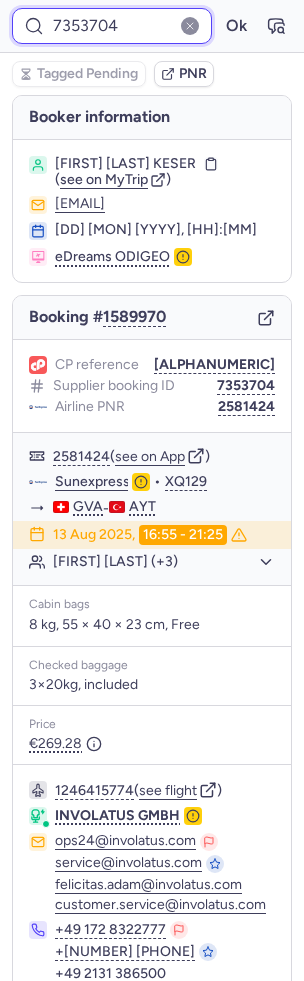 click on "7353704" at bounding box center (112, 26) 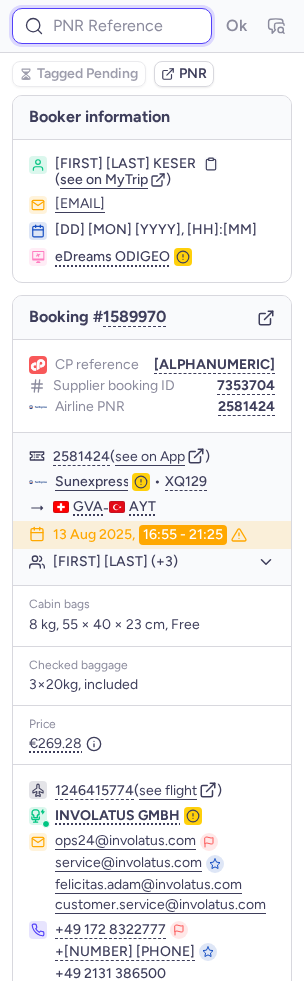 paste on "[NUMBER]" 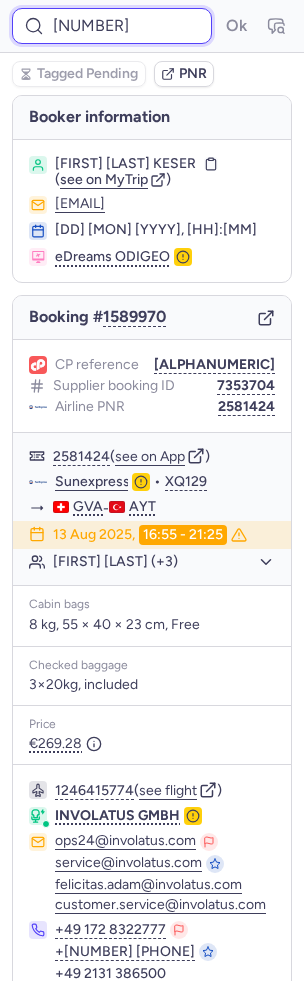 click on "Ok" at bounding box center (236, 26) 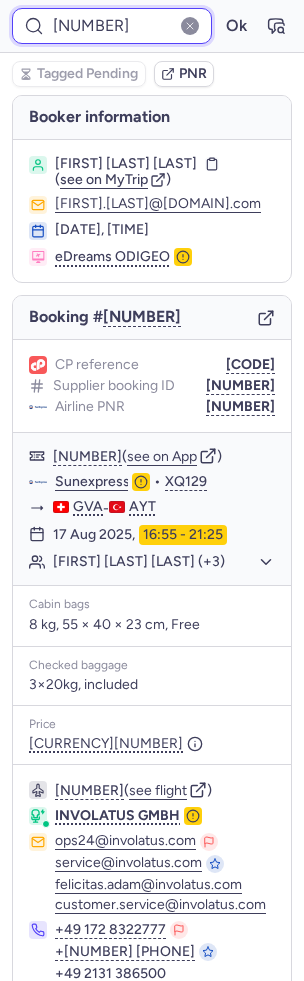 click on "[NUMBER]" at bounding box center [112, 26] 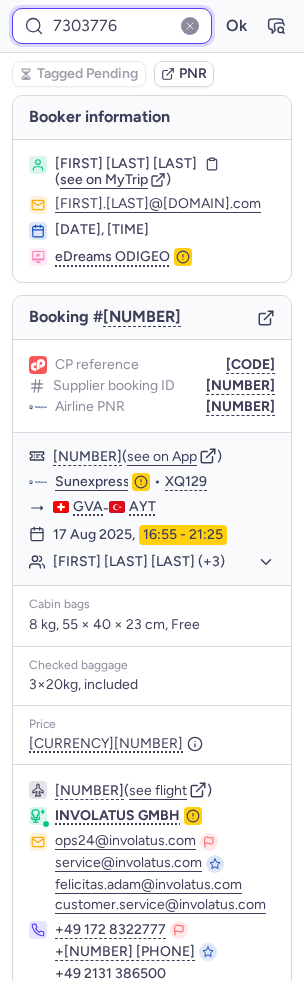 click on "Ok" at bounding box center (236, 26) 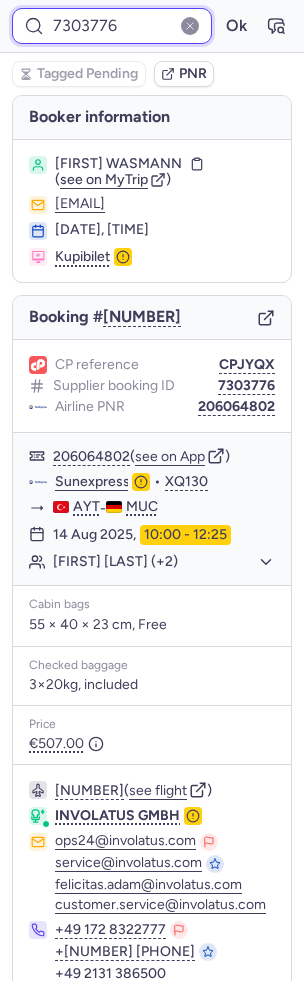 click on "7303776" at bounding box center (112, 26) 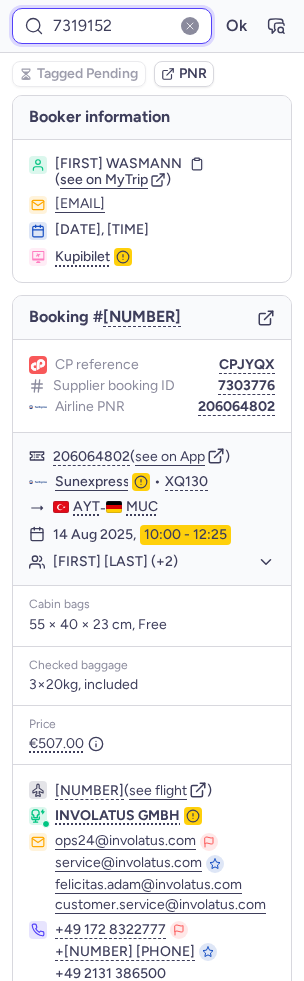 click on "Ok" at bounding box center [236, 26] 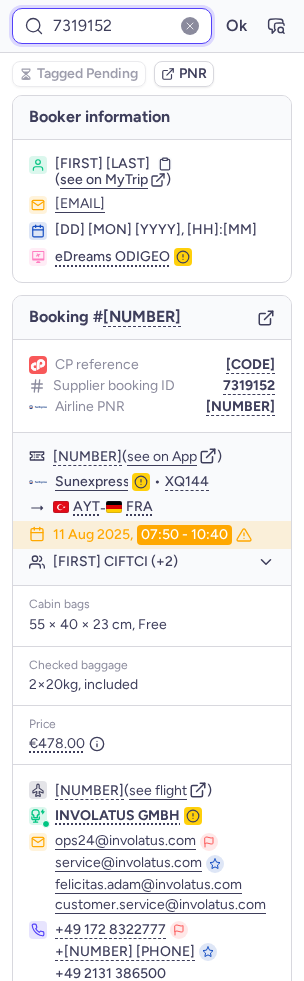 click on "7319152" at bounding box center [112, 26] 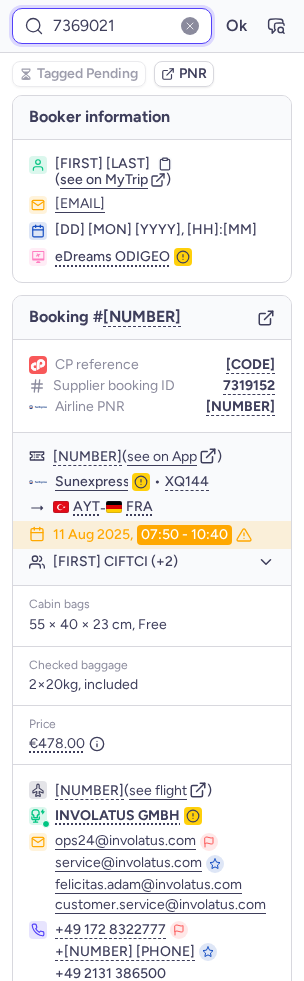click on "Ok" at bounding box center (236, 26) 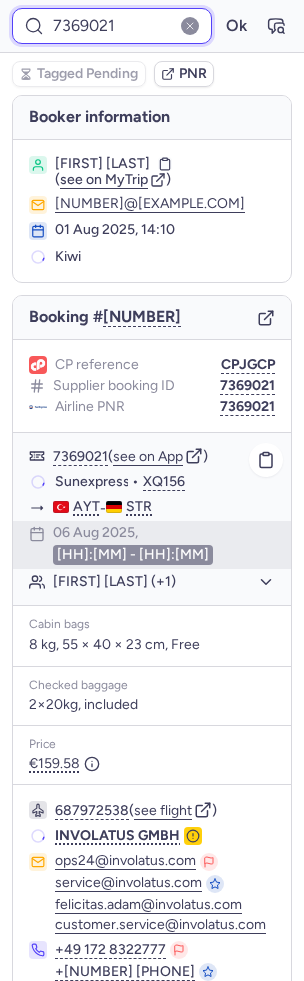 scroll, scrollTop: 82, scrollLeft: 0, axis: vertical 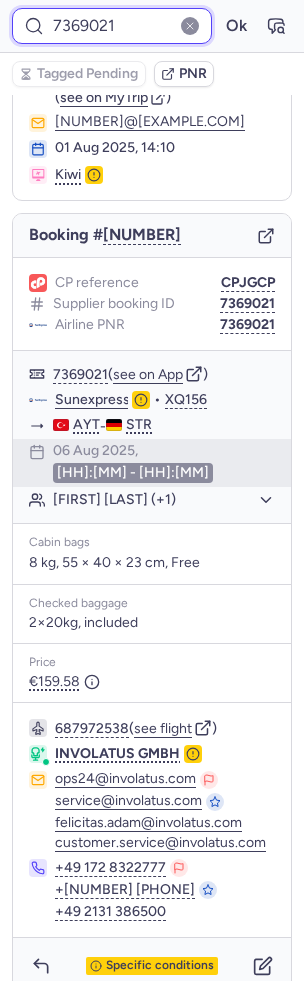 click on "7369021" at bounding box center (112, 26) 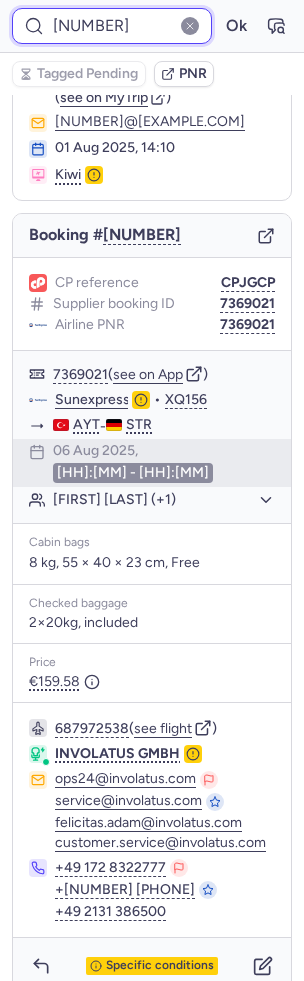 click on "Ok" at bounding box center (236, 26) 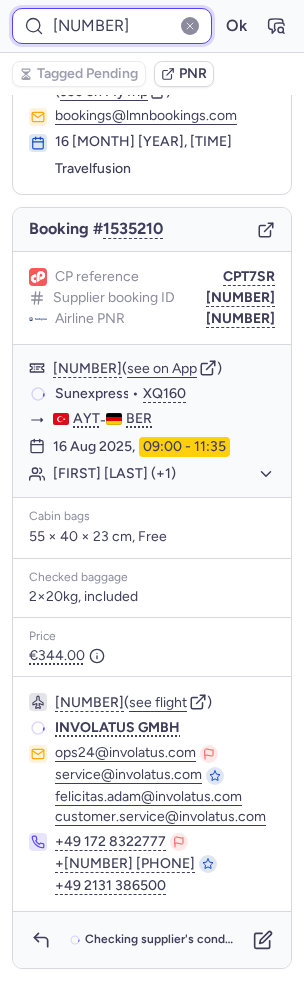 scroll, scrollTop: 82, scrollLeft: 0, axis: vertical 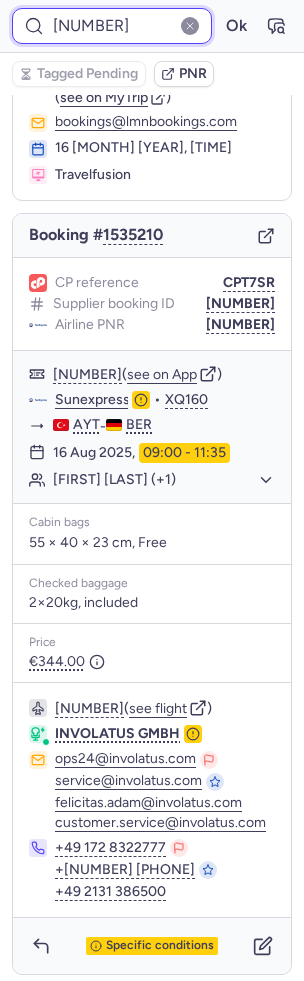 click on "[NUMBER]" at bounding box center (112, 26) 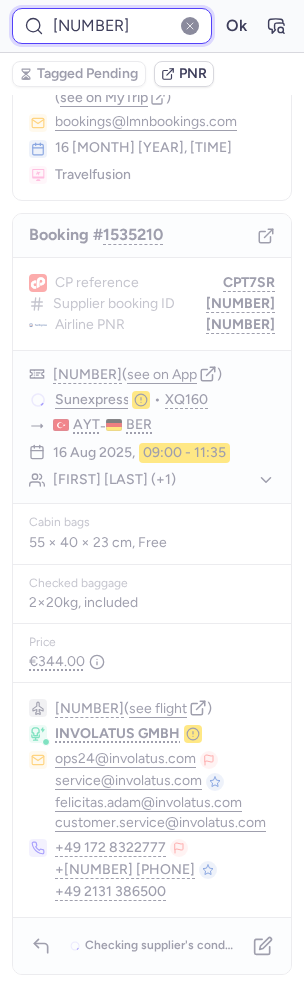scroll, scrollTop: 82, scrollLeft: 0, axis: vertical 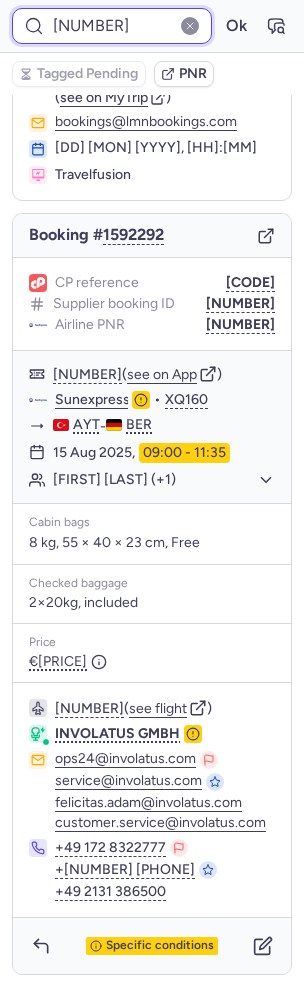 click on "[NUMBER]" at bounding box center [112, 26] 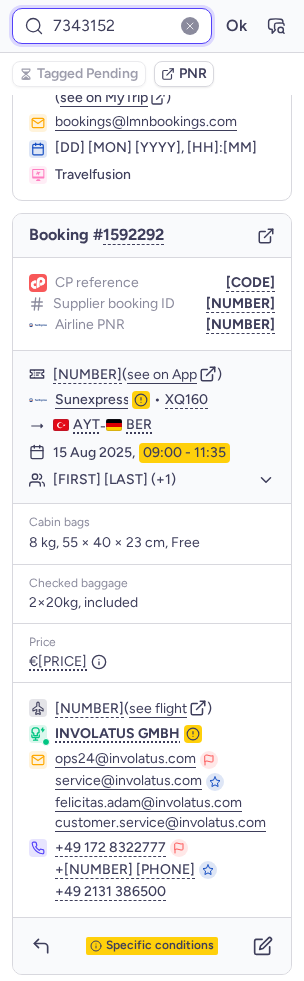 click on "Ok" at bounding box center (236, 26) 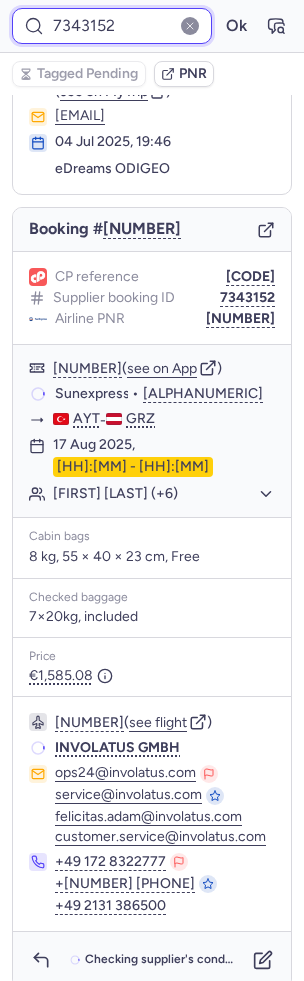 scroll, scrollTop: 82, scrollLeft: 0, axis: vertical 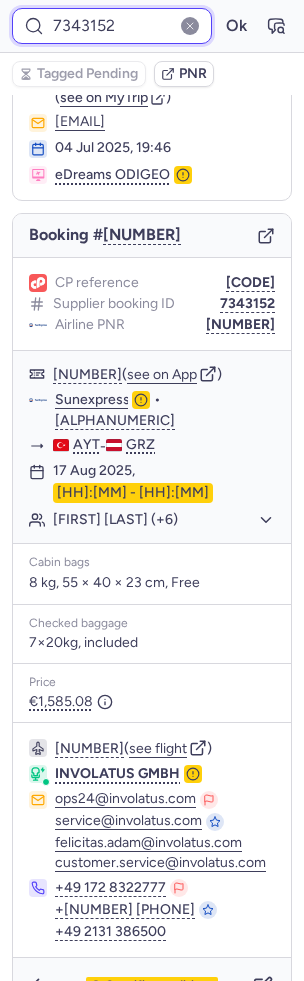 click on "7343152" at bounding box center [112, 26] 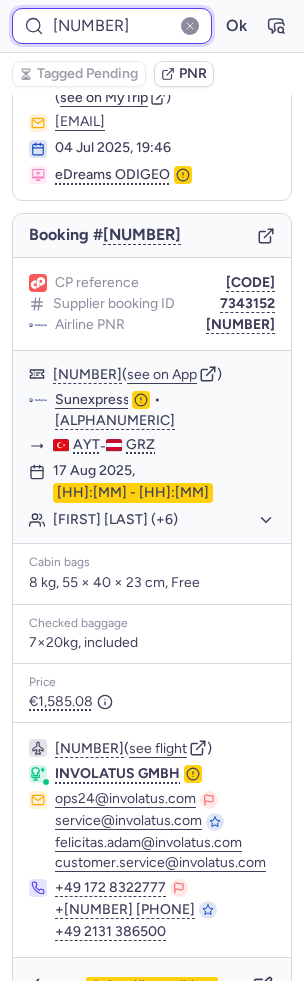 click on "Ok" at bounding box center (236, 26) 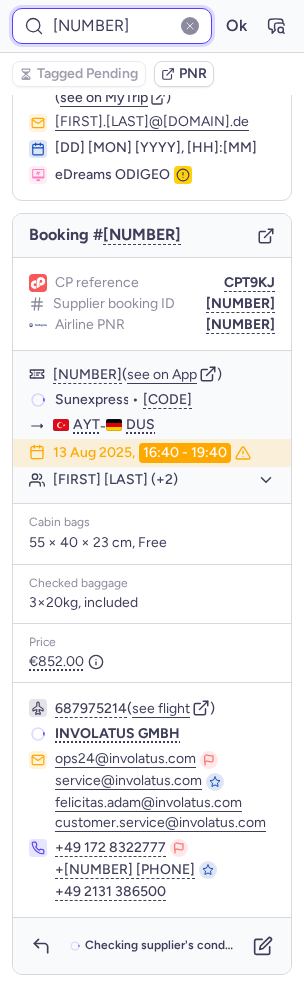 scroll, scrollTop: 68, scrollLeft: 0, axis: vertical 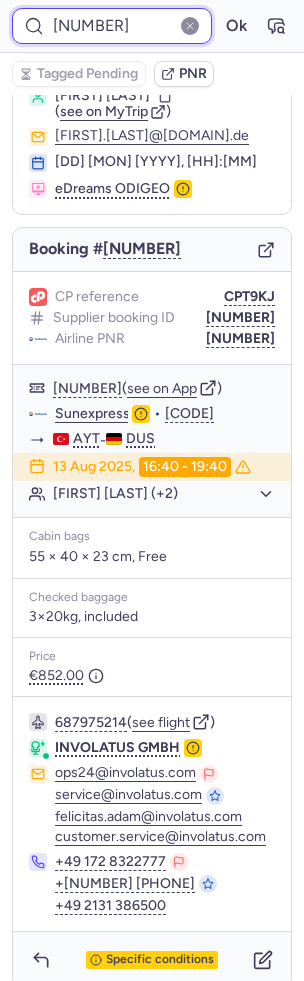 click on "[NUMBER]" at bounding box center [112, 26] 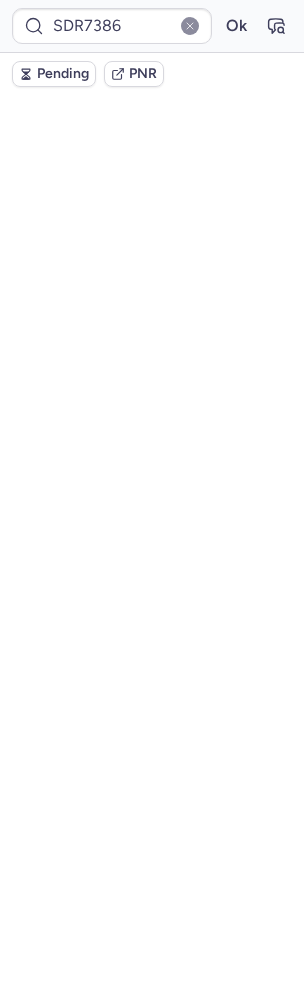 scroll, scrollTop: 0, scrollLeft: 0, axis: both 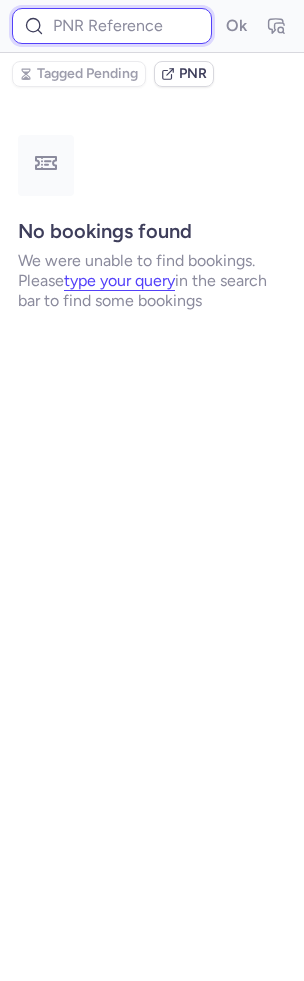 click at bounding box center (112, 26) 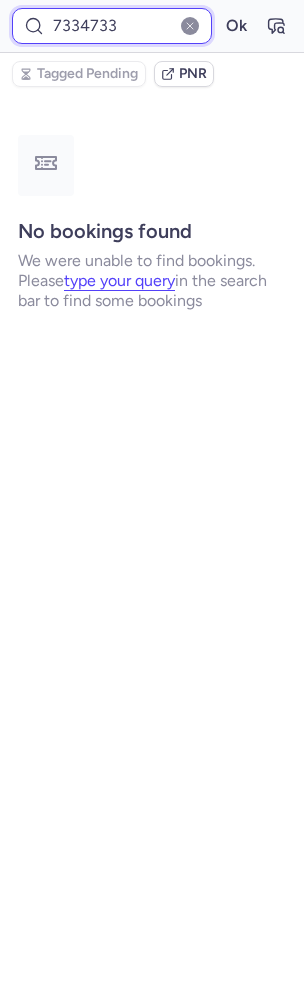 click on "Ok" at bounding box center (236, 26) 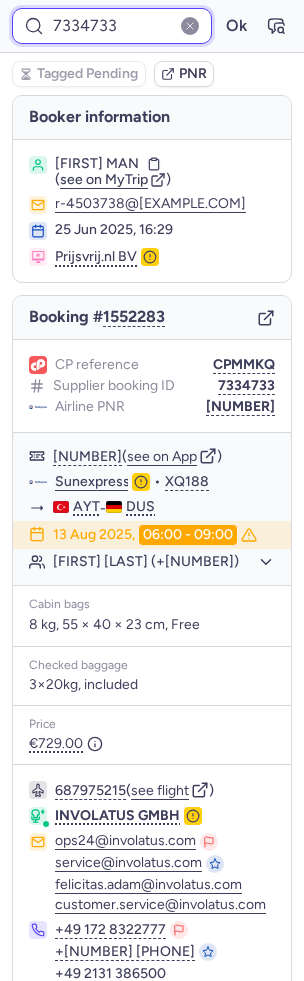 click on "7334733" at bounding box center [112, 26] 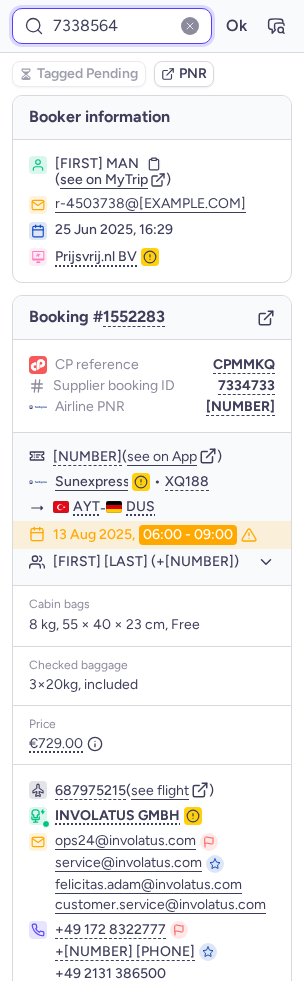 click on "Ok" at bounding box center [236, 26] 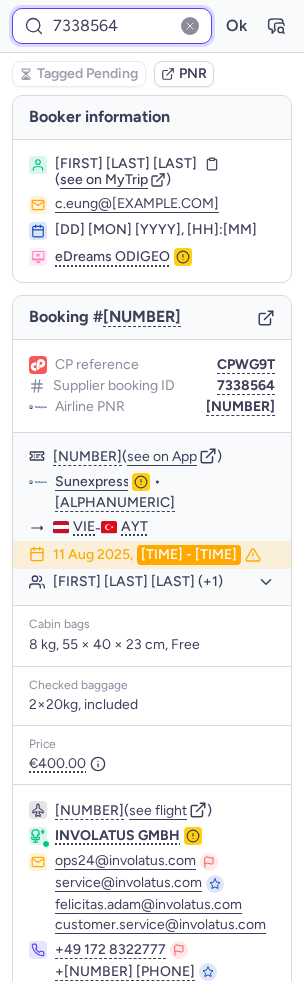 click on "7338564" at bounding box center (112, 26) 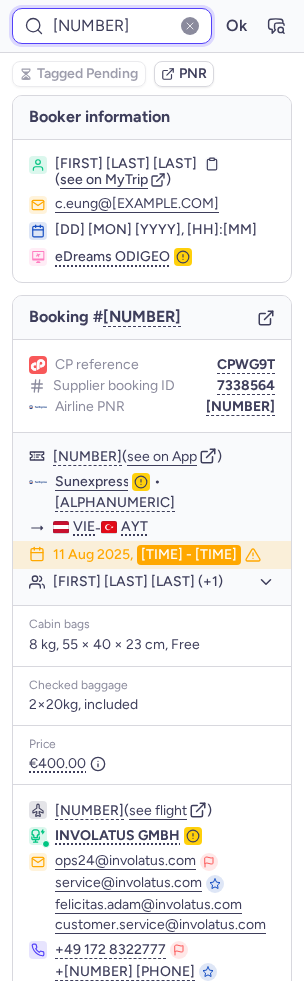 click on "Ok" at bounding box center [236, 26] 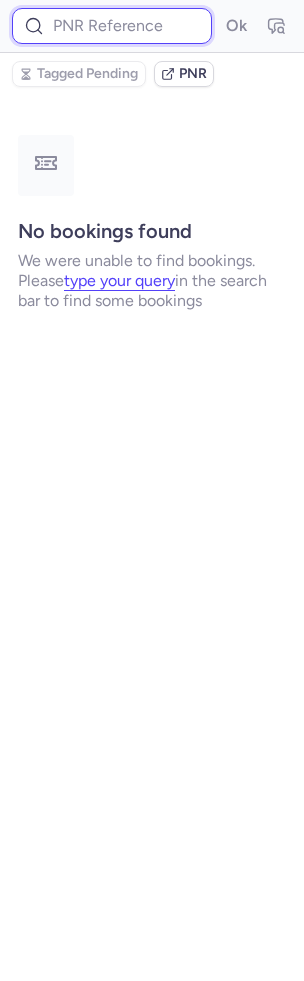 click at bounding box center [112, 26] 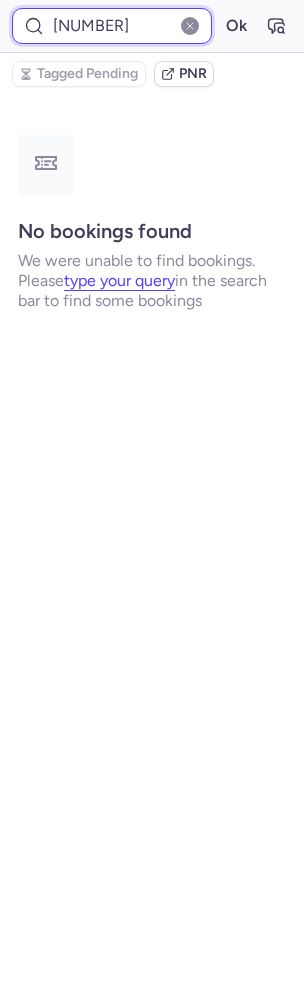 click on "Ok" at bounding box center [236, 26] 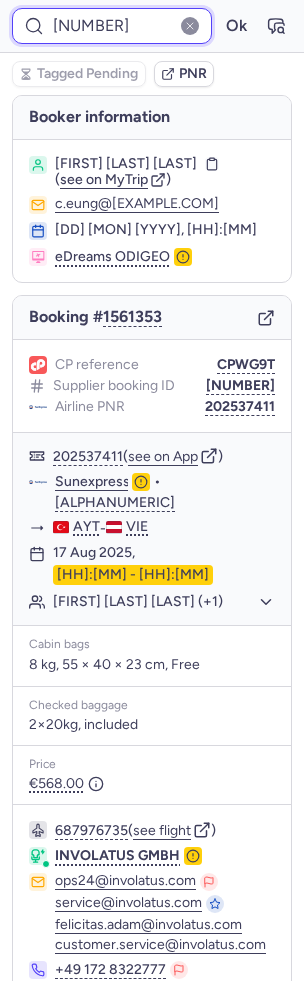 click on "[NUMBER]" at bounding box center (112, 26) 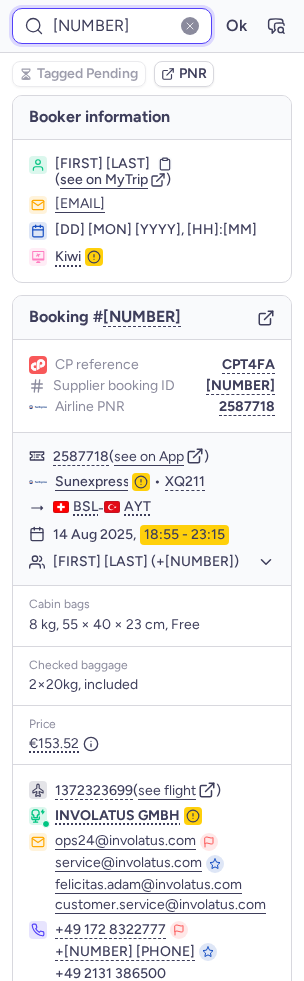 click on "[NUMBER]" at bounding box center [112, 26] 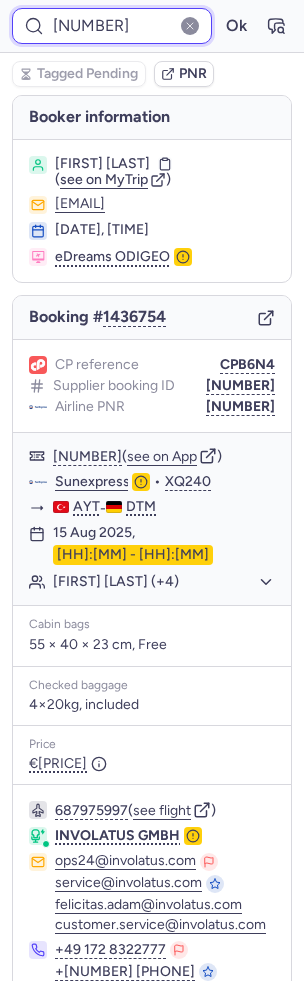 click on "[NUMBER]" at bounding box center (112, 26) 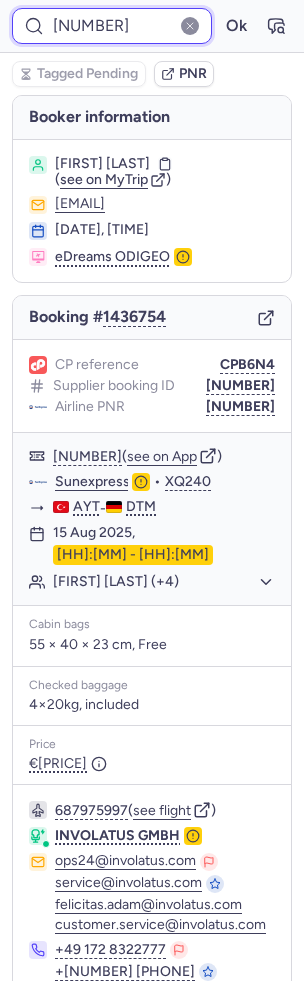 click on "[NUMBER]" at bounding box center (112, 26) 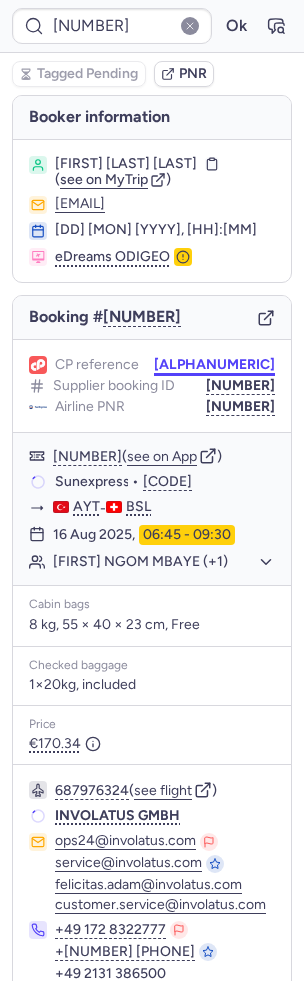 click on "[ALPHANUMERIC]" at bounding box center [214, 365] 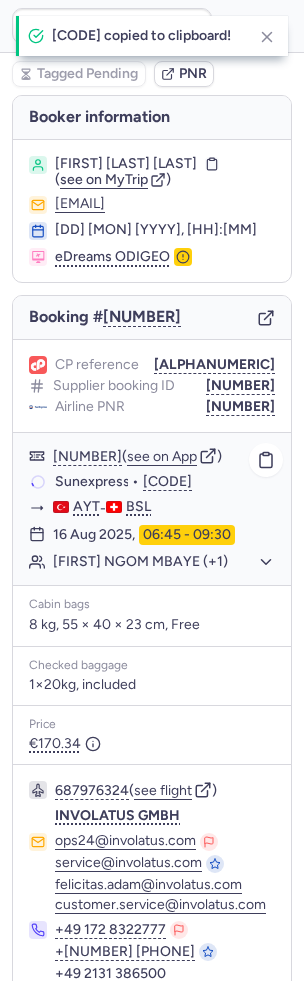 scroll, scrollTop: 82, scrollLeft: 0, axis: vertical 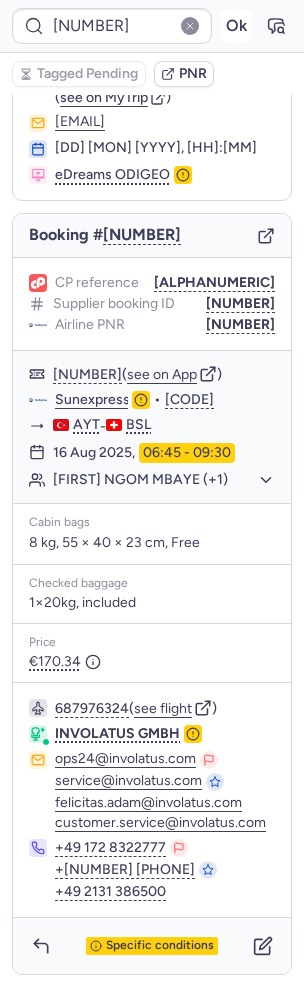 click on "Ok" at bounding box center (236, 26) 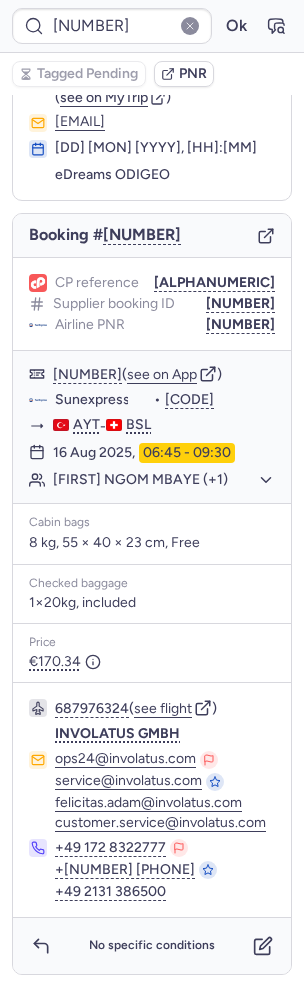 scroll, scrollTop: 82, scrollLeft: 0, axis: vertical 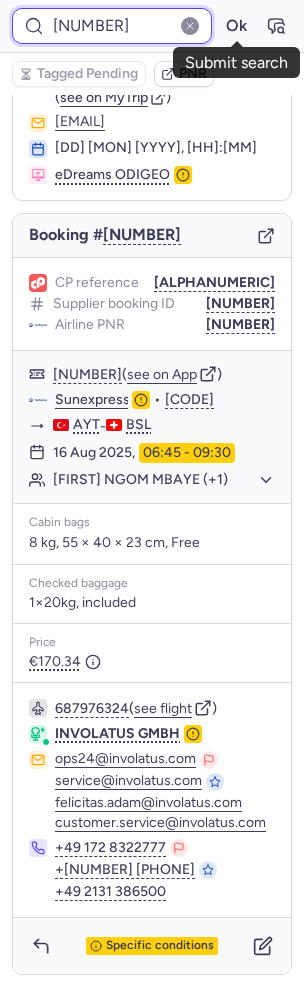 click on "[NUMBER]" at bounding box center (112, 26) 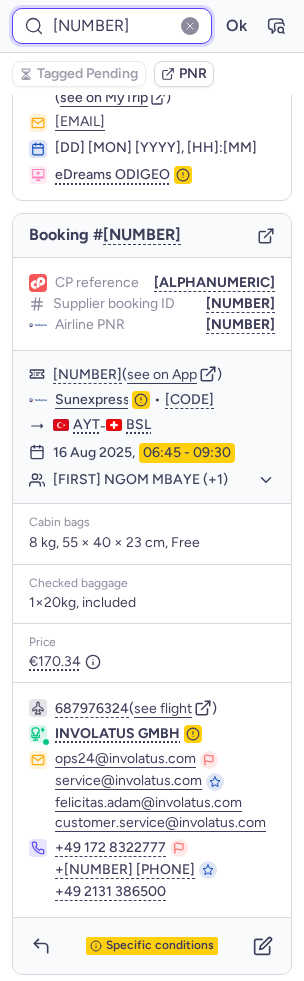 click on "[NUMBER]" at bounding box center (112, 26) 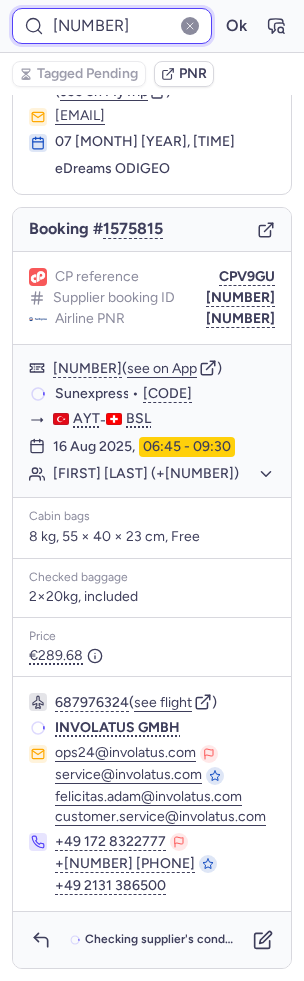 scroll, scrollTop: 82, scrollLeft: 0, axis: vertical 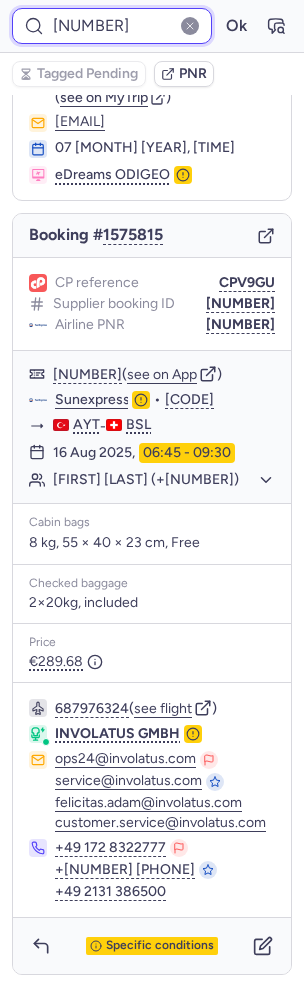 click on "[NUMBER]" at bounding box center [112, 26] 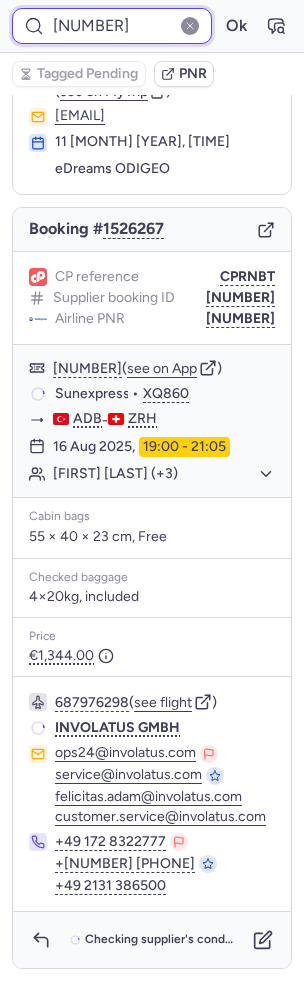 scroll, scrollTop: 82, scrollLeft: 0, axis: vertical 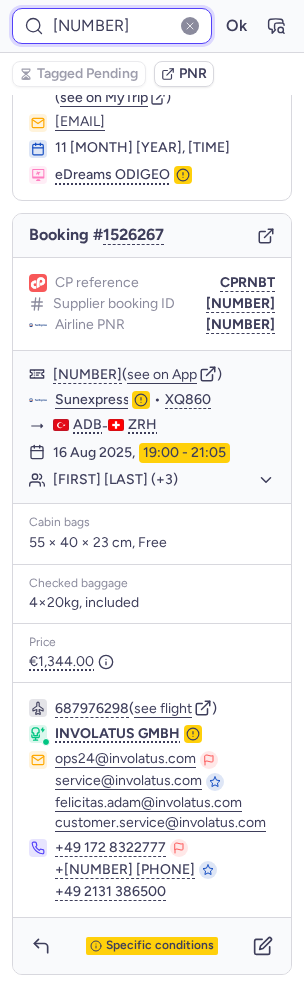 click on "[NUMBER]" at bounding box center (112, 26) 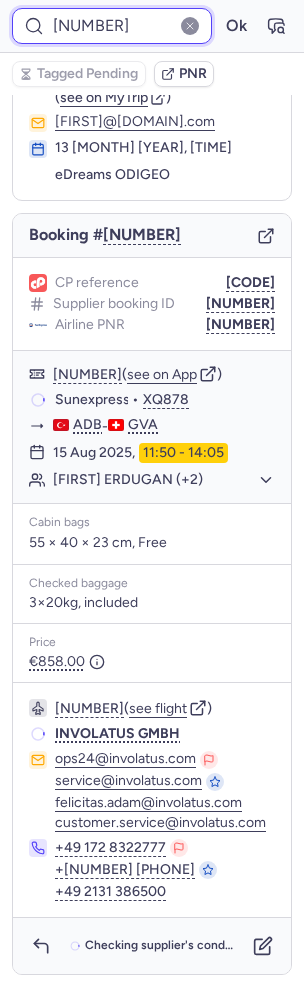 scroll, scrollTop: 82, scrollLeft: 0, axis: vertical 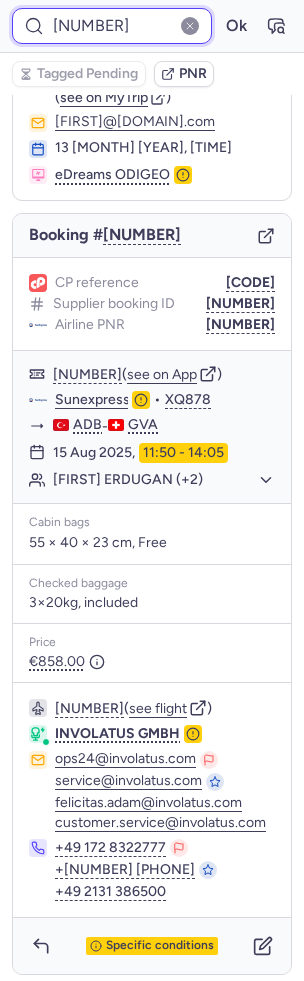 click on "[NUMBER]" at bounding box center (112, 26) 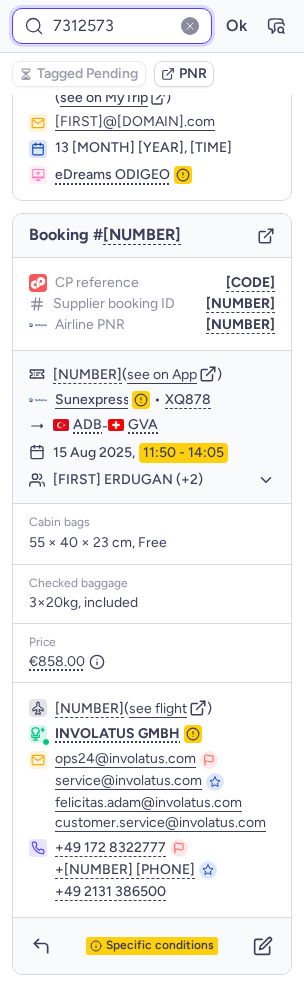 click on "Ok" at bounding box center [236, 26] 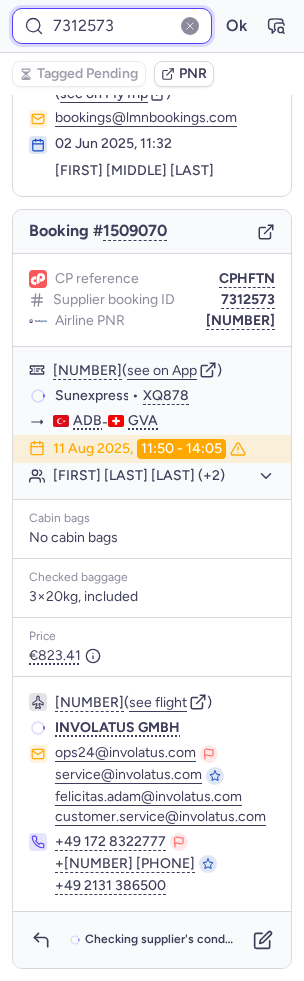 scroll, scrollTop: 94, scrollLeft: 0, axis: vertical 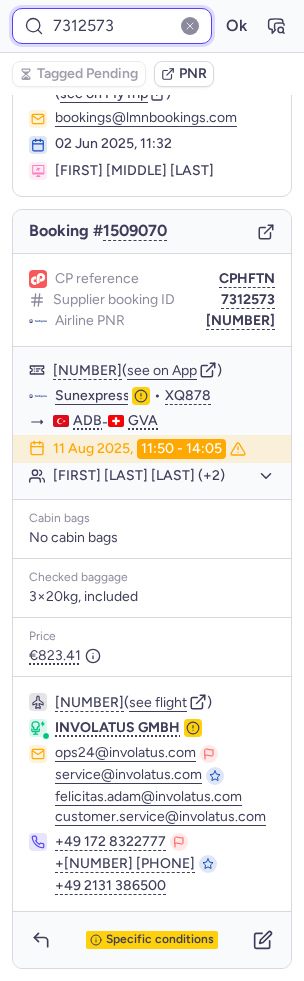 click on "7312573" at bounding box center [112, 26] 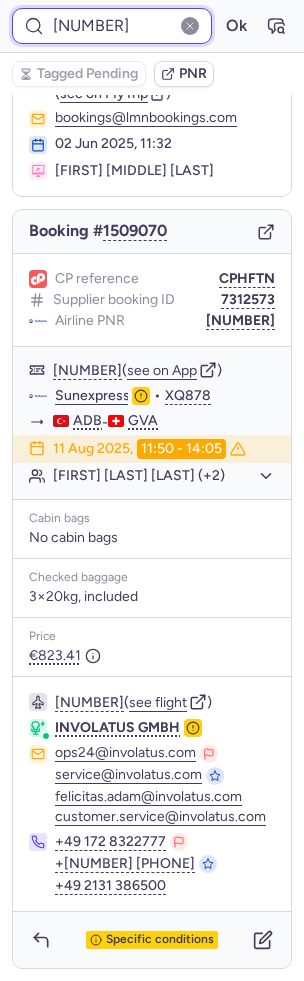click on "Ok" at bounding box center [236, 26] 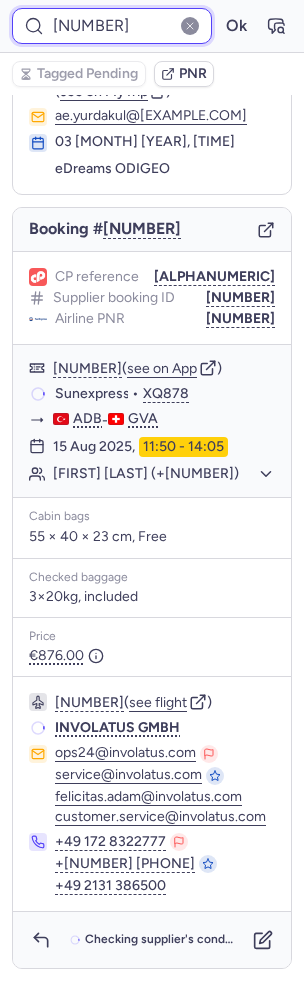 scroll, scrollTop: 82, scrollLeft: 0, axis: vertical 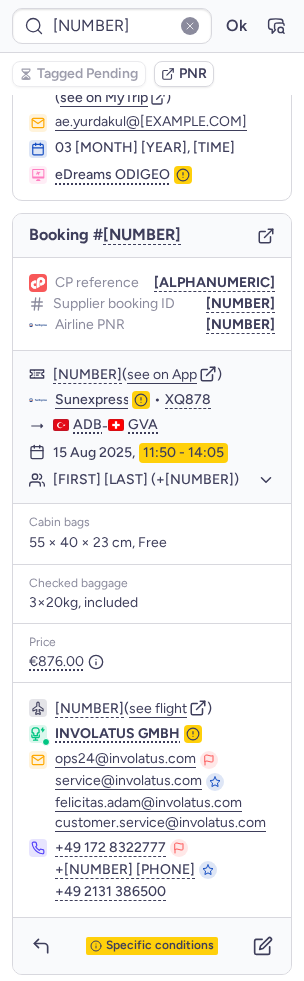 click on "[NUMBER]  Ok" at bounding box center [152, 26] 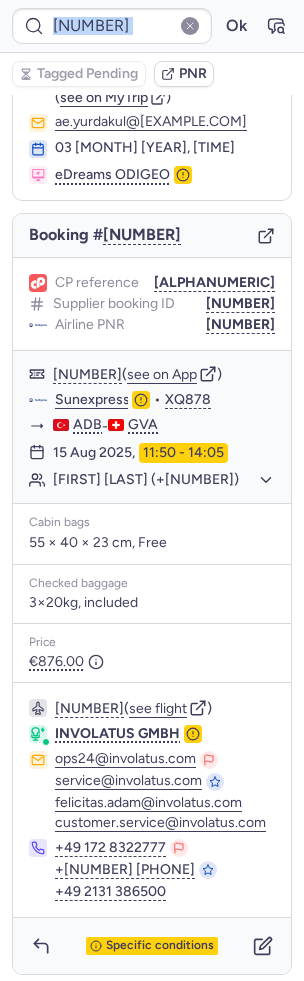 click on "[NUMBER]  Ok" at bounding box center [152, 26] 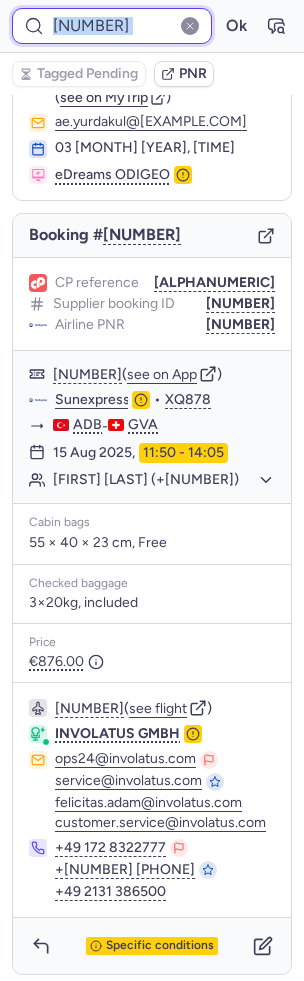 click on "[NUMBER]" at bounding box center [112, 26] 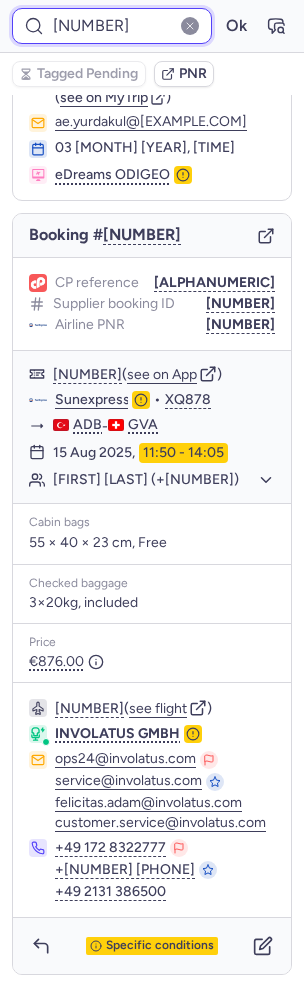 click on "[NUMBER]" at bounding box center (112, 26) 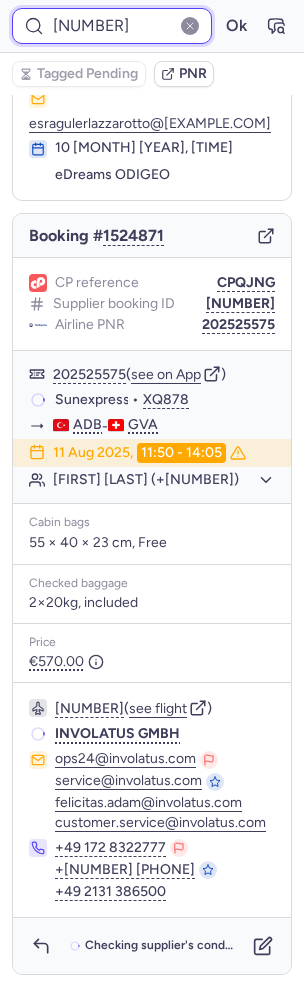 scroll, scrollTop: 112, scrollLeft: 0, axis: vertical 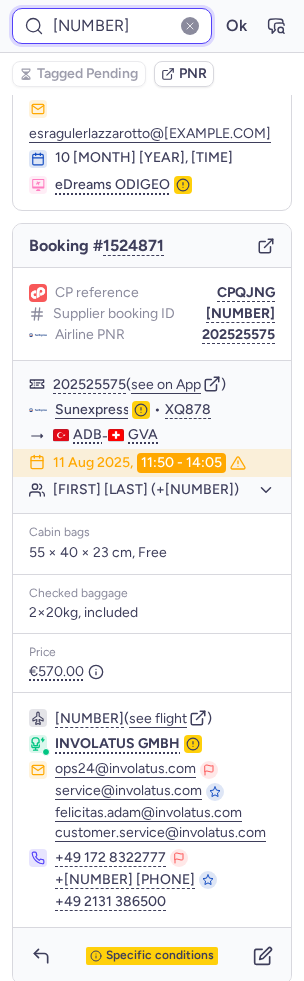 click on "[NUMBER]" at bounding box center (112, 26) 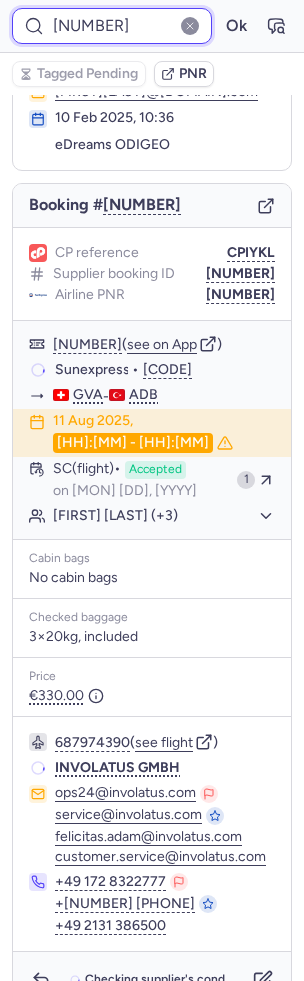 scroll, scrollTop: 111, scrollLeft: 0, axis: vertical 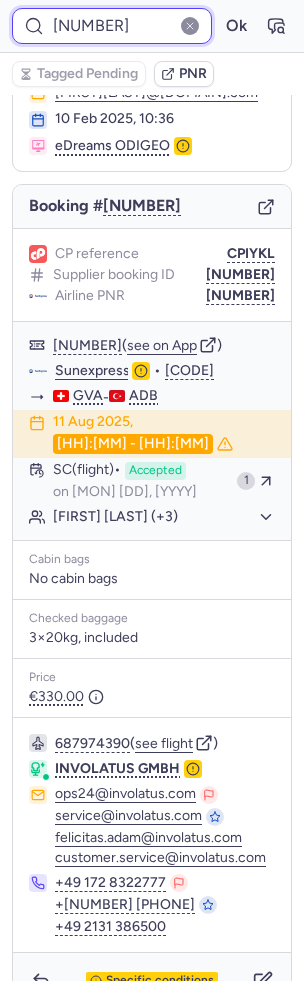 click on "[NUMBER]" at bounding box center (112, 26) 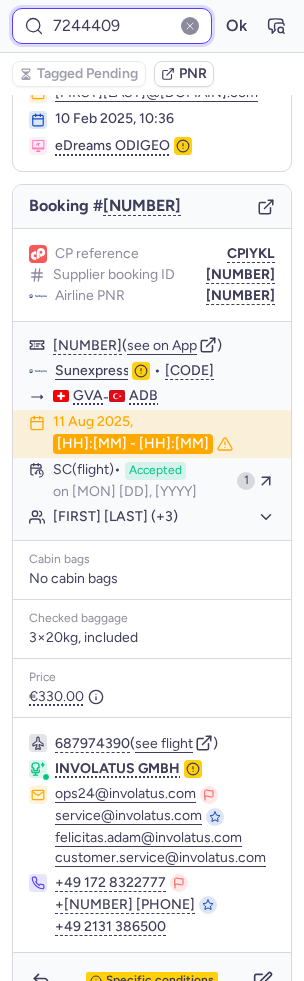click on "Ok" at bounding box center (236, 26) 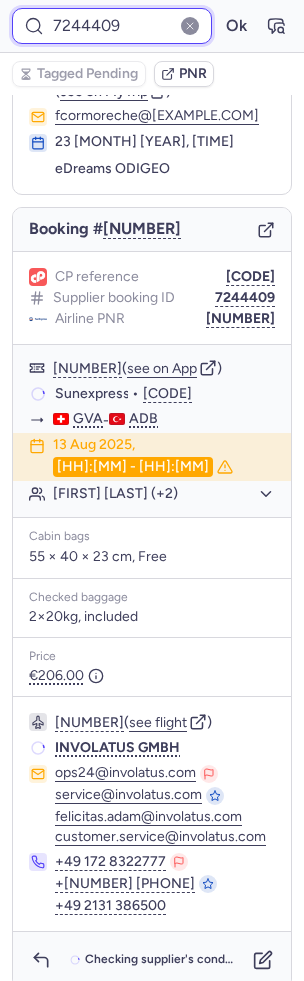 scroll, scrollTop: 82, scrollLeft: 0, axis: vertical 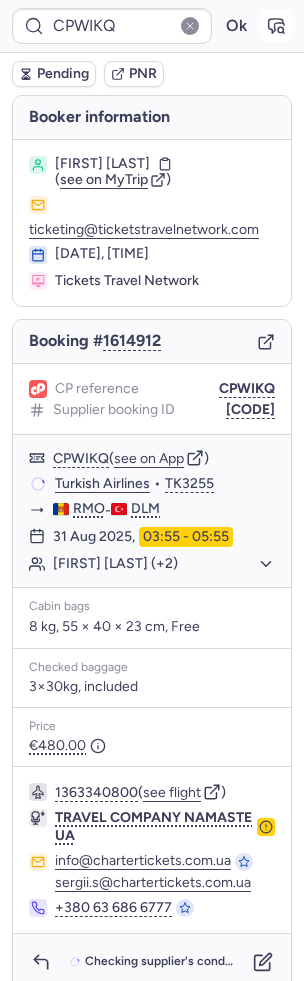 click 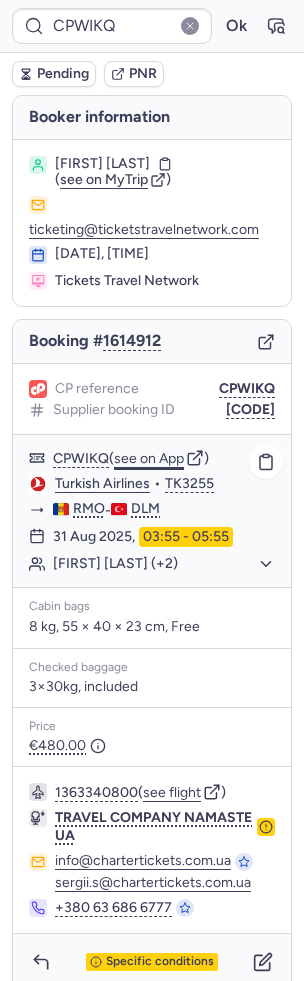scroll, scrollTop: 16, scrollLeft: 0, axis: vertical 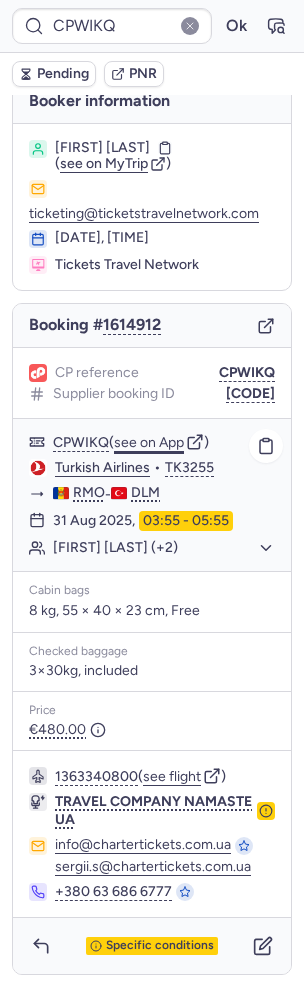click on "see on App" 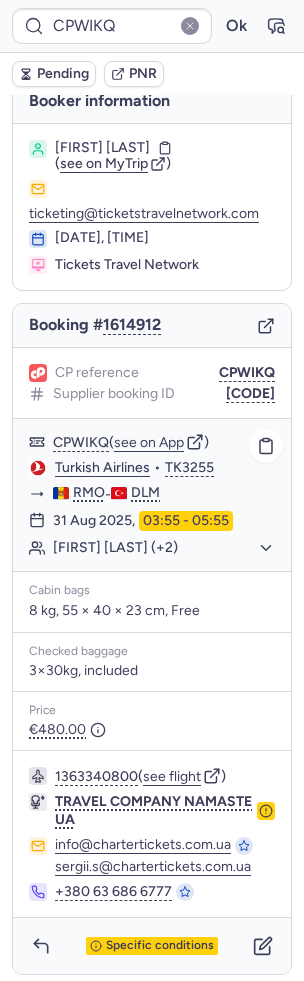 click on "[FIRST] [LAST] (+2)" 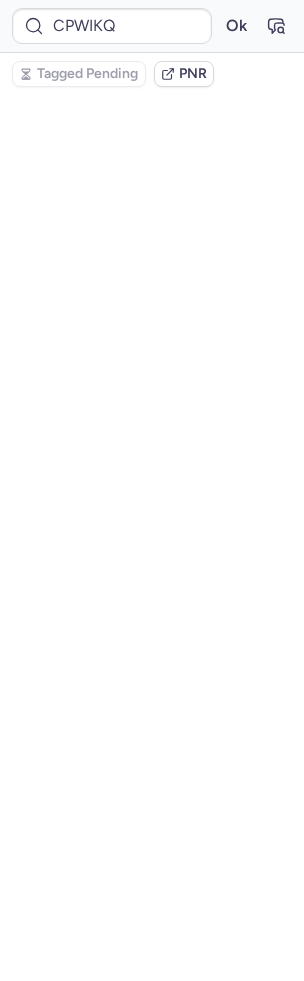 scroll, scrollTop: 0, scrollLeft: 0, axis: both 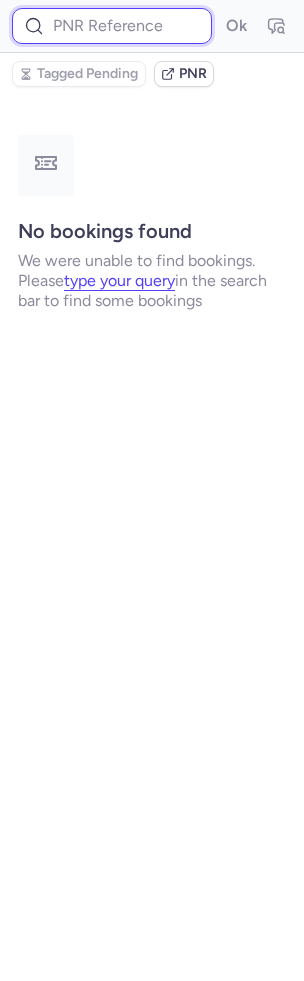 click at bounding box center [112, 26] 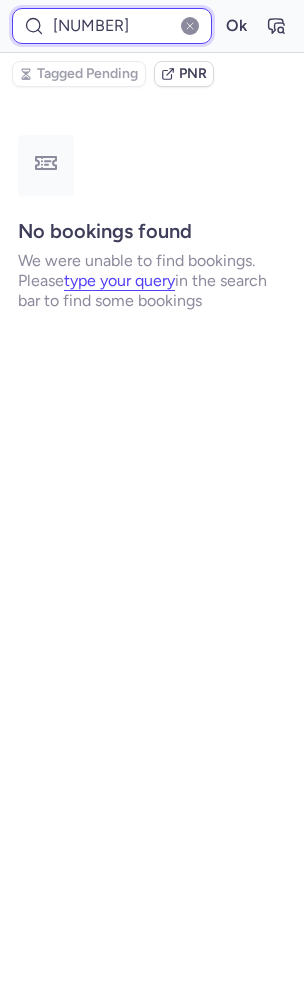 click on "Ok" at bounding box center (236, 26) 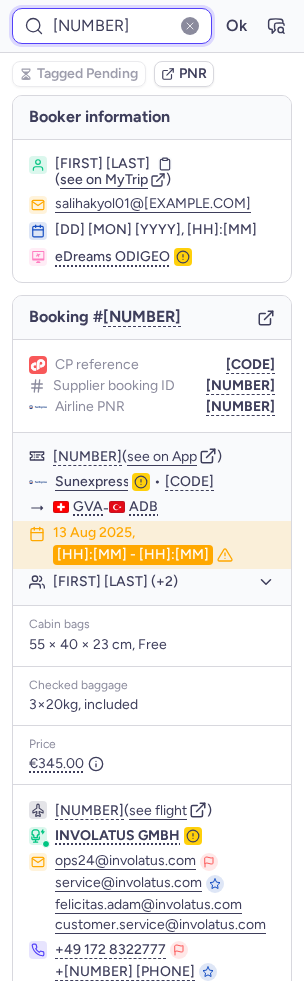 click on "[NUMBER]" at bounding box center (112, 26) 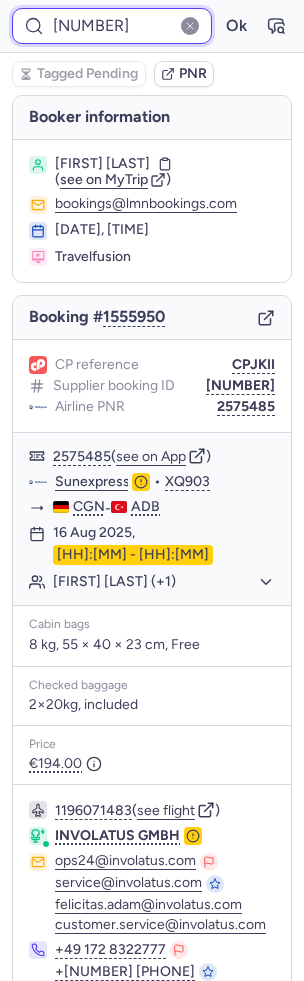 click on "[NUMBER]" at bounding box center [112, 26] 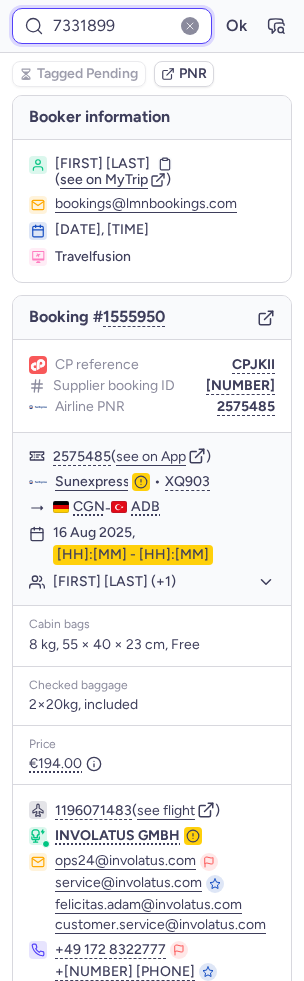 click on "Ok" at bounding box center (236, 26) 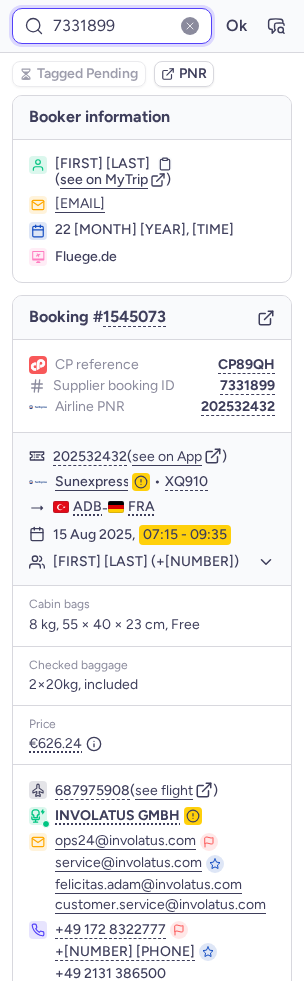 click on "7331899" at bounding box center [112, 26] 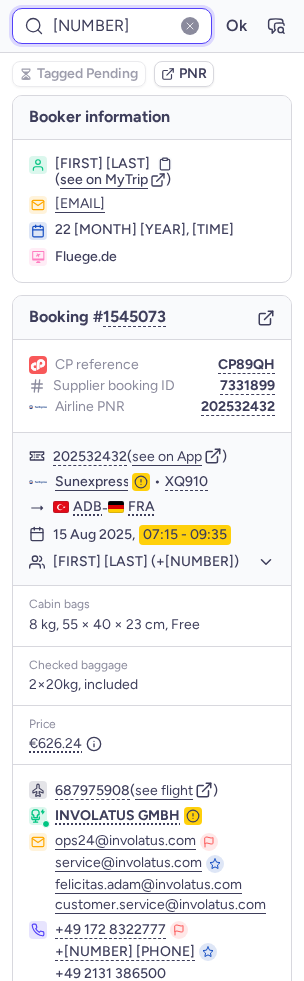 click on "Ok" at bounding box center [236, 26] 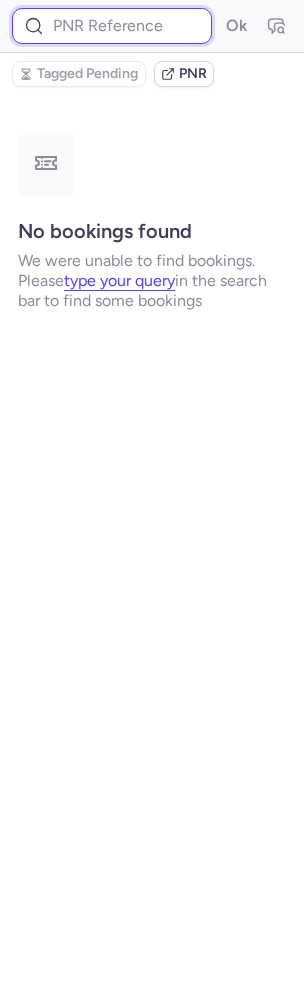 click at bounding box center [112, 26] 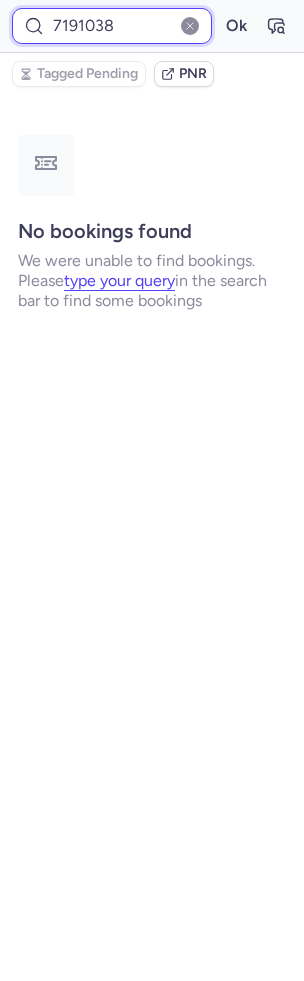 click on "Ok" at bounding box center (236, 26) 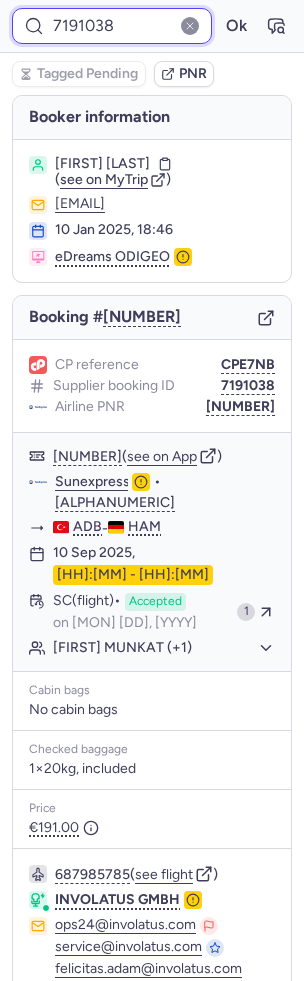 click on "7191038" at bounding box center [112, 26] 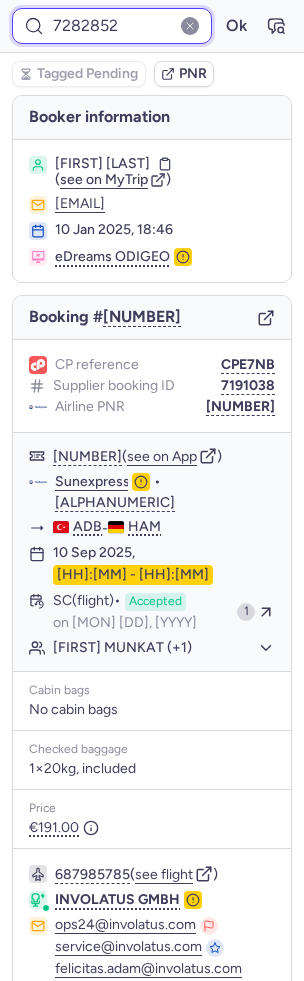 click on "Ok" at bounding box center [236, 26] 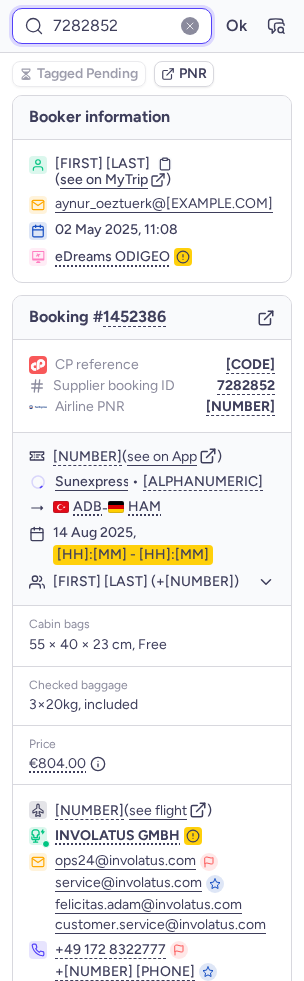 click on "7282852" at bounding box center [112, 26] 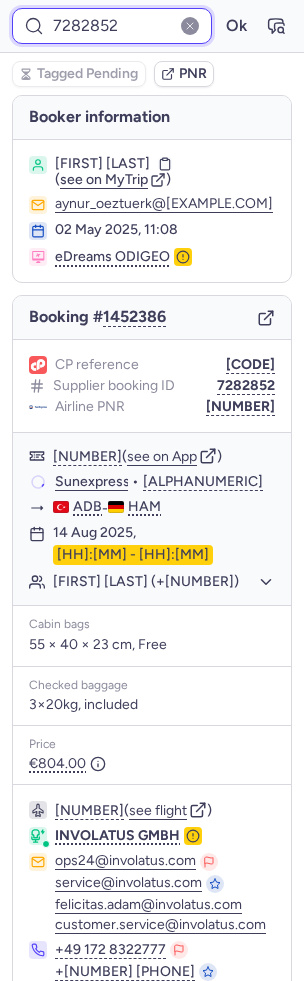 click on "7282852" at bounding box center (112, 26) 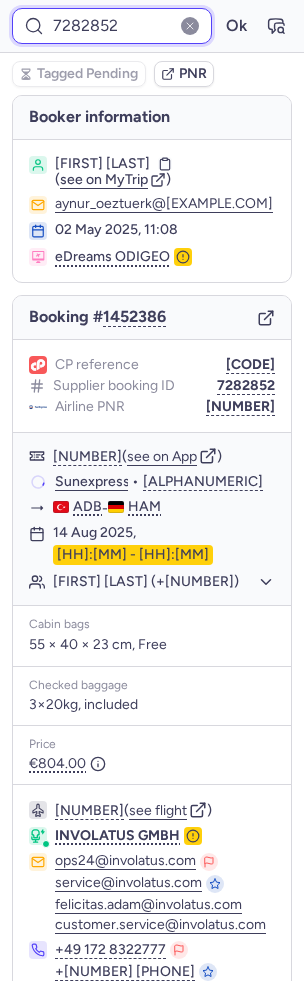 paste on "928" 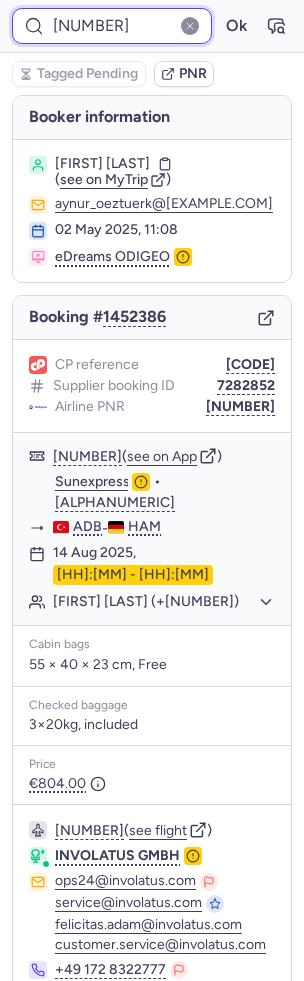 click on "Ok" at bounding box center (236, 26) 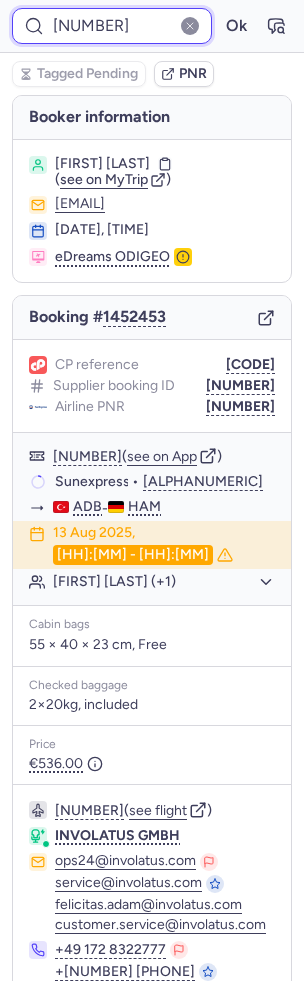 click on "[NUMBER]" at bounding box center [112, 26] 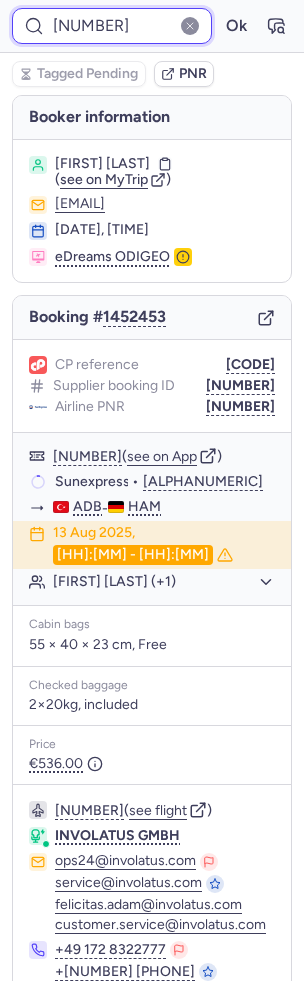 click on "[NUMBER]" at bounding box center (112, 26) 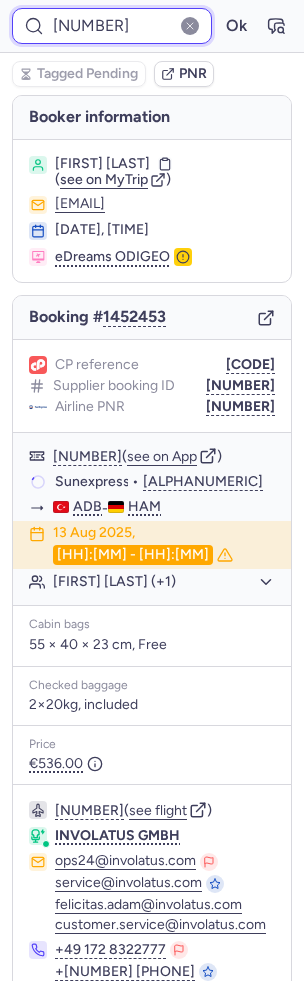 paste on "[NUMBER]" 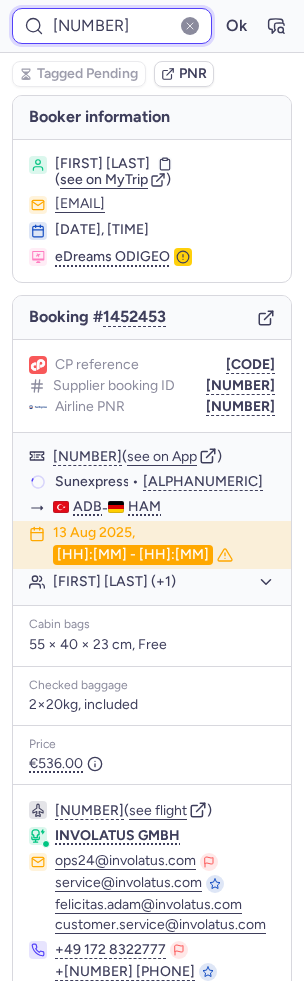 click on "Ok" at bounding box center (236, 26) 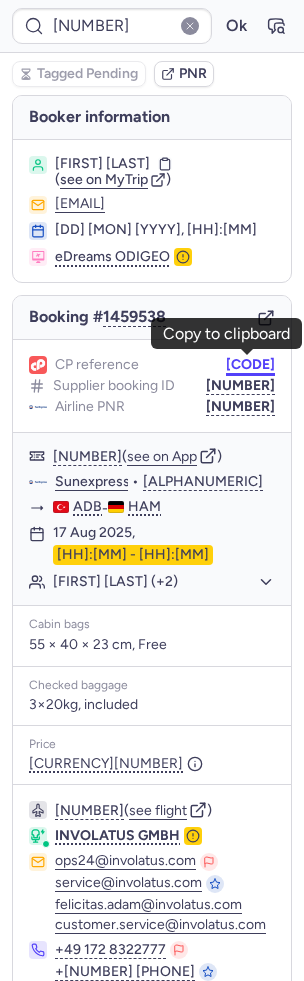 click on "[CODE]" at bounding box center [250, 365] 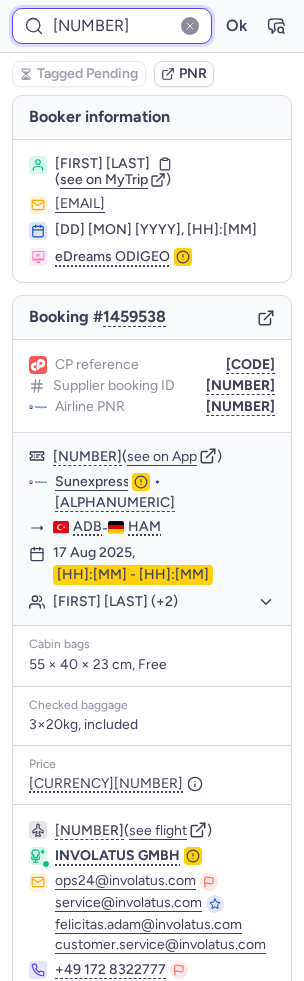 click on "[NUMBER]" at bounding box center [112, 26] 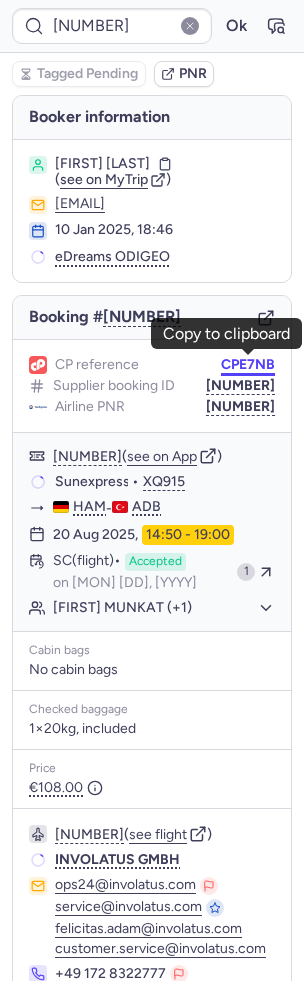 click on "CPE7NB" at bounding box center [248, 365] 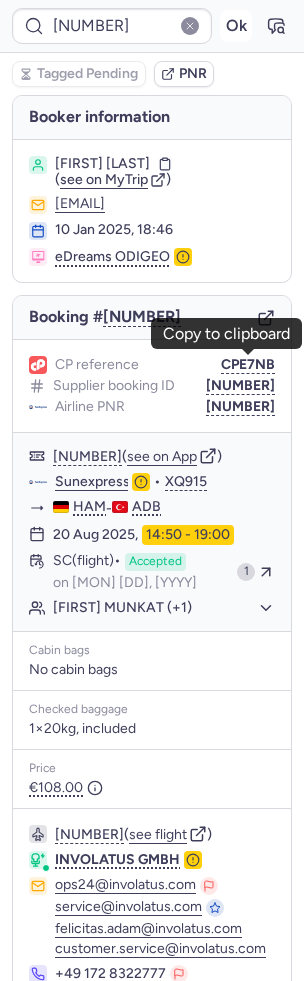 click on "Ok" at bounding box center [152, 26] 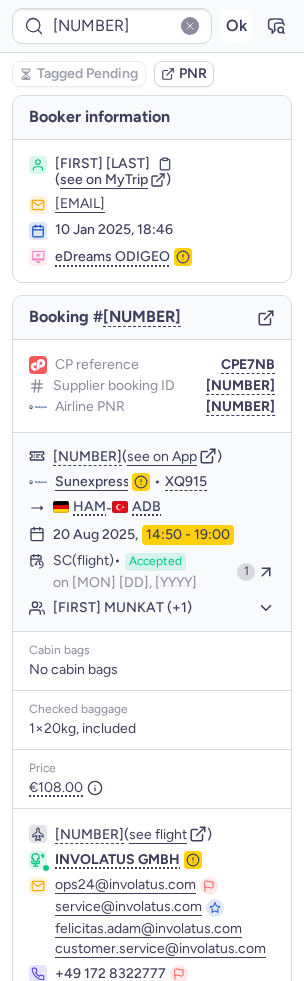 click on "Ok" at bounding box center (236, 26) 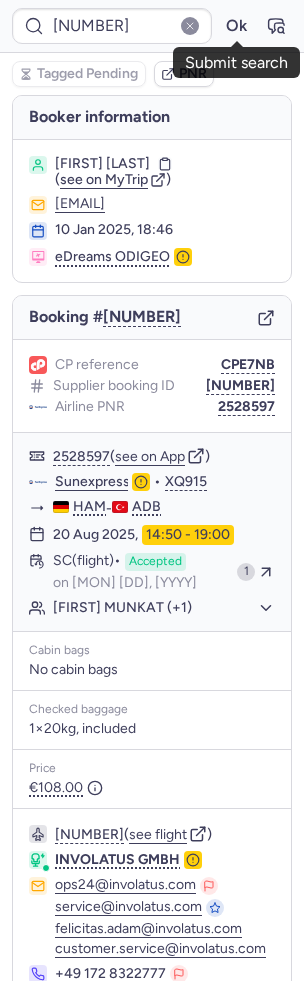 click on "Ok" at bounding box center [152, 26] 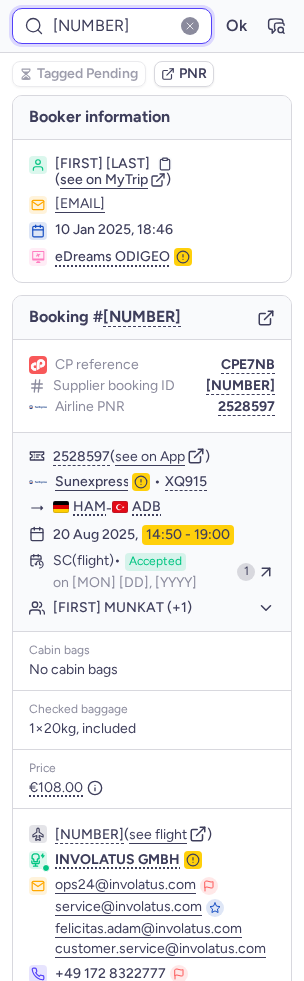 click on "[NUMBER]" at bounding box center [112, 26] 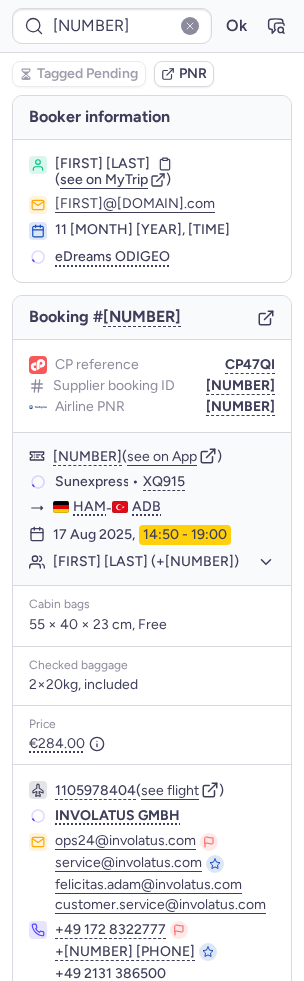 click on "CP reference [CODE] Supplier booking ID [NUMBER] Airline PNR [NUMBER]" at bounding box center (152, 386) 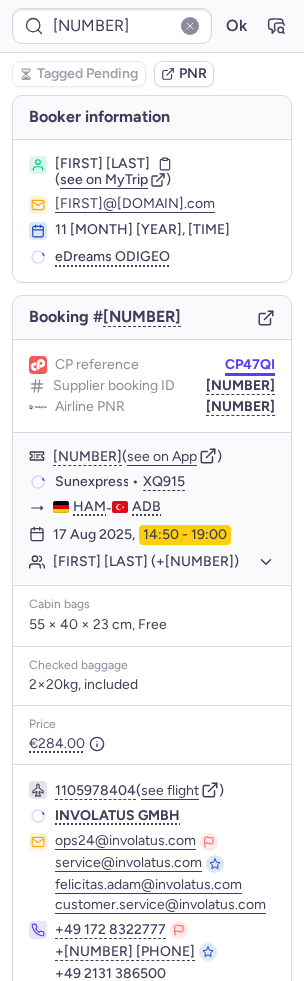 click on "CP47QI" at bounding box center (250, 365) 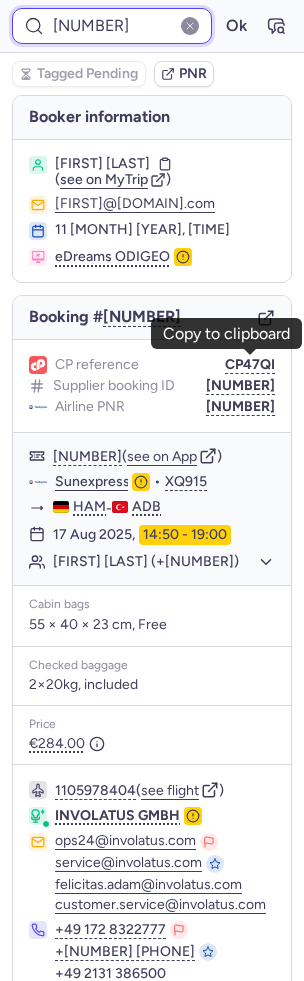 click on "[NUMBER]" at bounding box center (112, 26) 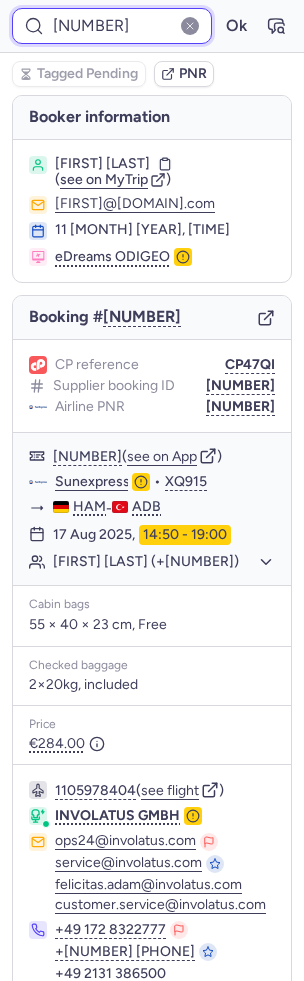 click on "[NUMBER]" at bounding box center [112, 26] 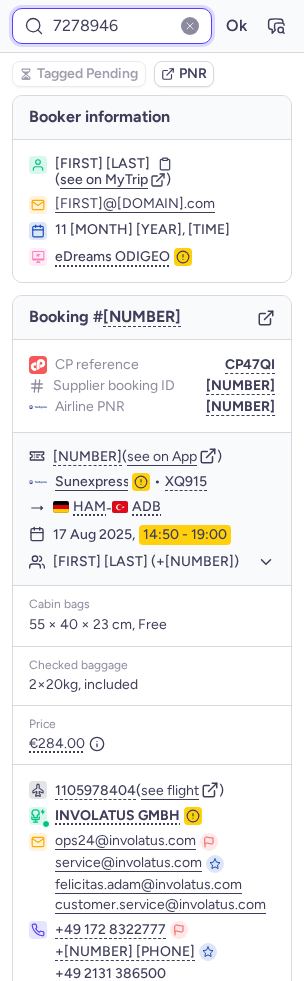 click on "Ok" at bounding box center (236, 26) 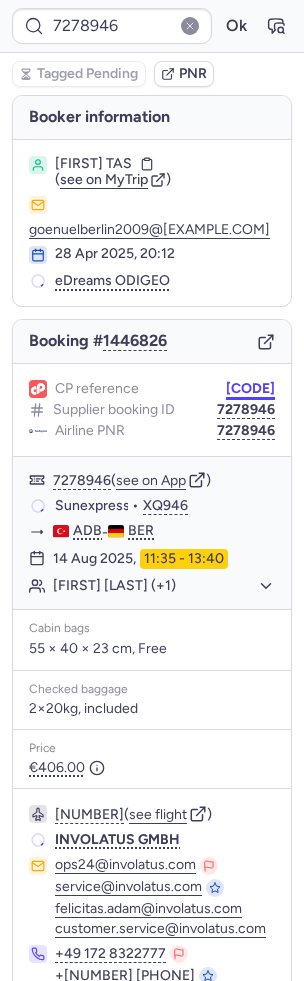 click on "[CODE]" at bounding box center (250, 389) 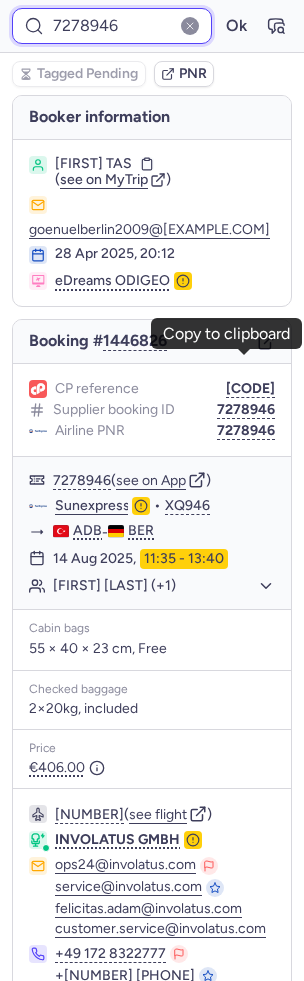 click on "7278946" at bounding box center [112, 26] 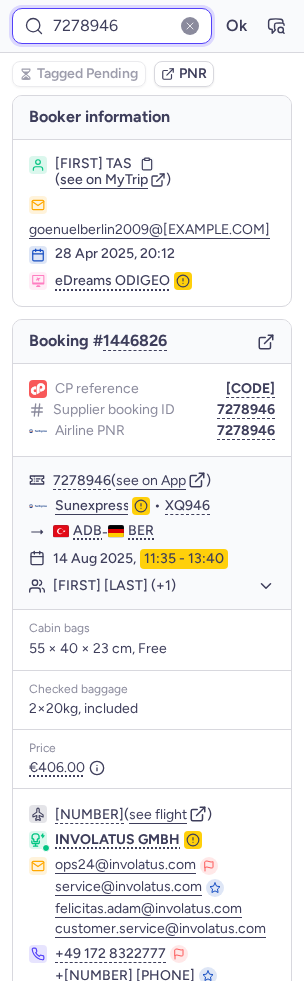 click on "7278946" at bounding box center (112, 26) 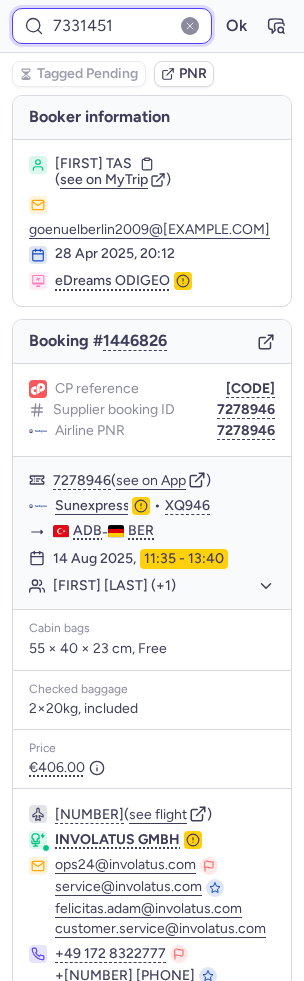 click on "Ok" at bounding box center (236, 26) 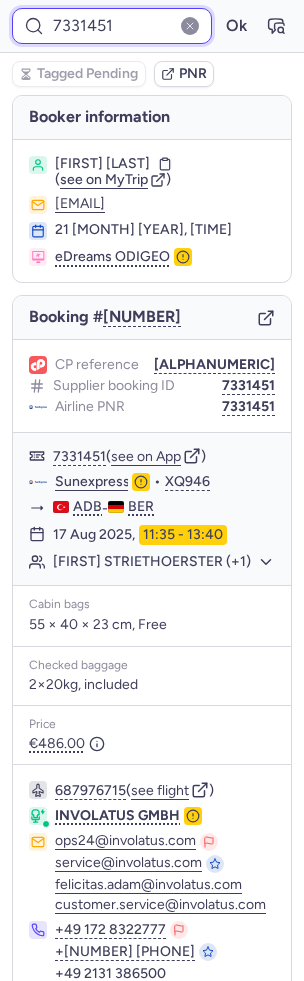 click on "7331451" at bounding box center (112, 26) 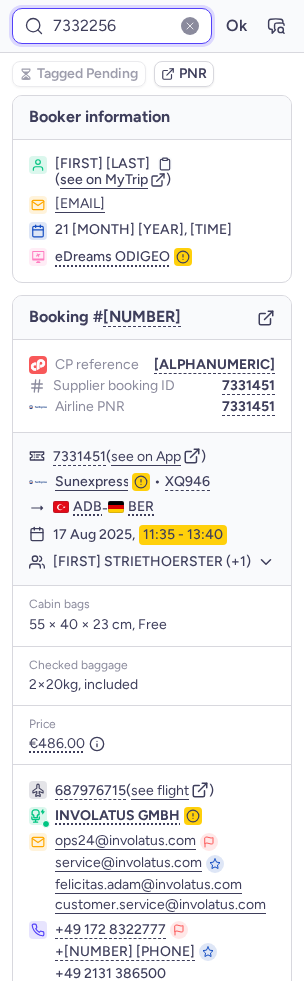 click on "Ok" at bounding box center (236, 26) 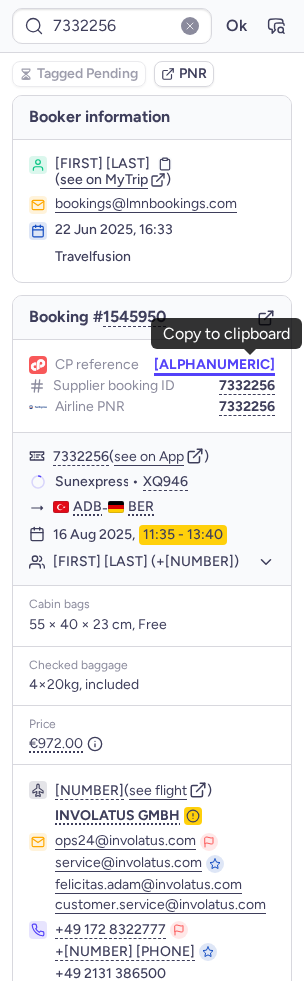 click on "[ALPHANUMERIC]" at bounding box center [214, 365] 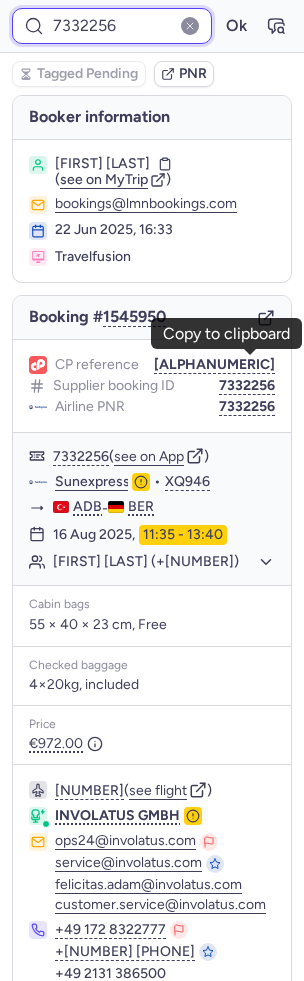 click on "7332256" at bounding box center (112, 26) 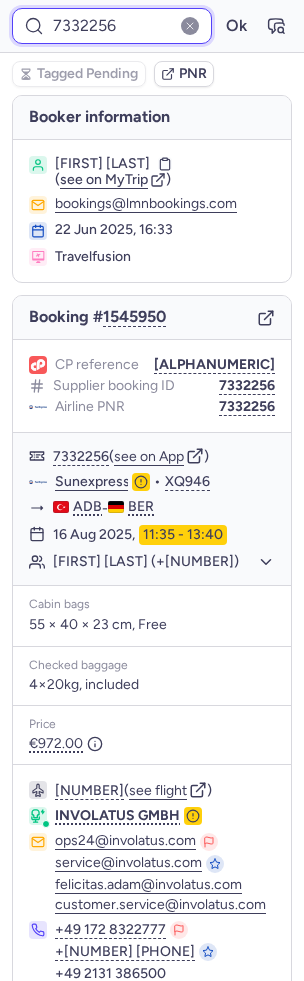 click on "7332256" at bounding box center (112, 26) 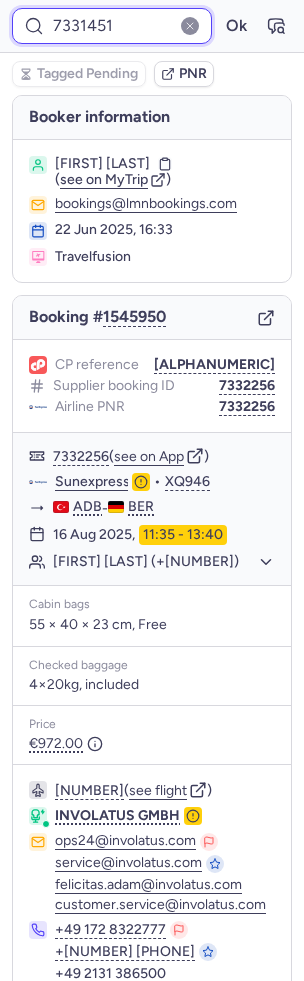 click on "Ok" at bounding box center (236, 26) 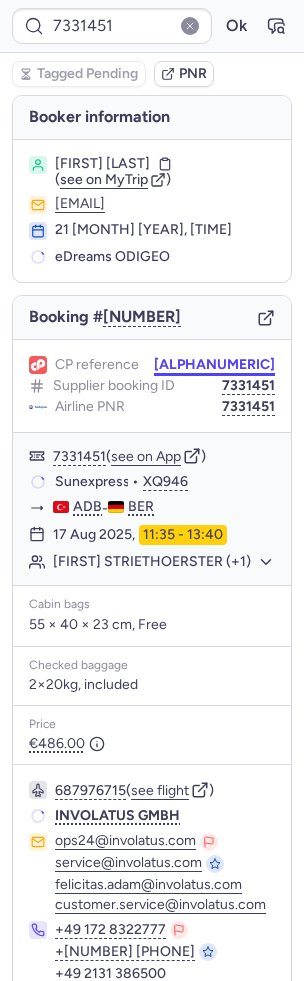 click on "[ALPHANUMERIC]" at bounding box center [214, 365] 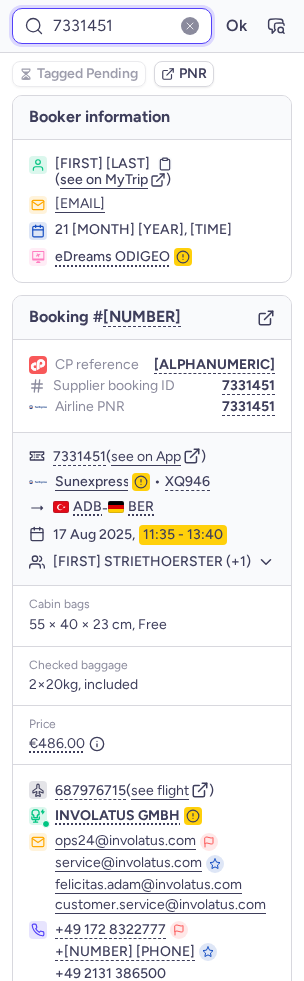 click on "7331451" at bounding box center (112, 26) 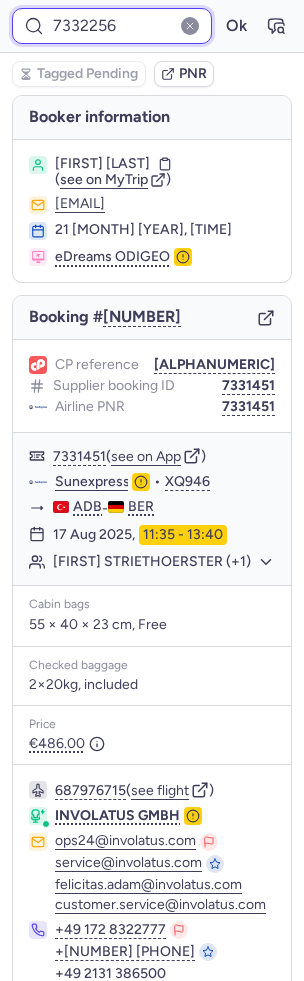 click on "Ok" at bounding box center (236, 26) 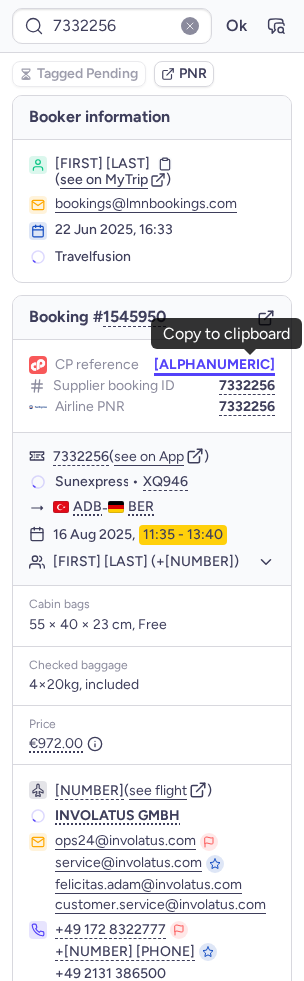 click on "[ALPHANUMERIC]" at bounding box center [214, 365] 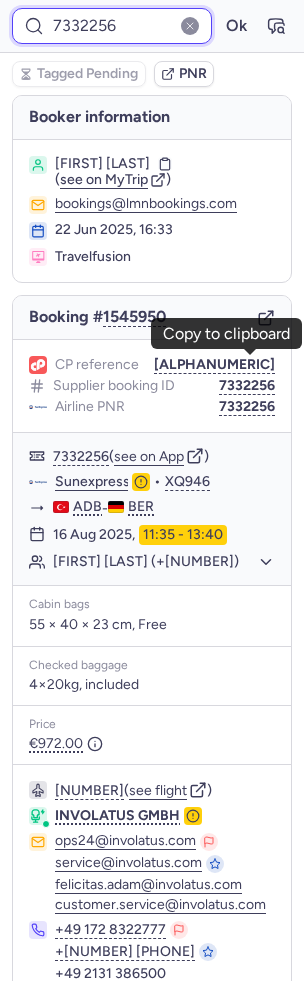 click on "7332256" at bounding box center [112, 26] 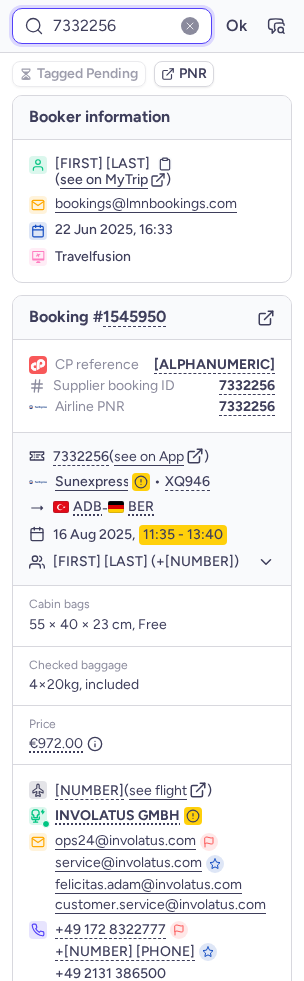 click on "7332256" at bounding box center [112, 26] 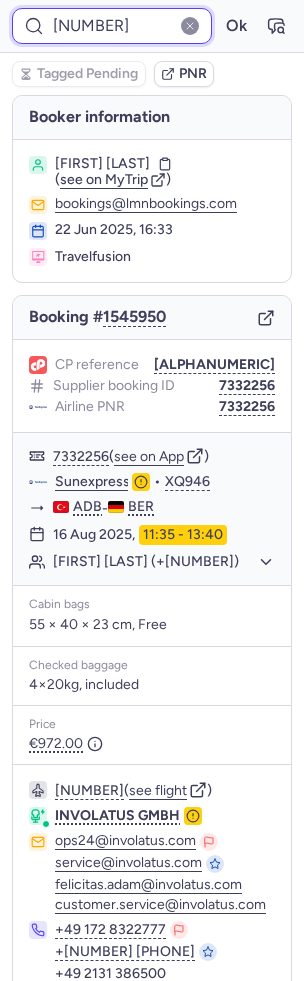 click on "Ok" at bounding box center (236, 26) 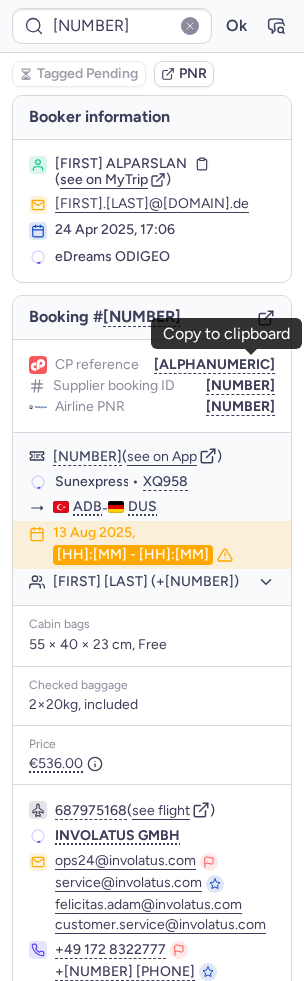 click on "[ALPHANUMERIC]" at bounding box center (214, 365) 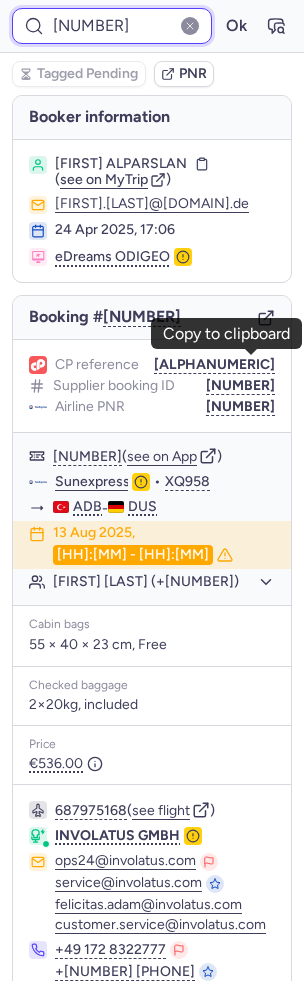 click on "[NUMBER]" at bounding box center (112, 26) 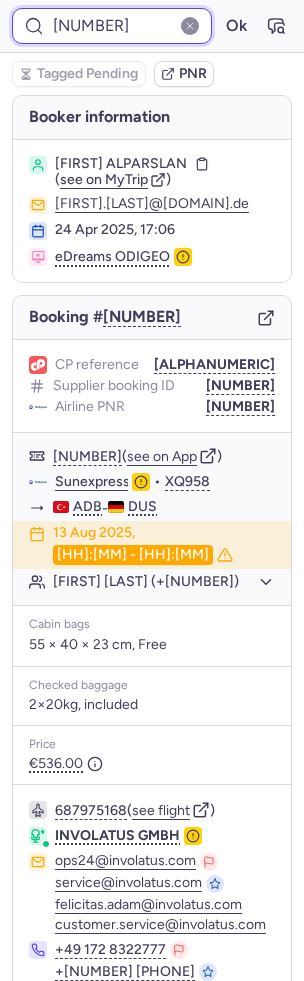 click on "[NUMBER]" at bounding box center [112, 26] 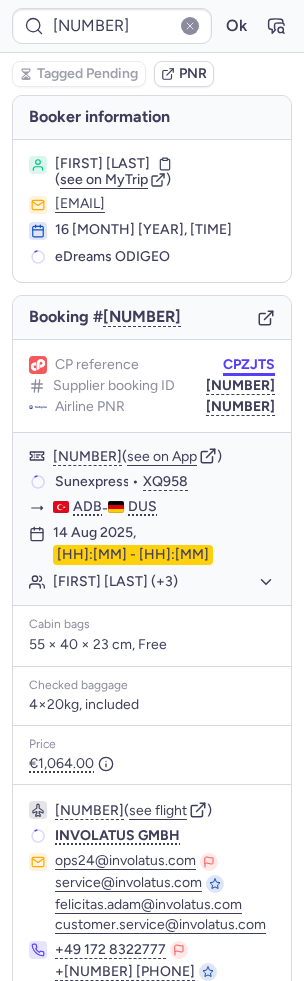 click on "CPZJTS" at bounding box center [249, 365] 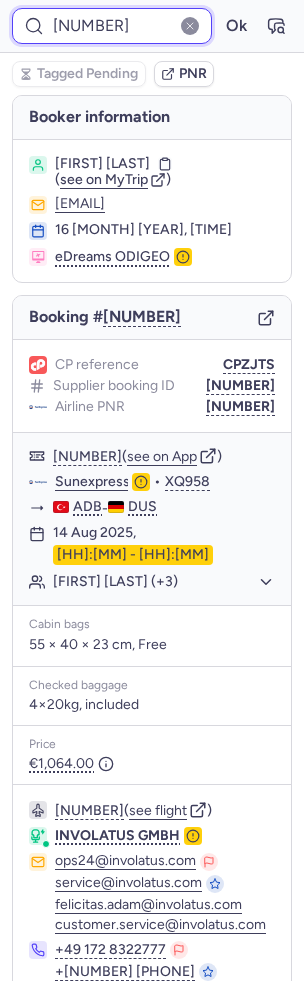 click on "[NUMBER]" at bounding box center [112, 26] 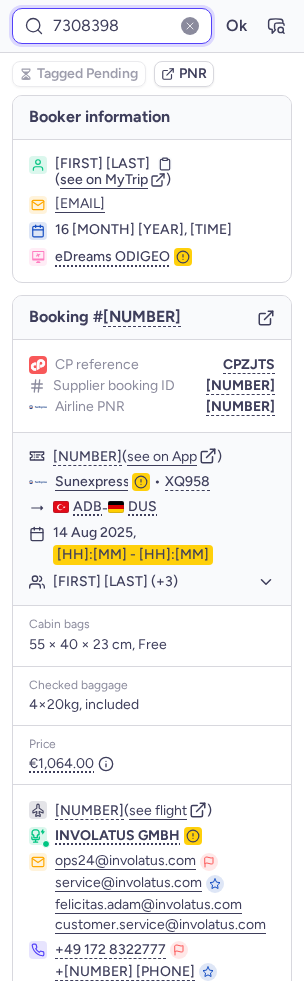 click on "Ok" at bounding box center [236, 26] 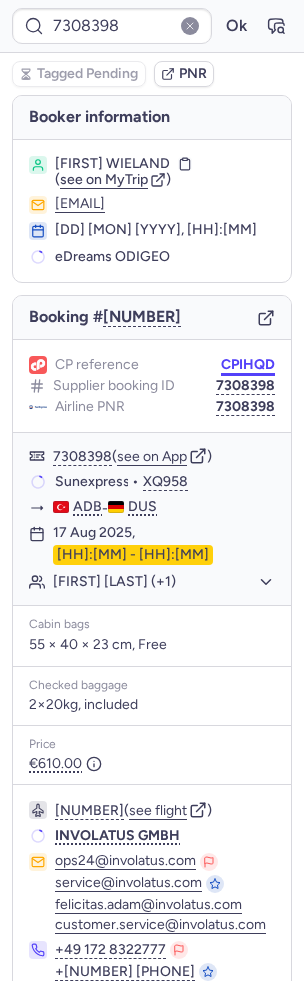 click on "CPIHQD" at bounding box center [248, 365] 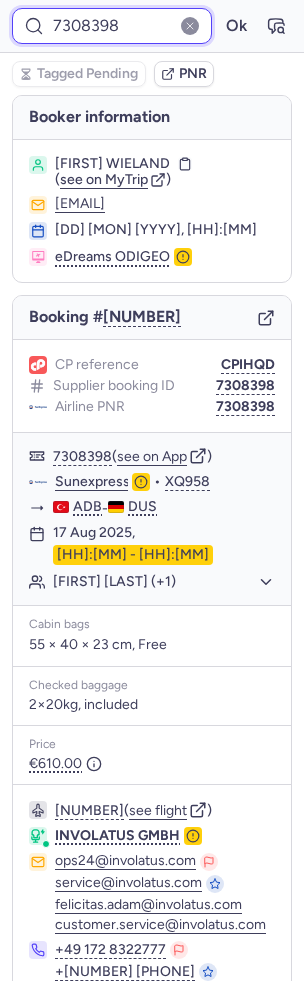 click on "7308398" at bounding box center [112, 26] 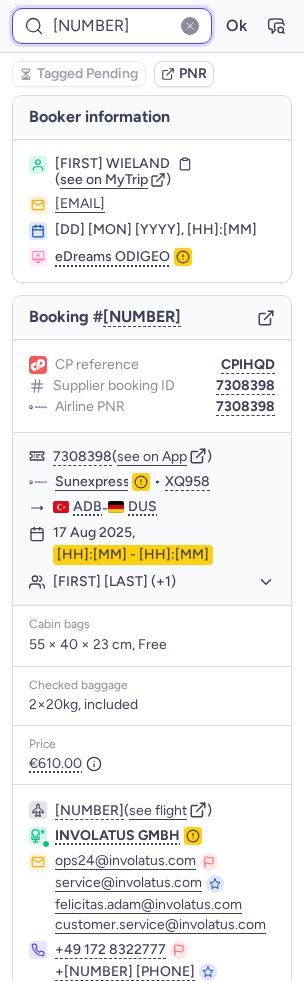 click on "Ok" at bounding box center (236, 26) 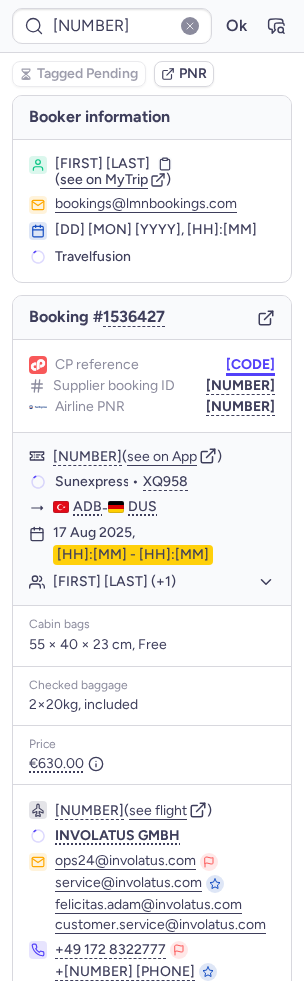 click on "[CODE]" at bounding box center [250, 365] 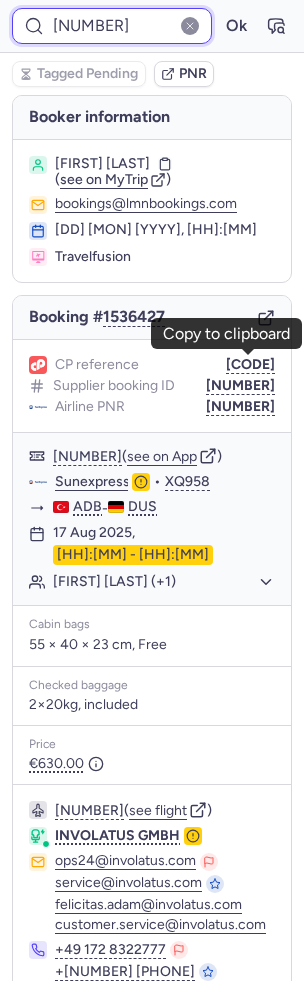 click on "[NUMBER]" at bounding box center (112, 26) 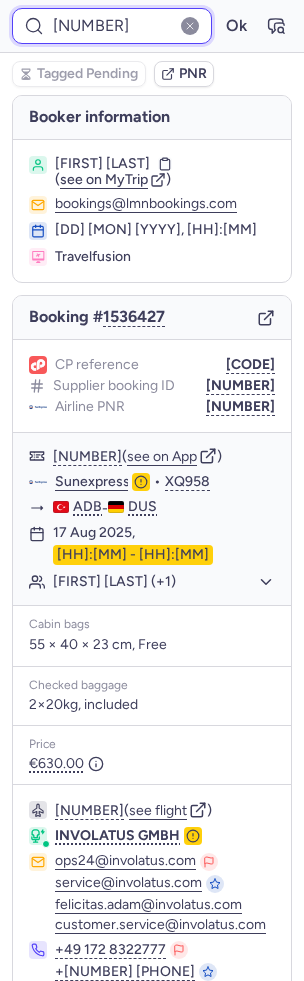 click on "[NUMBER]" at bounding box center [112, 26] 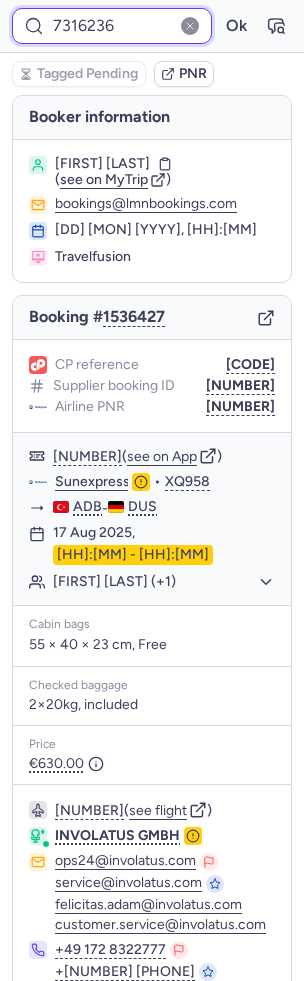 click on "Ok" at bounding box center (236, 26) 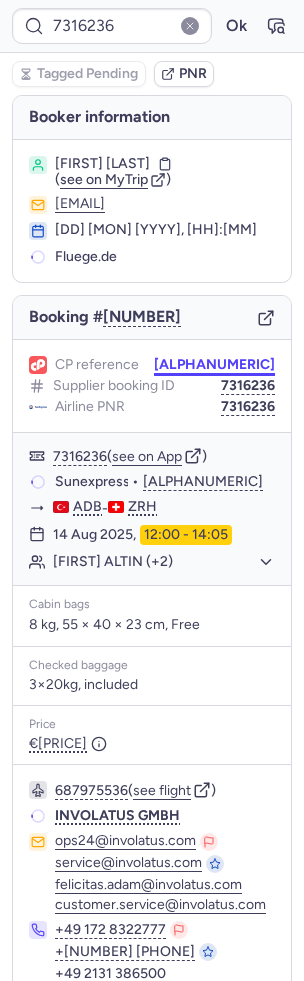 click on "[ALPHANUMERIC]" at bounding box center [214, 365] 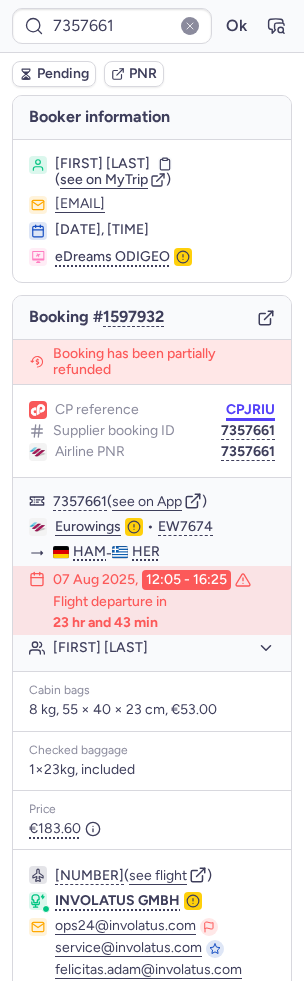 click on "CPJRIU" at bounding box center [250, 410] 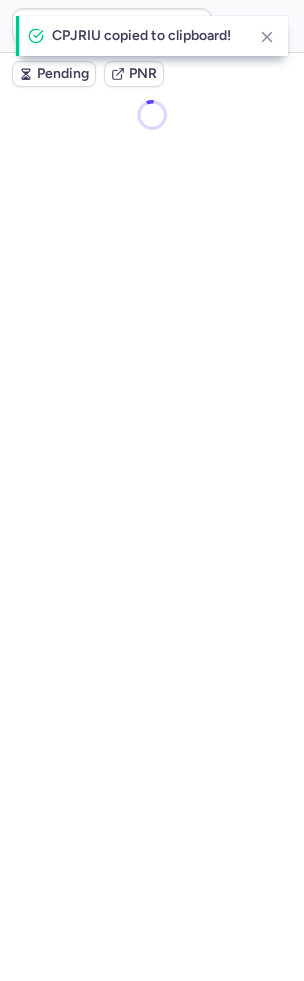 click on "CPJRIU copied to clipboard!" at bounding box center (152, 36) 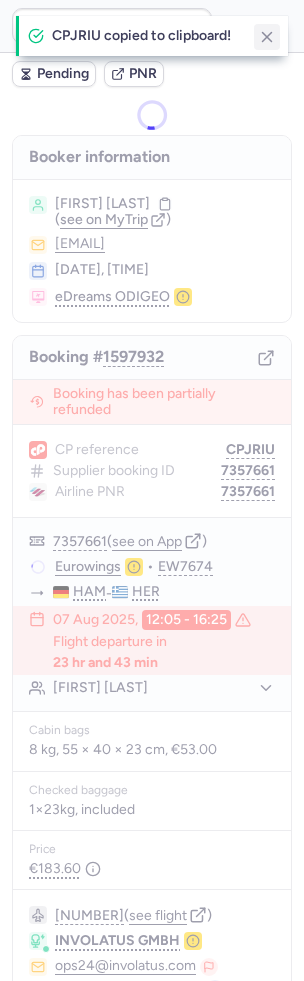 click at bounding box center [267, 37] 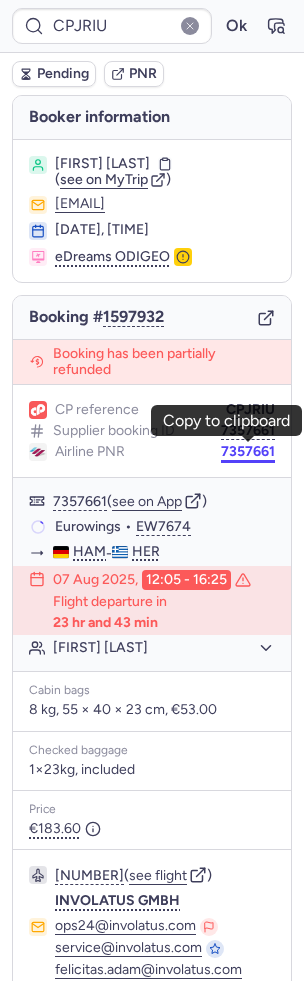 click on "7357661" at bounding box center (248, 452) 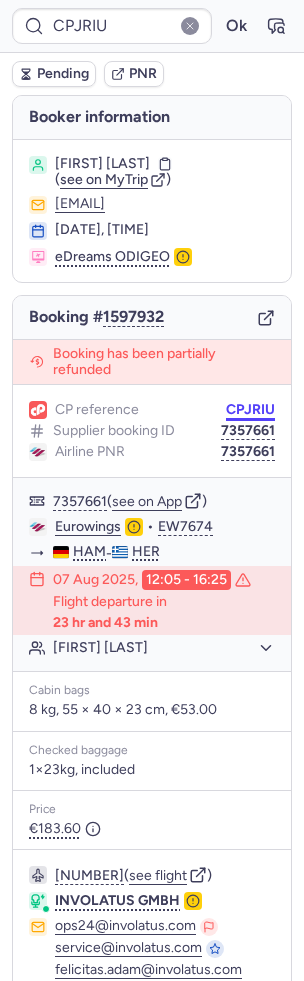 click on "CPJRIU" at bounding box center [250, 410] 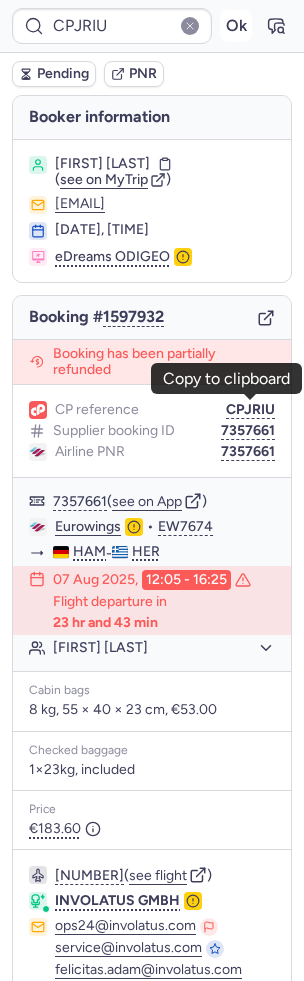 click on "Ok" at bounding box center (236, 26) 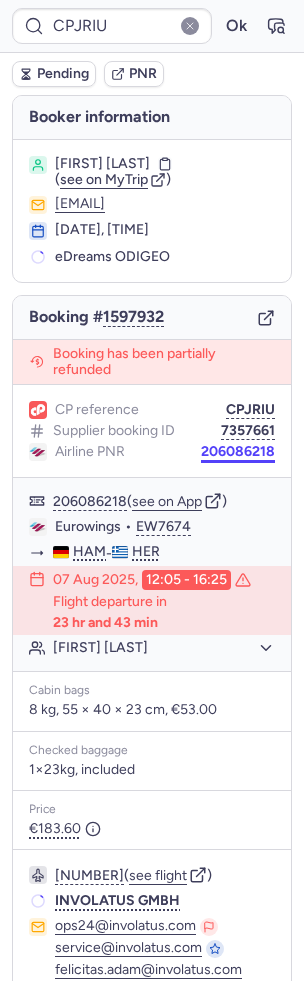 click on "206086218" at bounding box center (238, 452) 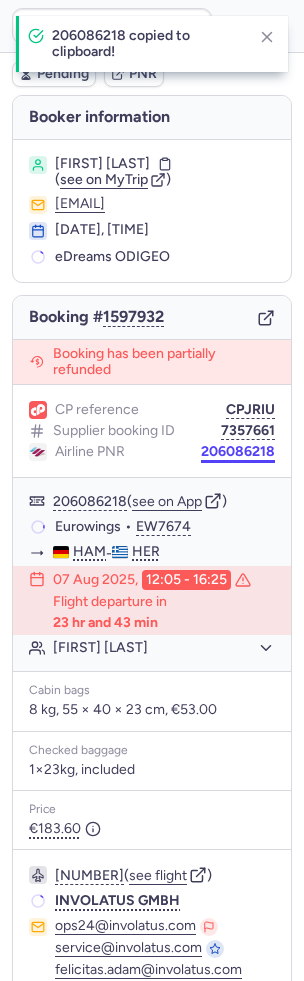 scroll, scrollTop: 168, scrollLeft: 0, axis: vertical 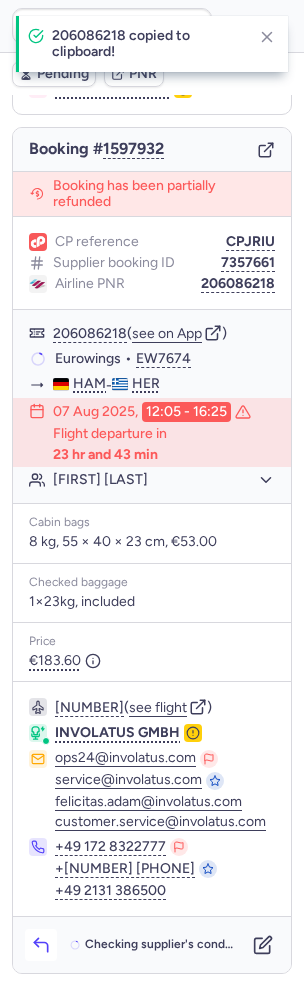 click at bounding box center (41, 945) 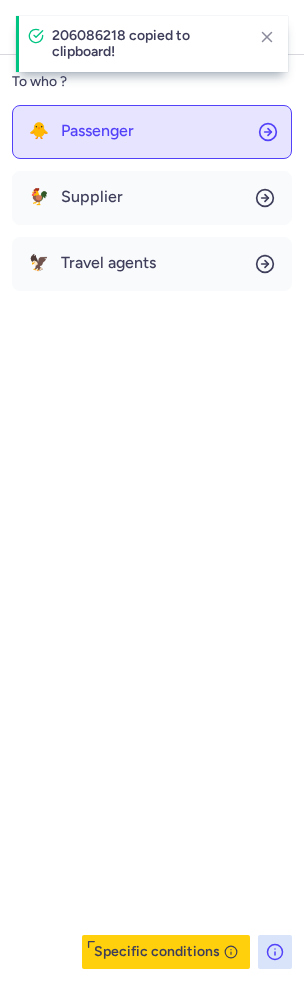 click on "🐥 Passenger" at bounding box center [81, 131] 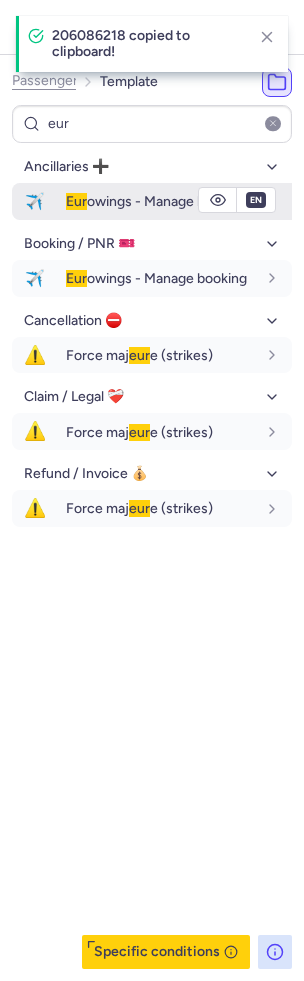 click on "✈️" at bounding box center (35, 201) 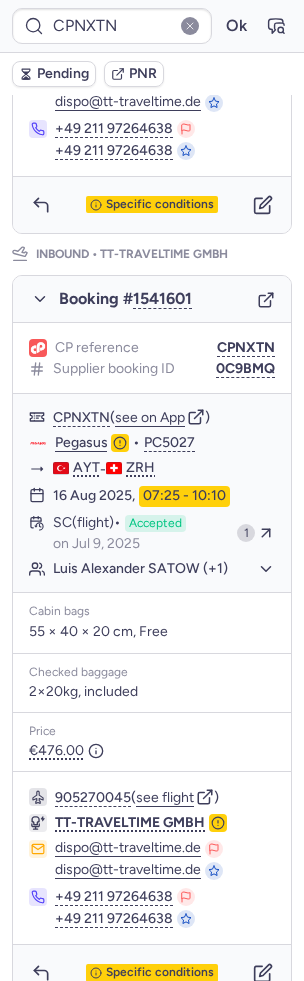 scroll, scrollTop: 961, scrollLeft: 0, axis: vertical 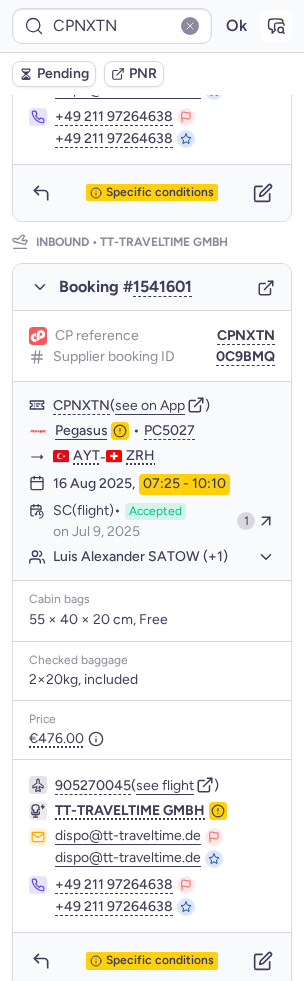 click 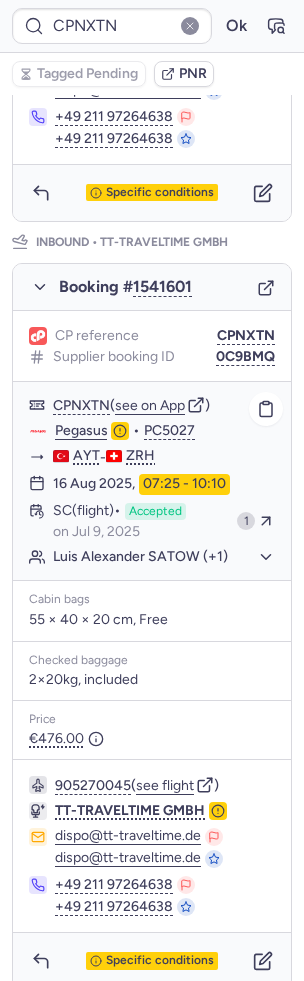 click on "Luis Alexander SATOW (+1)" 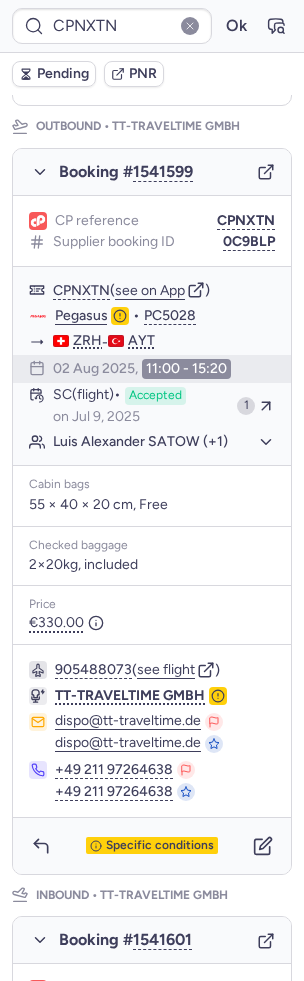scroll, scrollTop: 264, scrollLeft: 0, axis: vertical 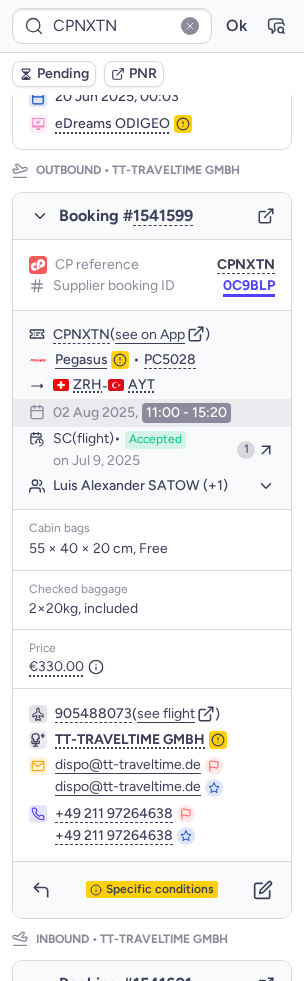 click on "0C9BLP" at bounding box center [249, 286] 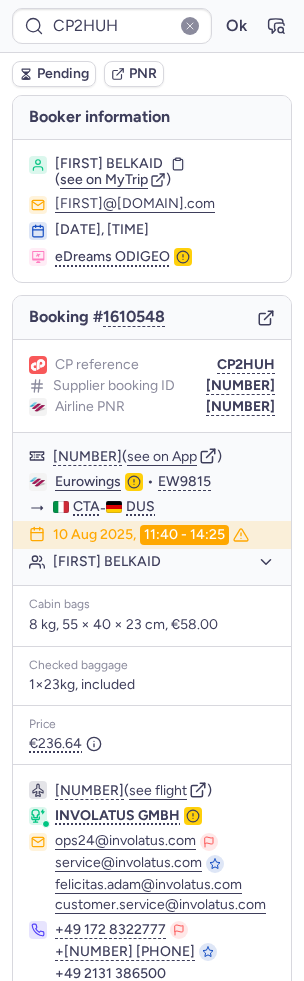 scroll, scrollTop: 82, scrollLeft: 0, axis: vertical 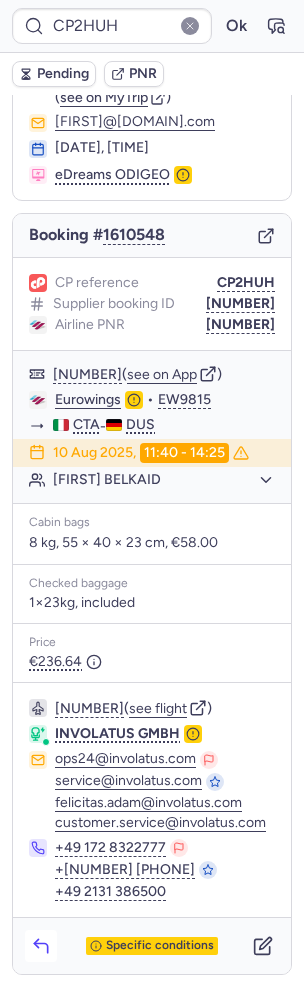 click at bounding box center [41, 946] 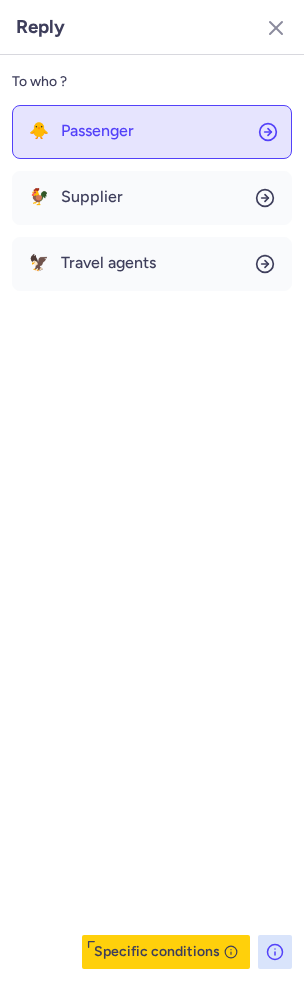 click on "🐥 Passenger" at bounding box center [81, 131] 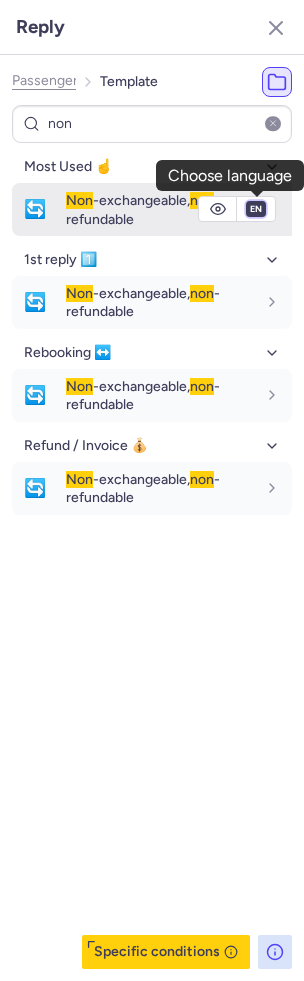 click on "fr en de nl pt es it ru" at bounding box center (256, 209) 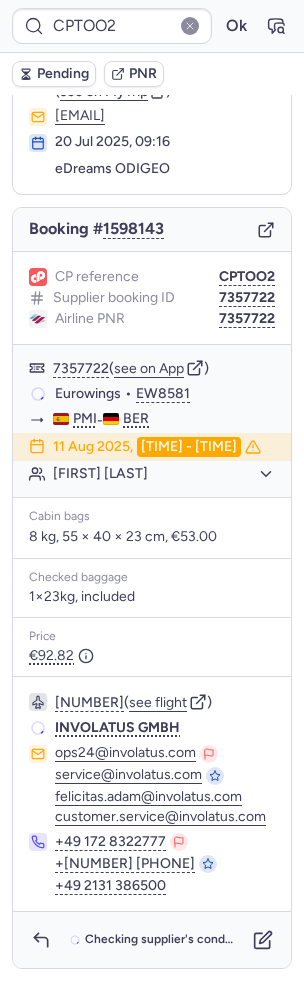 scroll, scrollTop: 82, scrollLeft: 0, axis: vertical 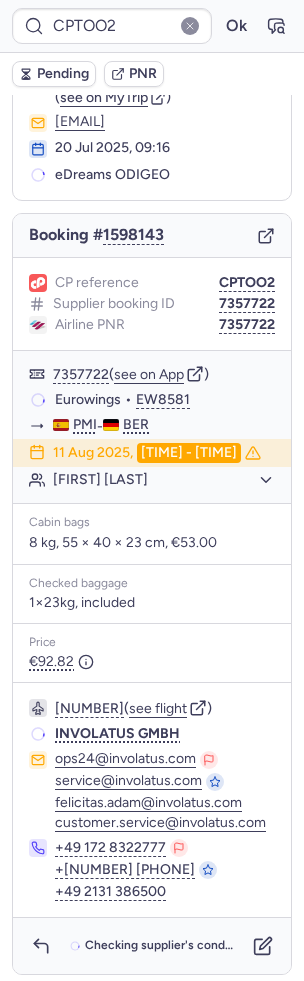 click on "[ALPHANUMERIC] reference [ALPHANUMERIC] Supplier booking ID [NUMBER] Airline PNR [NUMBER]" at bounding box center (152, 304) 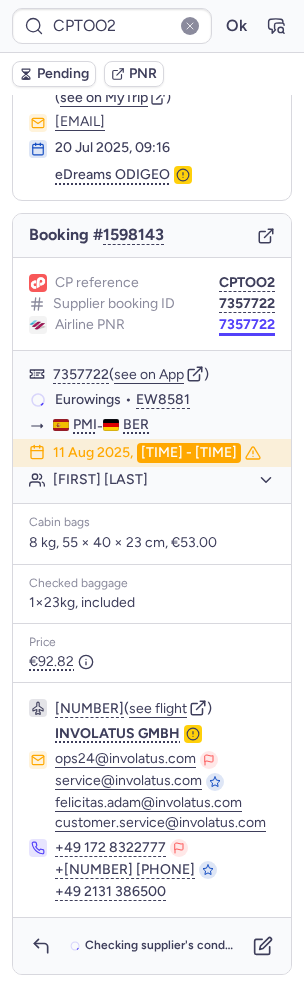 click on "7357722" at bounding box center (247, 325) 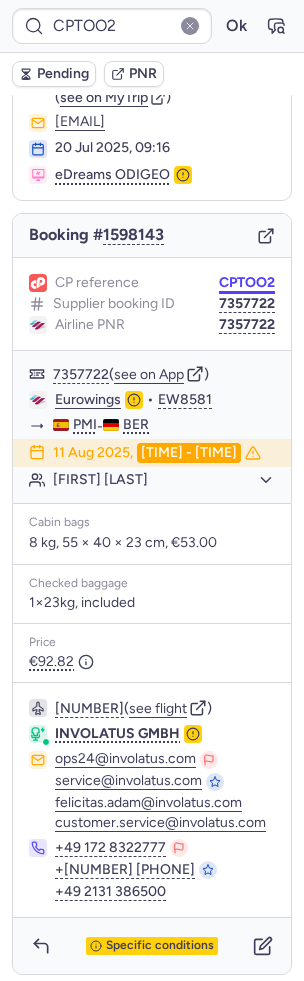 click on "CPTOO2" at bounding box center (247, 283) 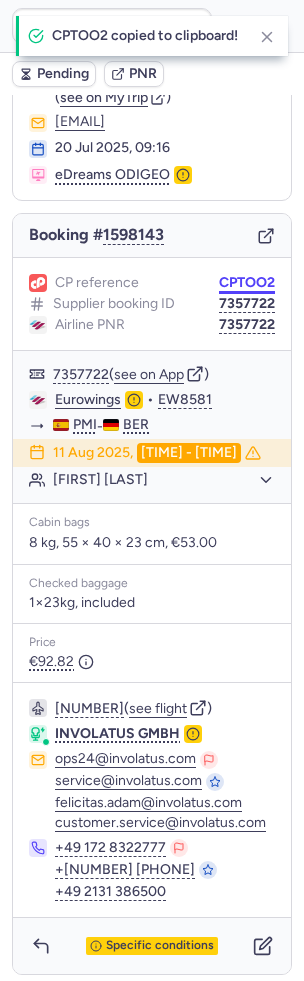 click on "CPTOO2" at bounding box center [247, 283] 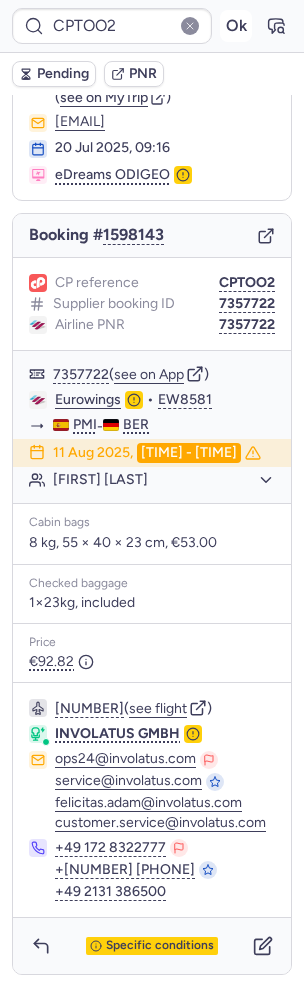 click on "Ok" at bounding box center [236, 26] 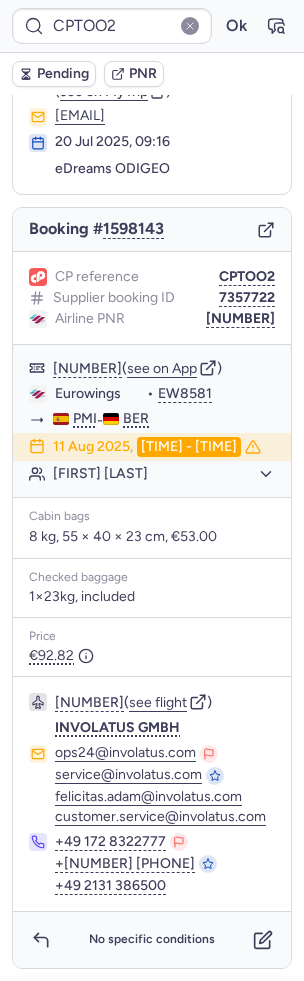 scroll, scrollTop: 82, scrollLeft: 0, axis: vertical 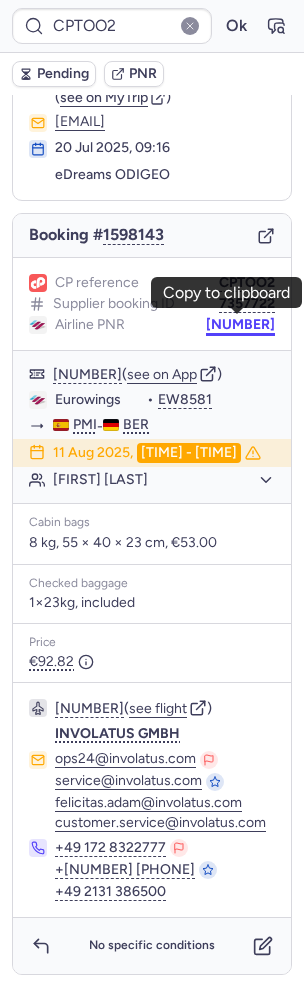click on "[NUMBER]" at bounding box center [240, 325] 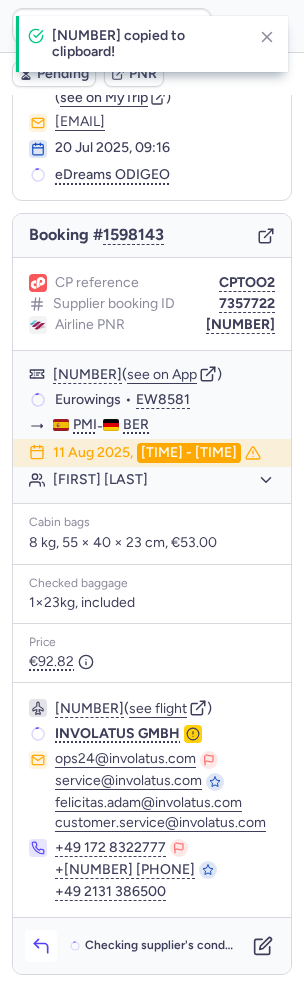 click 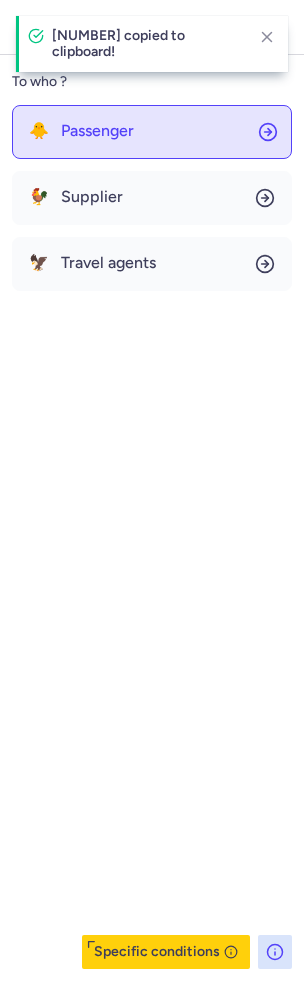 click on "🐥 Passenger" 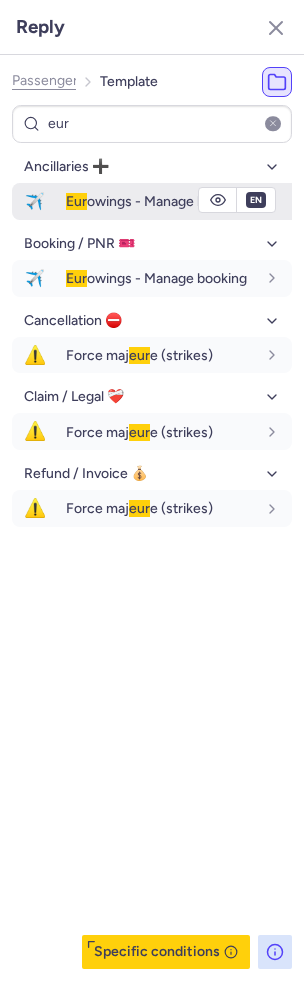 click on "Eur owings - Manage booking" at bounding box center (156, 201) 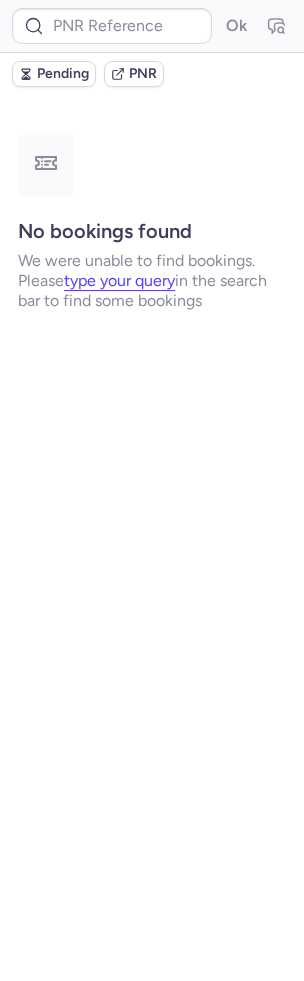 scroll, scrollTop: 0, scrollLeft: 0, axis: both 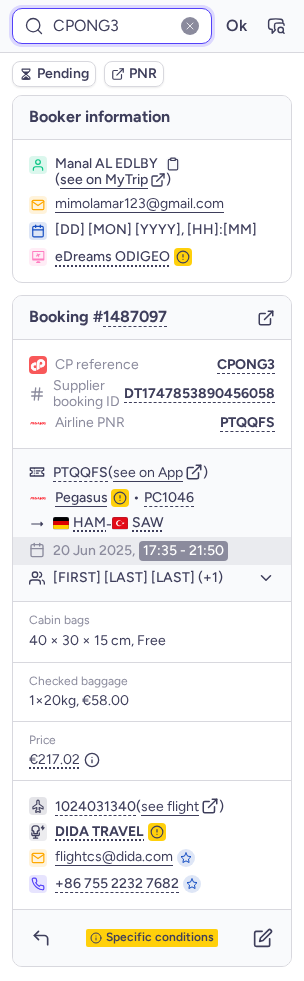 click on "CPONG3" at bounding box center [112, 26] 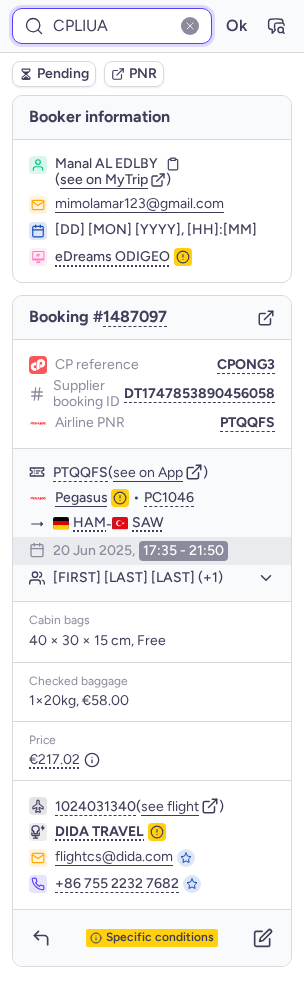 click on "Ok" at bounding box center (236, 26) 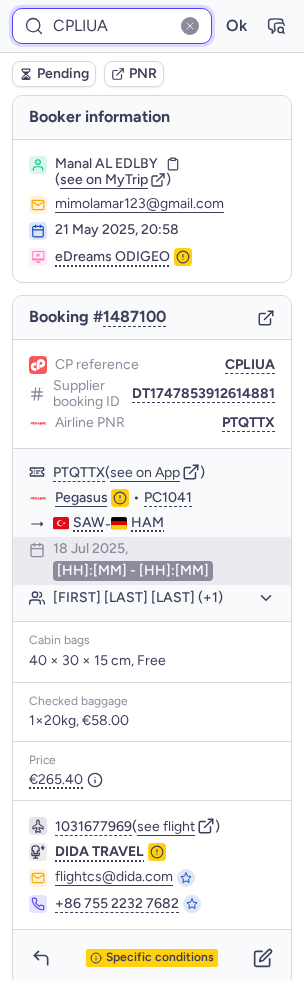 click on "CPLIUA" at bounding box center (112, 26) 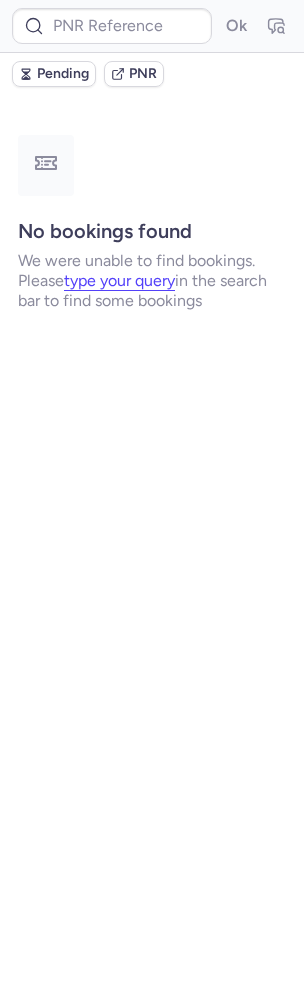 click on "Pending" at bounding box center [54, 74] 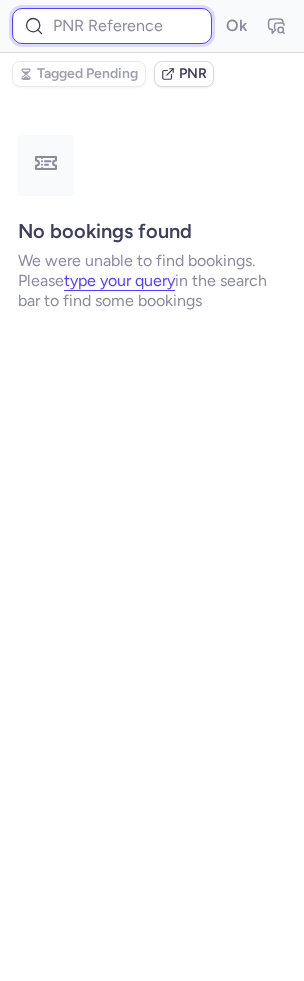 click at bounding box center (112, 26) 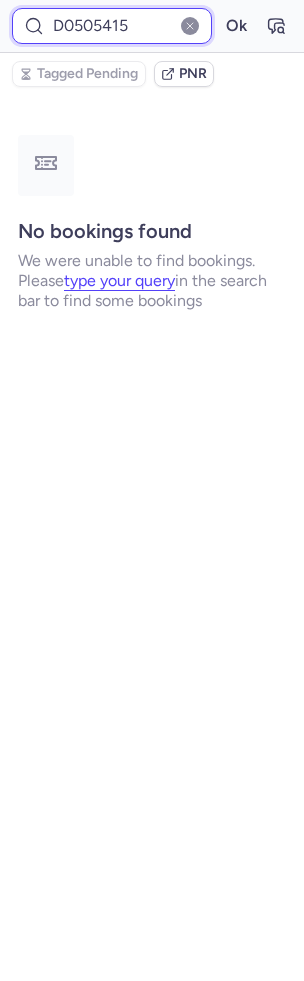 click on "Ok" at bounding box center (236, 26) 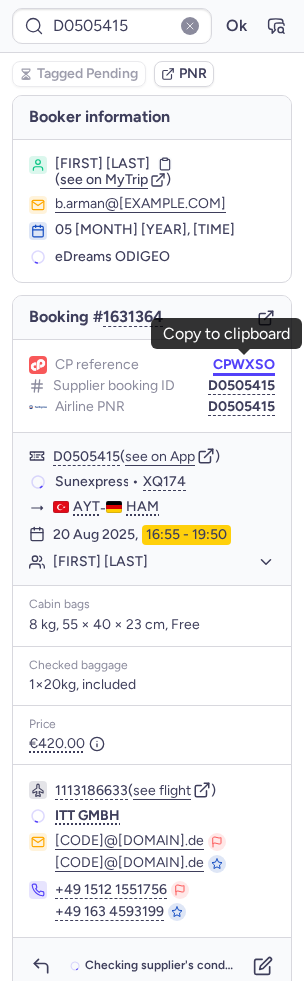click on "CPWXSO" at bounding box center [244, 365] 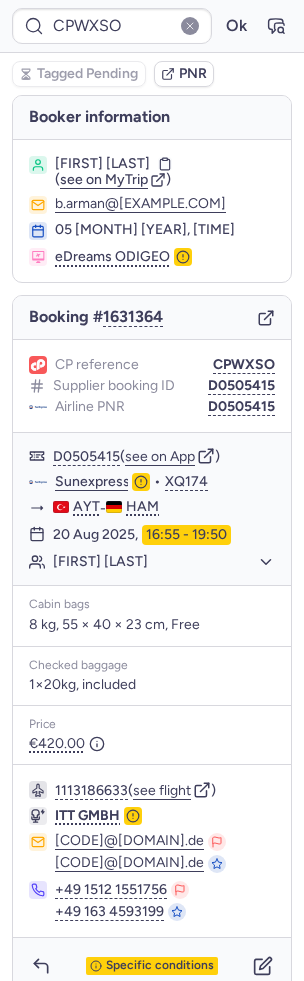 click on "[CODE] Ok" at bounding box center (152, 26) 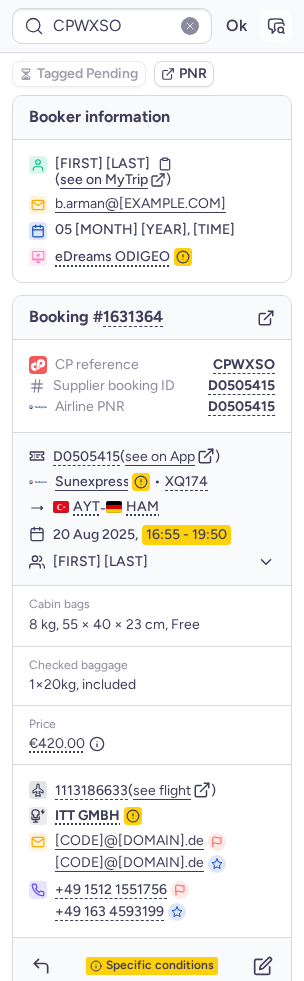 click 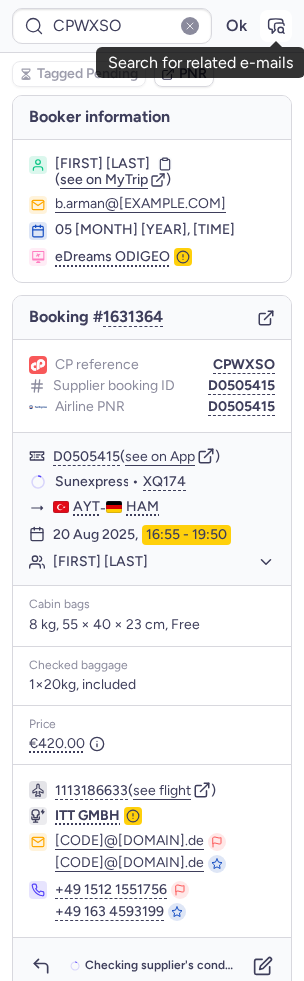 click 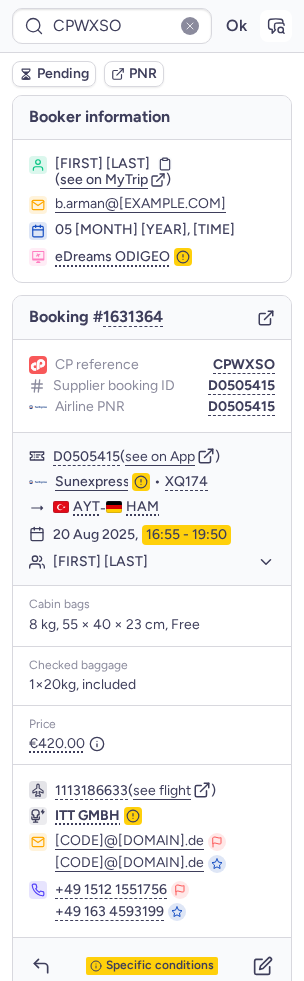 click 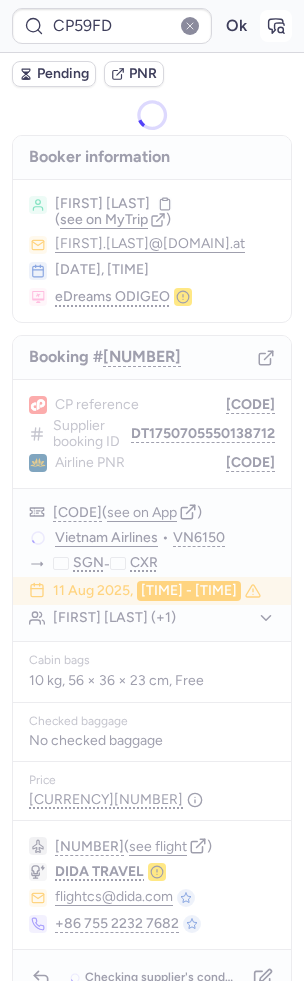 click 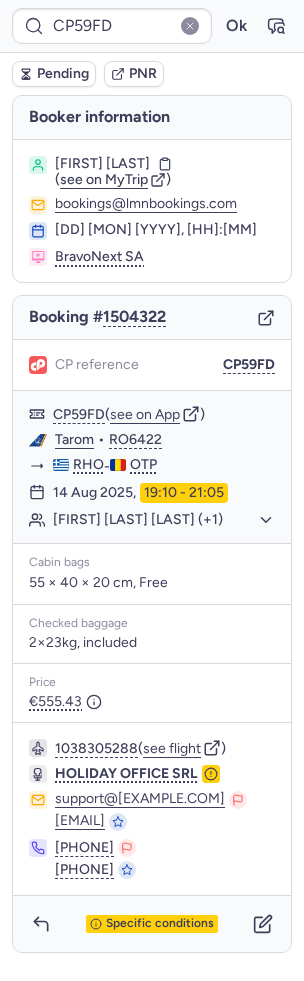 click on "Pending" at bounding box center [63, 74] 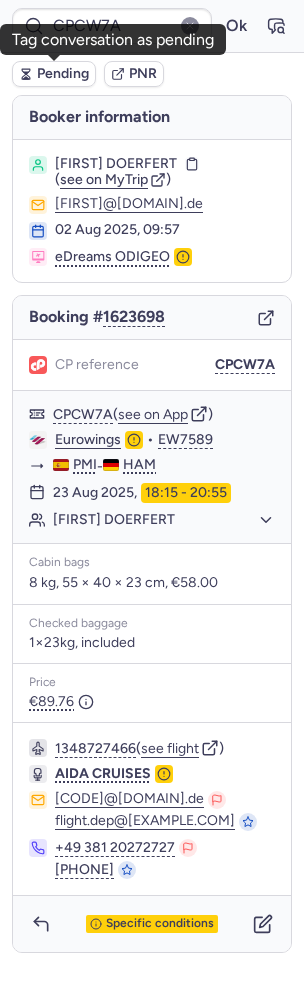 click on "Pending" at bounding box center (63, 74) 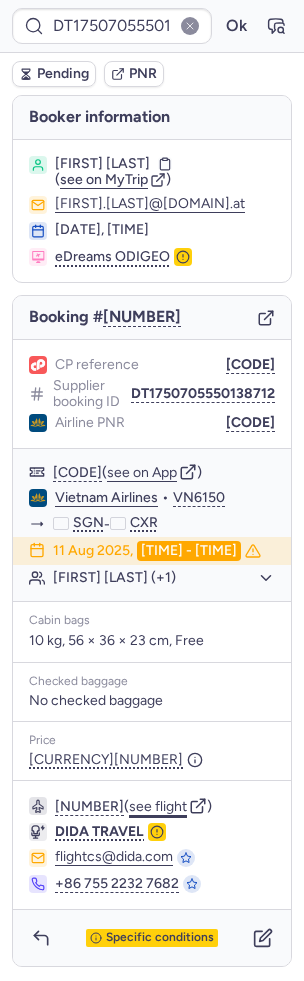 click on "see flight" 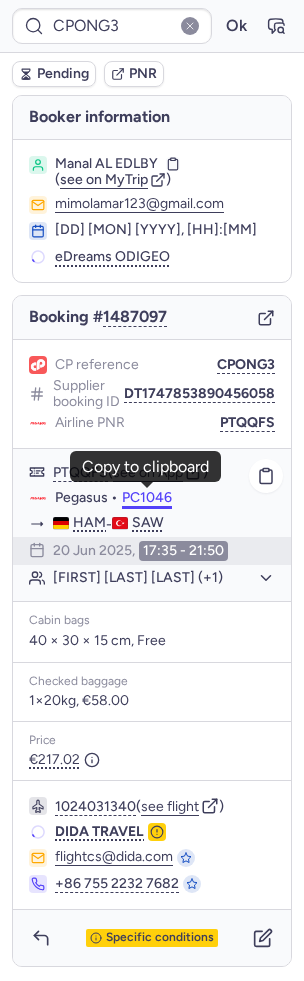 click on "PC1046" at bounding box center (147, 498) 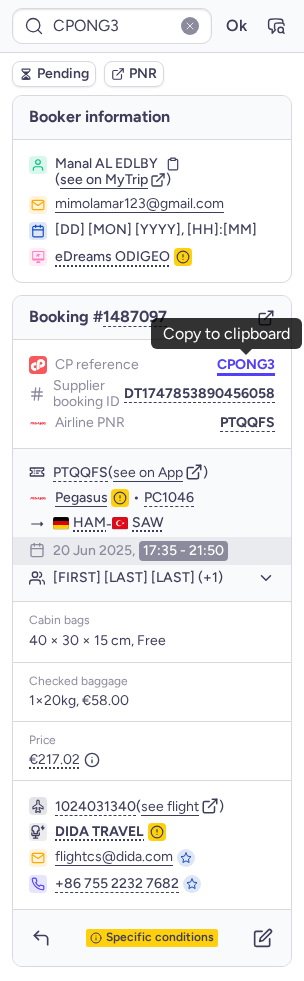 click on "CPONG3" at bounding box center [246, 365] 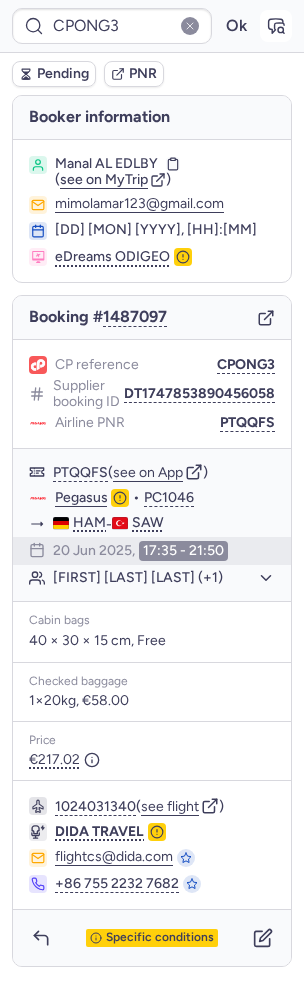 click at bounding box center (276, 26) 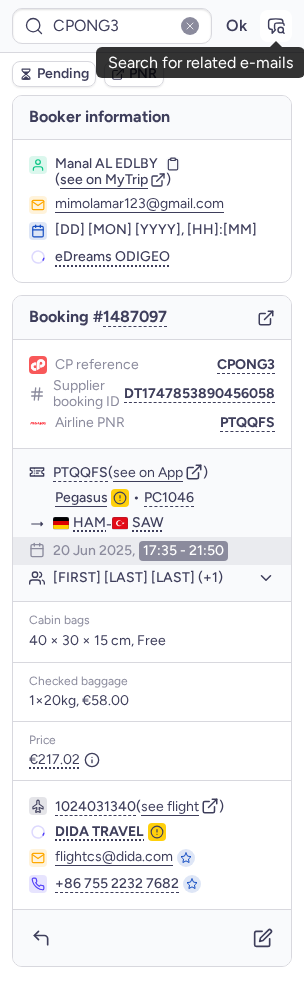 click 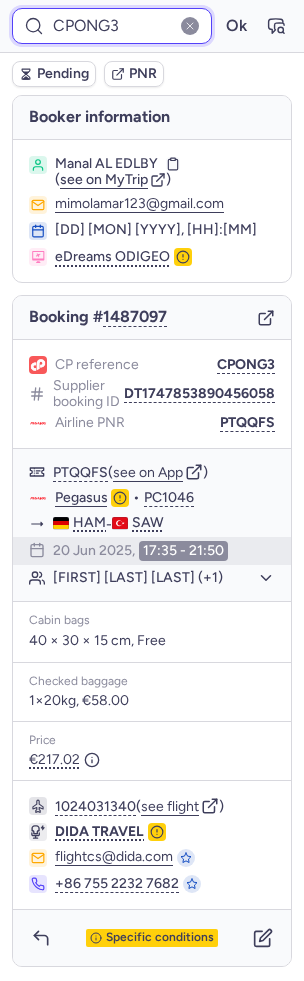 click on "CPONG3" at bounding box center (112, 26) 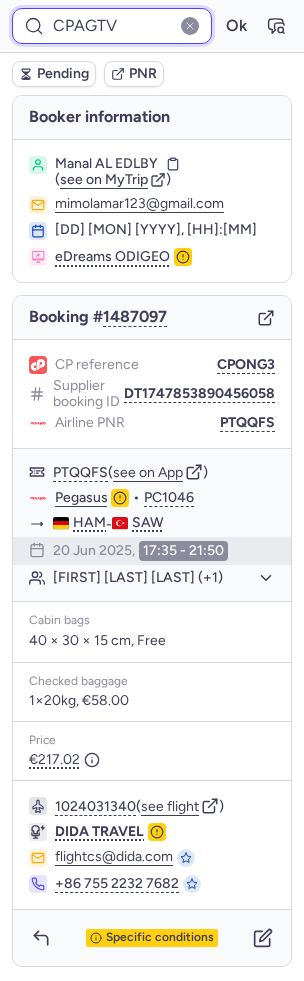 click on "Ok" at bounding box center (236, 26) 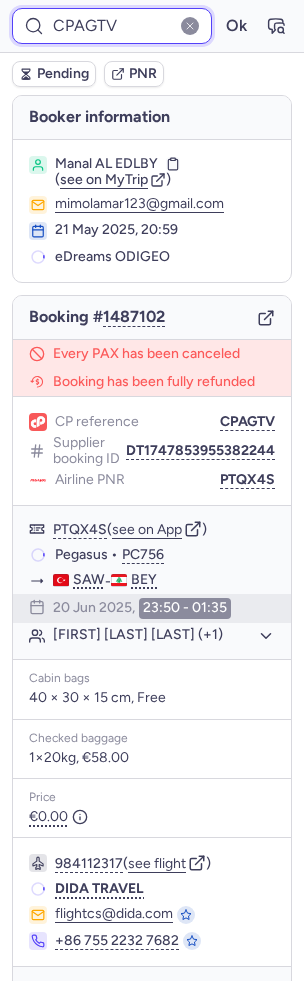 scroll, scrollTop: 49, scrollLeft: 0, axis: vertical 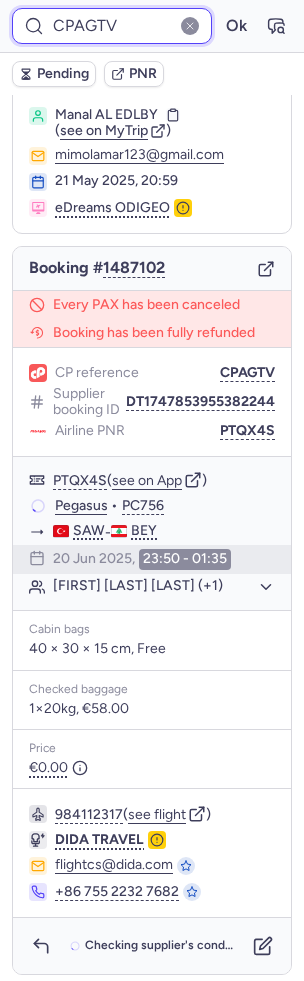 click on "CPAGTV" at bounding box center [112, 26] 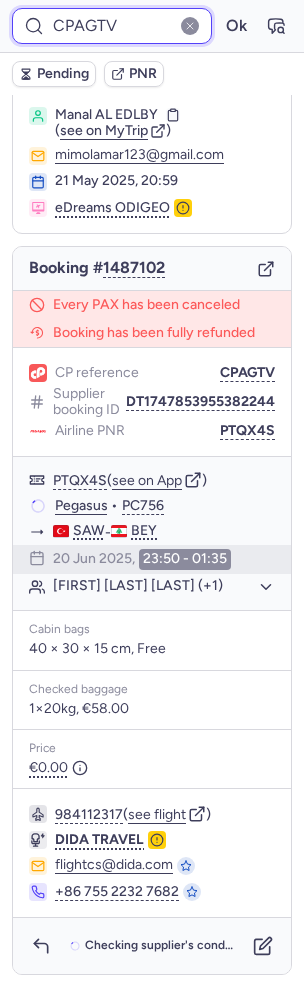 click on "CPAGTV" at bounding box center (112, 26) 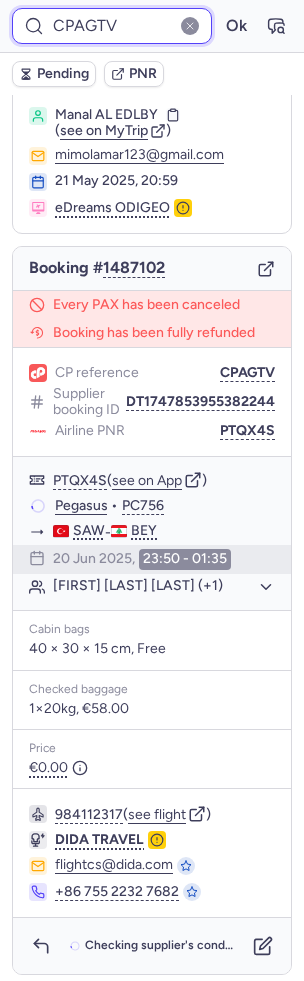 paste on "LIUA" 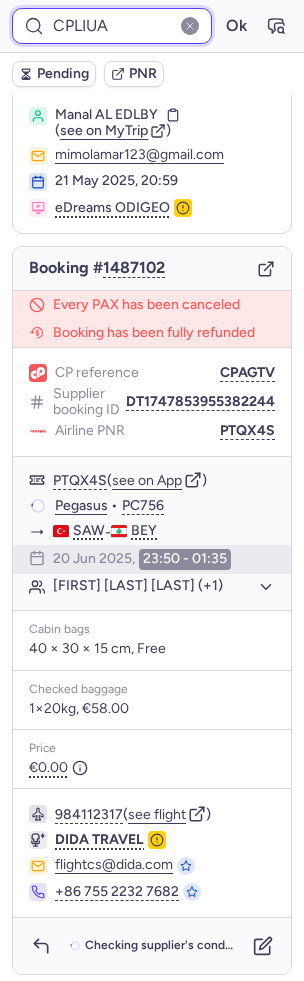 click on "Ok" at bounding box center [236, 26] 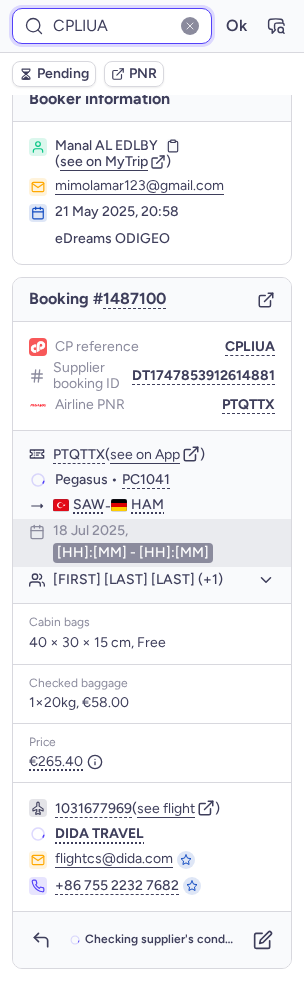 scroll, scrollTop: 0, scrollLeft: 0, axis: both 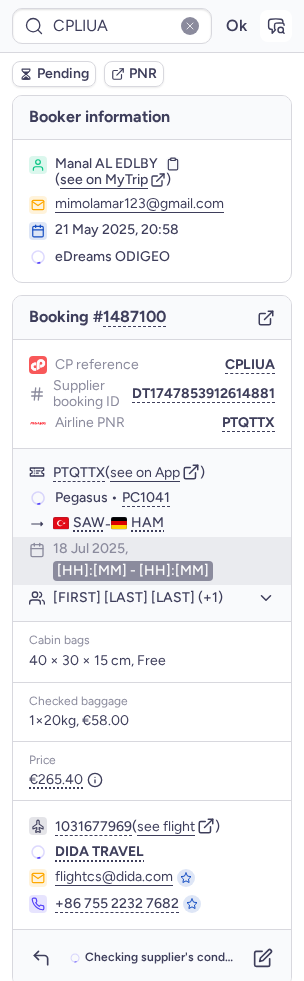 click 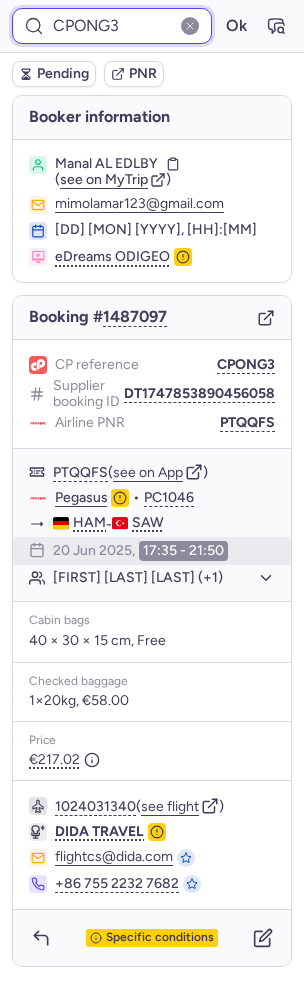 click on "CPONG3" at bounding box center [112, 26] 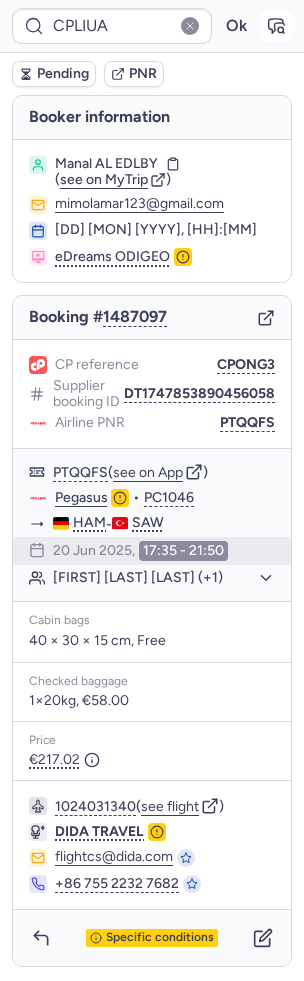 click at bounding box center (276, 26) 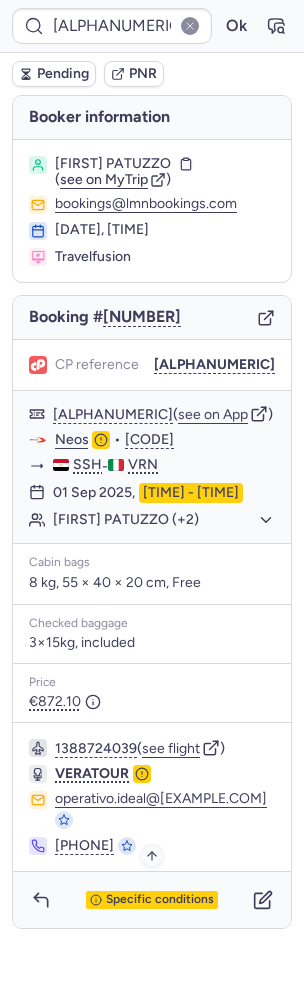 click on "Specific conditions" at bounding box center (160, 900) 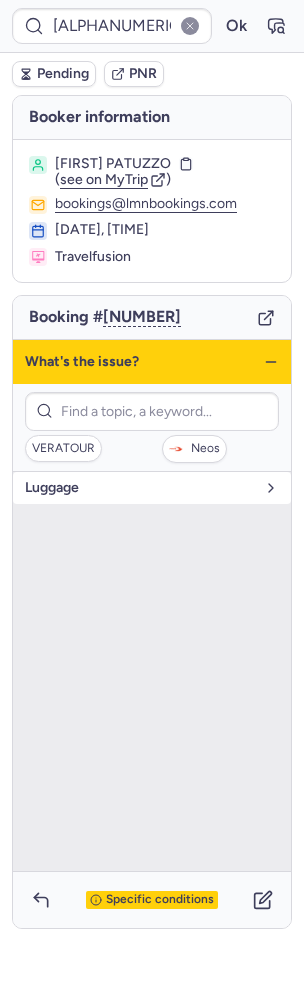 click on "luggage" at bounding box center (140, 488) 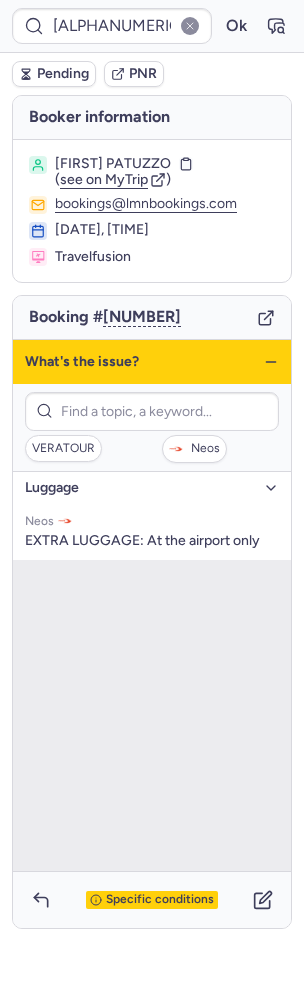 click 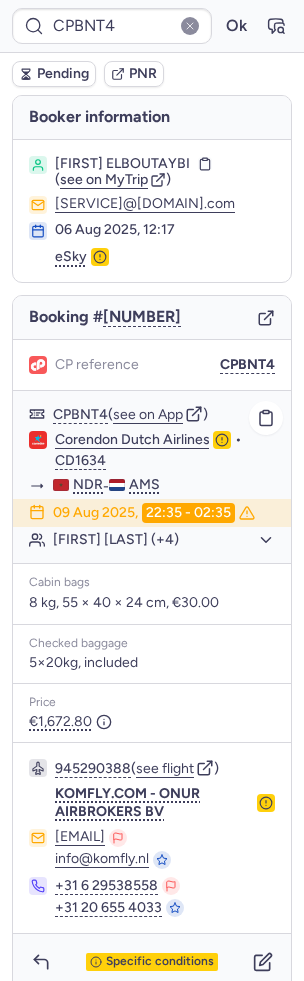 click on "[FIRST] [LAST] (+4)" 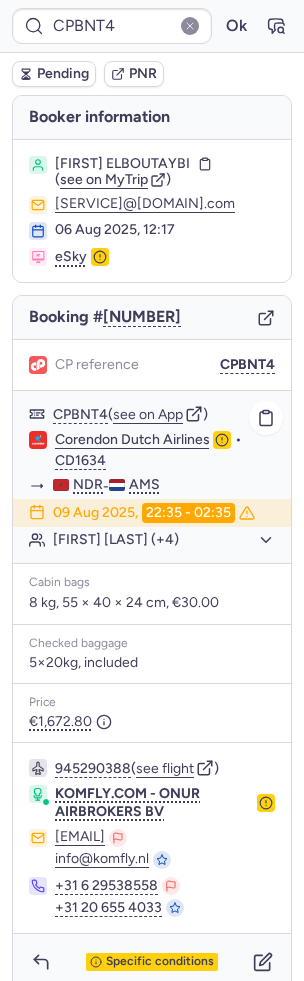 click on "[FIRST] [LAST] (+4)" 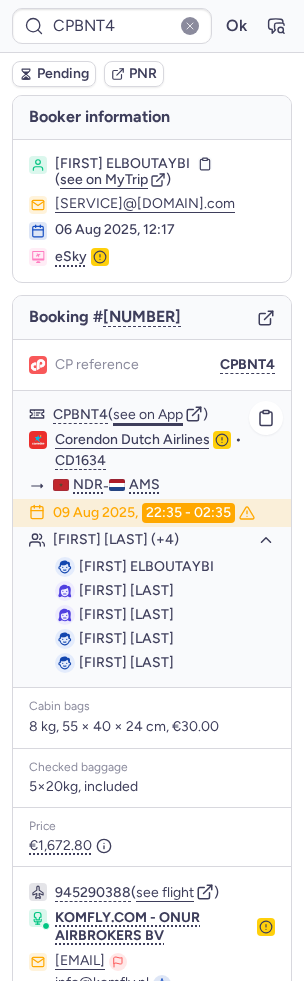 click on "see on App" 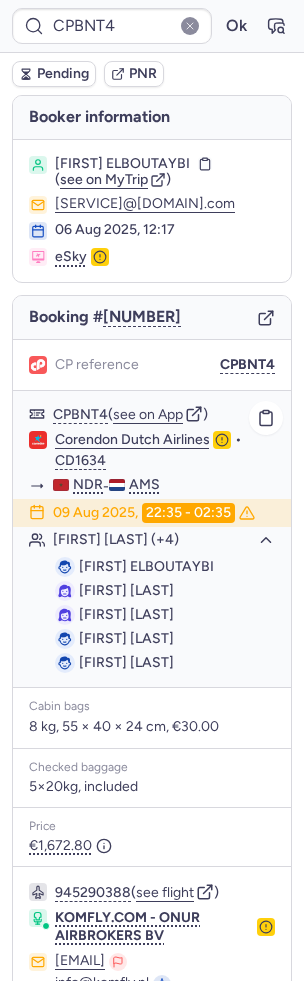 scroll, scrollTop: 140, scrollLeft: 0, axis: vertical 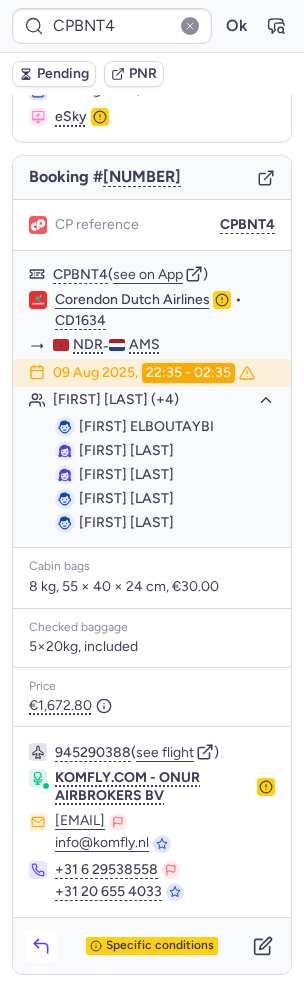 click 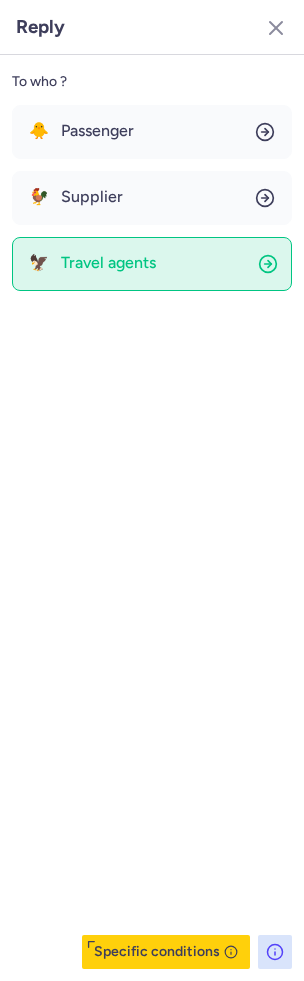 click on "🦅 Travel agents" 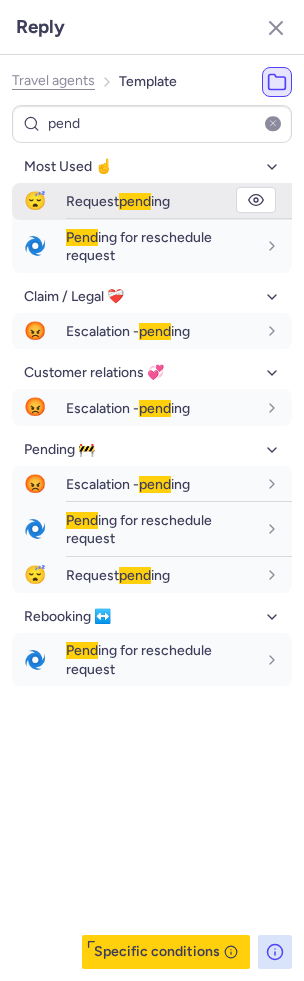 click on "Request  pend ing" at bounding box center (118, 201) 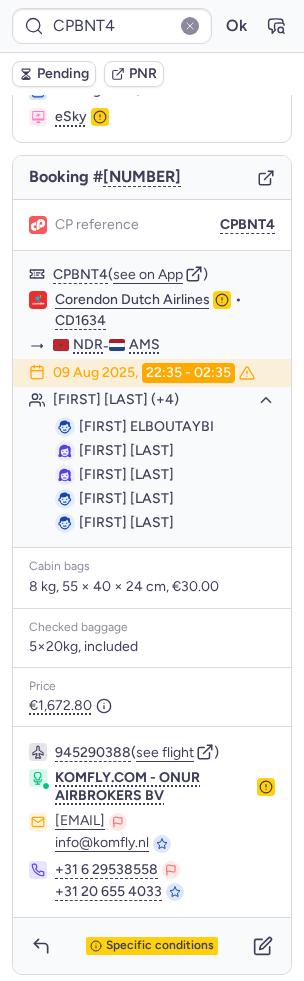 click on "Pending" at bounding box center [54, 74] 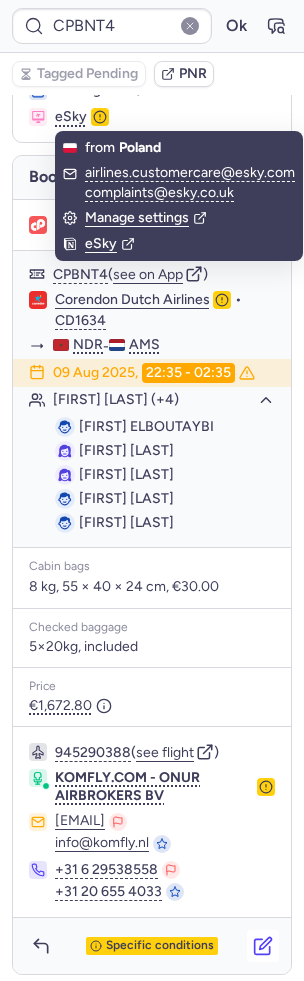 click at bounding box center (263, 946) 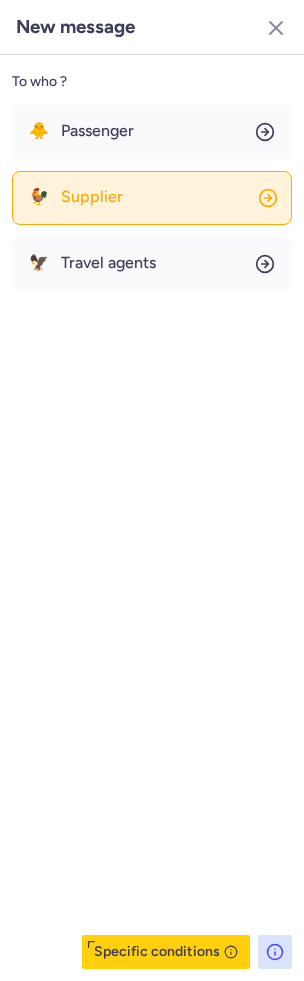 click on "Supplier" at bounding box center [92, 197] 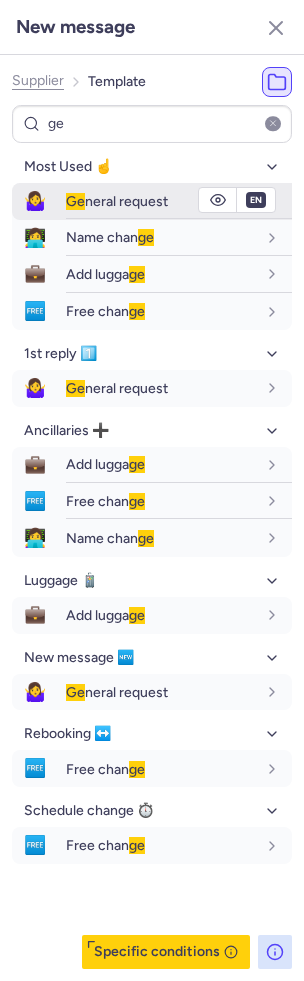 click on "Ge neral request" at bounding box center [117, 201] 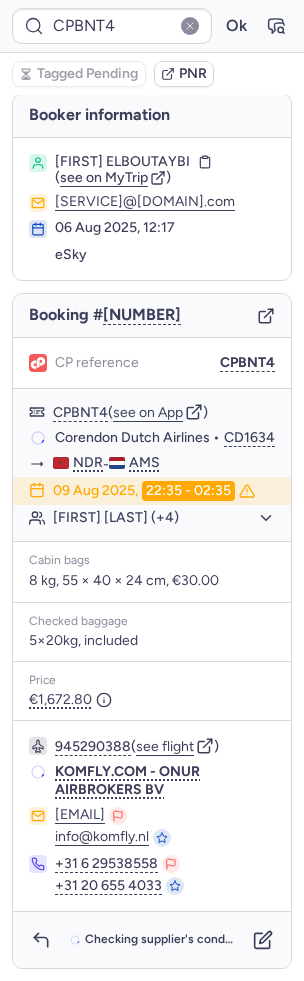 scroll, scrollTop: 0, scrollLeft: 0, axis: both 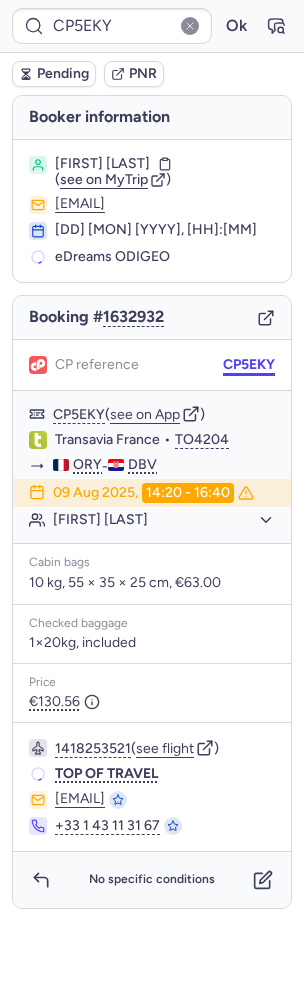 click on "CP5EKY" at bounding box center (249, 365) 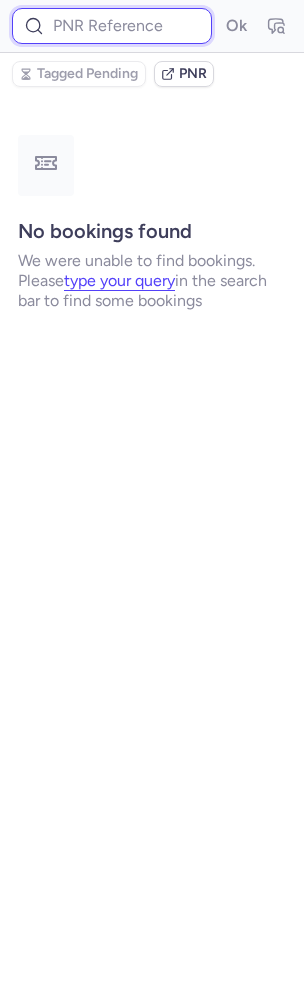 click at bounding box center [112, 26] 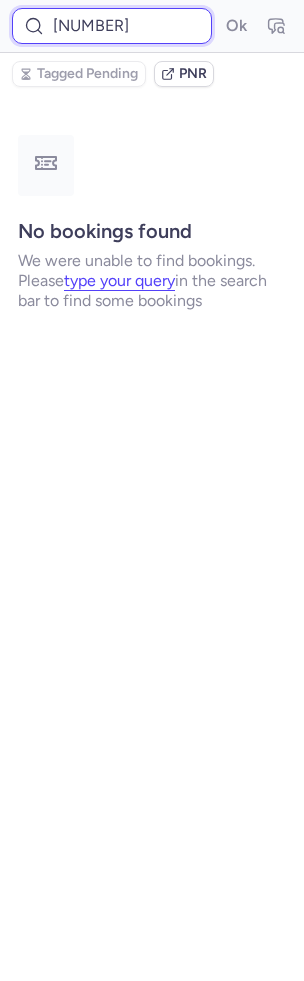 click on "Ok" at bounding box center (236, 26) 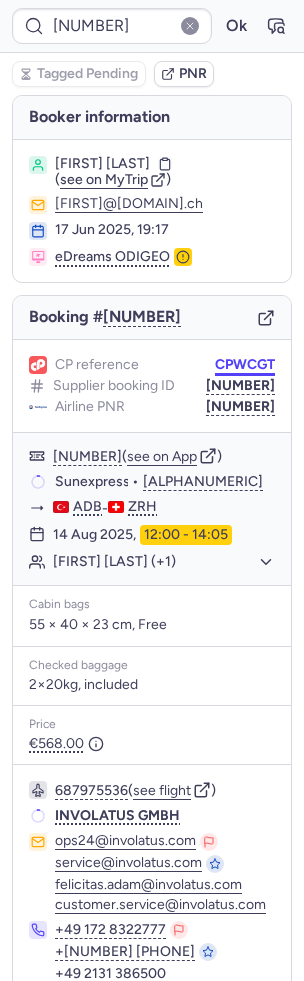 click on "CPWCGT" at bounding box center (245, 365) 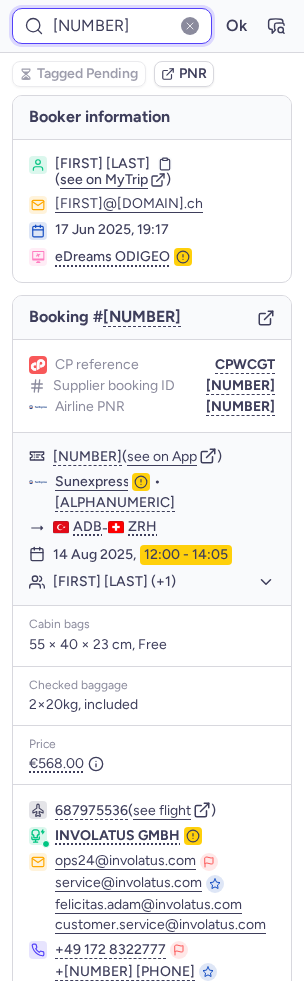 click on "7327951" at bounding box center (112, 26) 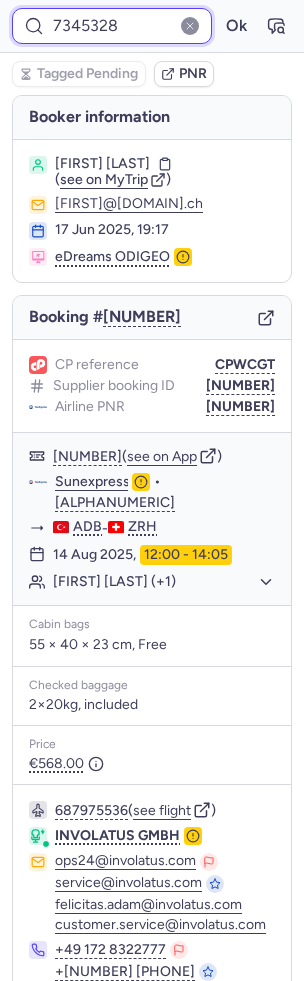 click on "Ok" at bounding box center (236, 26) 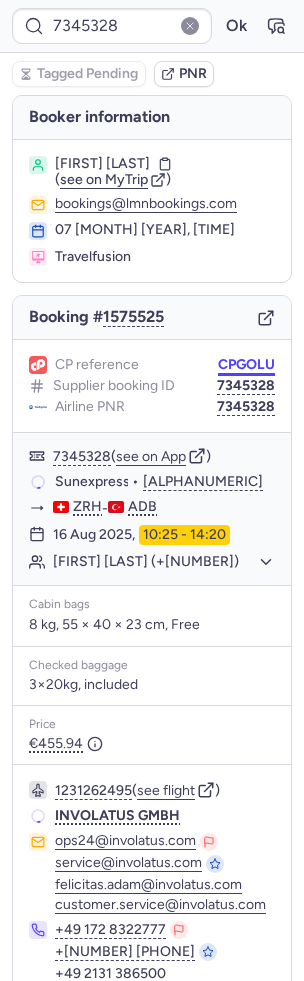 click on "CPGOLU" at bounding box center (246, 365) 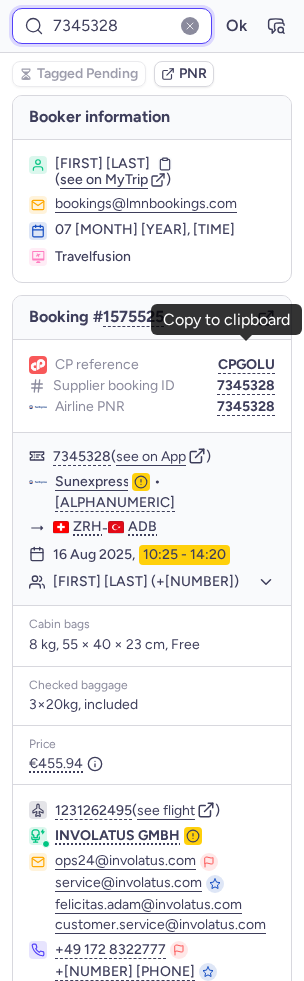 click on "7345328" at bounding box center [112, 26] 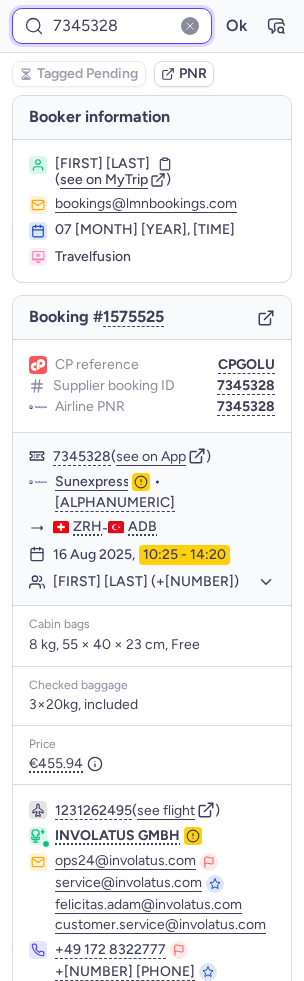 click on "7345328" at bounding box center (112, 26) 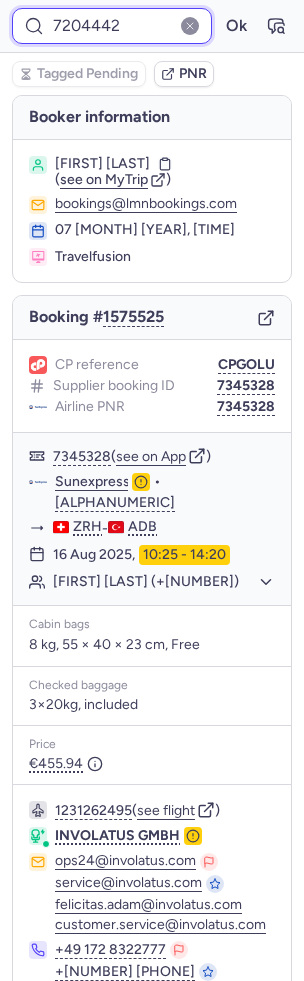 click on "Ok" at bounding box center (236, 26) 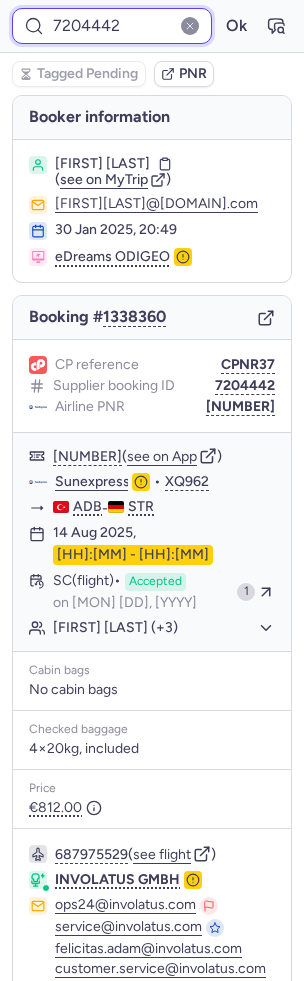 click on "7204442" at bounding box center [112, 26] 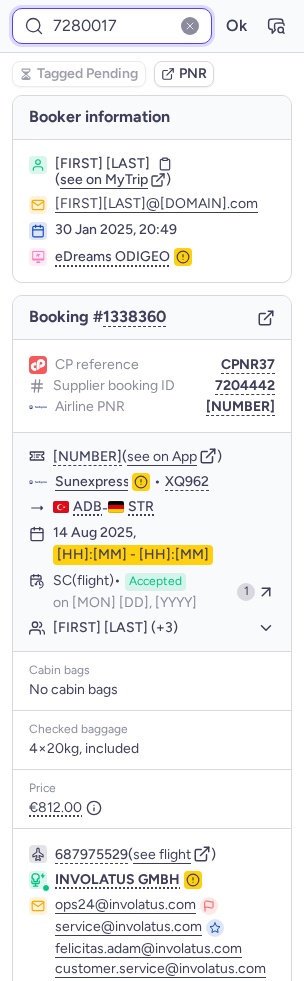 click on "Ok" at bounding box center (236, 26) 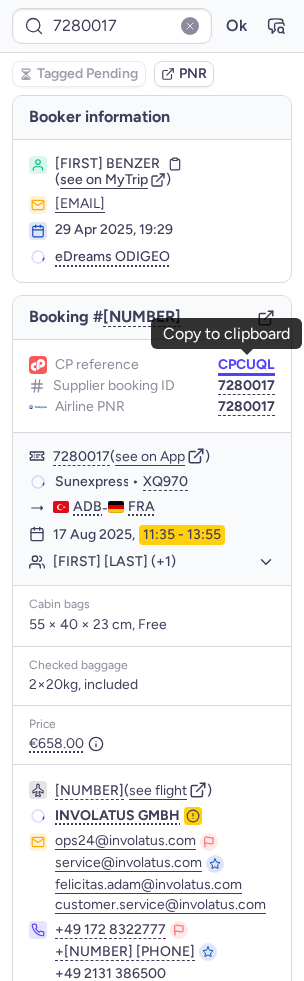 click on "CPCUQL" at bounding box center [246, 365] 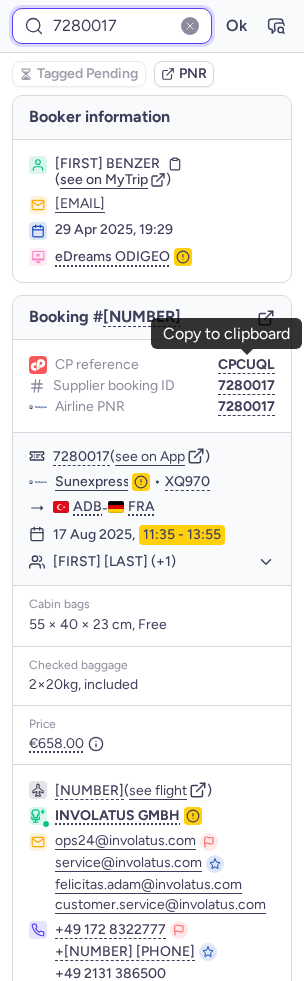 click on "7280017" at bounding box center (112, 26) 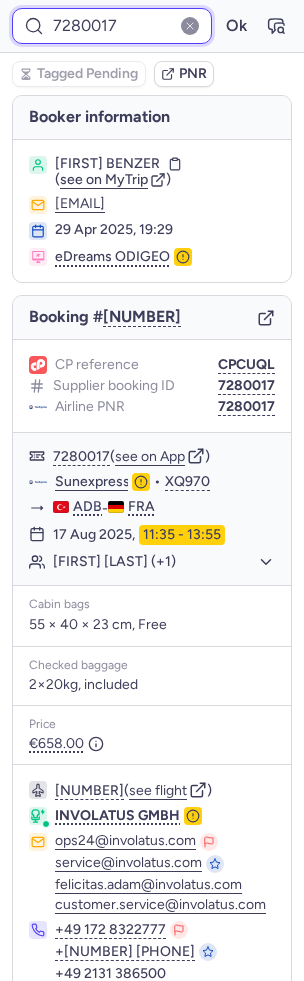 click on "7280017" at bounding box center (112, 26) 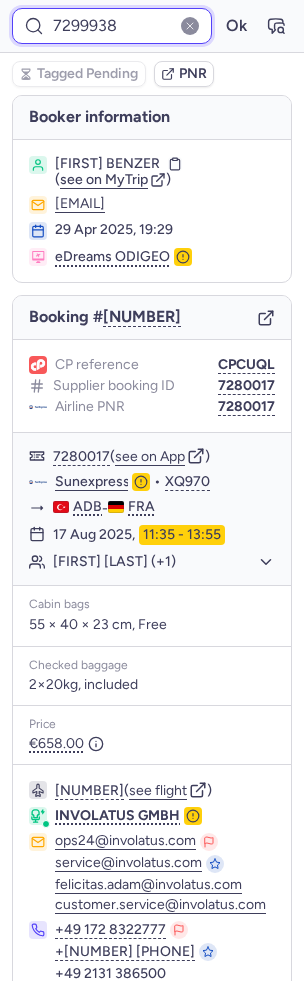click on "Ok" at bounding box center [236, 26] 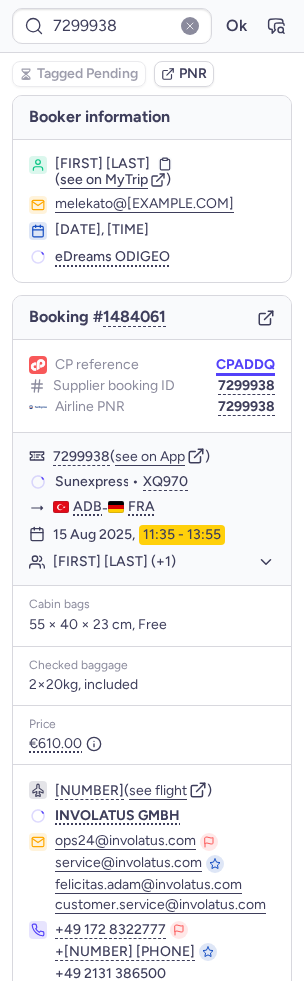 click on "CPADDQ" at bounding box center [245, 365] 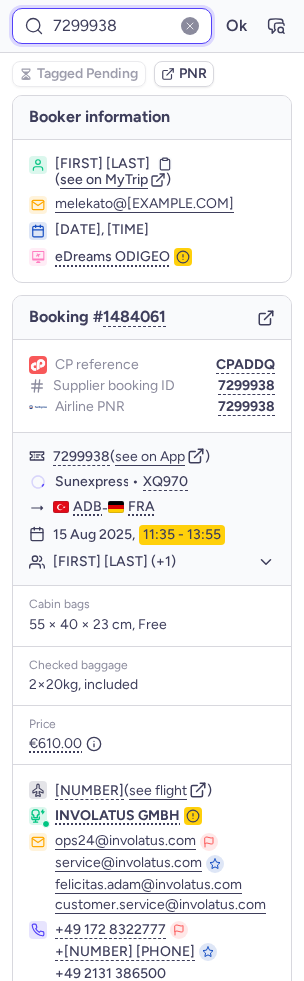 click on "7299938" at bounding box center (112, 26) 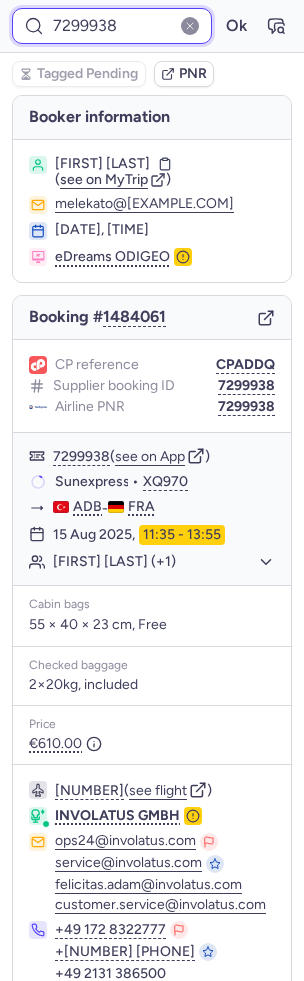 click on "7299938" at bounding box center [112, 26] 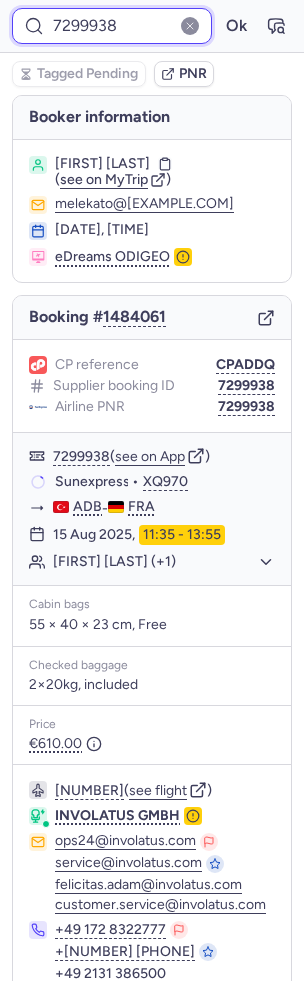 paste on "309234" 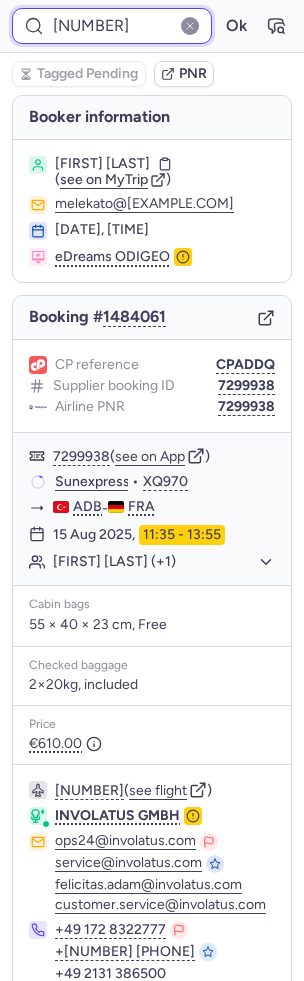 click on "Ok" at bounding box center (236, 26) 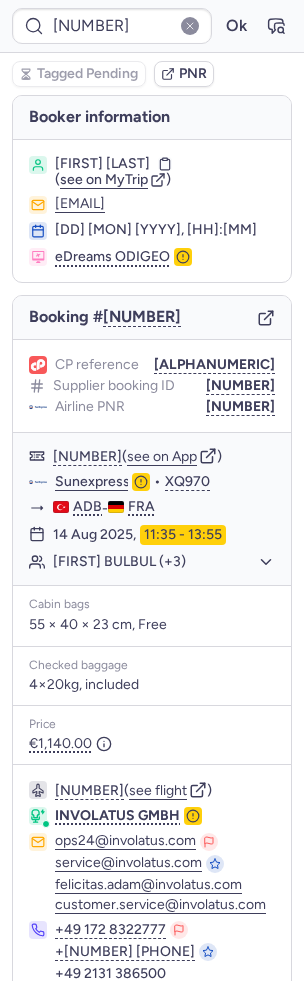 click on "7309234  Ok" at bounding box center (152, 26) 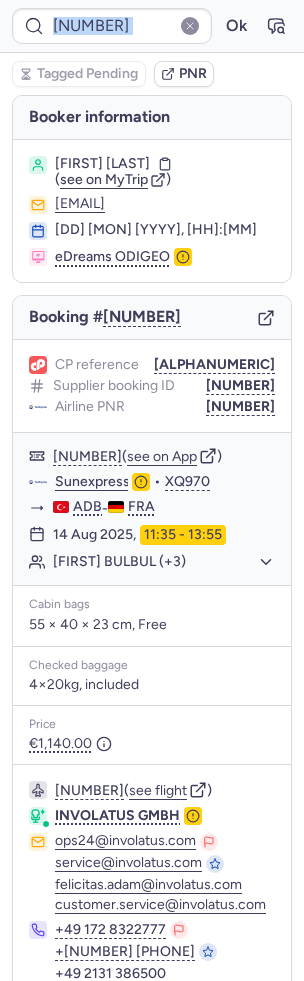 click on "7309234  Ok" at bounding box center (152, 26) 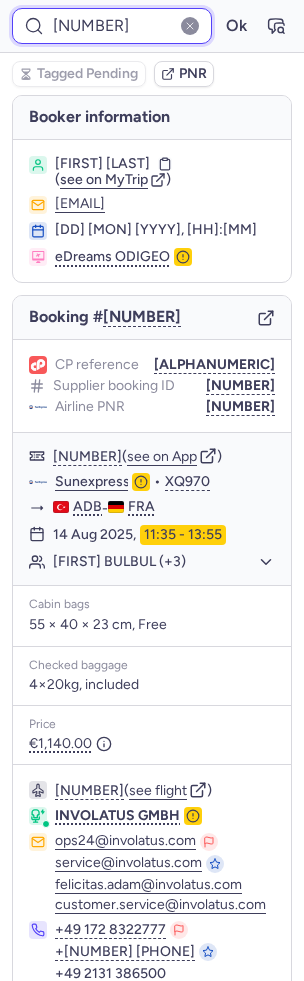 click on "7309234" at bounding box center [112, 26] 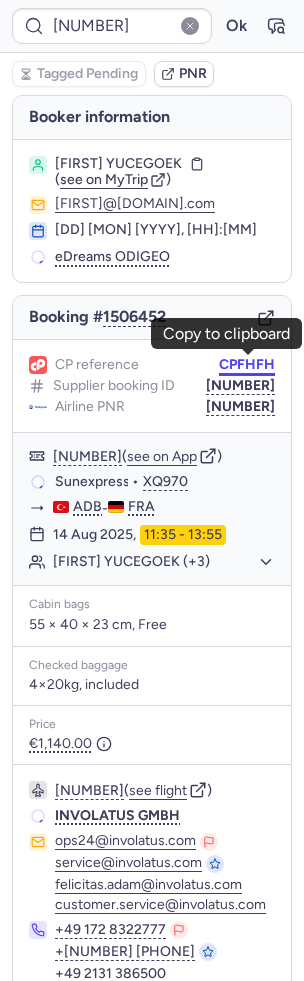 click on "CPFHFH" at bounding box center [247, 365] 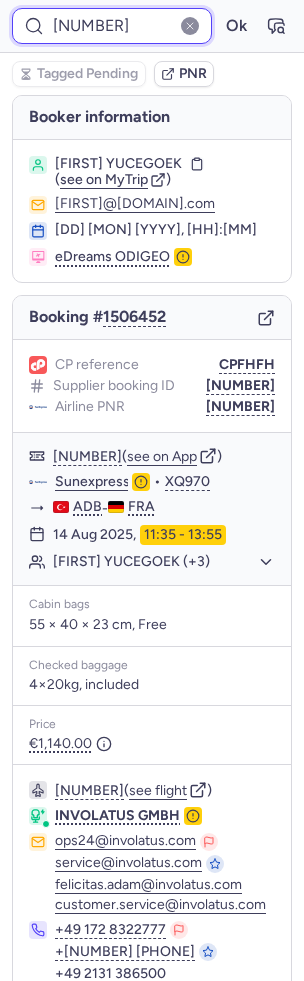 click on "7311387" at bounding box center [112, 26] 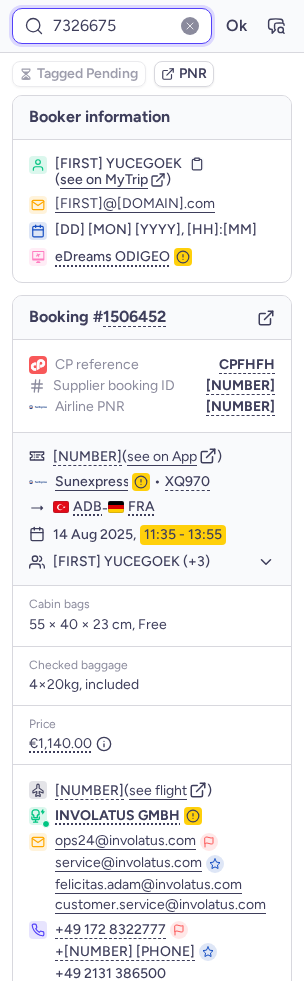 click on "Ok" at bounding box center (236, 26) 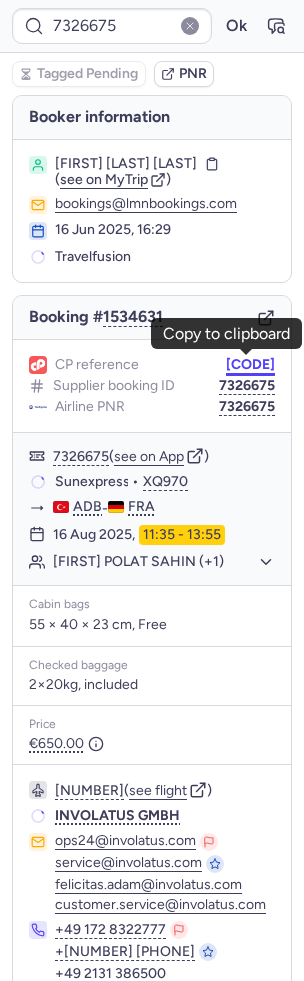 click on "CPXXM6" at bounding box center [250, 365] 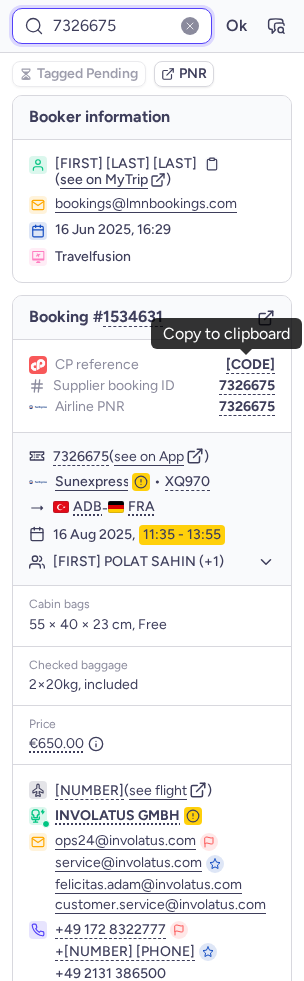 click on "7326675" at bounding box center [112, 26] 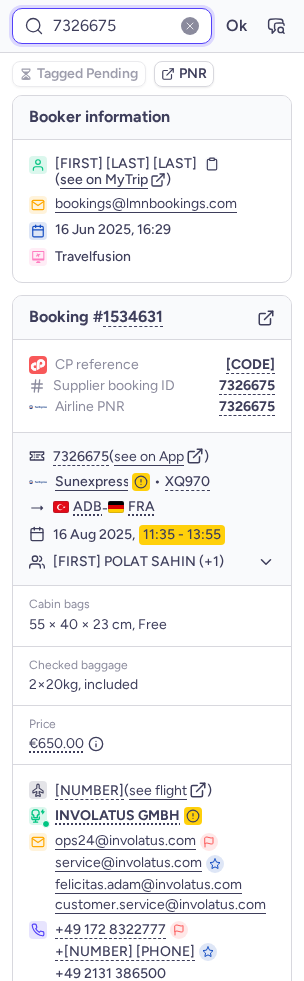 click on "7326675" at bounding box center [112, 26] 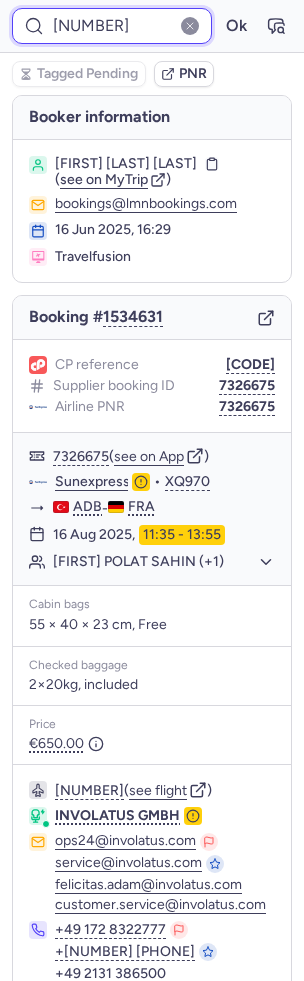 click on "Ok" at bounding box center [236, 26] 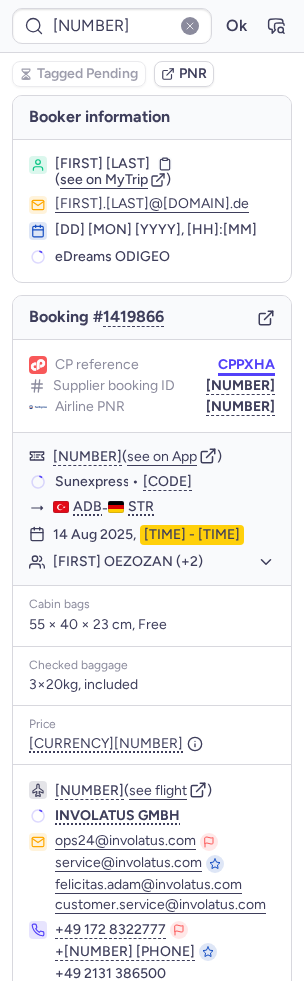 click on "CPPXHA" at bounding box center [246, 365] 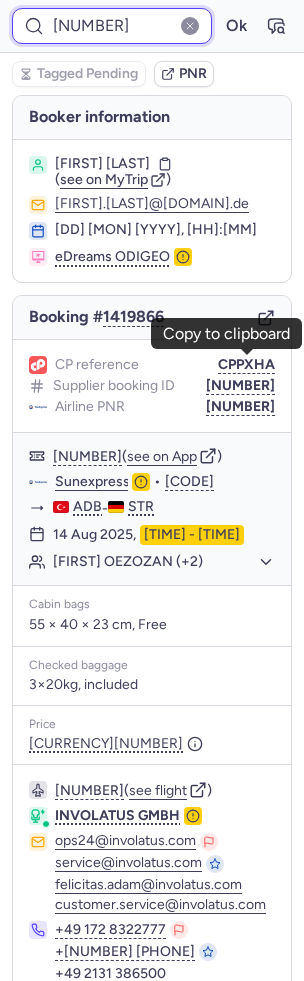 click on "7260556" at bounding box center (112, 26) 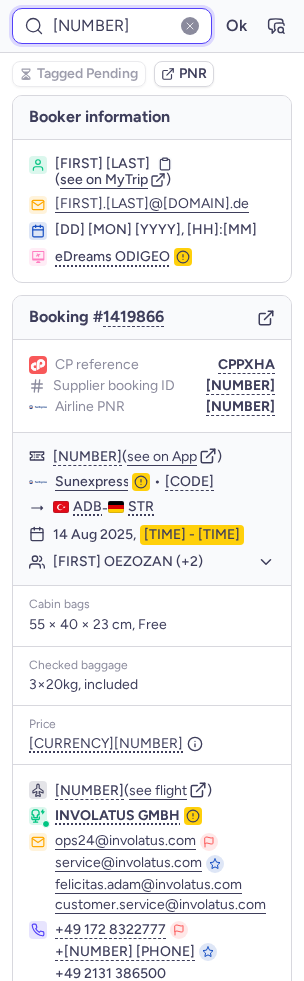 click on "7260556" at bounding box center (112, 26) 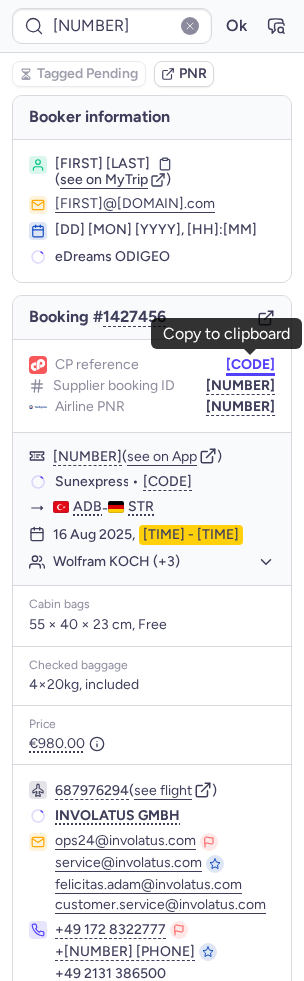 click on "CP6AYI" at bounding box center (250, 365) 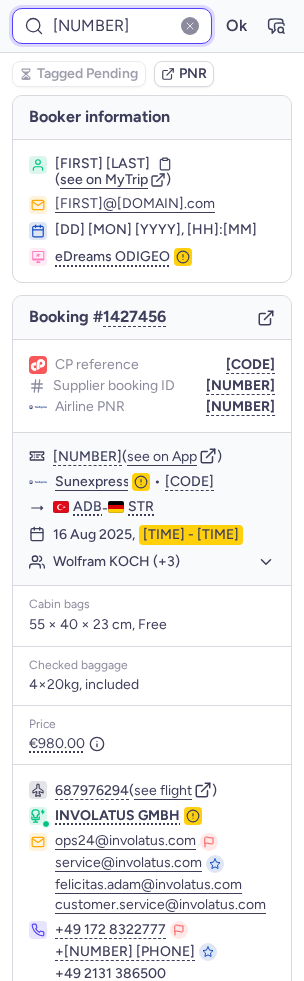 click on "7265454" at bounding box center (112, 26) 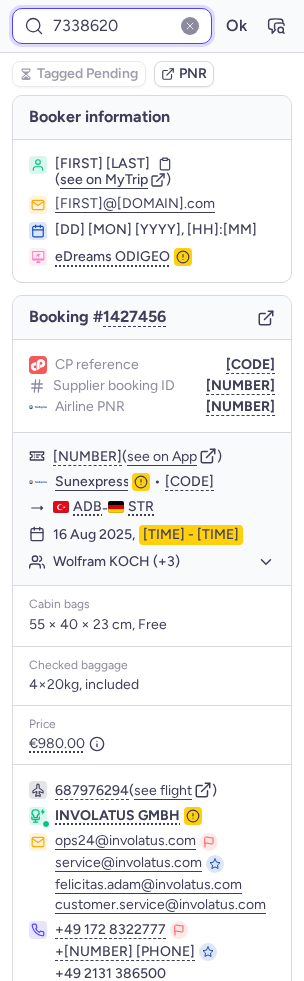 click on "Ok" at bounding box center (236, 26) 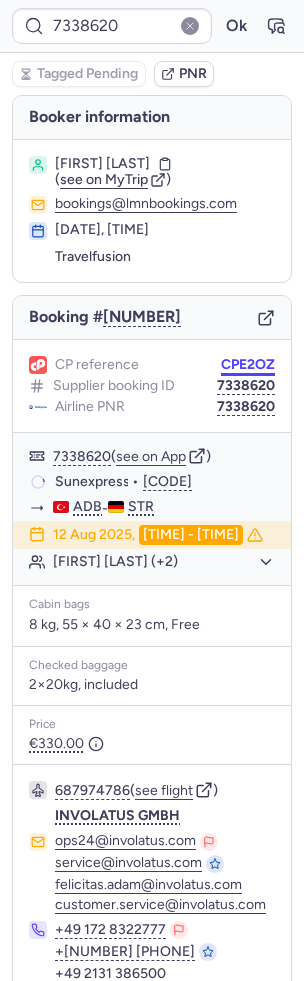 click on "CPE2OZ" at bounding box center (248, 365) 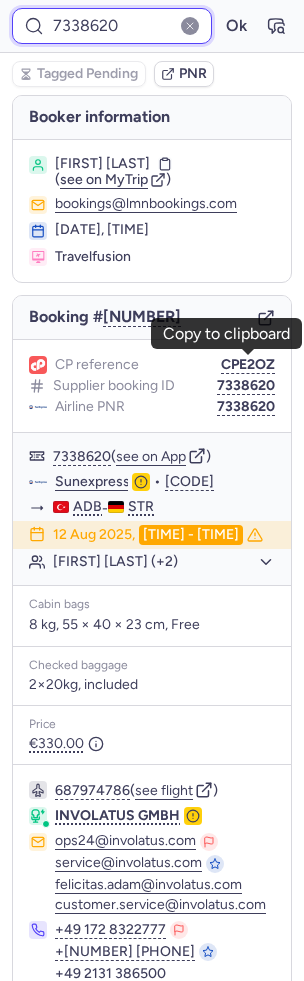 click on "7338620" at bounding box center [112, 26] 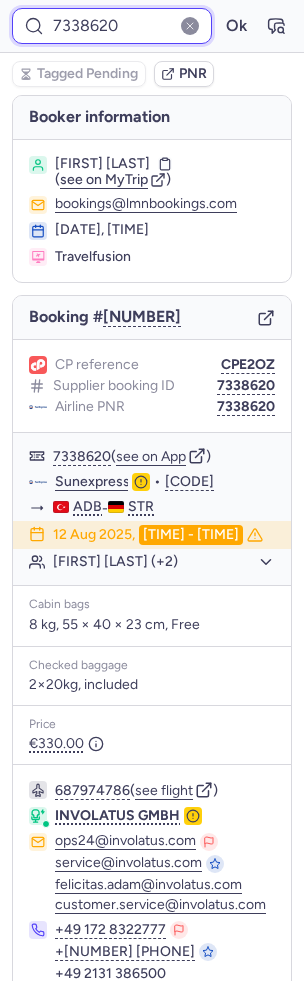 click on "7338620" at bounding box center [112, 26] 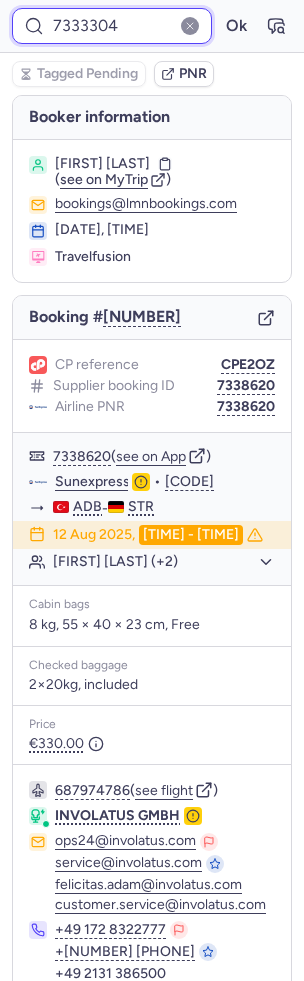 click on "Ok" at bounding box center [236, 26] 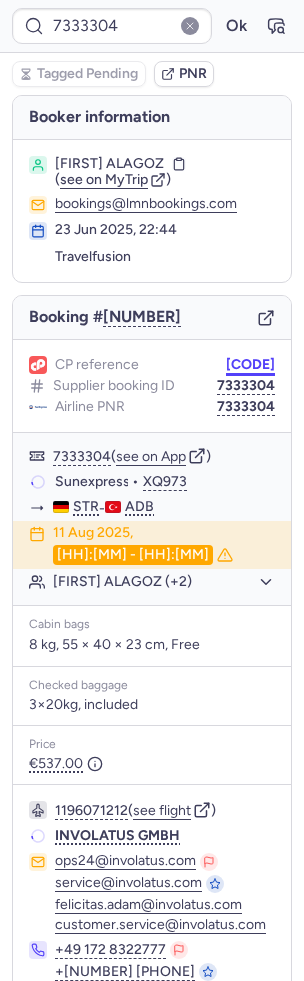 click on "CPYAZB" at bounding box center [250, 365] 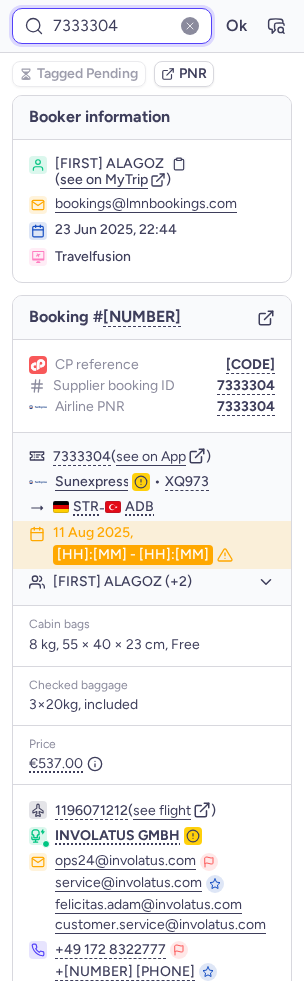 click on "7333304" at bounding box center [112, 26] 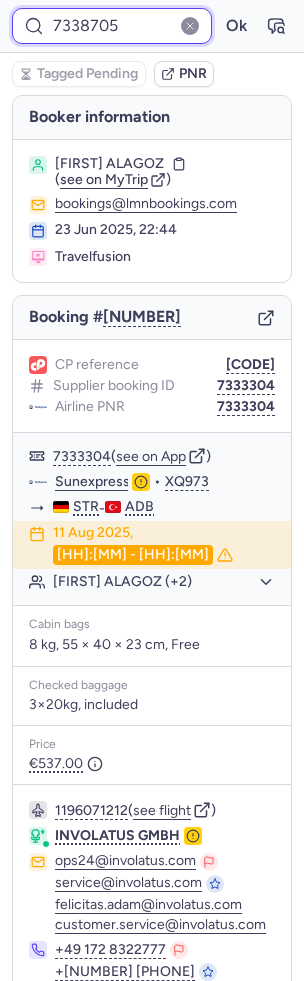 click on "Ok" at bounding box center [236, 26] 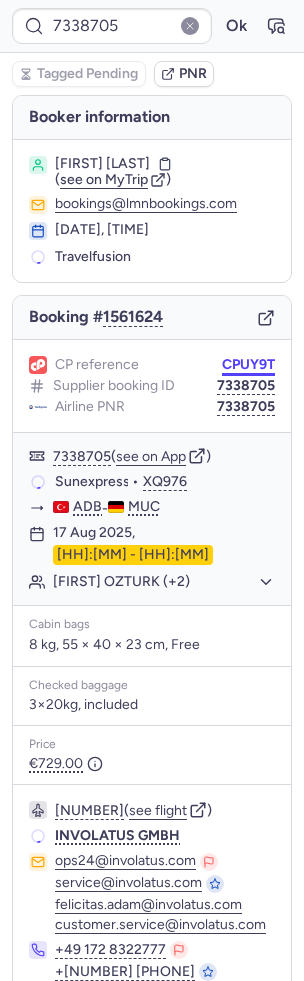 click on "CPUY9T" at bounding box center (248, 365) 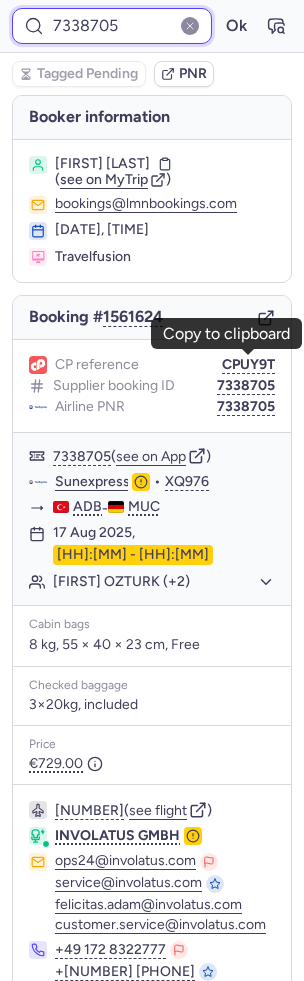 click on "7338705" at bounding box center (112, 26) 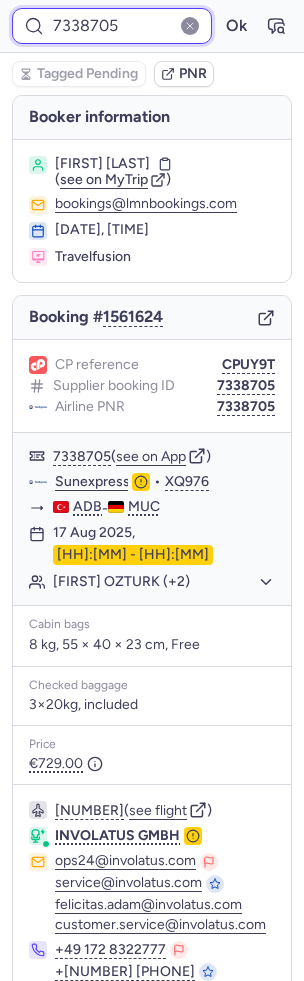 click on "7338705" at bounding box center (112, 26) 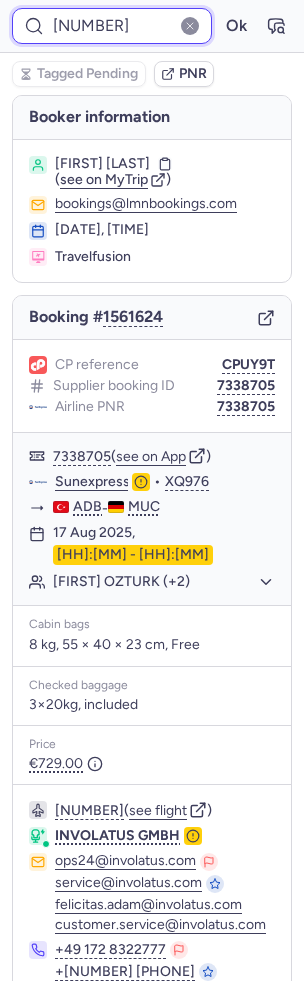 click on "Ok" at bounding box center (236, 26) 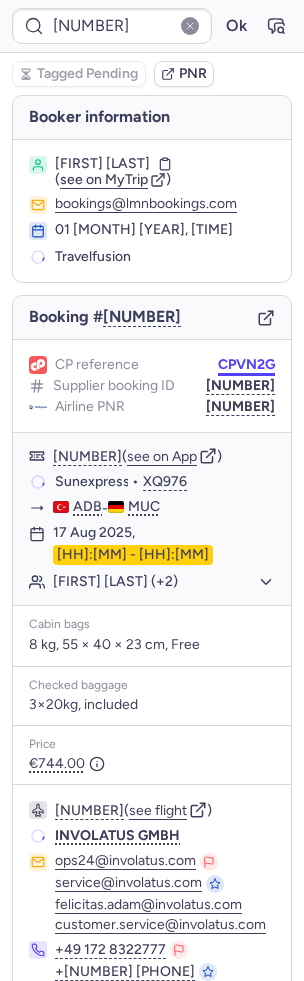 click on "CPVN2G" at bounding box center (246, 365) 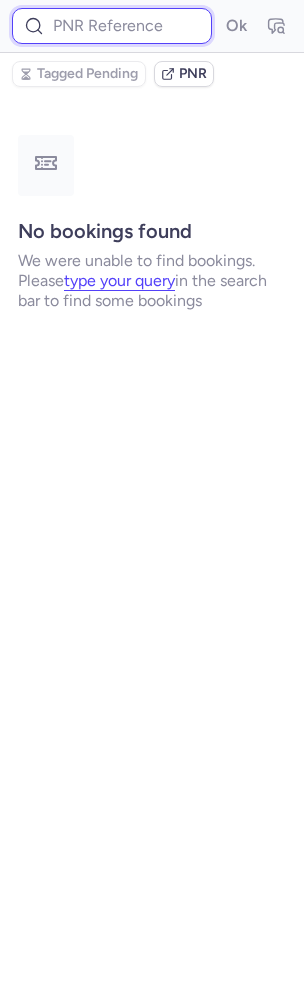 click at bounding box center (112, 26) 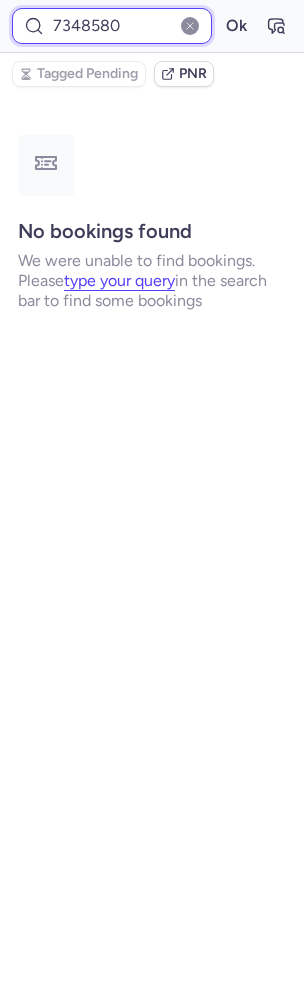 click on "Ok" at bounding box center [236, 26] 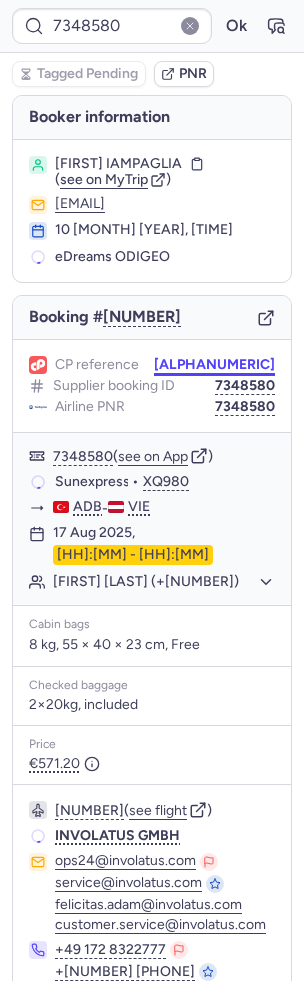 click on "CPL65V" at bounding box center (214, 365) 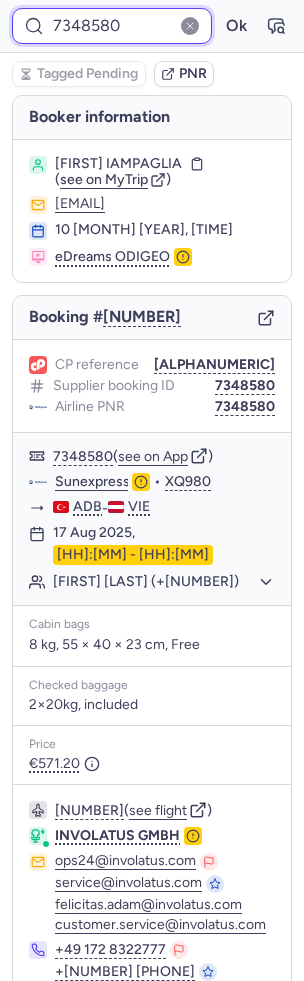 click on "7348580" at bounding box center (112, 26) 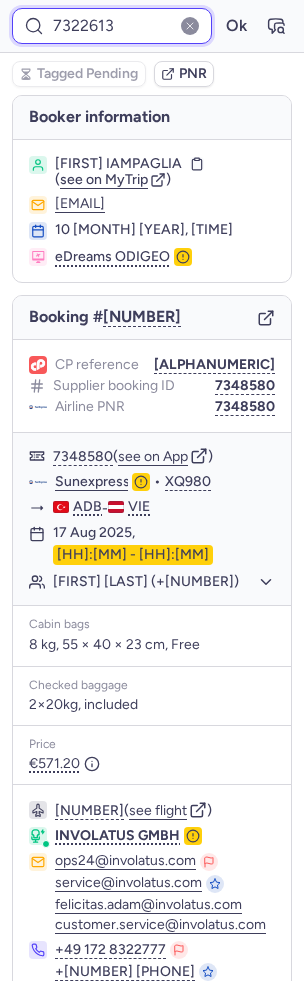 click on "Ok" at bounding box center (236, 26) 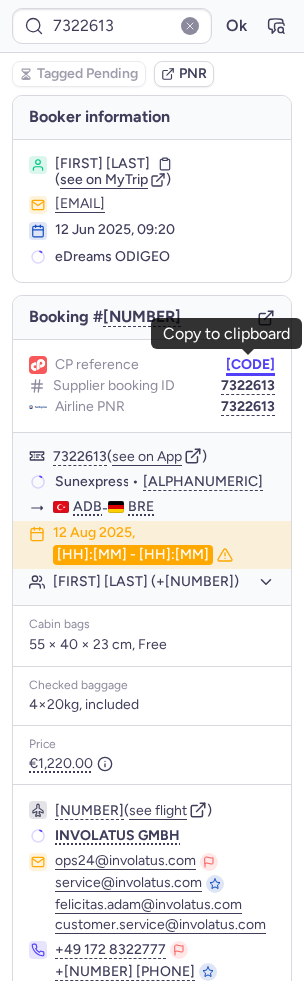 click on "CPERYS" at bounding box center [250, 365] 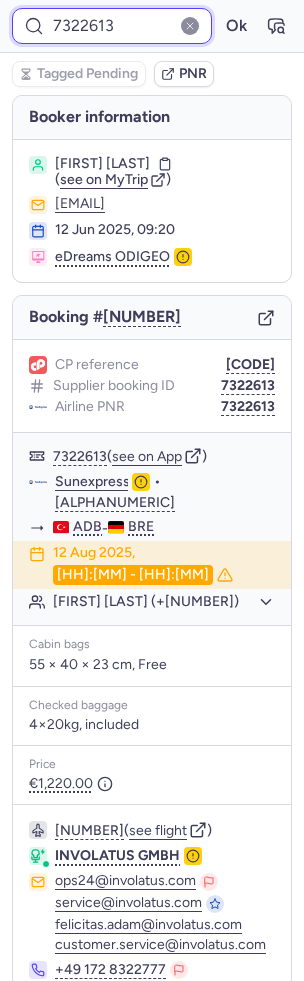 click on "7322613" at bounding box center [112, 26] 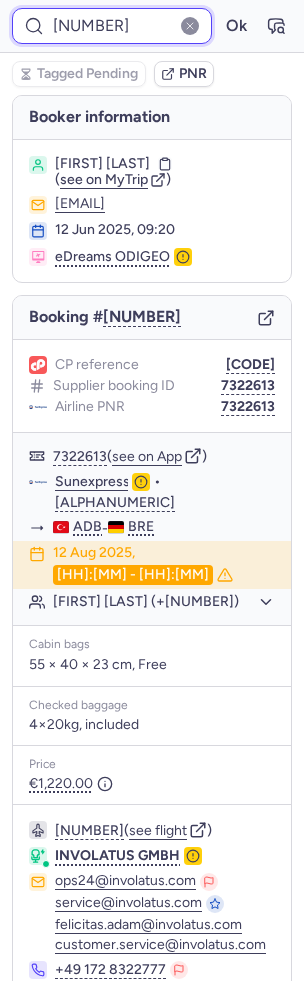 click on "Ok" at bounding box center (236, 26) 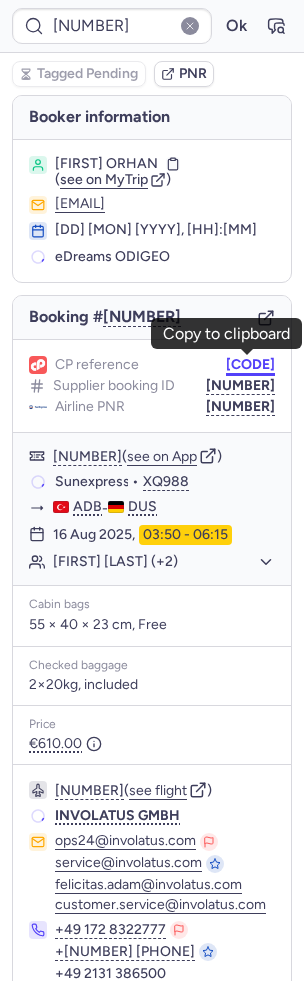 click on "CPAHJA" at bounding box center (250, 365) 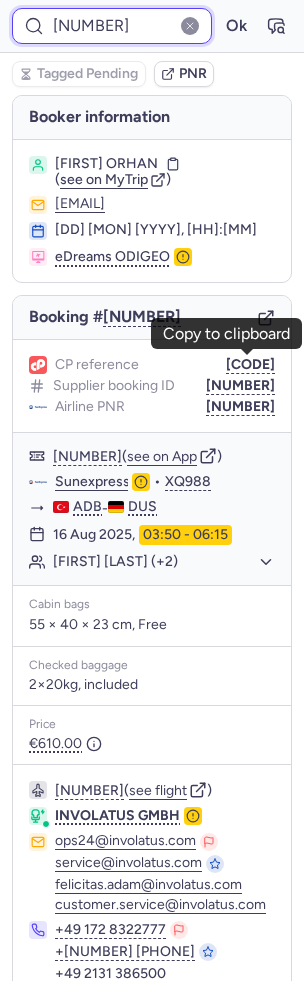 click on "7307019" at bounding box center [112, 26] 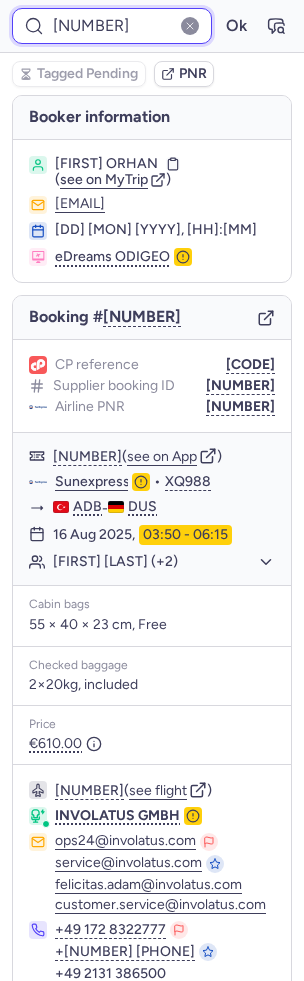 click on "7307019" at bounding box center [112, 26] 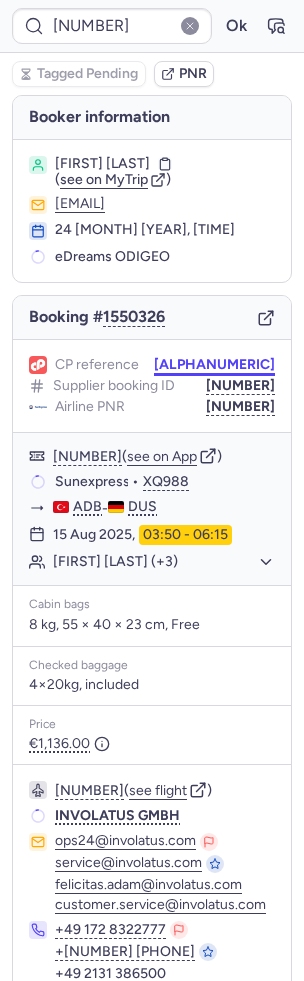 click on "CPYCL7" at bounding box center (214, 365) 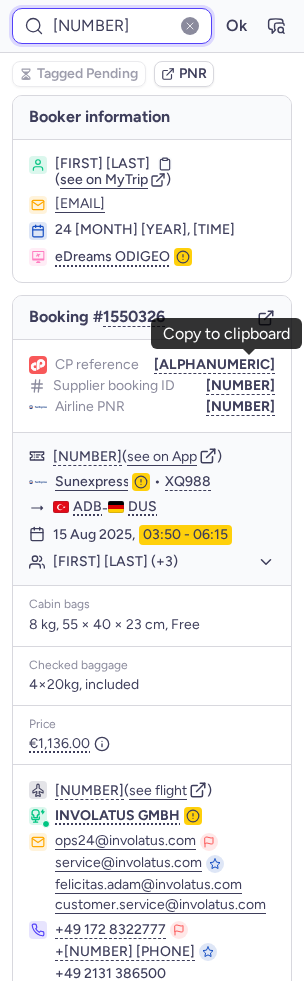 click on "7334007" at bounding box center (112, 26) 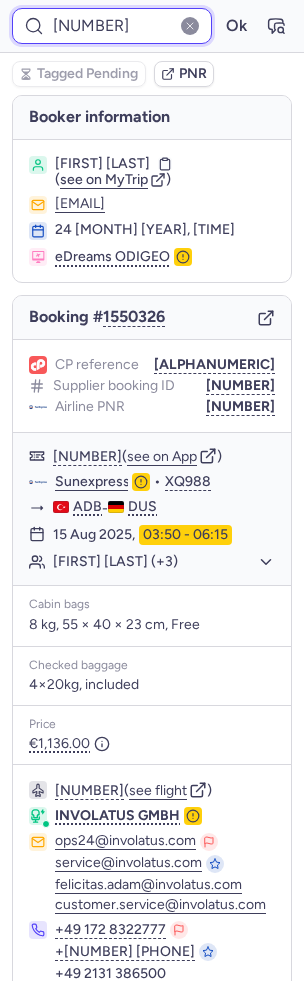 click on "7334007" at bounding box center [112, 26] 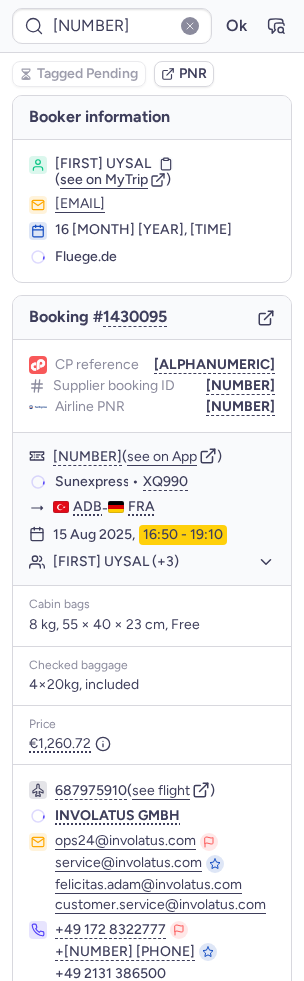 click on "CPUORU" at bounding box center [214, 365] 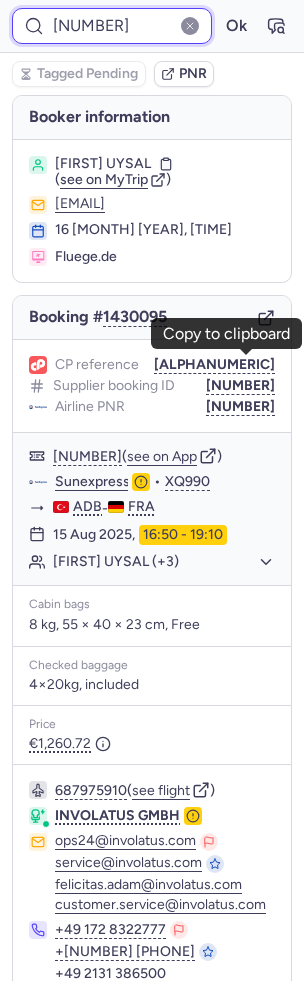 click on "7267054" at bounding box center (112, 26) 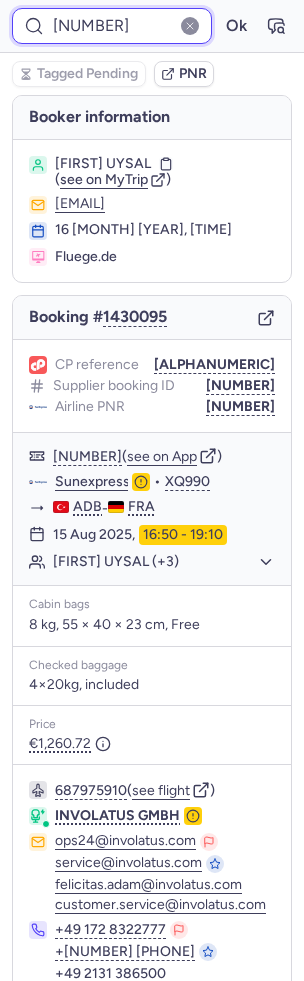 click on "7267054" at bounding box center [112, 26] 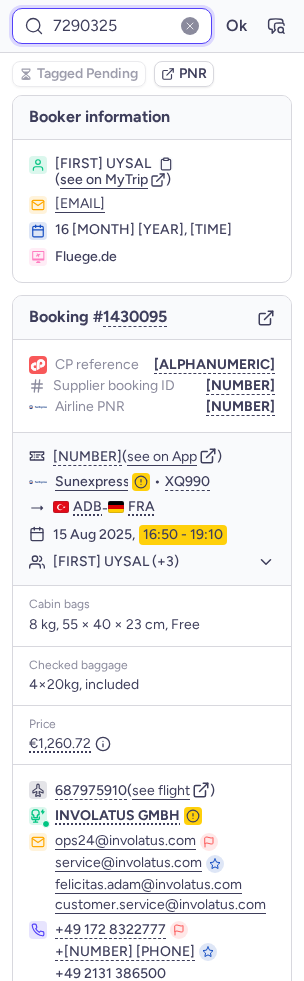 click on "Ok" at bounding box center [236, 26] 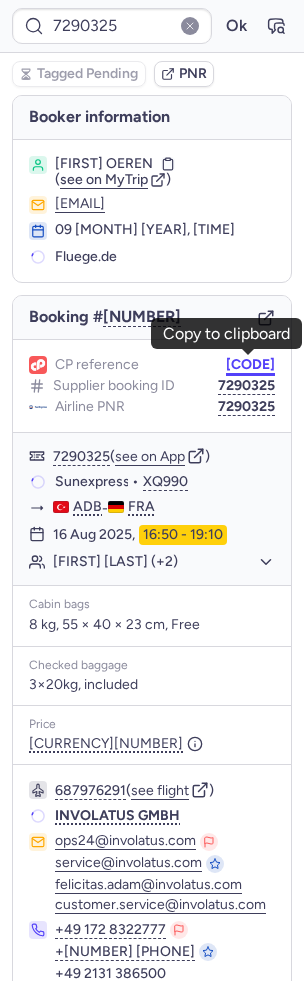 click on "CPT8OT" at bounding box center [250, 365] 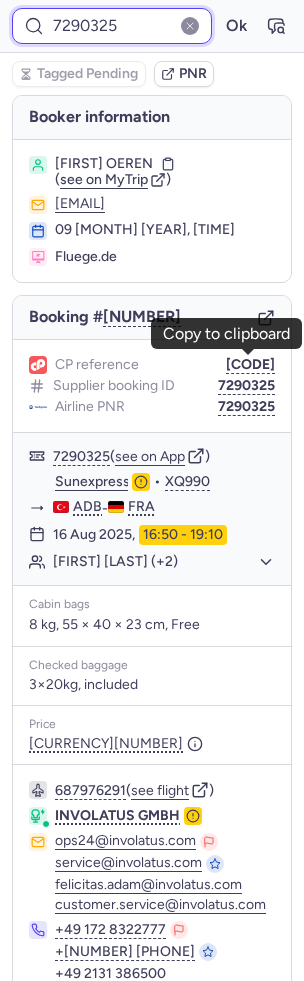 click on "7290325" at bounding box center [112, 26] 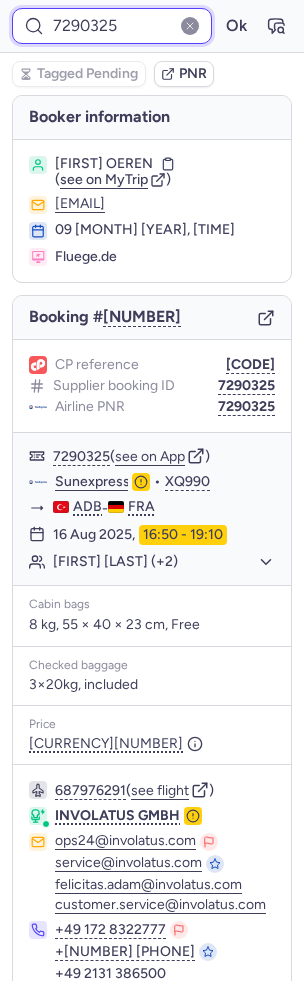 click on "7290325" at bounding box center (112, 26) 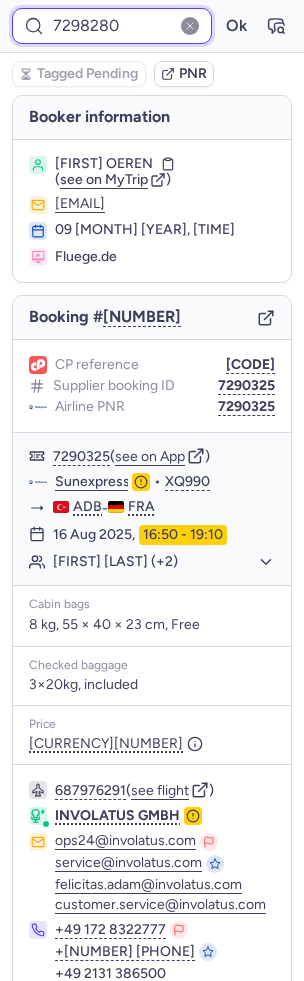 click on "Ok" at bounding box center [236, 26] 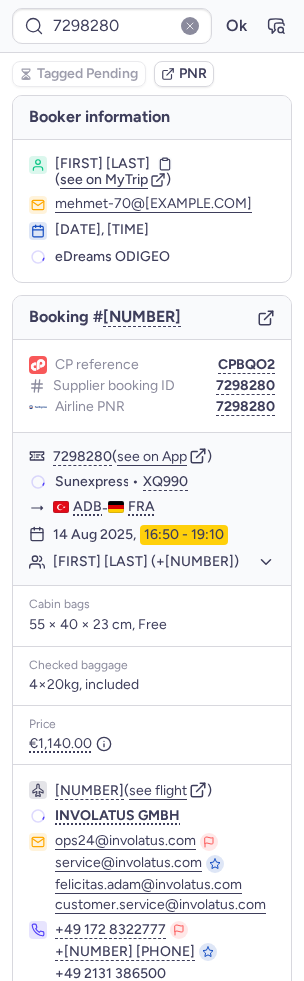 click on "CP reference CPBQO2 Supplier booking ID 7298280 Airline PNR 7298280" at bounding box center [152, 386] 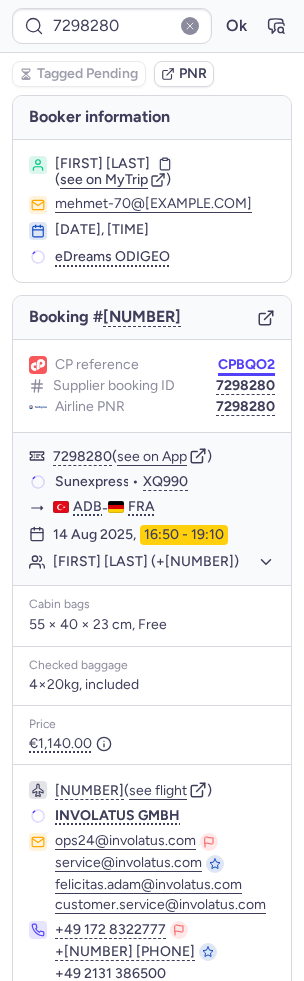 click on "CPBQO2" at bounding box center [246, 365] 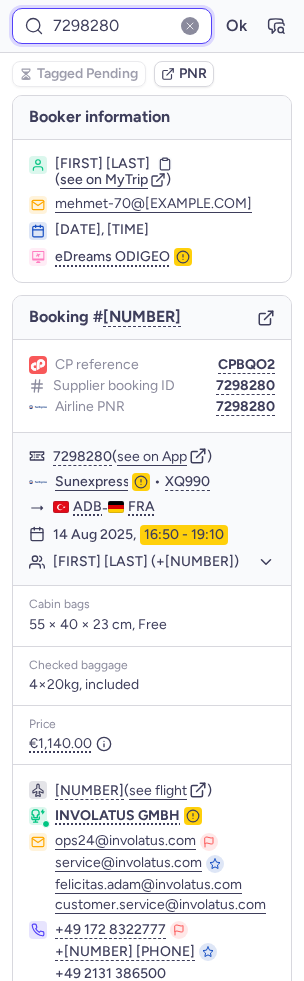 click on "7298280" at bounding box center [112, 26] 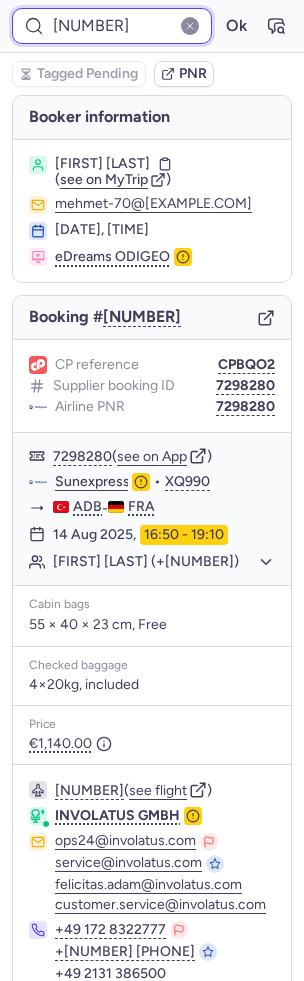 click on "Ok" at bounding box center [236, 26] 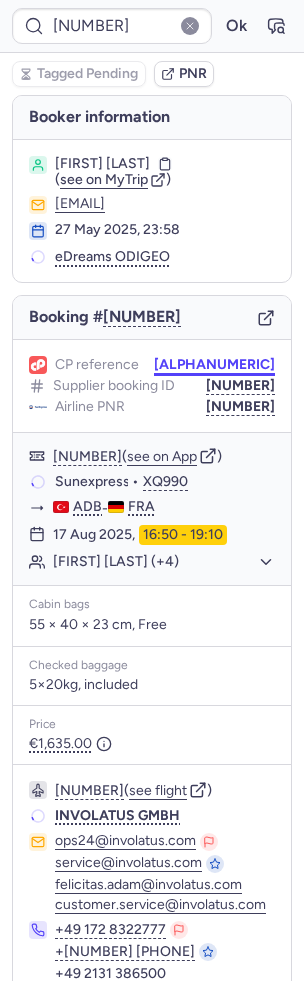 click on "CP3FZP" at bounding box center [214, 365] 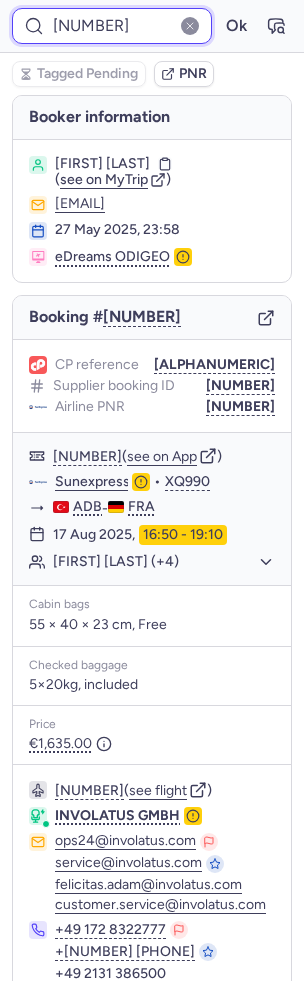 click on "7307708" at bounding box center [112, 26] 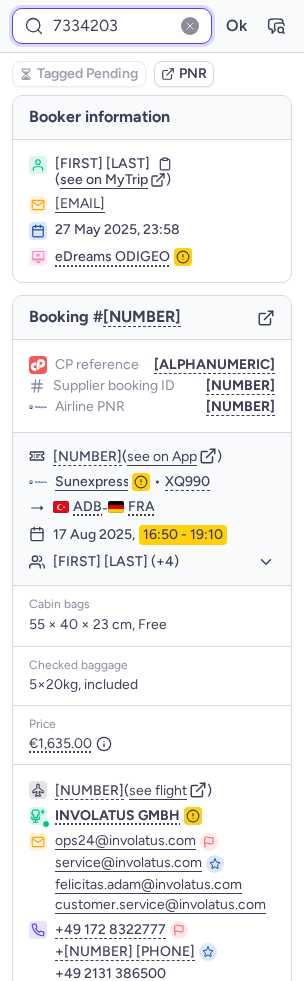 click on "Ok" at bounding box center (236, 26) 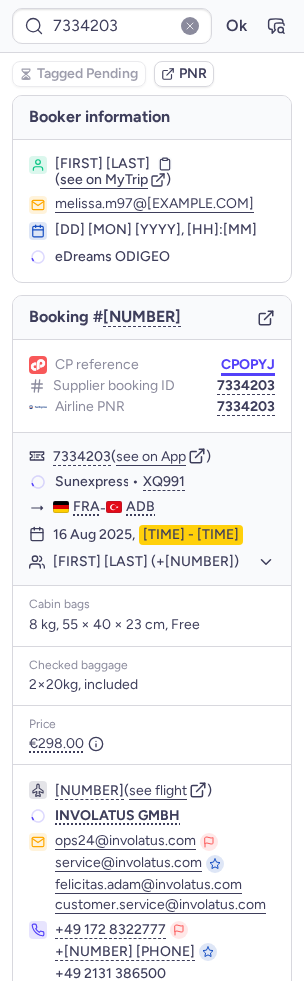 click on "CPOPYJ" at bounding box center [248, 365] 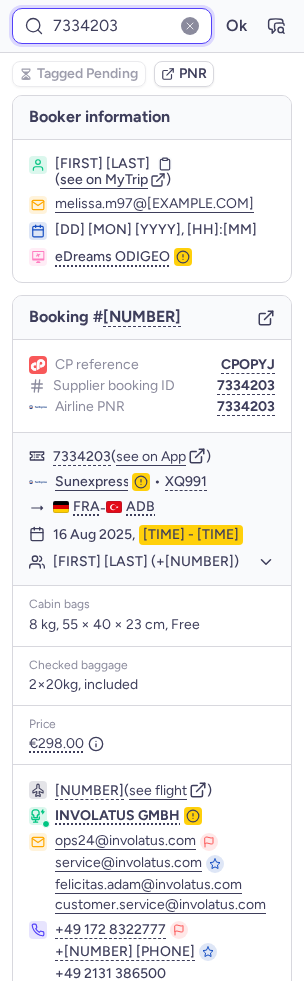 click on "7334203" at bounding box center (112, 26) 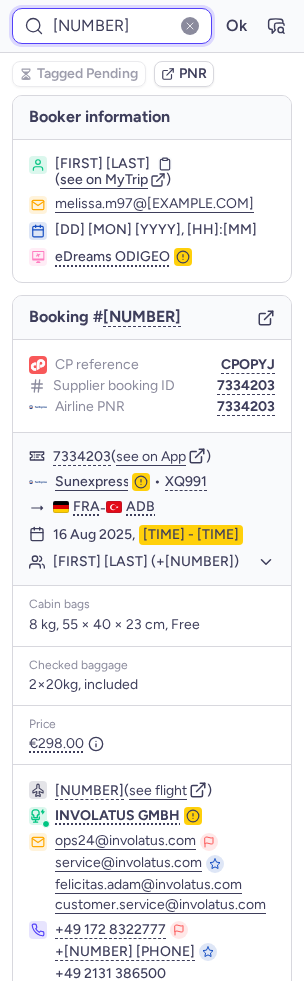 click on "Ok" at bounding box center [236, 26] 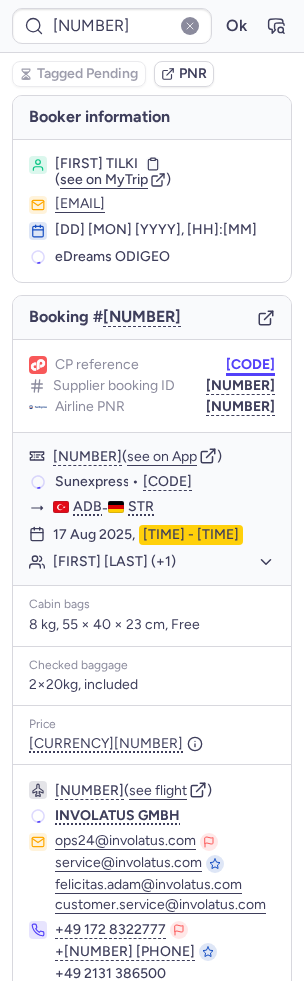 click on "CPE73L" at bounding box center [250, 365] 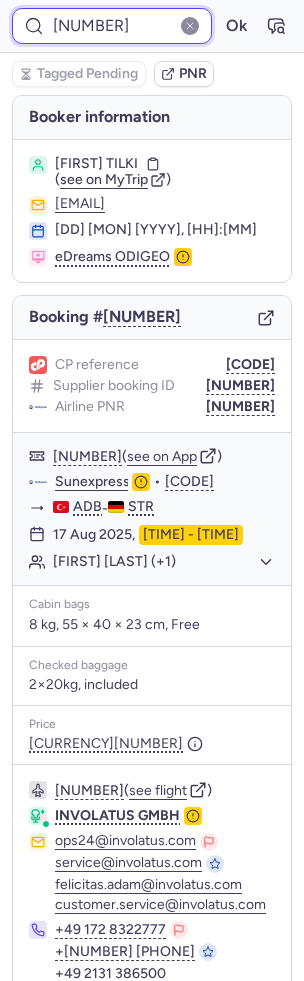 click on "7353121" at bounding box center [112, 26] 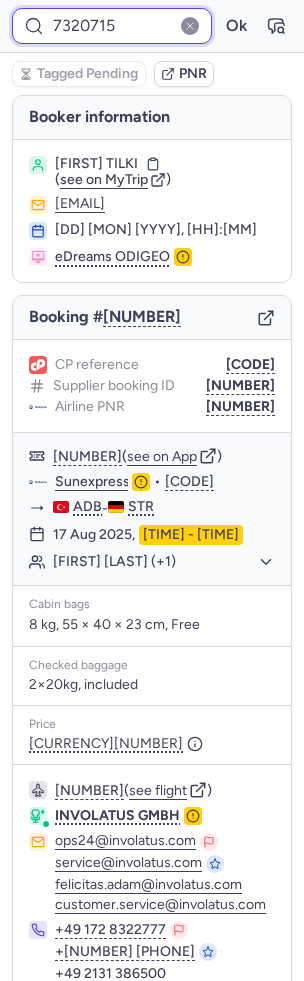 click on "Ok" at bounding box center [236, 26] 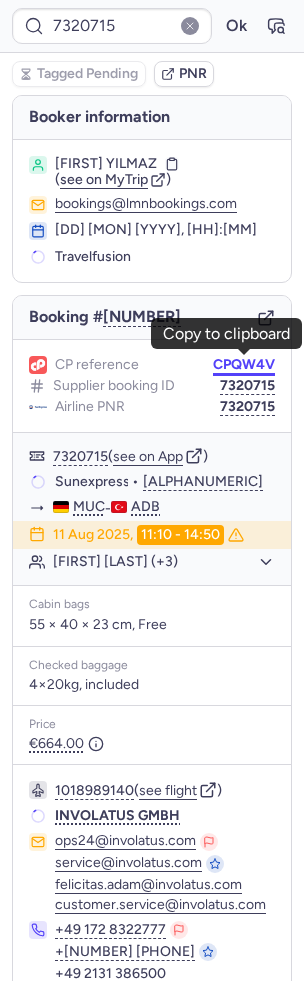 click on "CPQW4V" at bounding box center (244, 365) 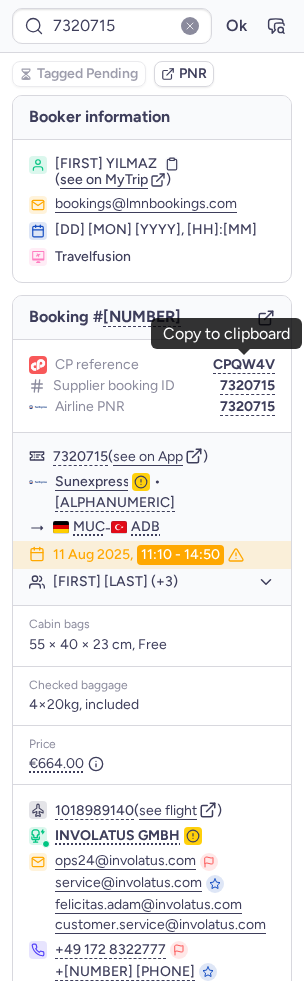 click on "7320715  Ok" at bounding box center [152, 26] 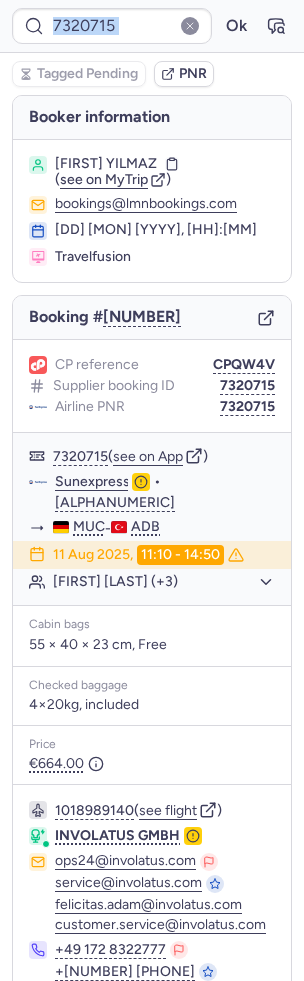 click on "7320715  Ok" at bounding box center (152, 26) 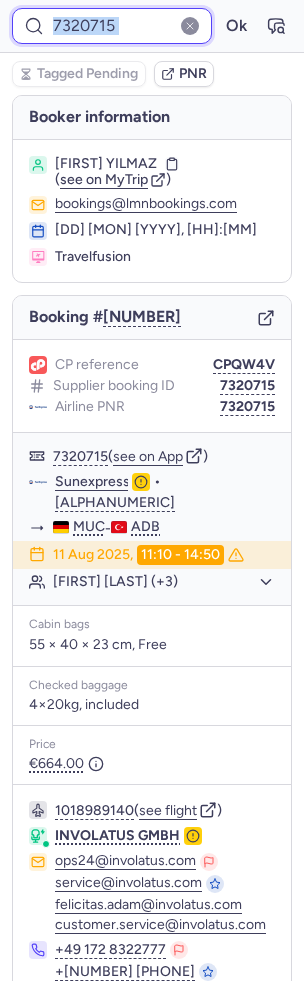 click on "7320715" at bounding box center [112, 26] 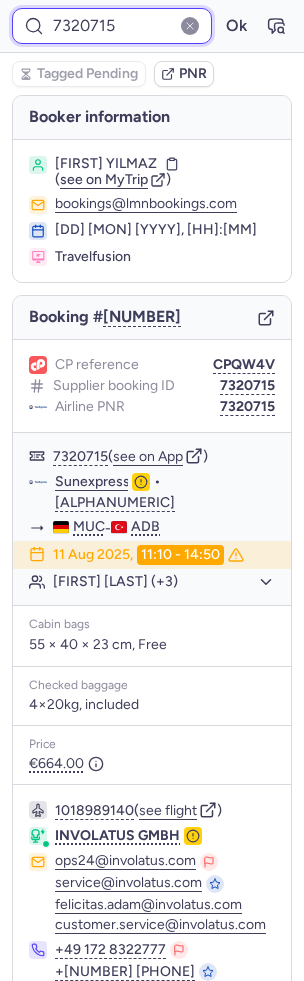 click on "7320715" at bounding box center [112, 26] 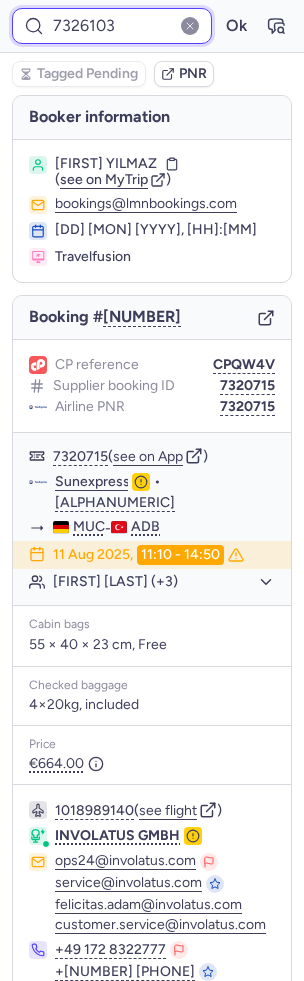 click on "Ok" at bounding box center (236, 26) 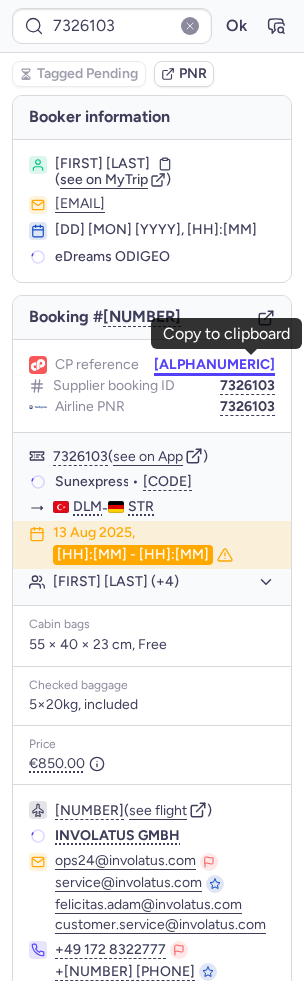click on "CPI65X" at bounding box center [214, 365] 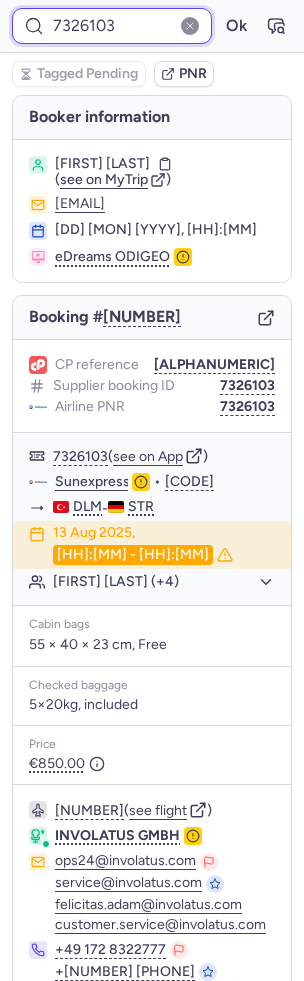 click on "7326103" at bounding box center (112, 26) 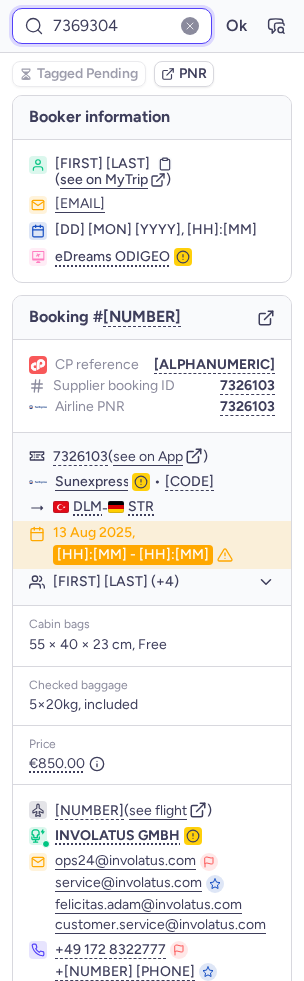 click on "Ok" at bounding box center [236, 26] 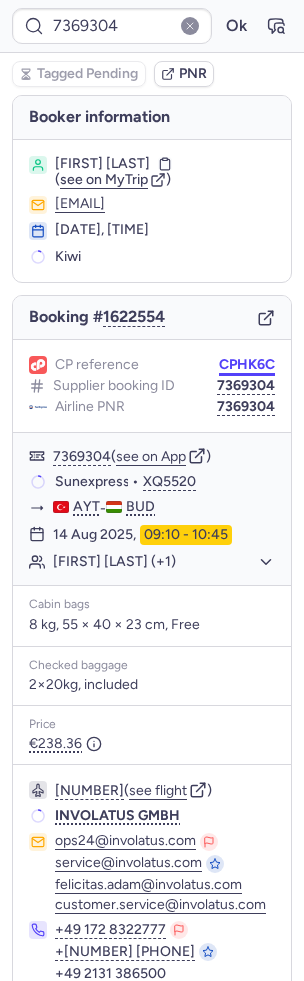 click on "CPHK6C" at bounding box center (247, 365) 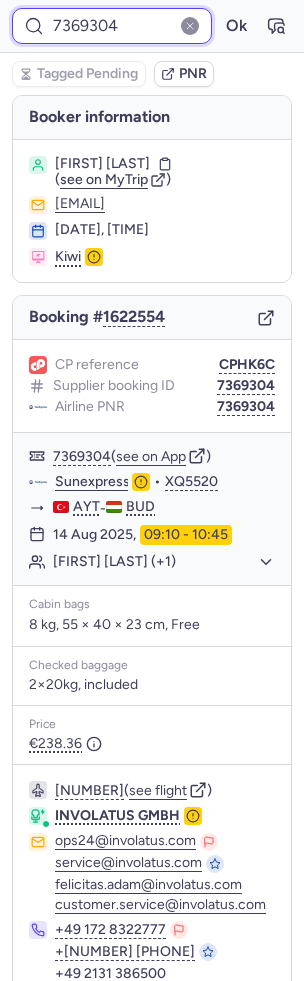 click on "7369304" at bounding box center [112, 26] 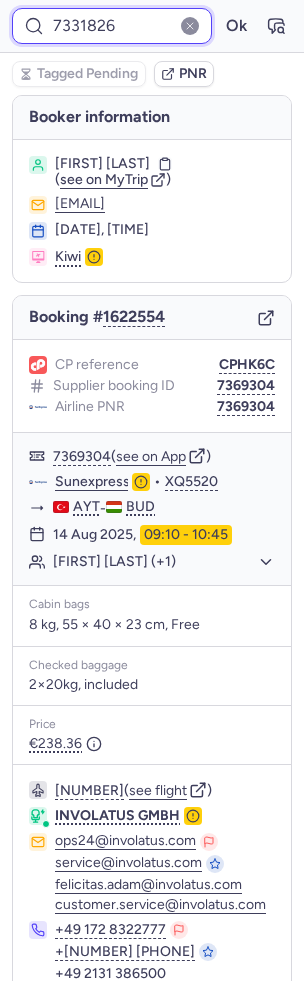 click on "Ok" at bounding box center (236, 26) 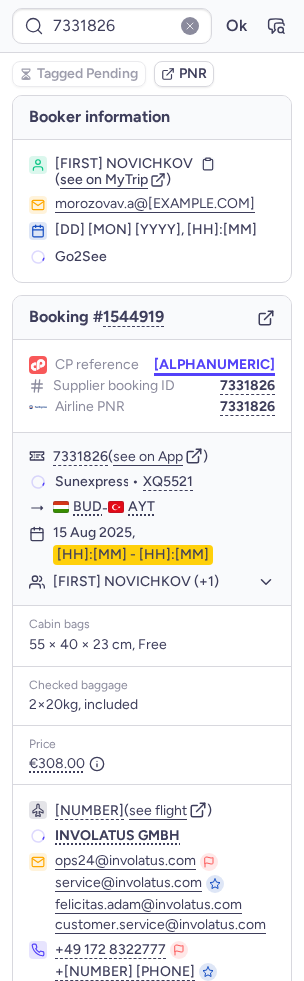 click on "CPXZIP" at bounding box center (214, 365) 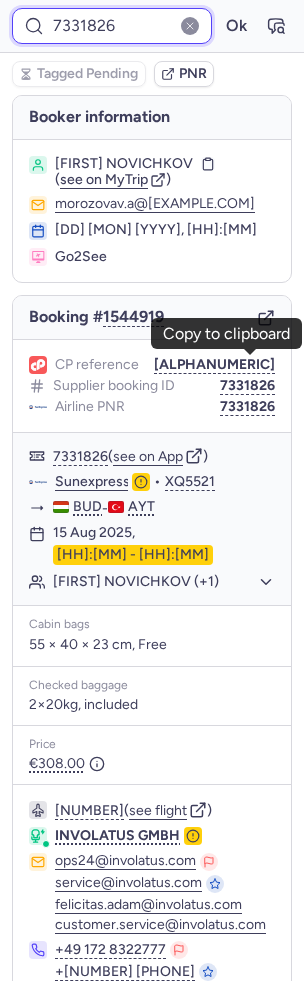 click on "7331826" at bounding box center [112, 26] 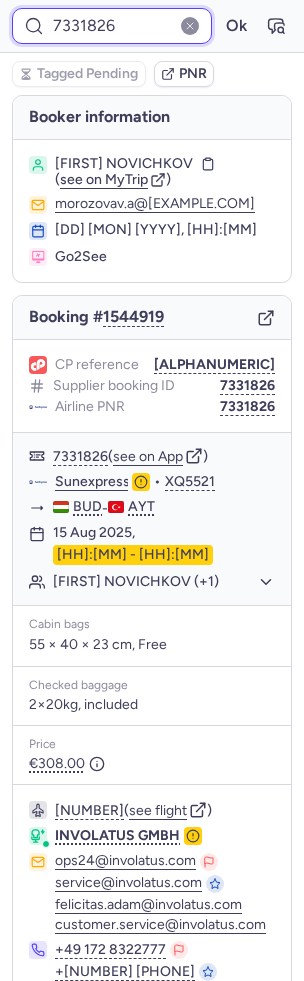 click on "7331826" at bounding box center (112, 26) 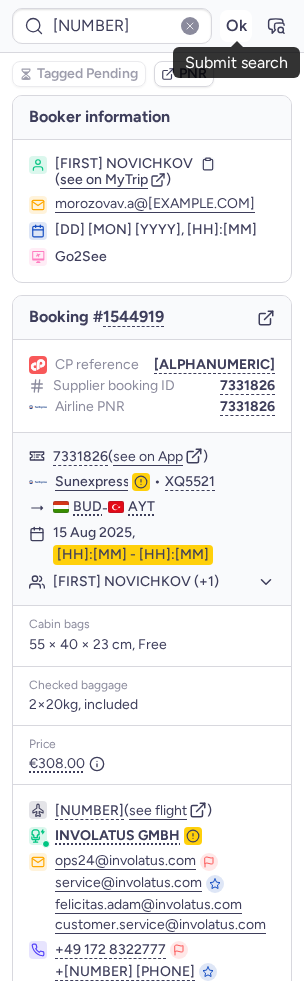 click on "Ok" at bounding box center [236, 26] 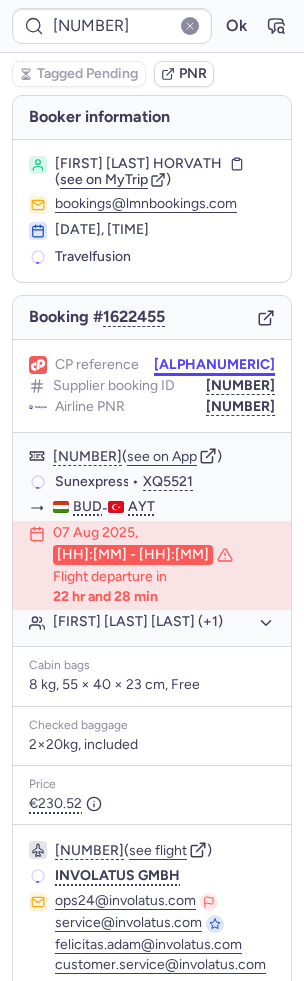 click on "CPUE8O" at bounding box center (214, 365) 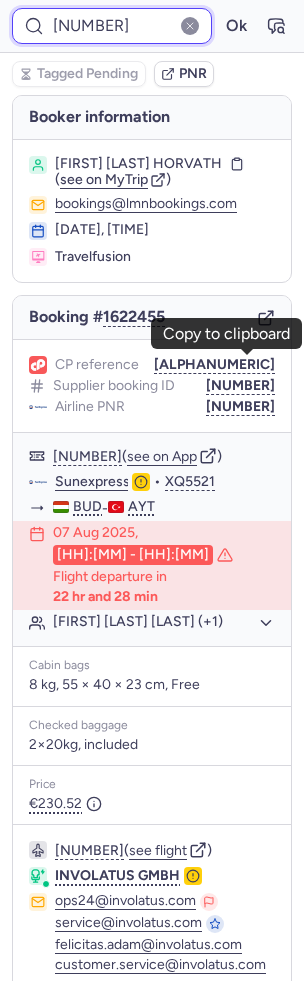 click on "7369256" at bounding box center [112, 26] 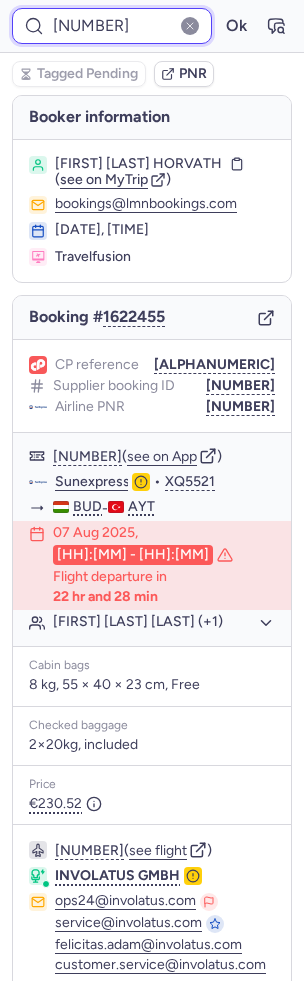 click on "7369256" at bounding box center [112, 26] 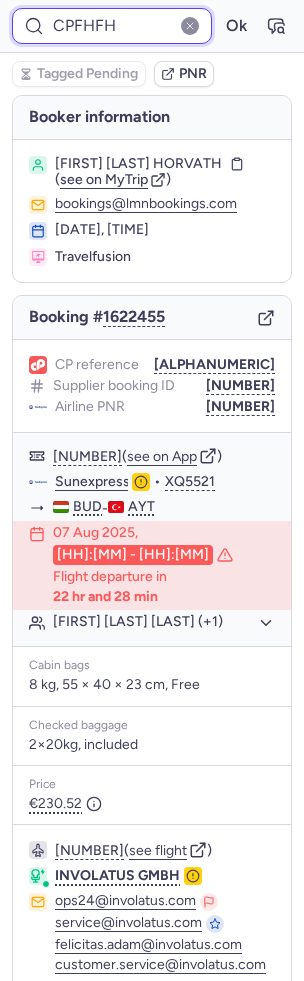 click on "Ok" at bounding box center [236, 26] 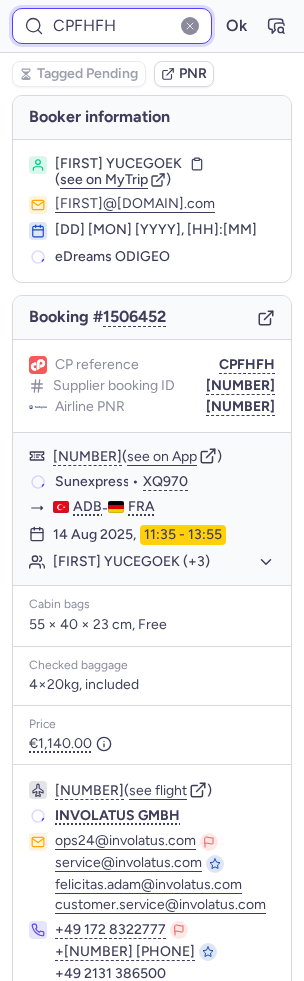 scroll, scrollTop: 82, scrollLeft: 0, axis: vertical 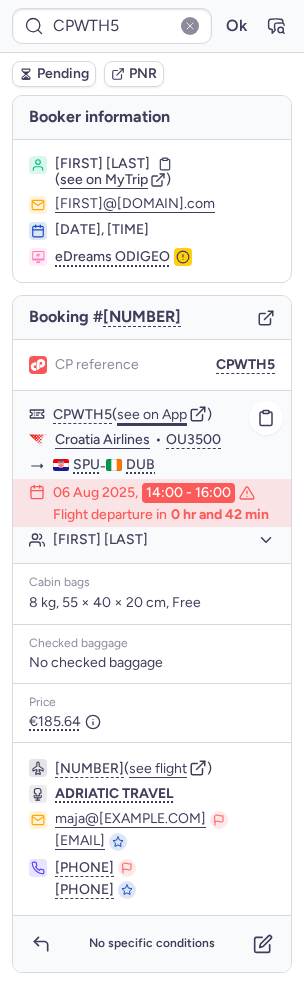 click on "see on App" 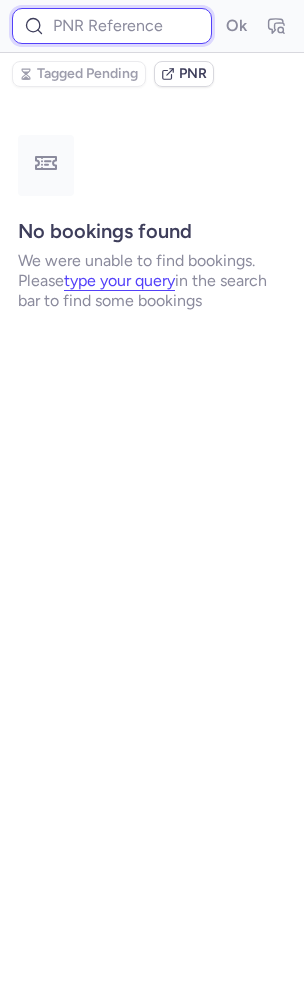 click at bounding box center [112, 26] 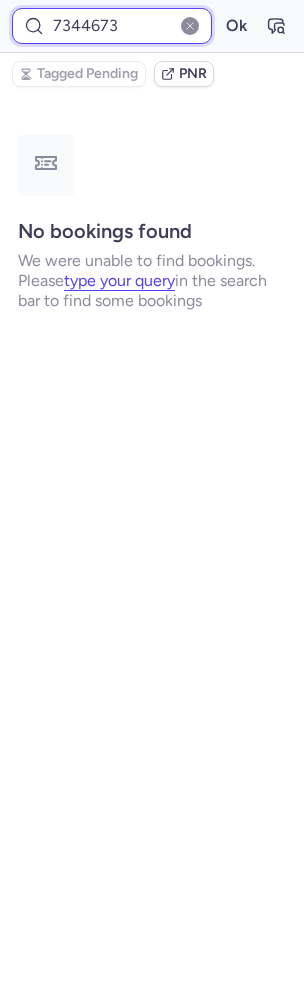 click on "Ok" at bounding box center [236, 26] 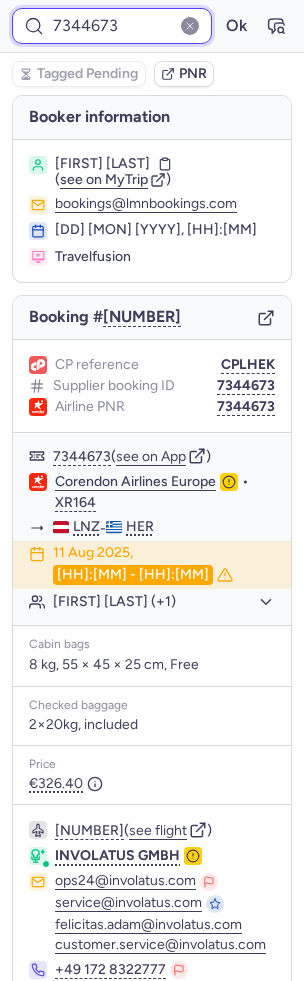 click on "7344673" at bounding box center (112, 26) 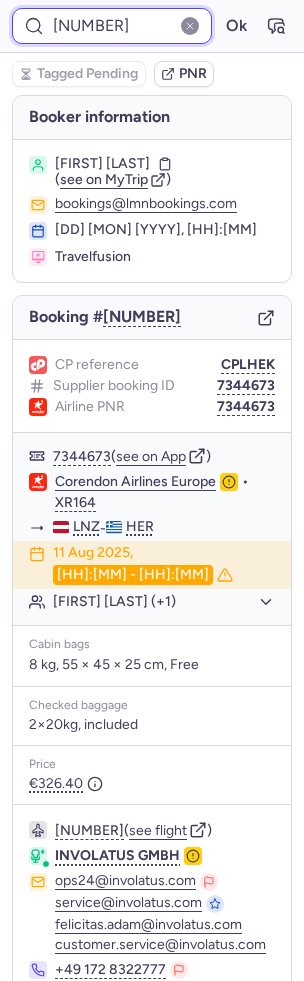 click on "Ok" at bounding box center (236, 26) 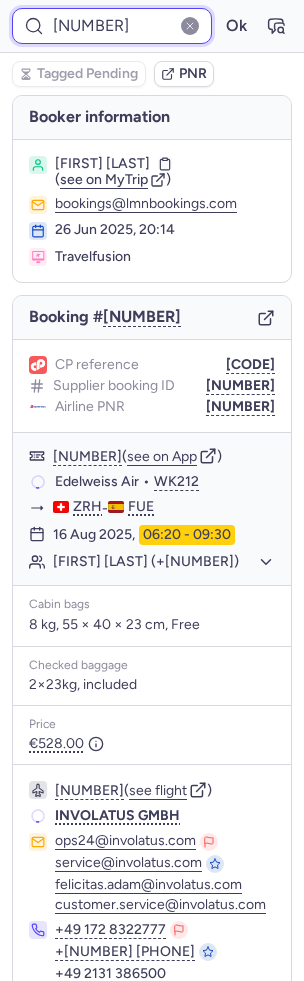 click on "7335784" at bounding box center [112, 26] 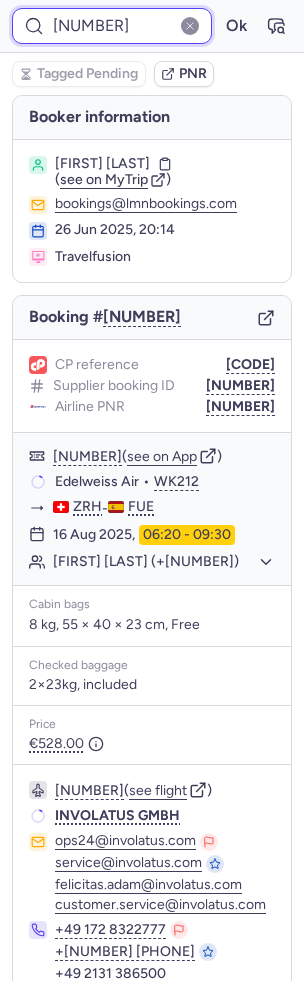 click on "7335784" at bounding box center [112, 26] 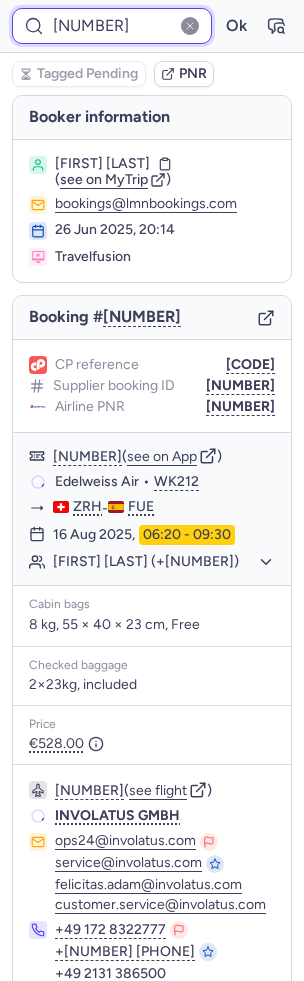 paste on "47450" 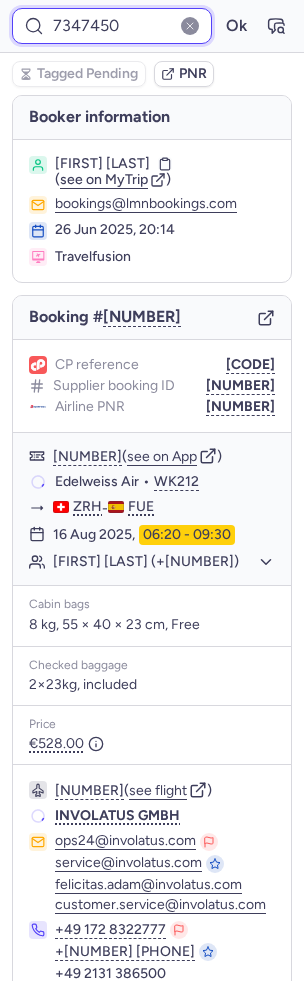 click on "Ok" at bounding box center [236, 26] 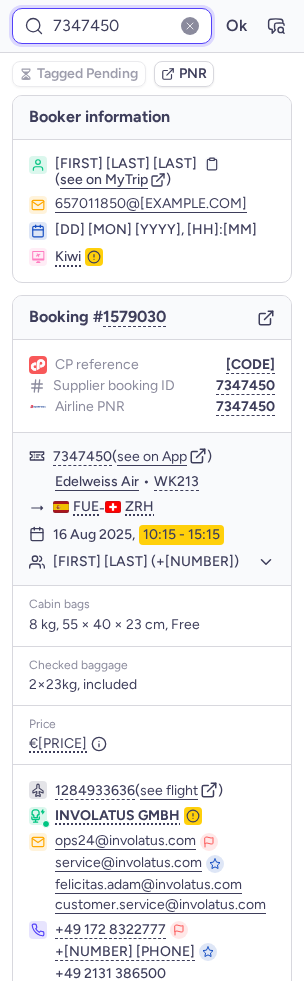 click on "7347450" at bounding box center (112, 26) 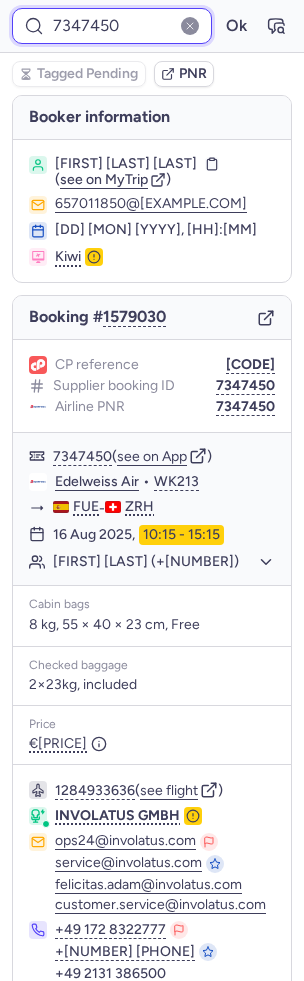 click on "7347450" at bounding box center [112, 26] 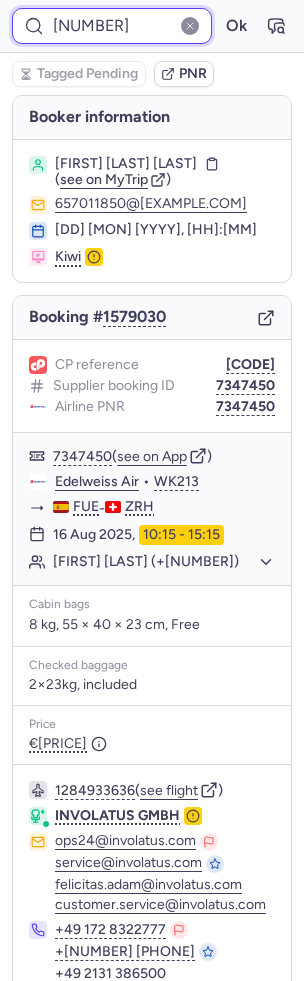 click on "Ok" at bounding box center [236, 26] 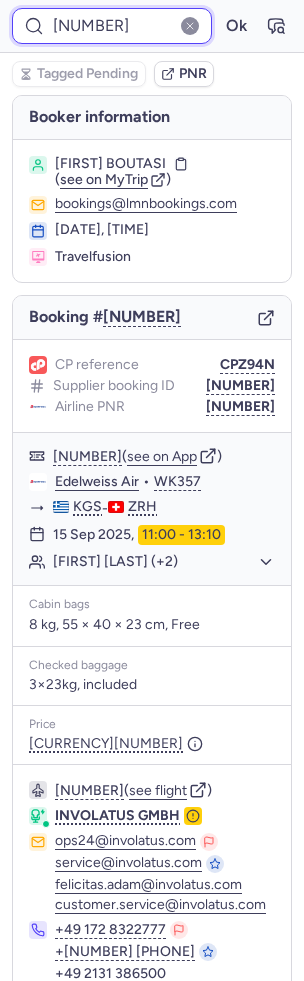 click on "7371774" at bounding box center (112, 26) 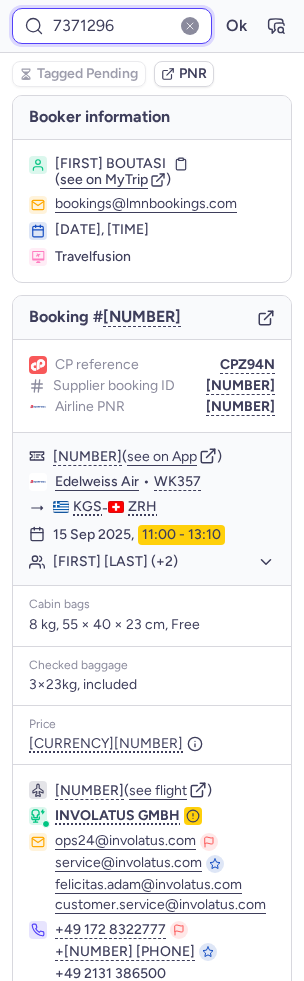 click on "Ok" at bounding box center (236, 26) 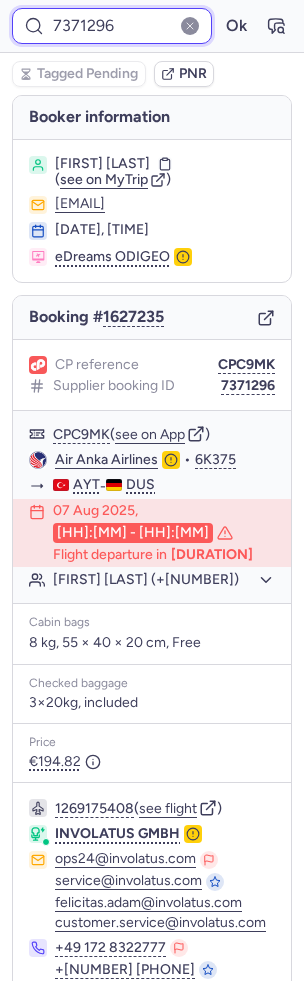 click on "7371296" at bounding box center (112, 26) 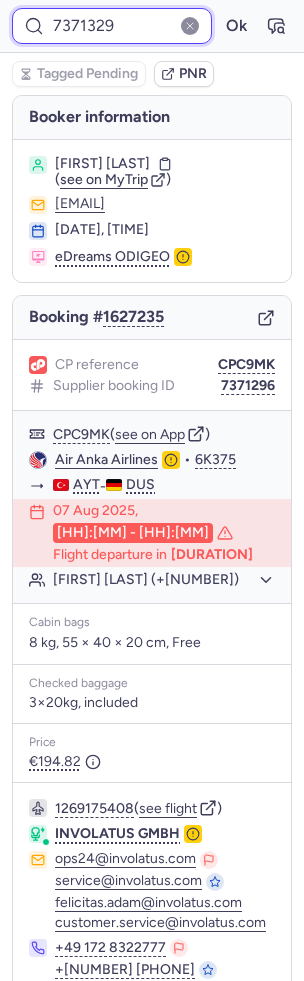 click on "Ok" at bounding box center (236, 26) 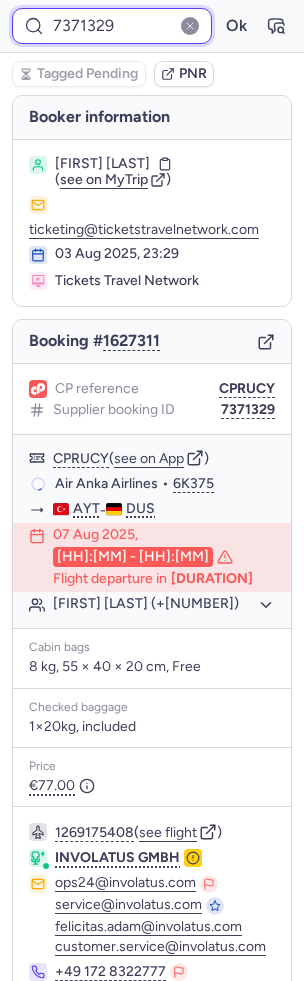 click on "7371329" at bounding box center (112, 26) 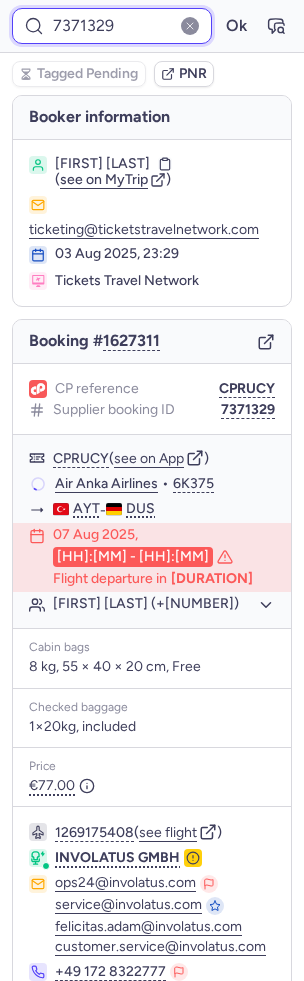 click on "7371329" at bounding box center [112, 26] 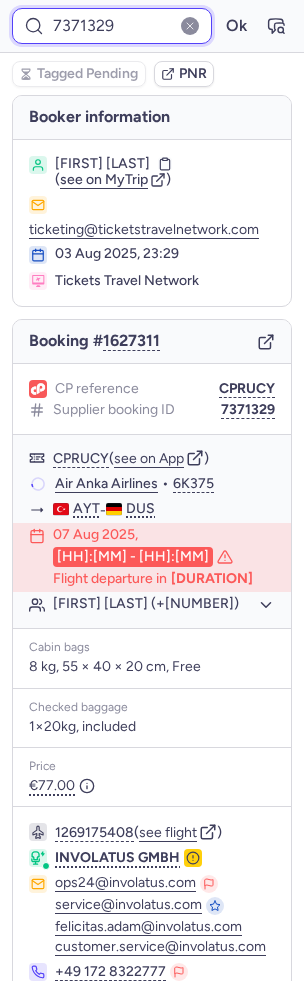 paste on "63028" 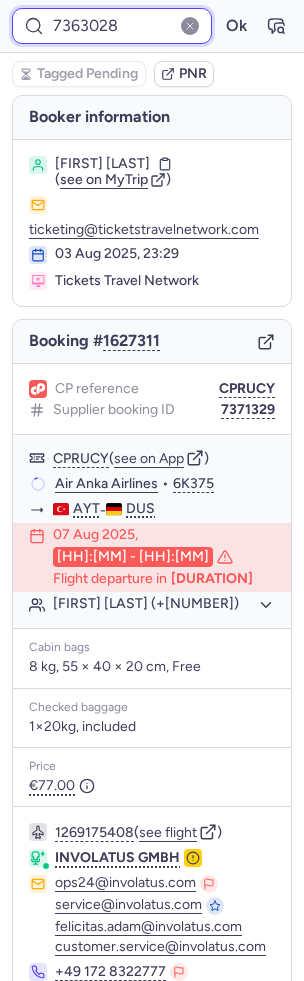 click on "Ok" at bounding box center [236, 26] 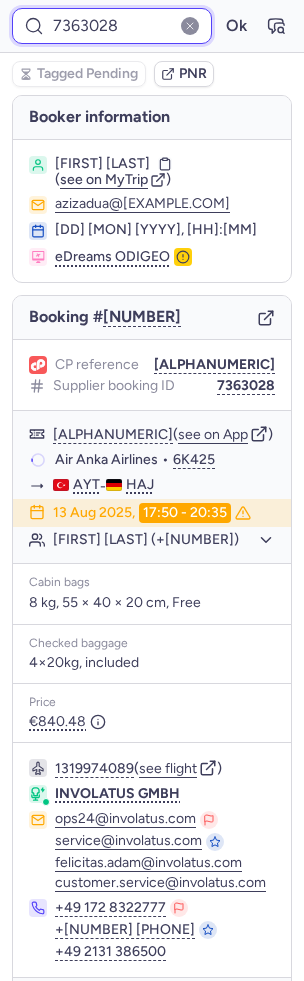 click on "7363028" at bounding box center [112, 26] 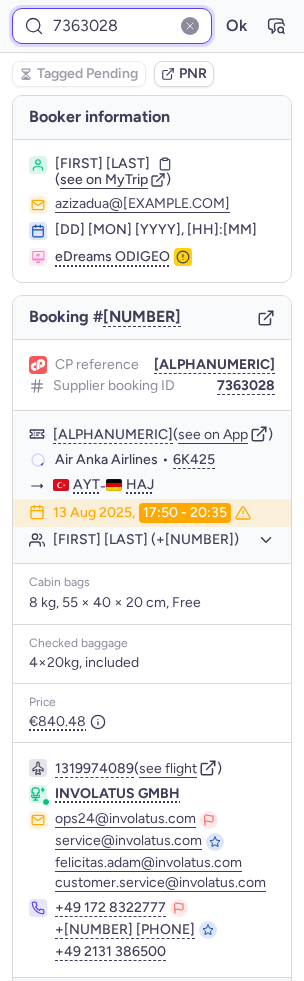 click on "7363028" at bounding box center [112, 26] 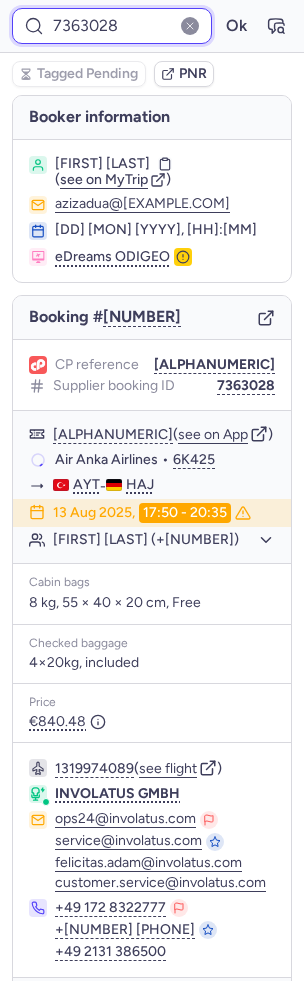 paste on "42389" 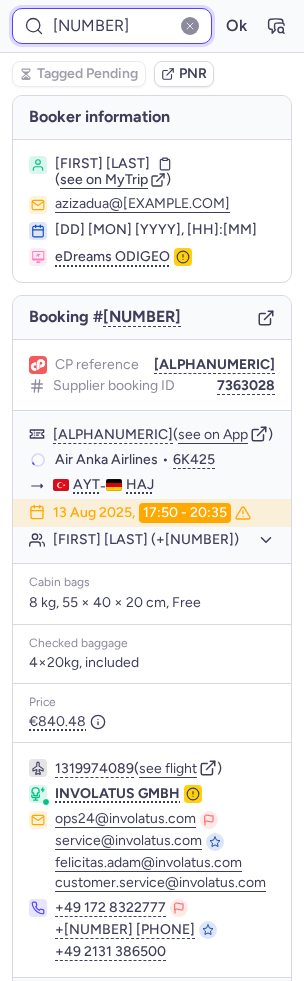 click on "Ok" at bounding box center [236, 26] 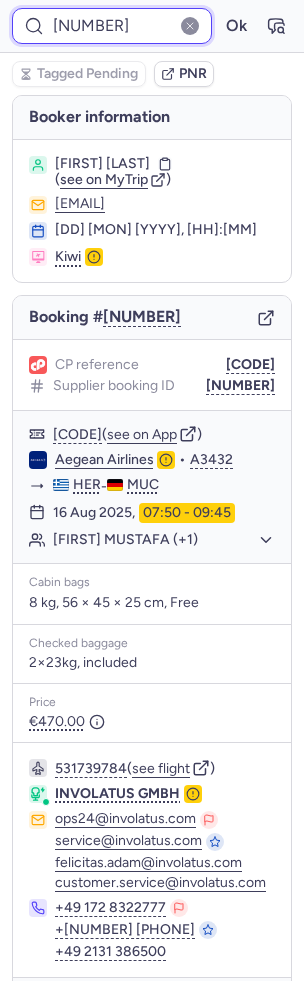click on "7342389" at bounding box center [112, 26] 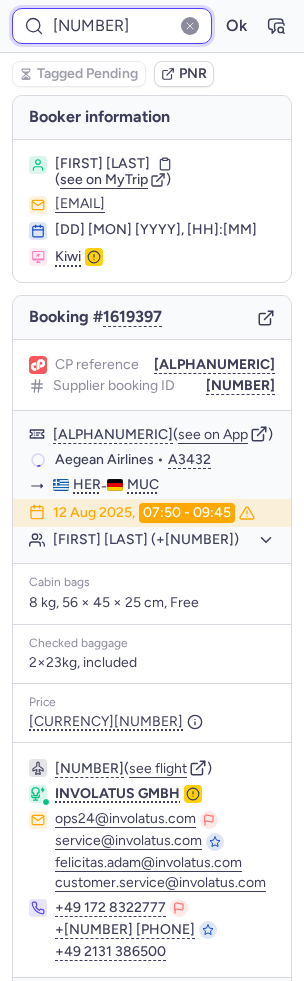 click on "7368074" at bounding box center (112, 26) 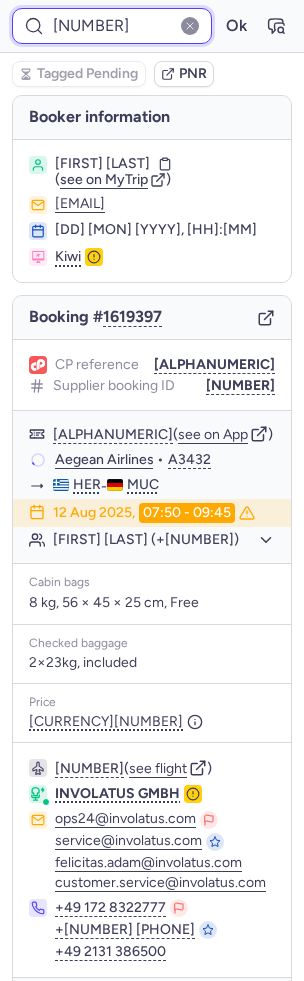 click on "7368074" at bounding box center [112, 26] 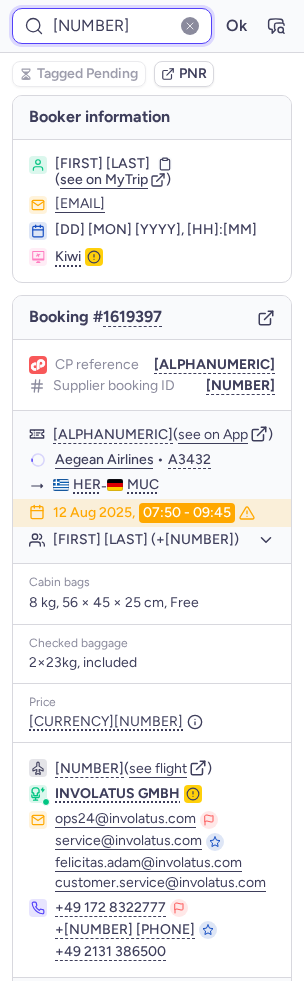 paste on "4876" 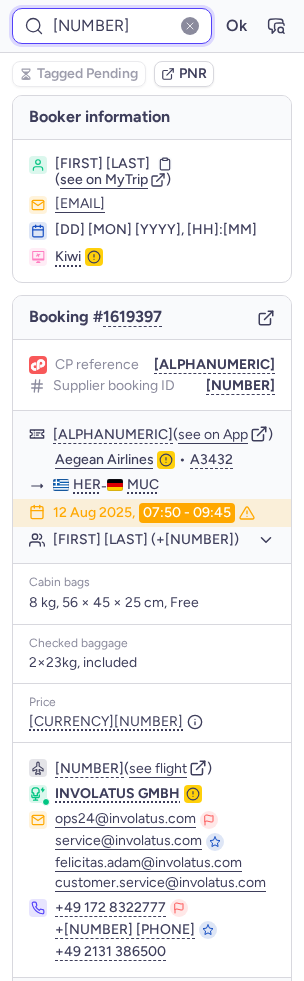 click on "Ok" at bounding box center (236, 26) 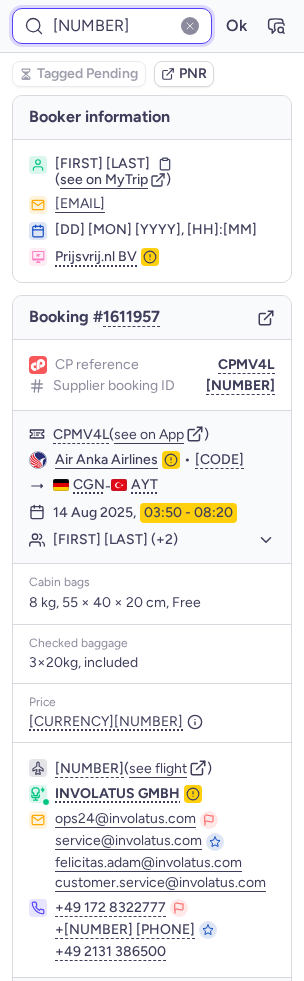 click on "7364876" at bounding box center (112, 26) 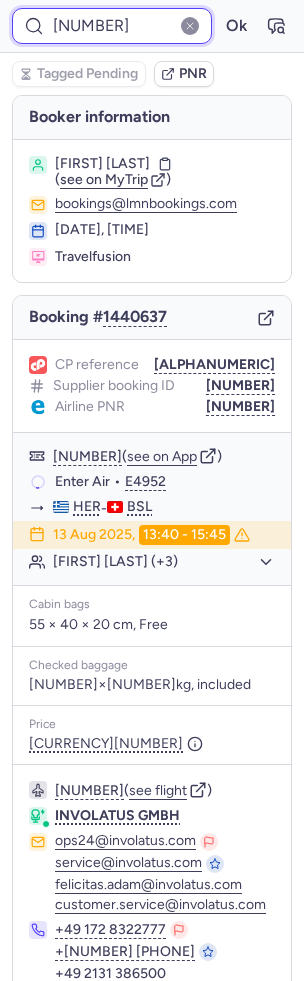 click on "7274387" at bounding box center (112, 26) 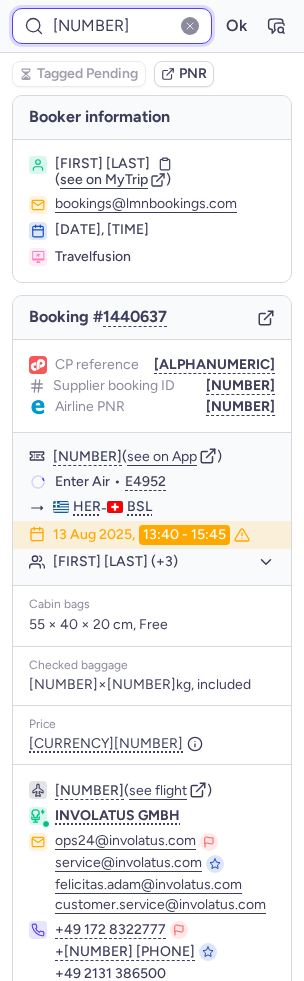 click on "7274387" at bounding box center (112, 26) 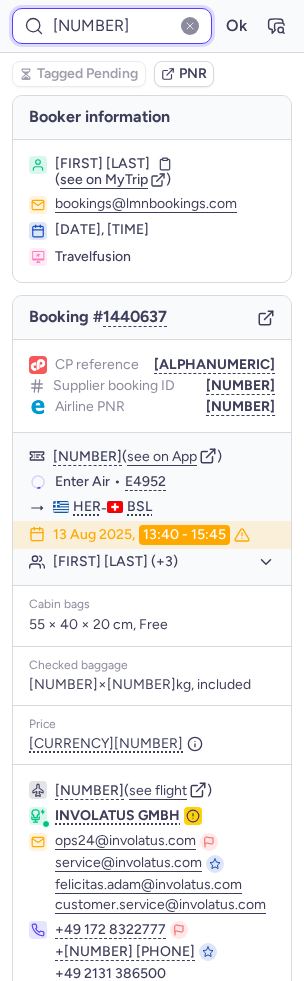 paste 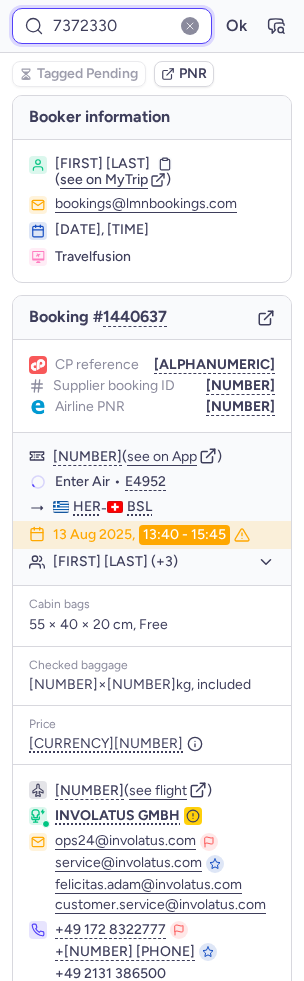 click on "Ok" at bounding box center (236, 26) 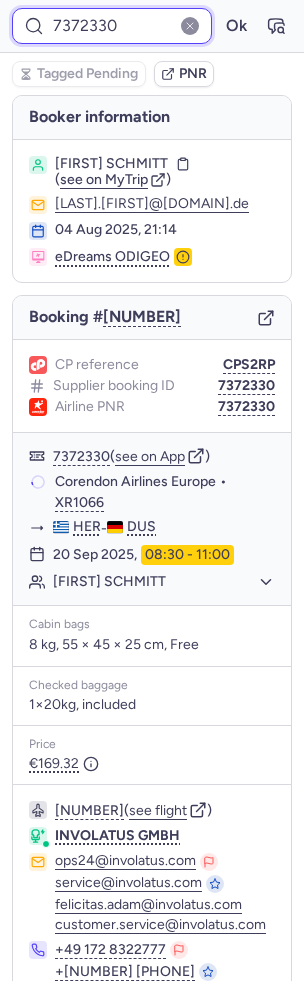 click on "7372330" at bounding box center [112, 26] 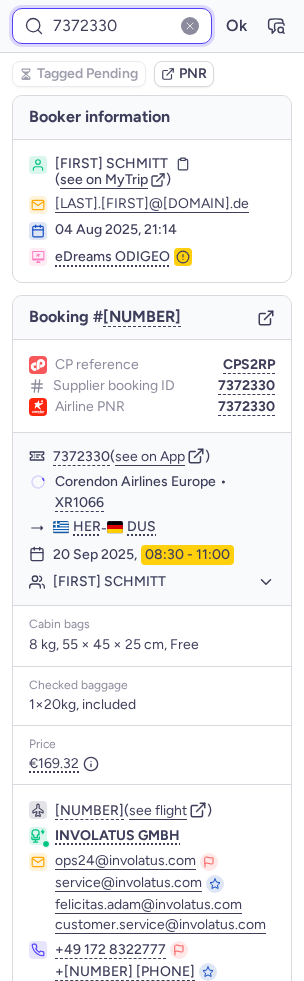 click on "7372330" at bounding box center [112, 26] 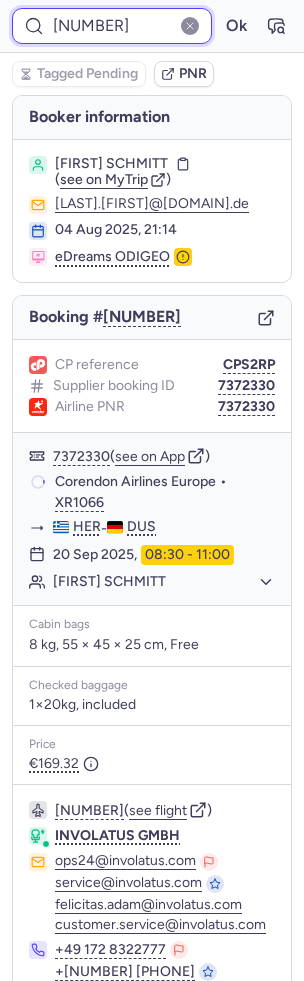 click on "Ok" at bounding box center (236, 26) 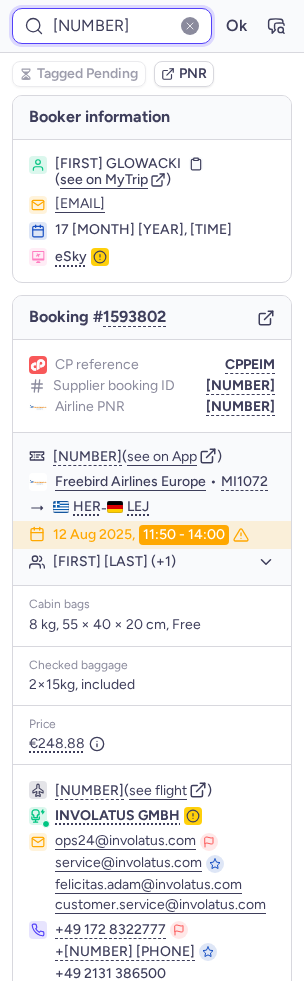 click on "7355656" at bounding box center [112, 26] 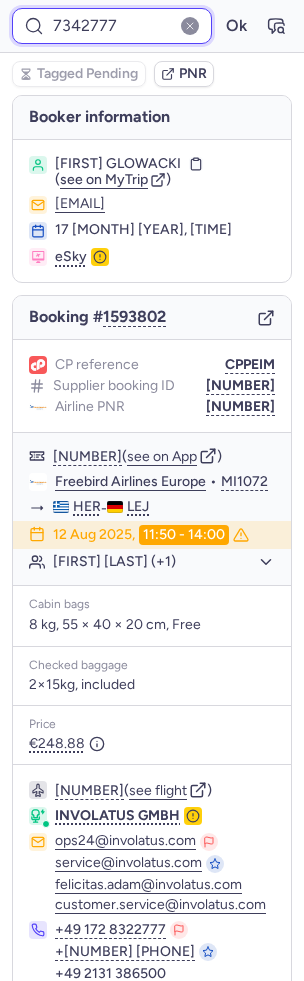 click on "Ok" at bounding box center [236, 26] 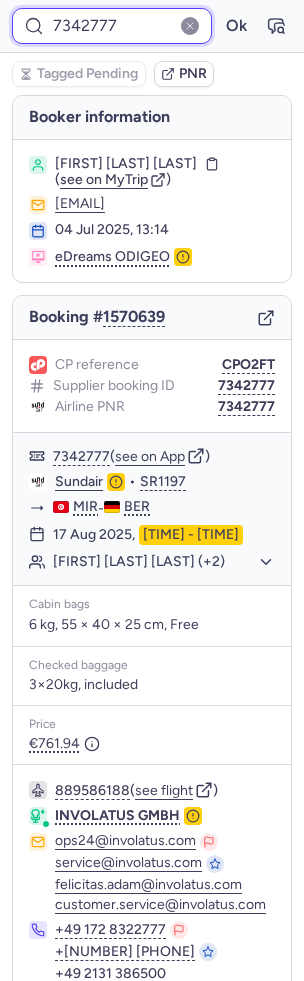 click on "7342777" at bounding box center [112, 26] 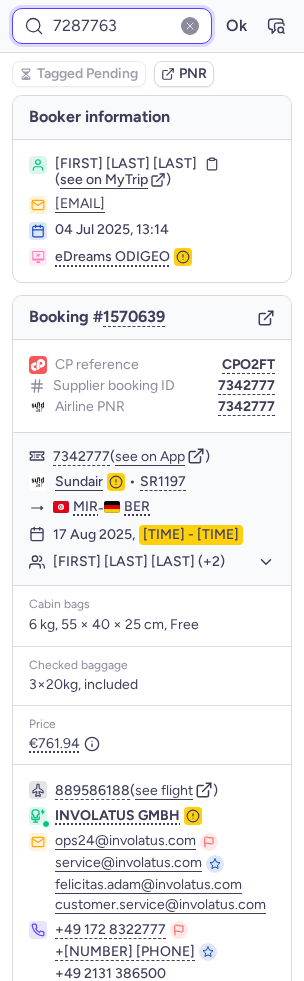 click on "Ok" at bounding box center (236, 26) 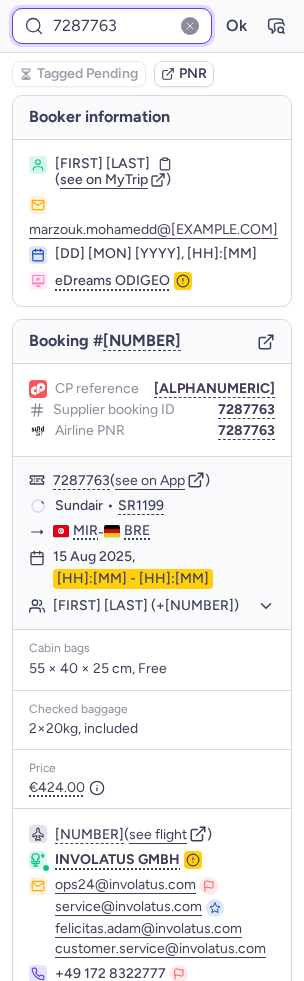 click on "7287763" at bounding box center [112, 26] 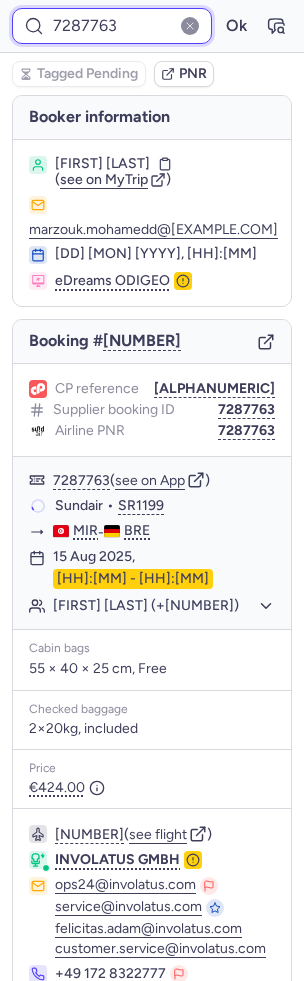 click on "7287763" at bounding box center (112, 26) 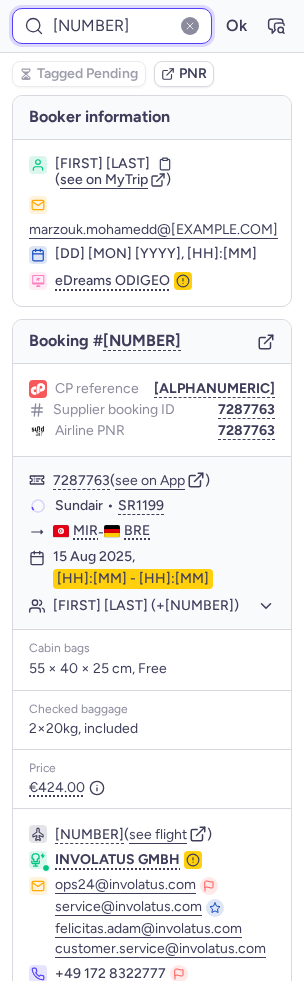 click on "Ok" at bounding box center (236, 26) 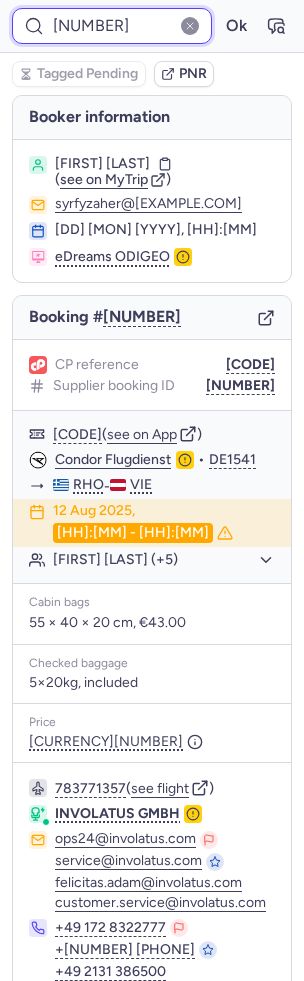 click on "7289650" at bounding box center [112, 26] 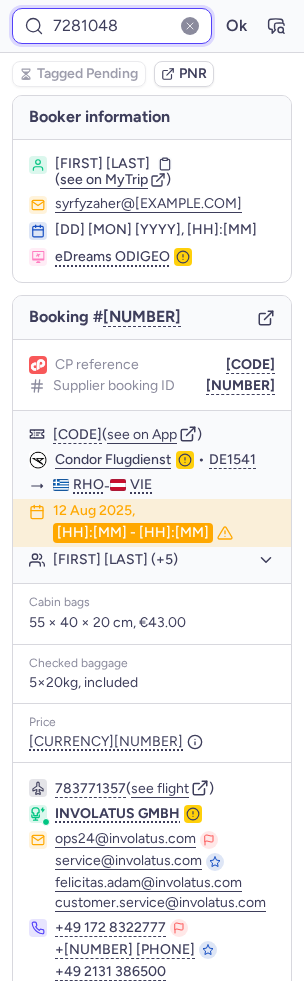 click on "Ok" at bounding box center (236, 26) 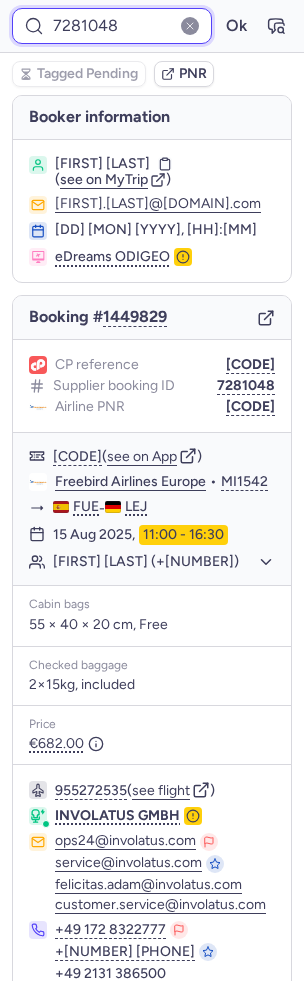 click on "7281048" at bounding box center (112, 26) 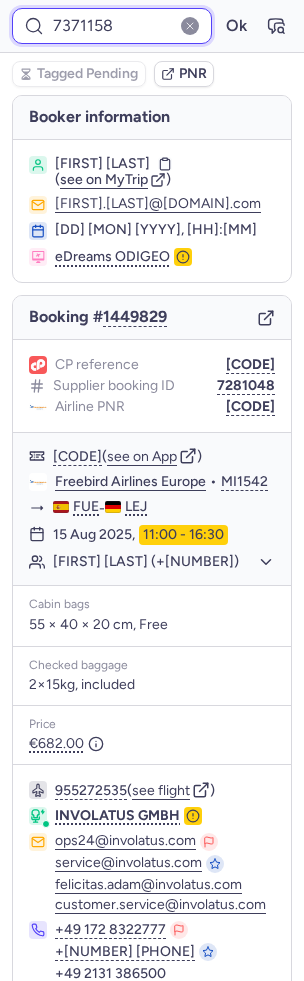 click on "Ok" at bounding box center (236, 26) 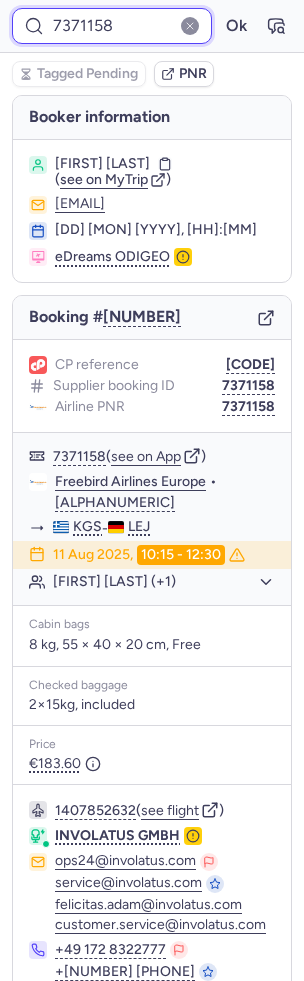 click on "7371158" at bounding box center [112, 26] 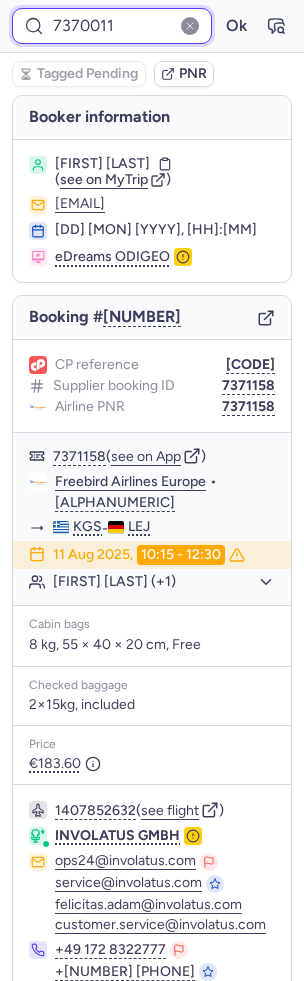 click on "Ok" at bounding box center (236, 26) 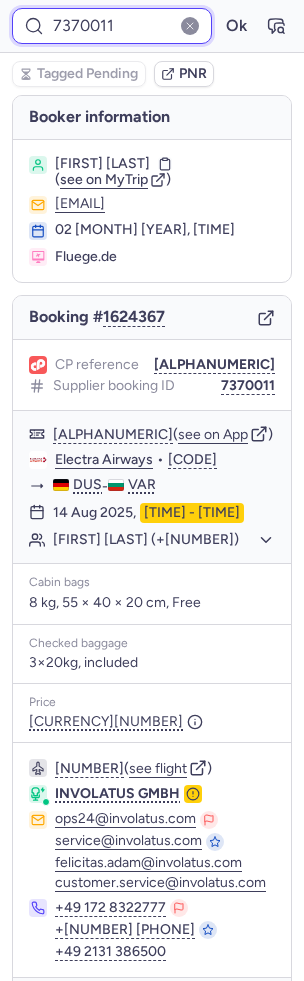 click on "7370011" at bounding box center (112, 26) 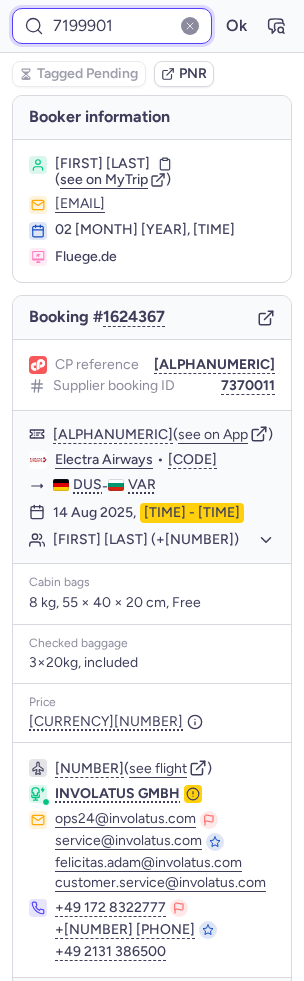 click on "Ok" at bounding box center (236, 26) 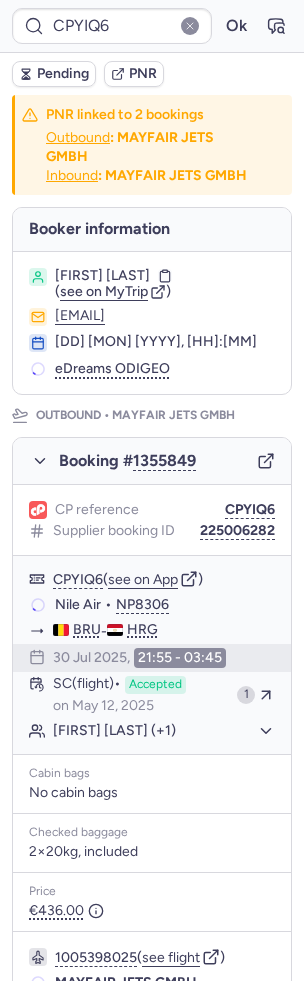 scroll, scrollTop: 0, scrollLeft: 0, axis: both 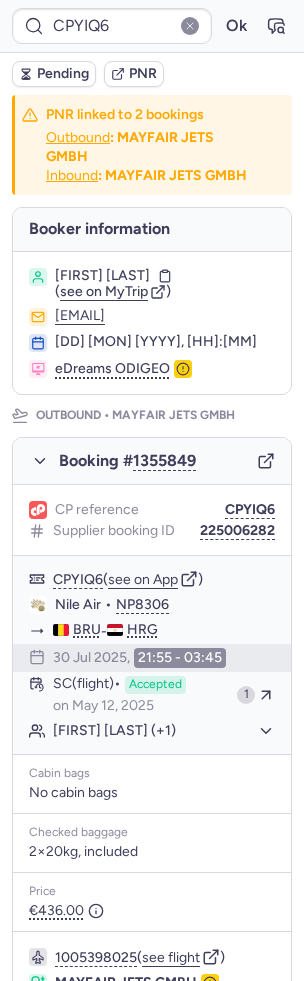 click on "see on MyTrip" at bounding box center (104, 291) 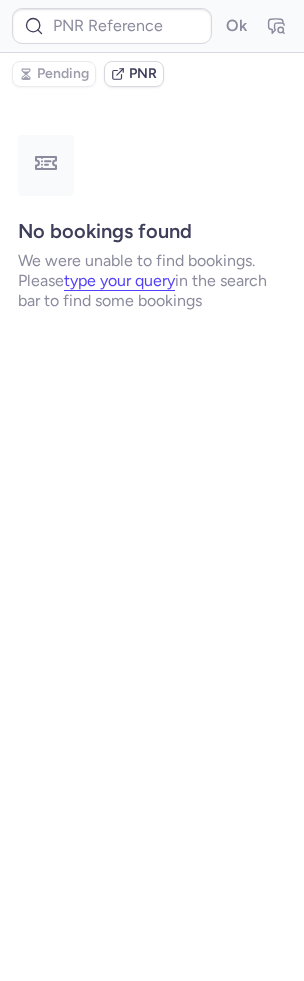 type on "CPADV6" 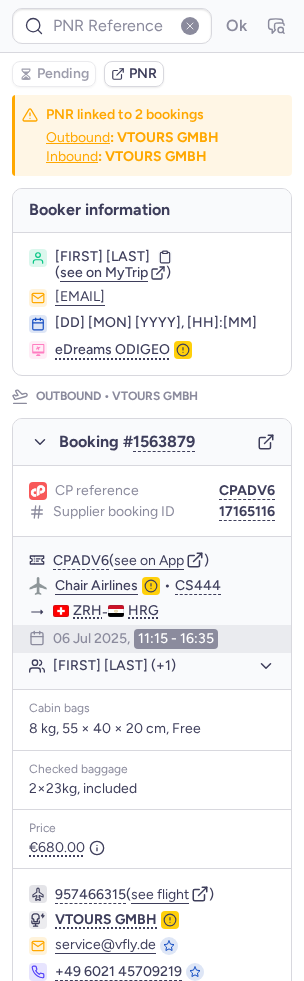 type on "3751520" 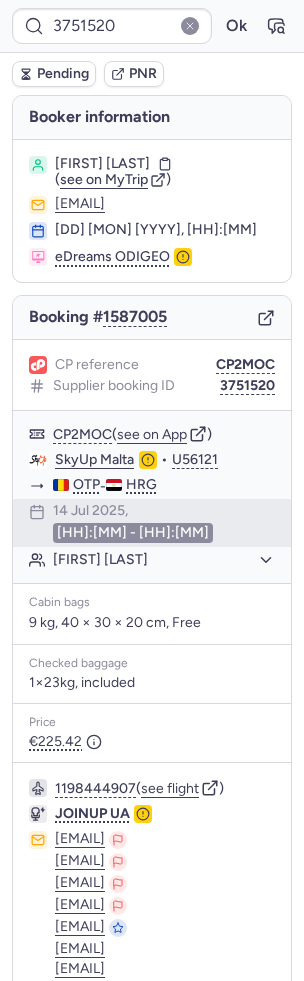 scroll, scrollTop: 186, scrollLeft: 0, axis: vertical 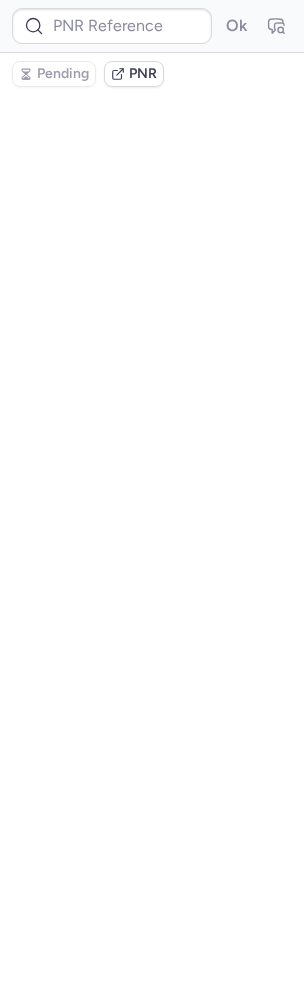 type on "CPERX9" 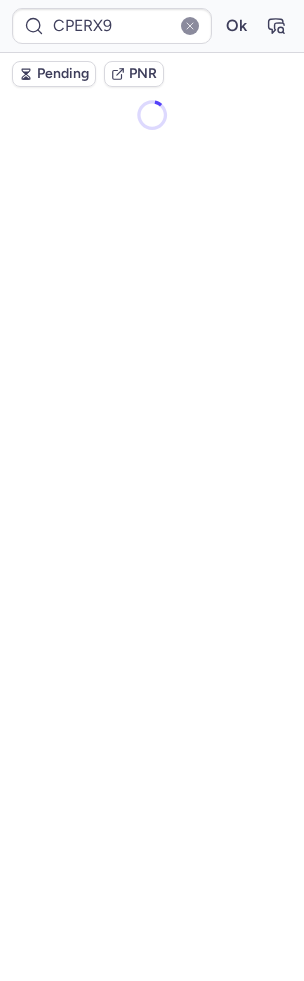 scroll, scrollTop: 0, scrollLeft: 0, axis: both 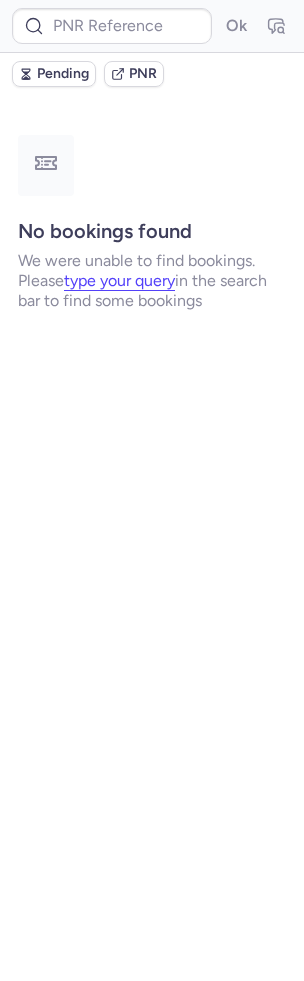 type on "CPYIQ6" 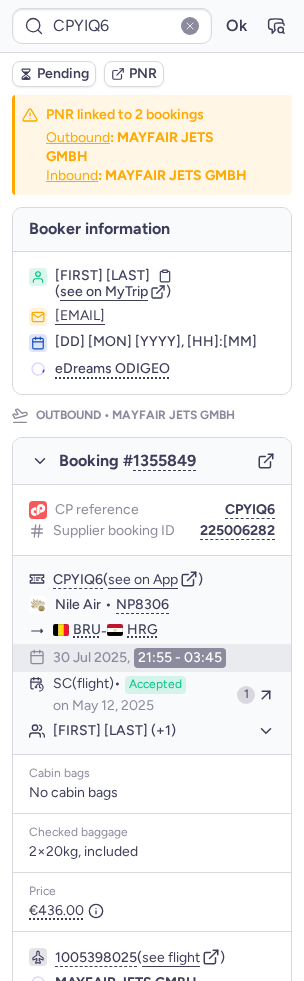 click on "CPYIQ6  Ok" at bounding box center (152, 26) 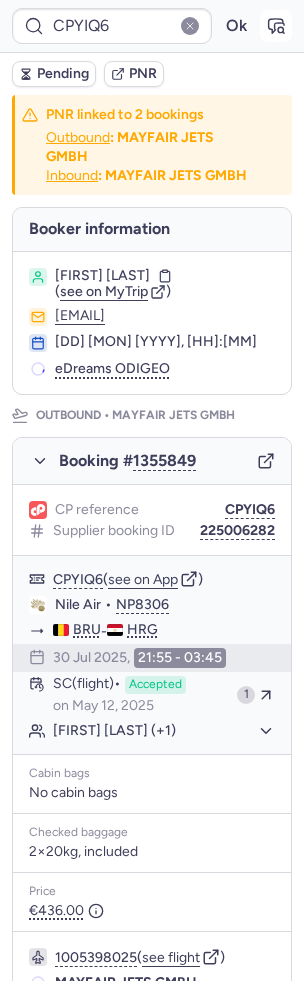 click 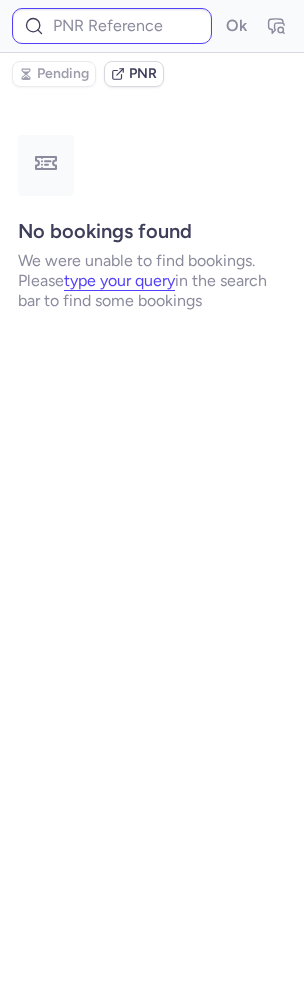 type on "CPYIQ6" 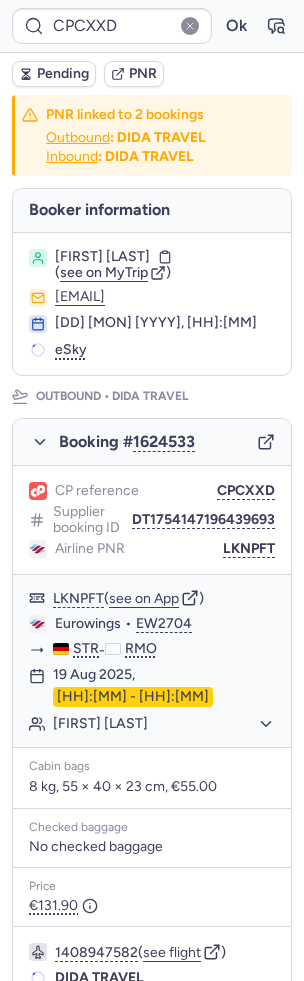 type on "CPQMOR" 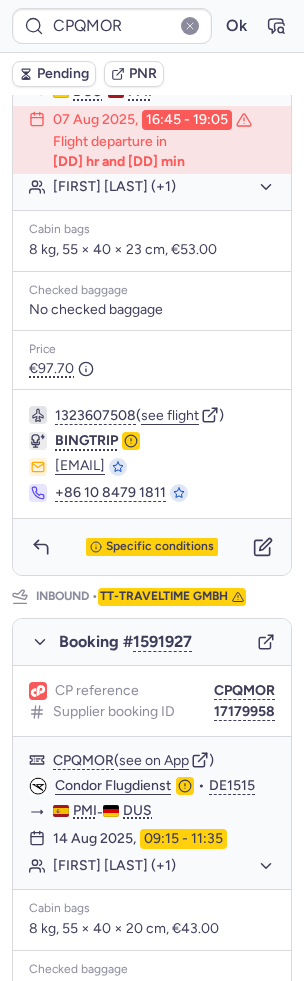 scroll, scrollTop: 738, scrollLeft: 0, axis: vertical 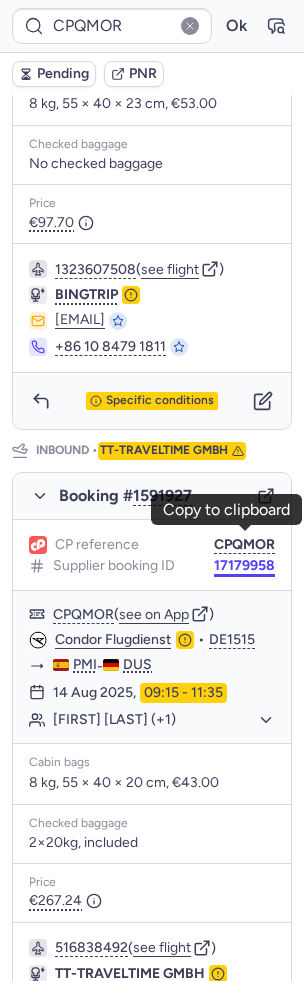 click on "17179958" at bounding box center (244, 566) 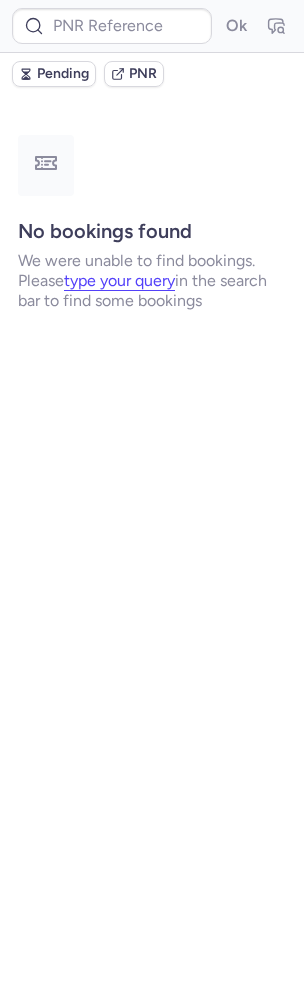 scroll, scrollTop: 0, scrollLeft: 0, axis: both 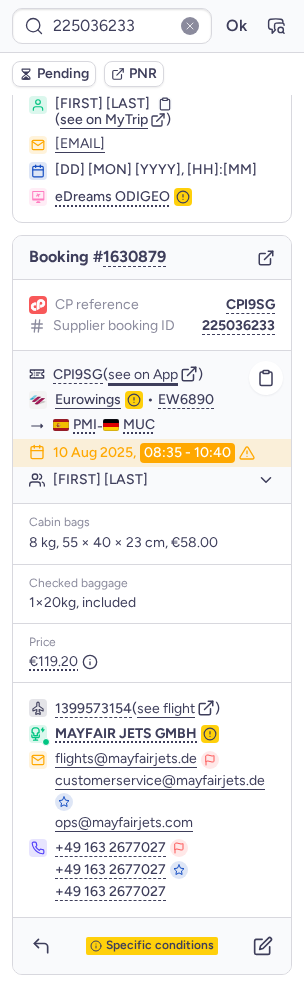click on "see on App" 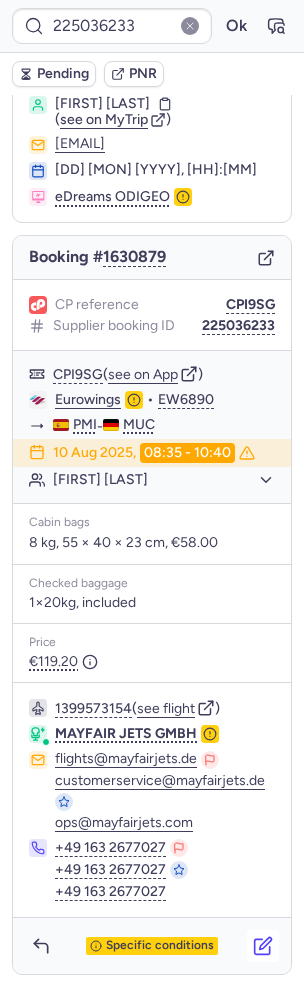 click at bounding box center (263, 946) 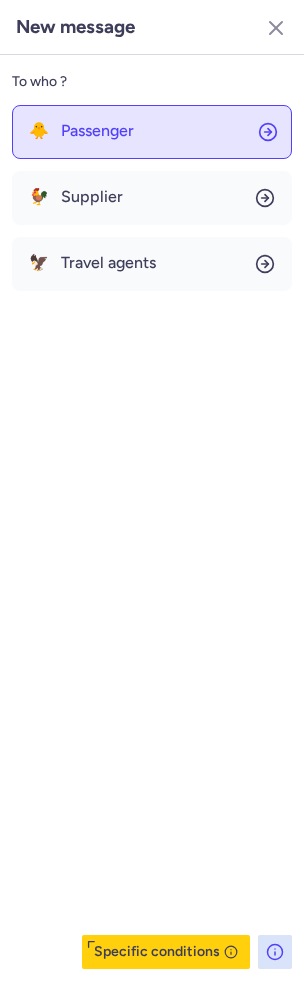click on "🐥 Passenger" 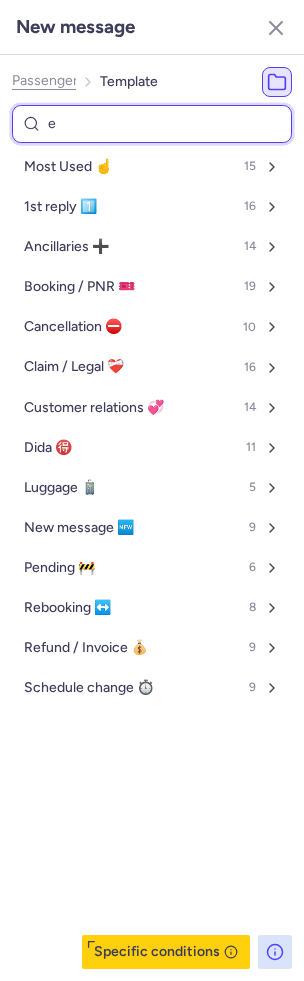 type on "ee" 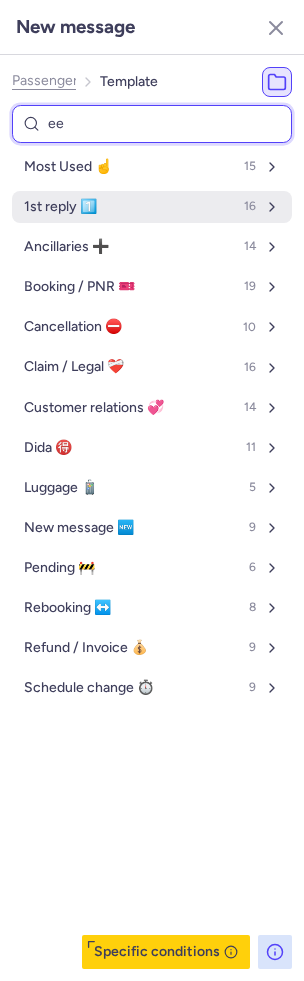 select on "en" 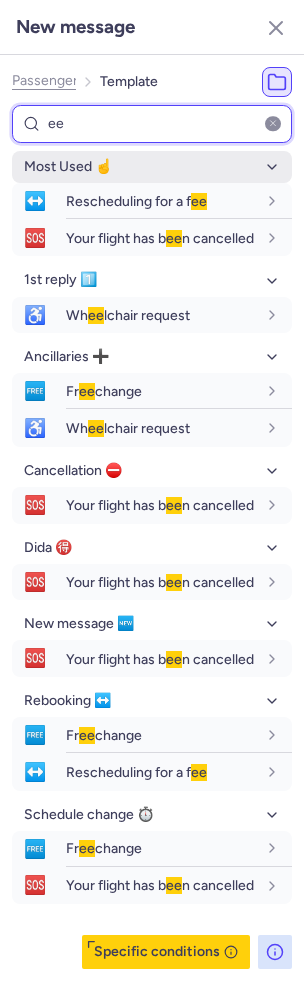 type on "b" 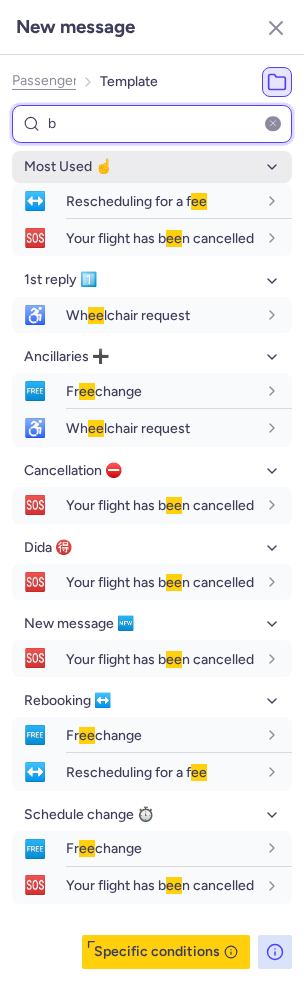 select on "en" 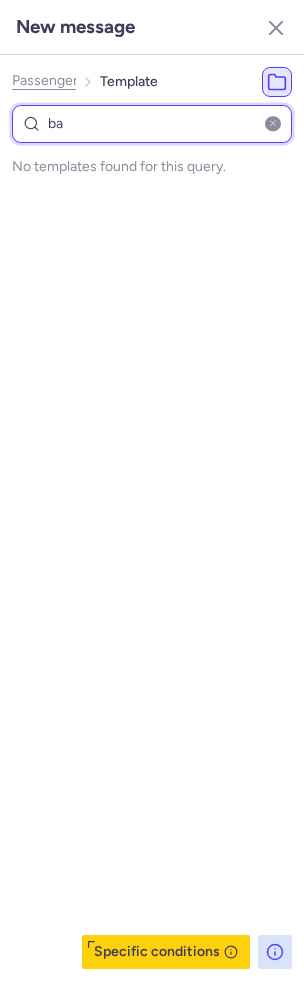 type on "b" 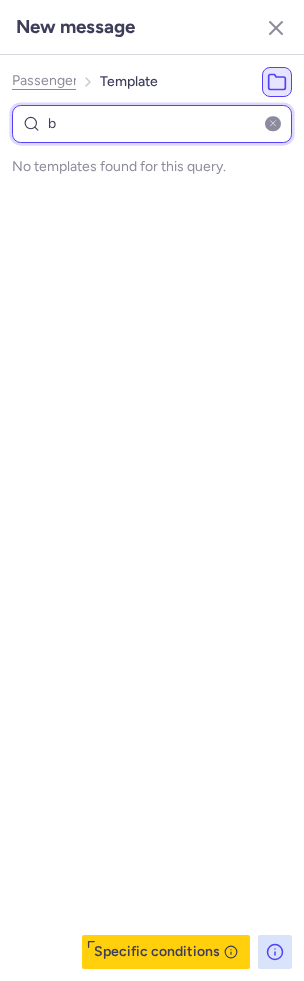 select on "en" 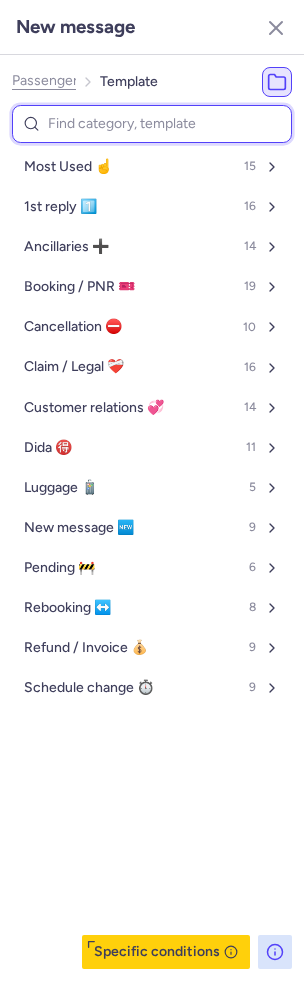 type on "l" 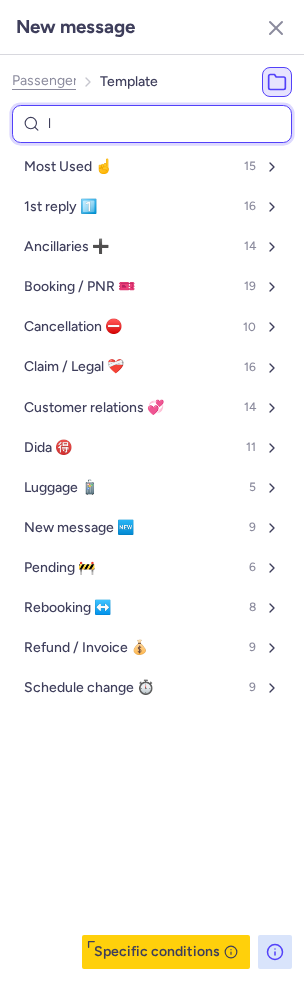 select on "en" 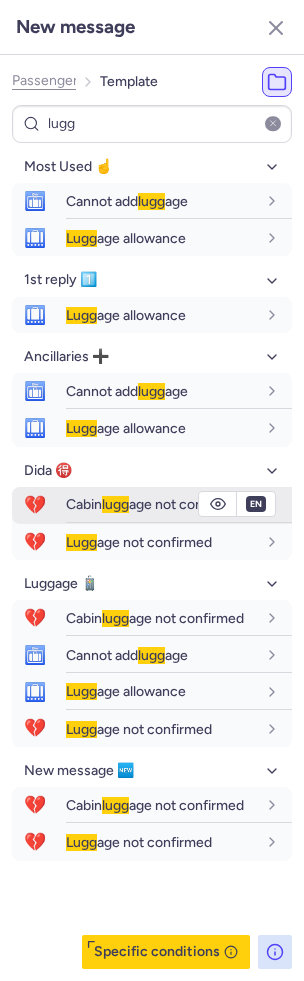 click on "lugg" at bounding box center [115, 504] 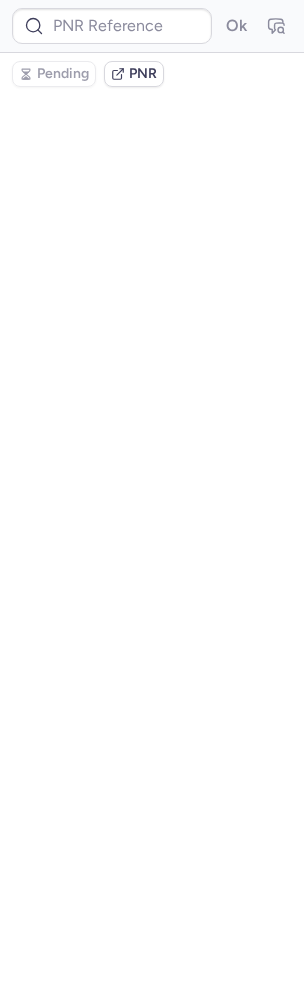 scroll, scrollTop: 0, scrollLeft: 0, axis: both 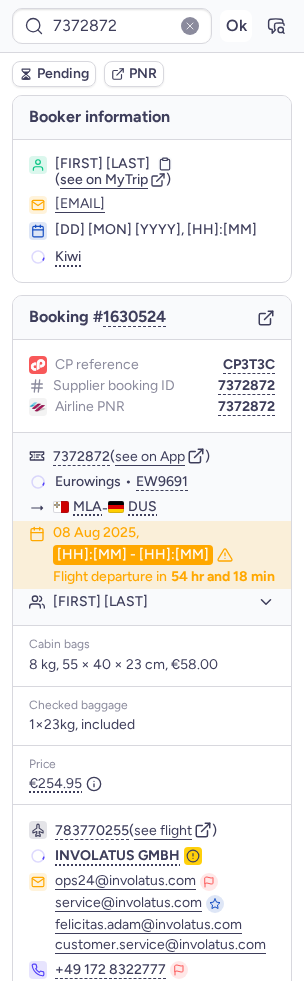 click on "Ok" at bounding box center [236, 26] 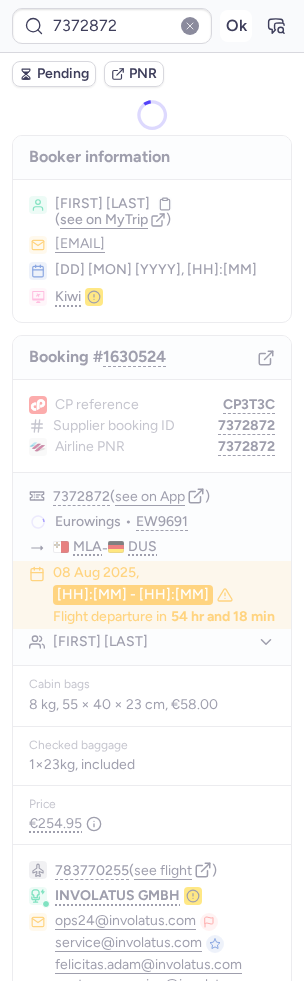 click on "Ok" at bounding box center [236, 26] 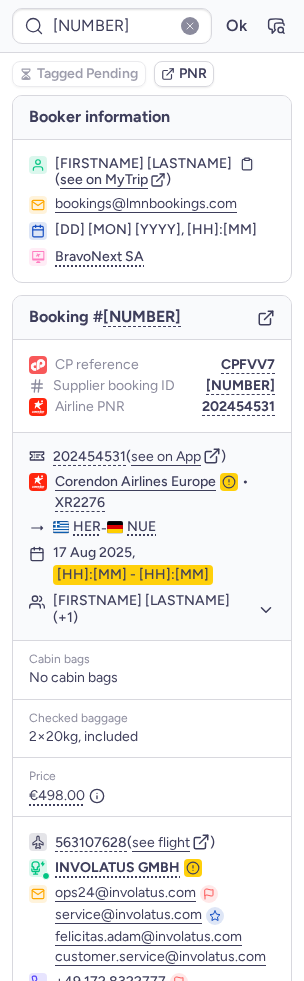 scroll, scrollTop: 0, scrollLeft: 0, axis: both 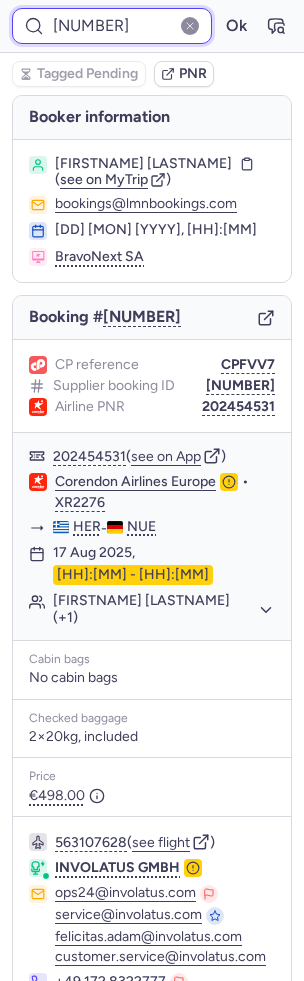 click on "7199901" at bounding box center (112, 26) 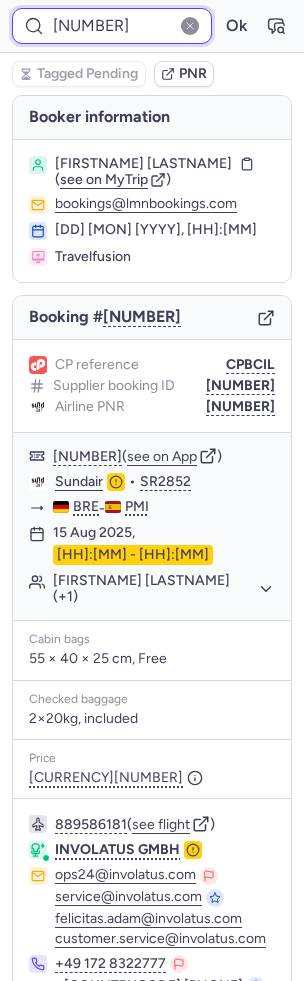 click on "7303688" at bounding box center (112, 26) 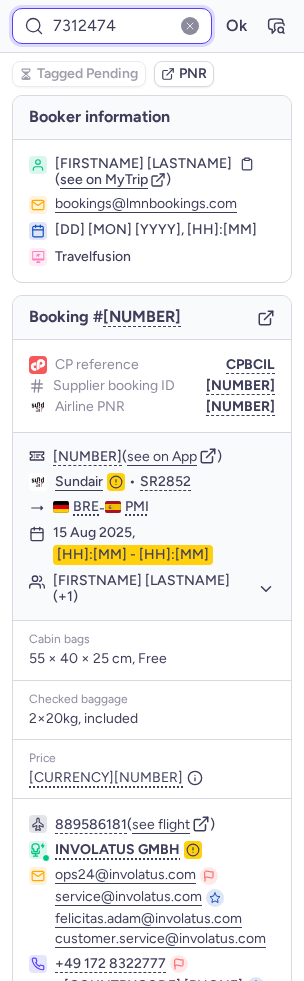 click on "Ok" at bounding box center (236, 26) 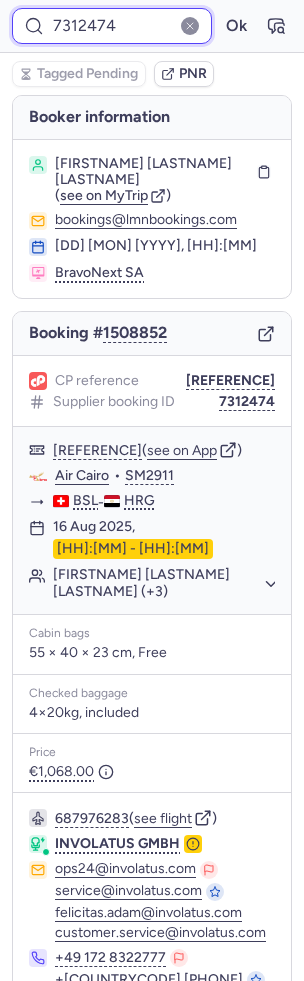 click on "7312474" at bounding box center [112, 26] 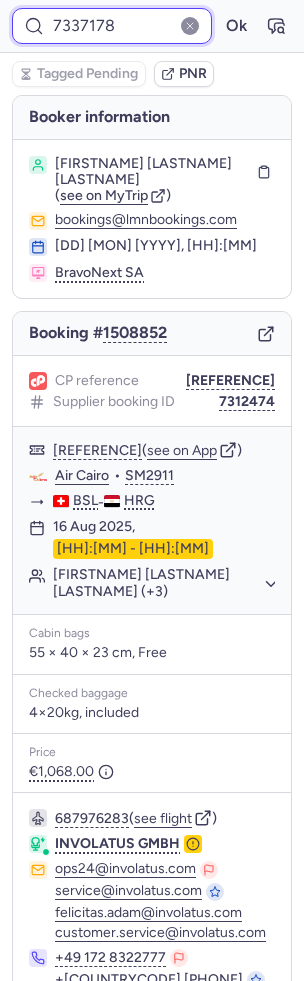 type on "7337178" 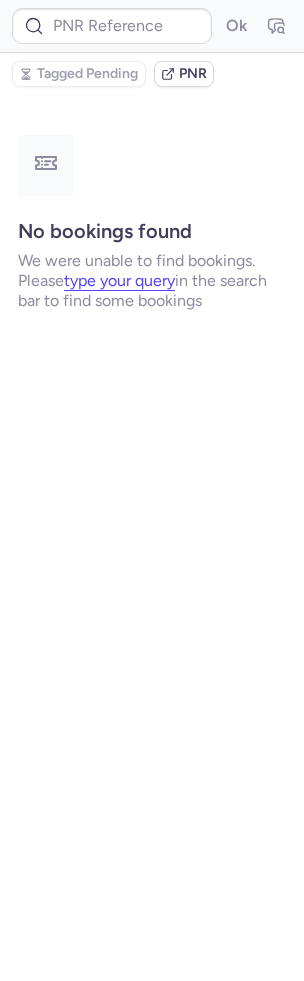 click on "Ok" at bounding box center (152, 26) 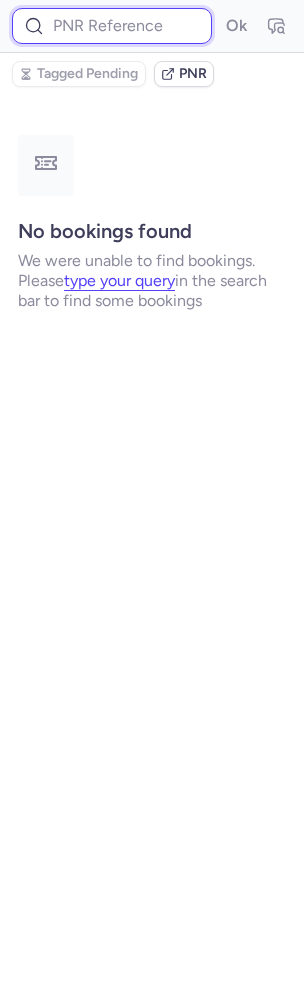 click at bounding box center (112, 26) 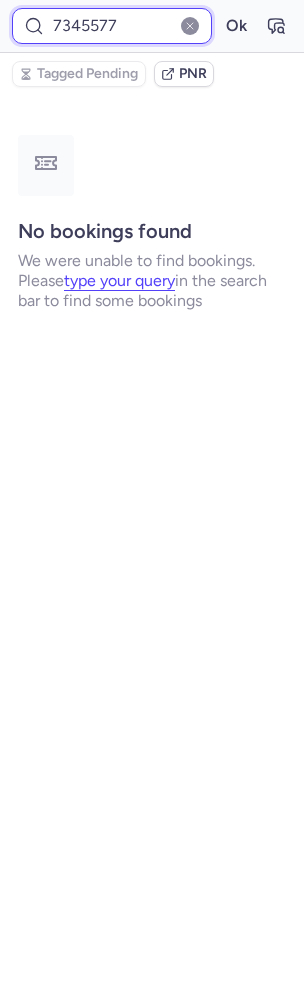 click on "Ok" at bounding box center (236, 26) 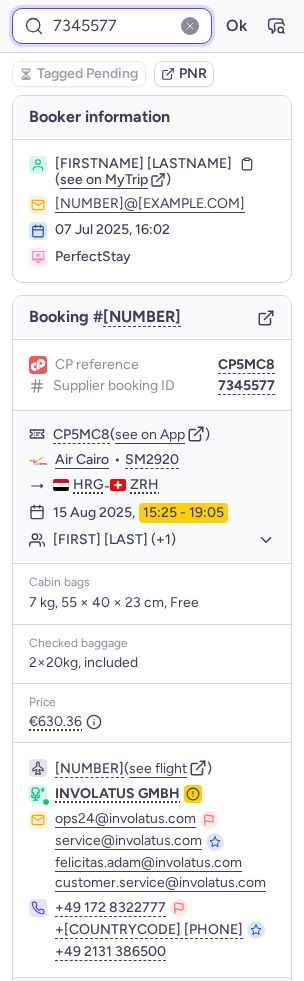 click on "7345577" at bounding box center [112, 26] 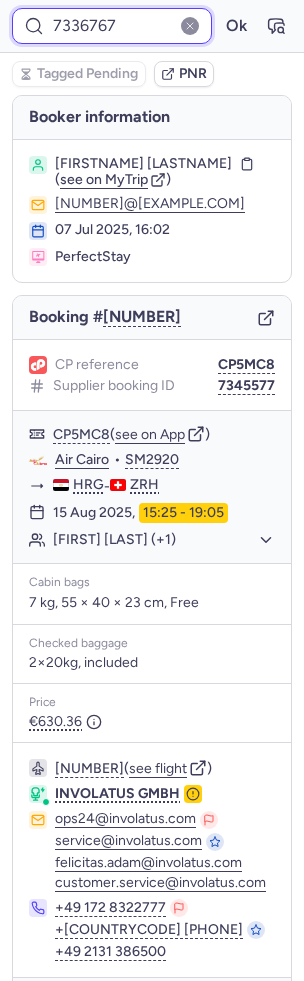 click on "Ok" at bounding box center (236, 26) 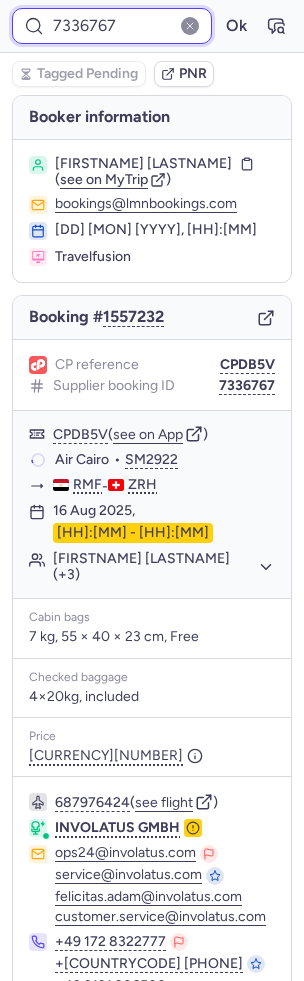 click on "7336767" at bounding box center (112, 26) 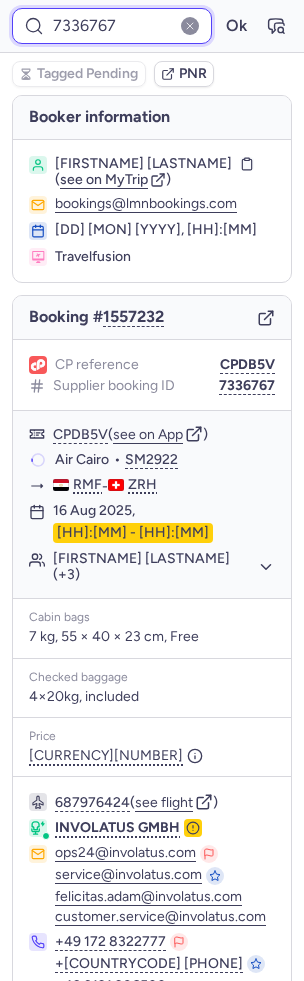 click on "7336767" at bounding box center (112, 26) 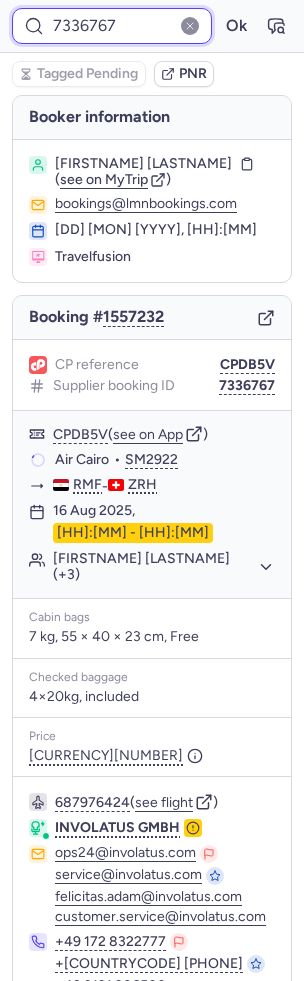 paste on "22404" 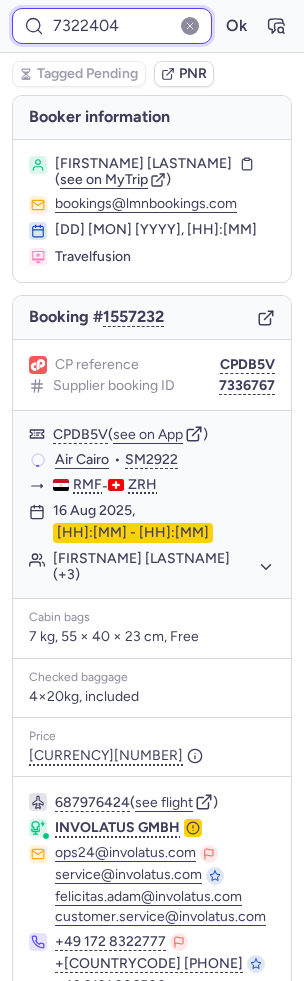 click on "Ok" at bounding box center (236, 26) 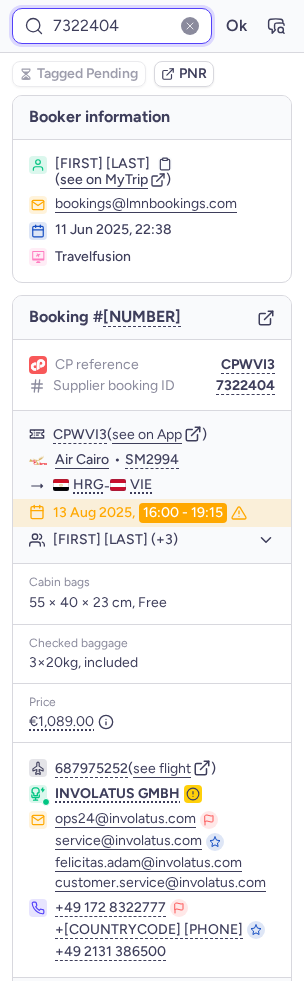 click on "7322404" at bounding box center [112, 26] 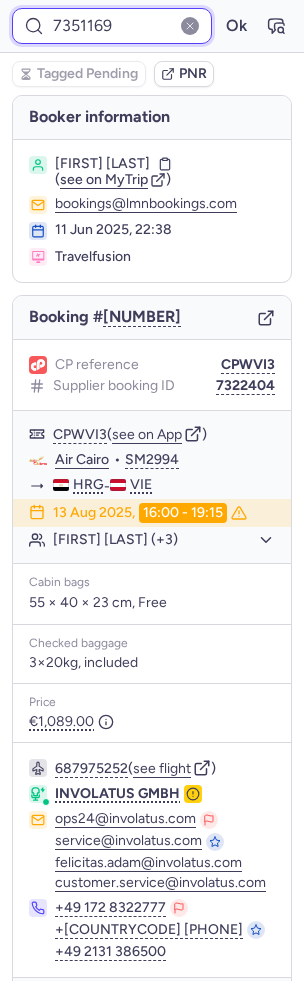 click on "Ok" at bounding box center (236, 26) 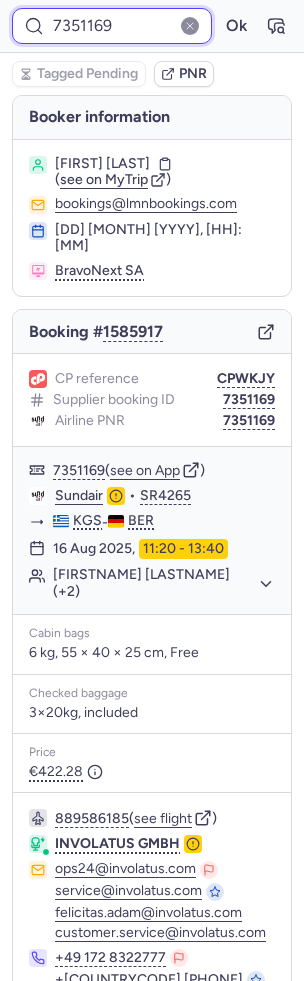click on "7351169" at bounding box center (112, 26) 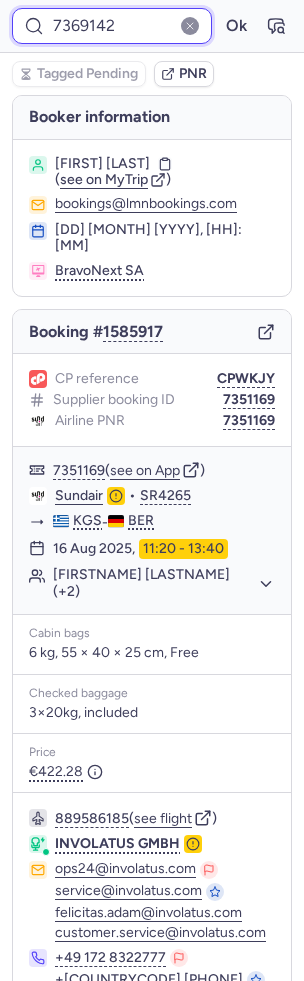 click on "Ok" at bounding box center (236, 26) 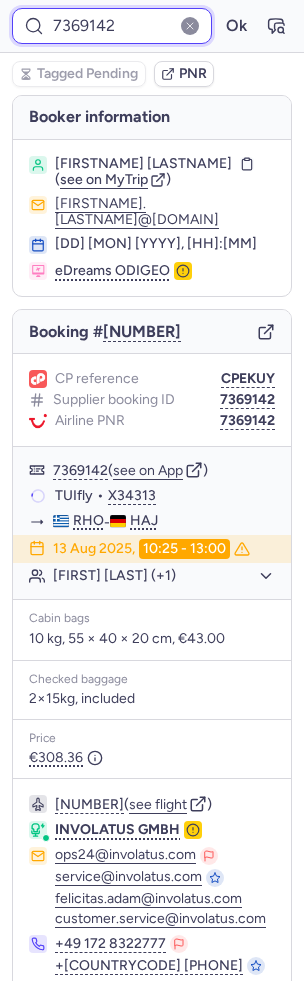click on "7369142" at bounding box center (112, 26) 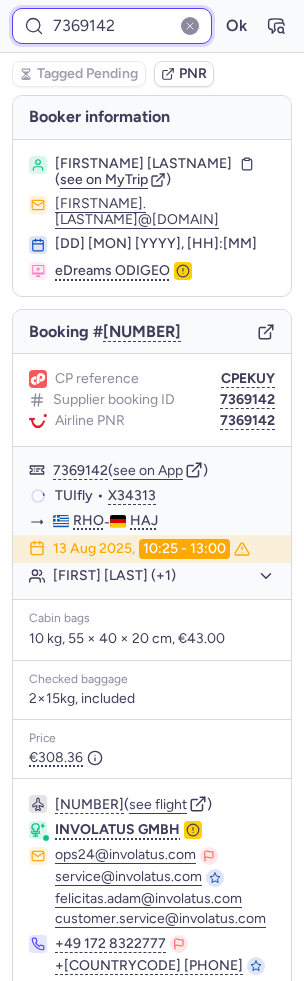 click on "7369142" at bounding box center (112, 26) 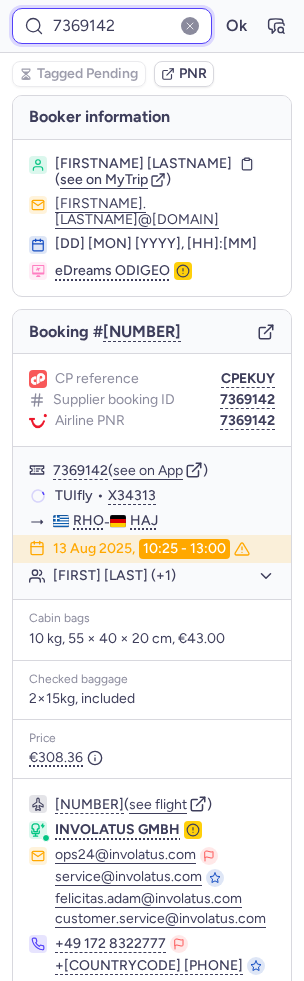 paste on "40147" 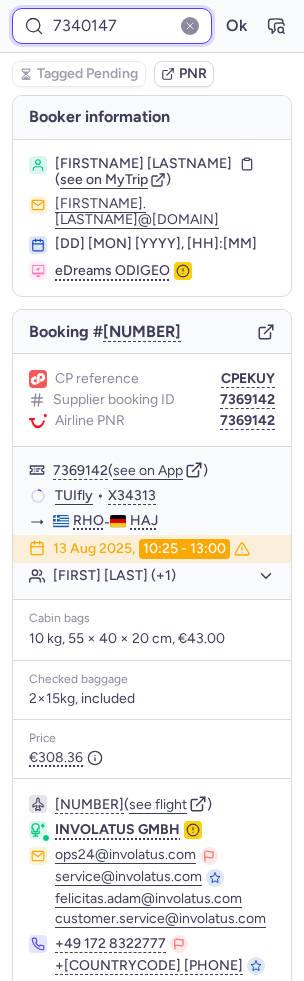 click on "Ok" at bounding box center [236, 26] 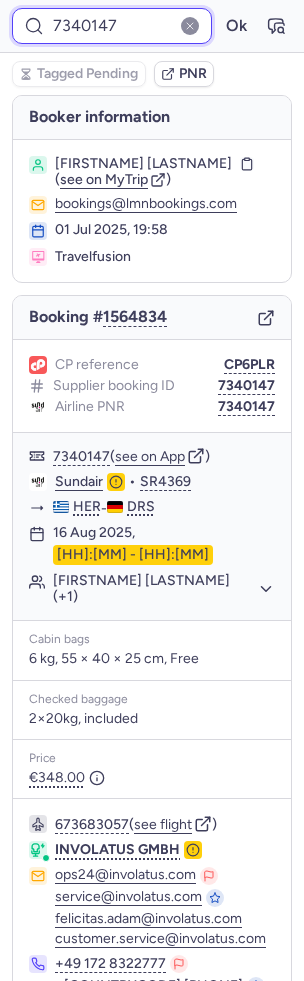 click on "7340147" at bounding box center (112, 26) 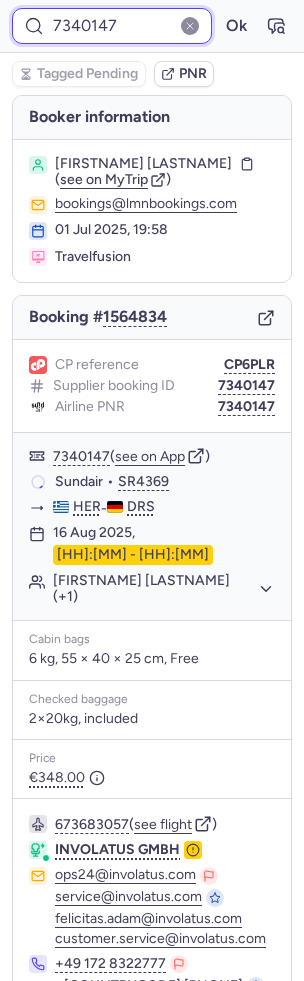 click on "7340147" at bounding box center (112, 26) 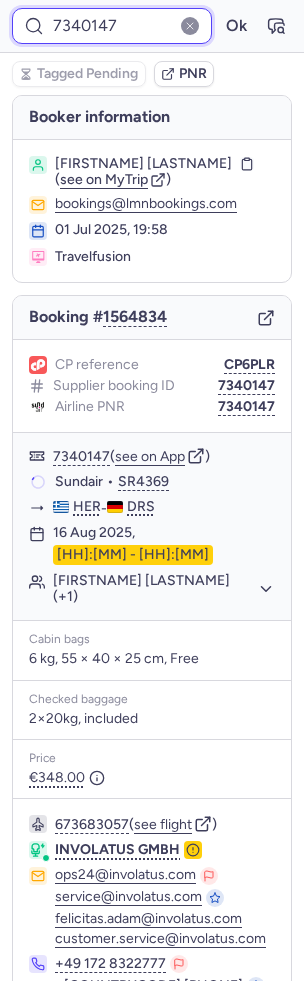 click on "7340147" at bounding box center [112, 26] 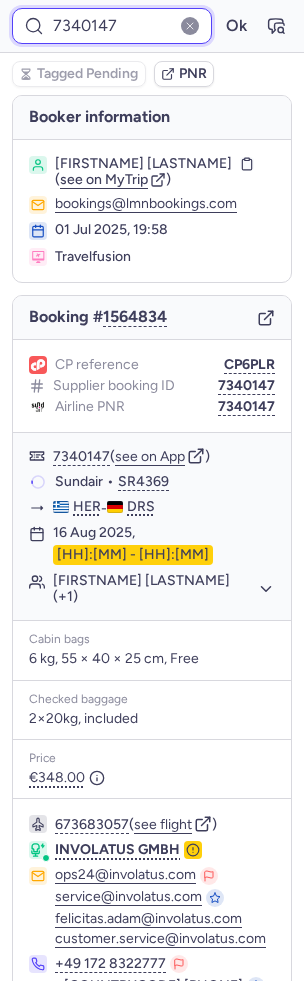 paste on "72322" 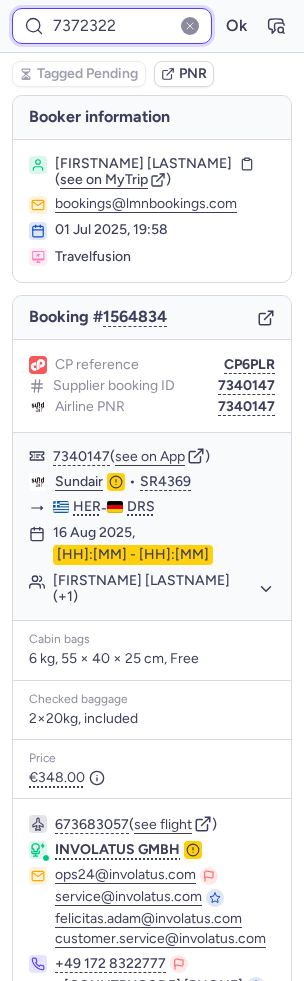 click on "Ok" at bounding box center [236, 26] 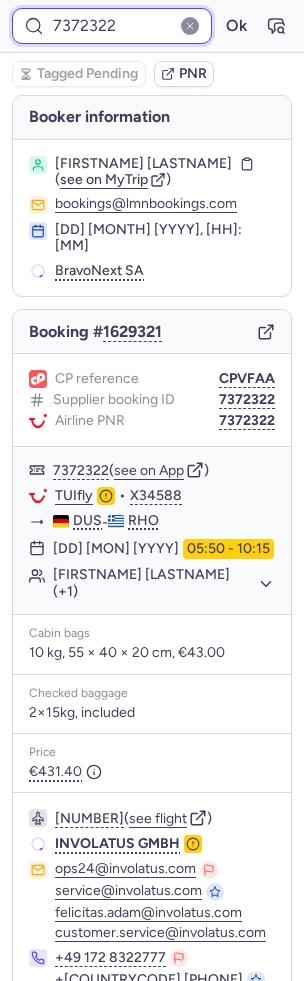 click on "7372322" at bounding box center [112, 26] 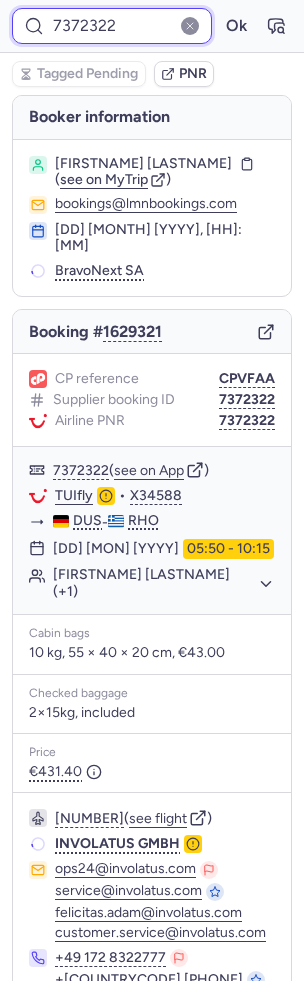 click on "7372322" at bounding box center [112, 26] 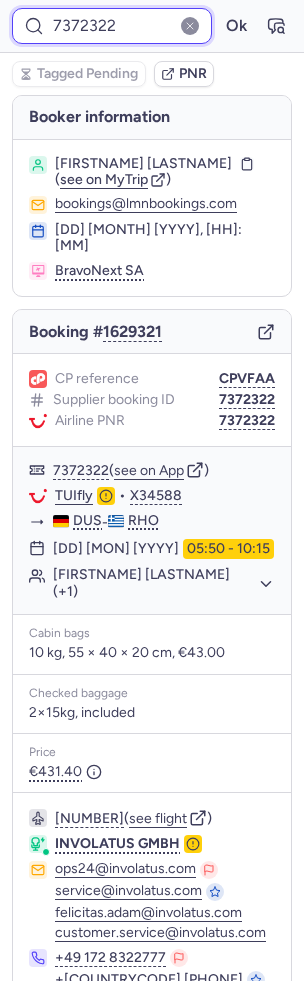 paste on "61716" 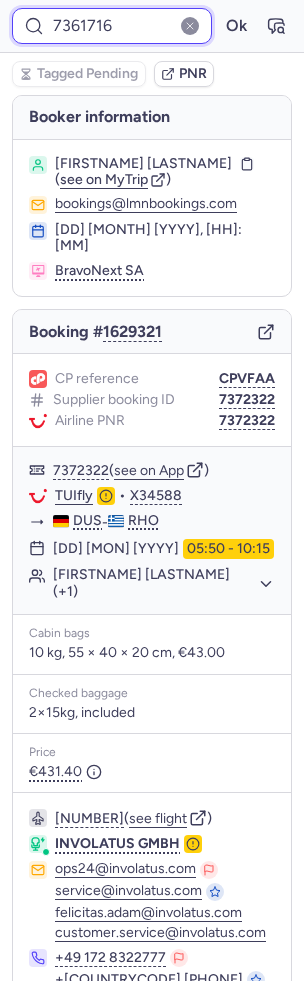 click on "Ok" at bounding box center [236, 26] 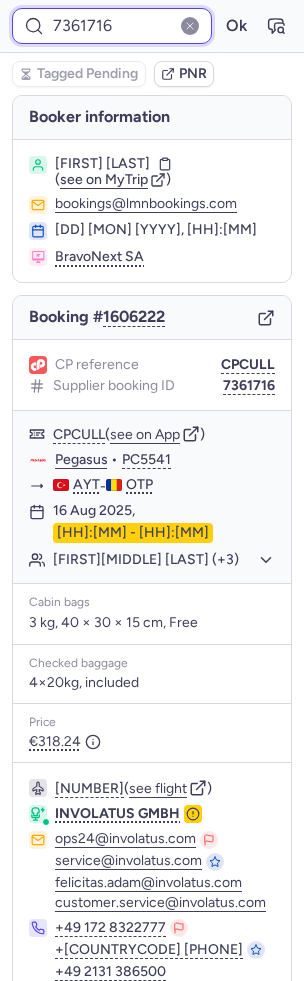 click on "7361716" at bounding box center [112, 26] 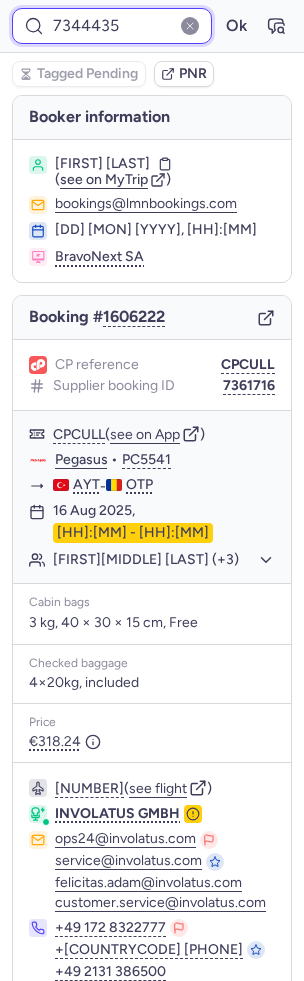 click on "Ok" at bounding box center (236, 26) 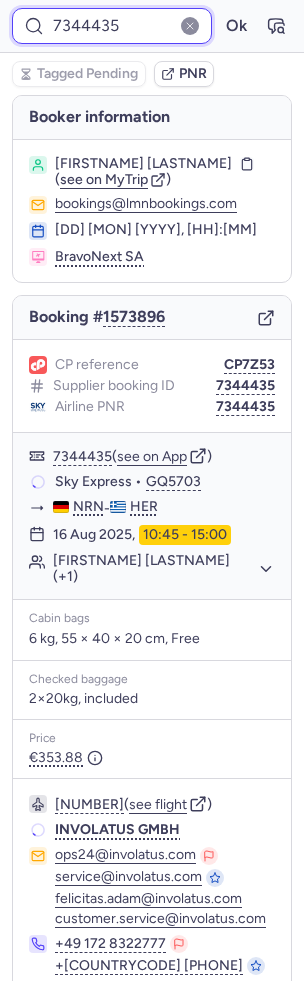 click on "7344435" at bounding box center (112, 26) 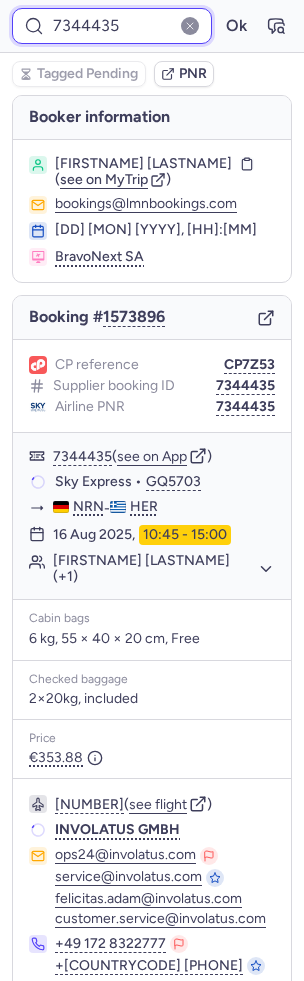click on "7344435" at bounding box center (112, 26) 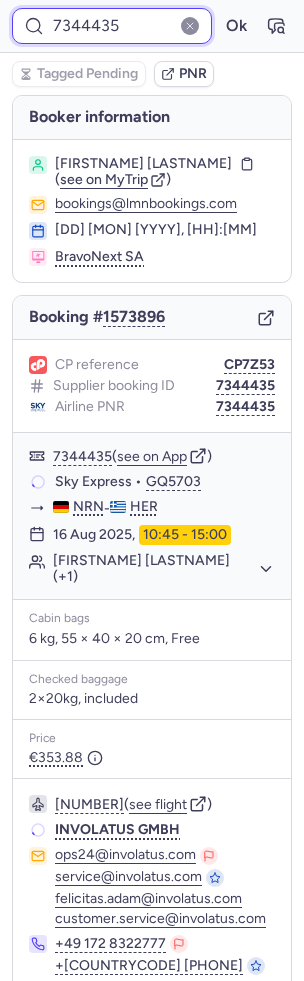 paste on "5000" 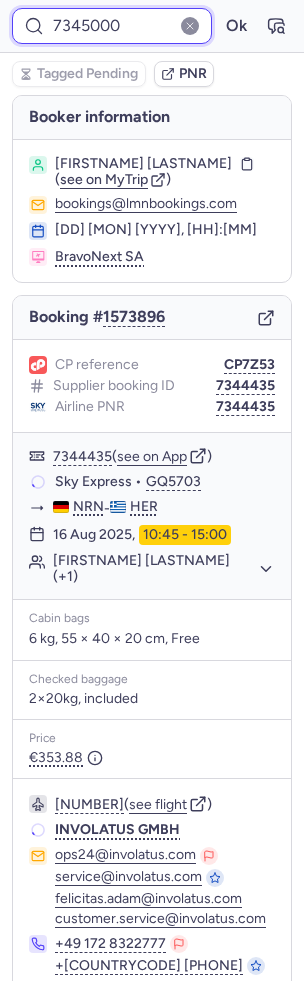 click on "Ok" at bounding box center (236, 26) 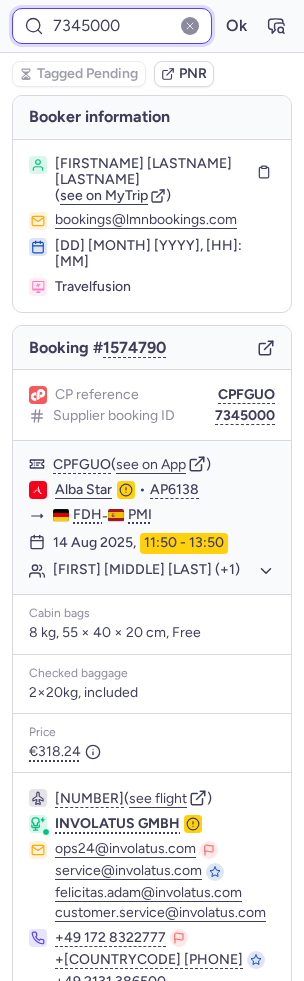 click on "7345000" at bounding box center (112, 26) 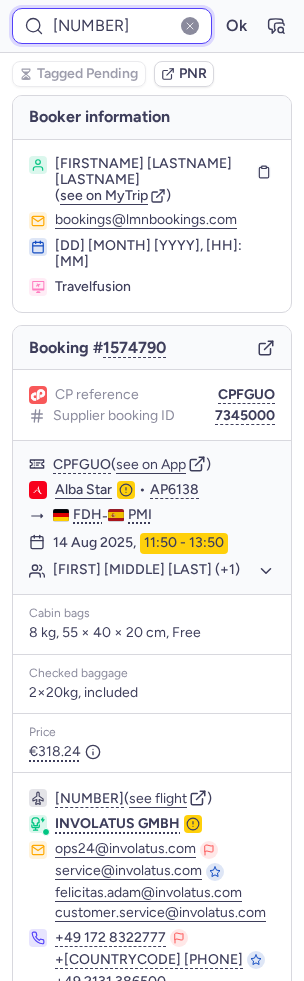 type on "7369375" 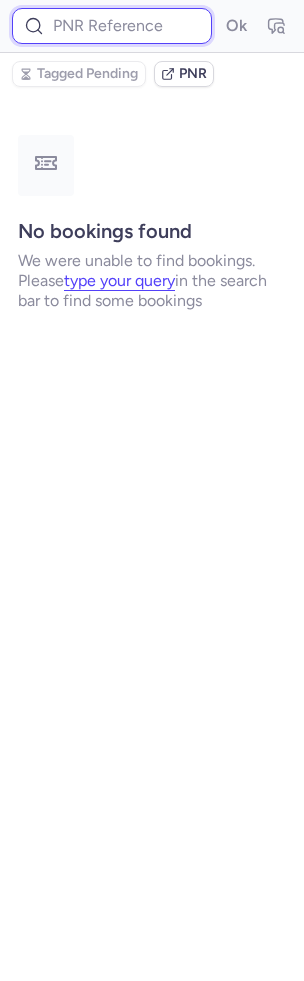 click at bounding box center (112, 26) 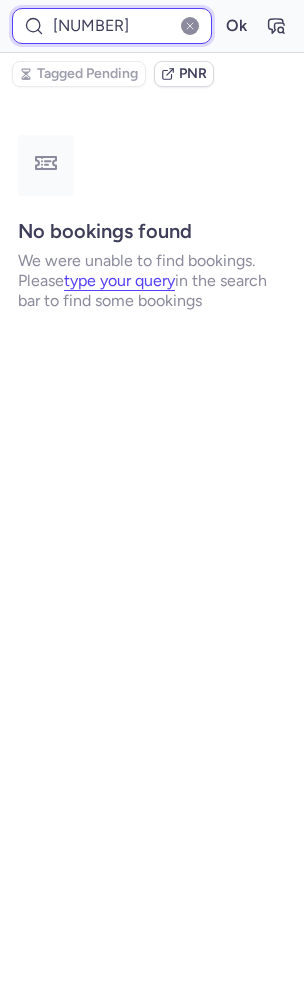 click on "Ok" at bounding box center (236, 26) 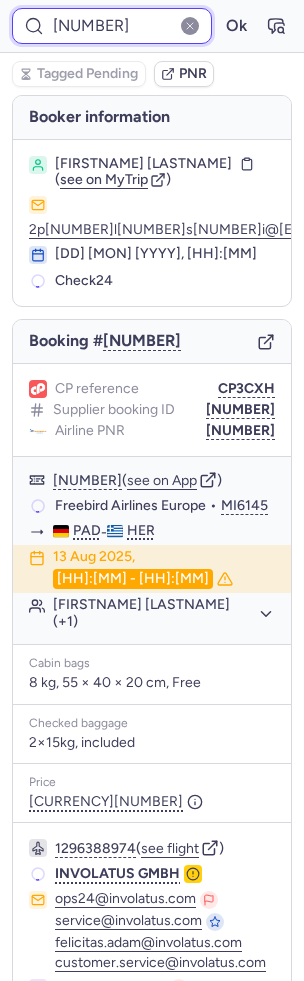 click on "7369375" at bounding box center [112, 26] 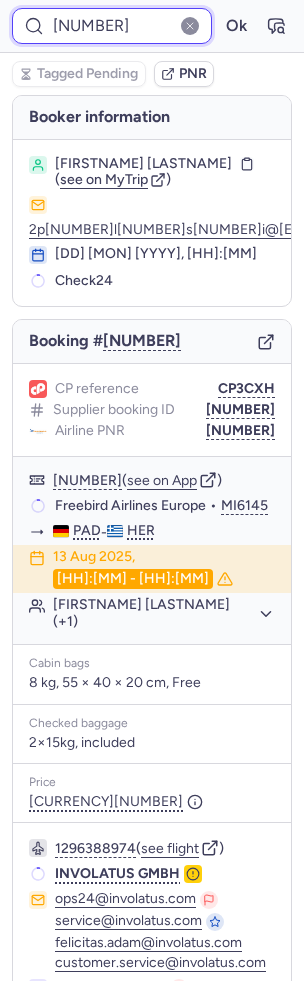click on "7369375" at bounding box center [112, 26] 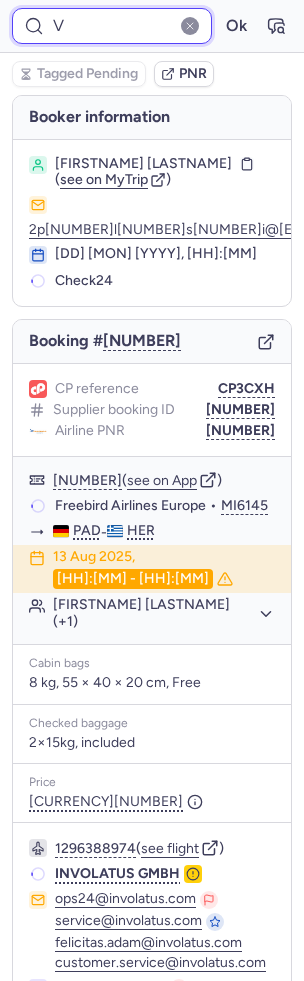 click on "Ok" at bounding box center (236, 26) 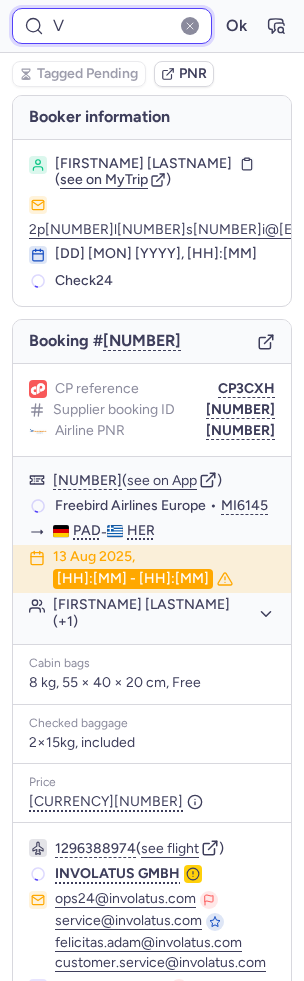 type on "V" 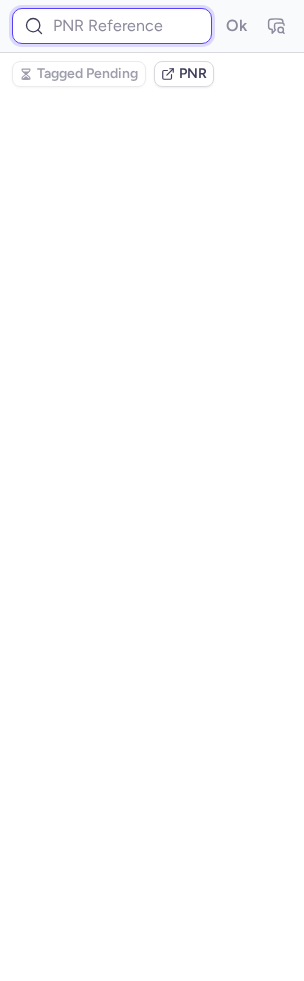 paste on "7317612" 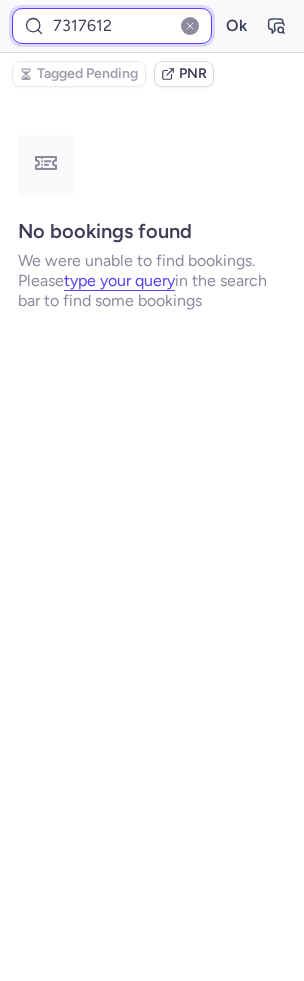 click on "Ok" at bounding box center (236, 26) 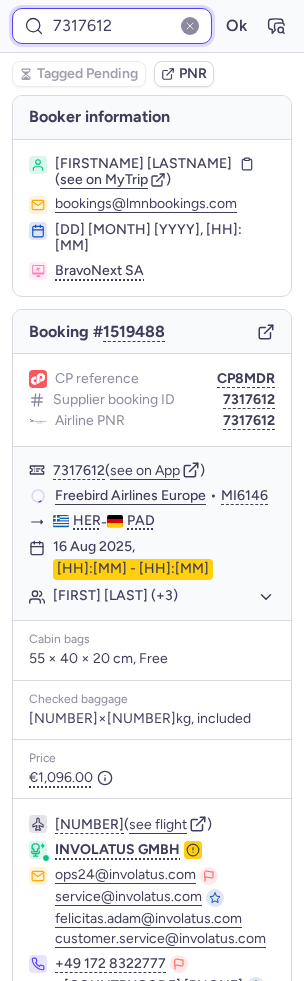 click on "7317612" at bounding box center [112, 26] 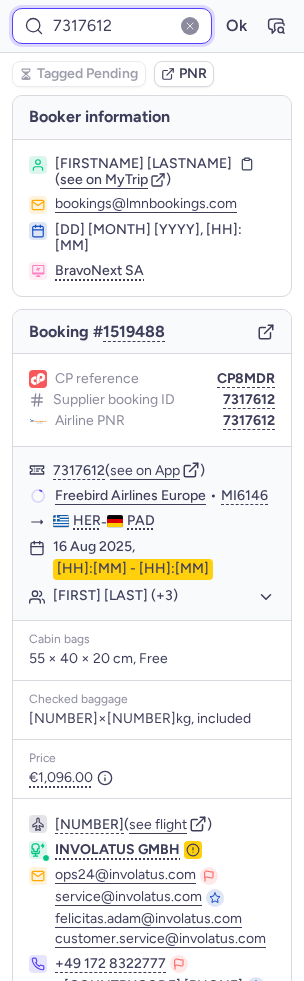 click on "7317612" at bounding box center [112, 26] 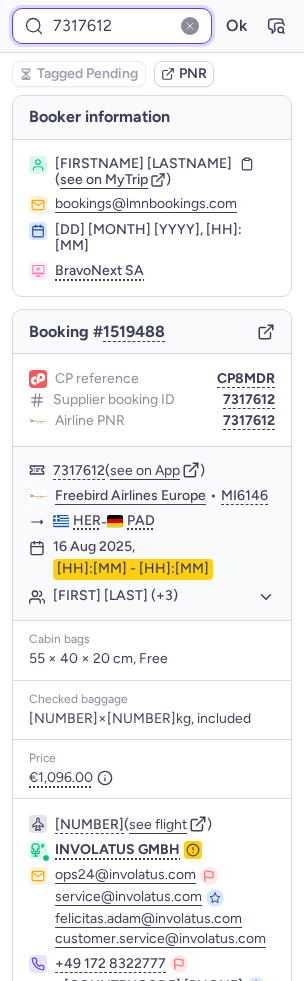 paste on "39455" 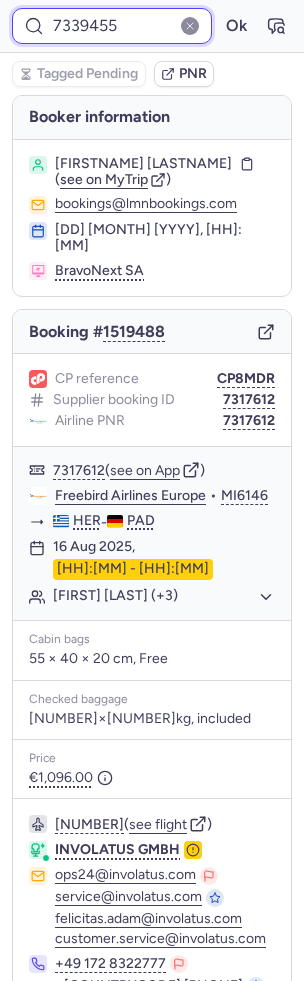 click on "Ok" at bounding box center [236, 26] 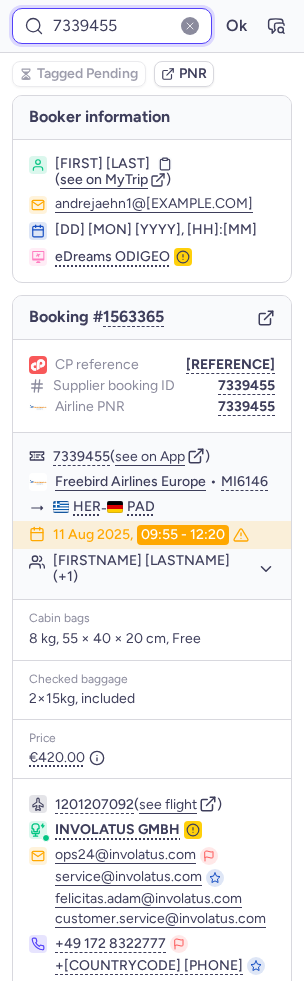 click on "7339455" at bounding box center (112, 26) 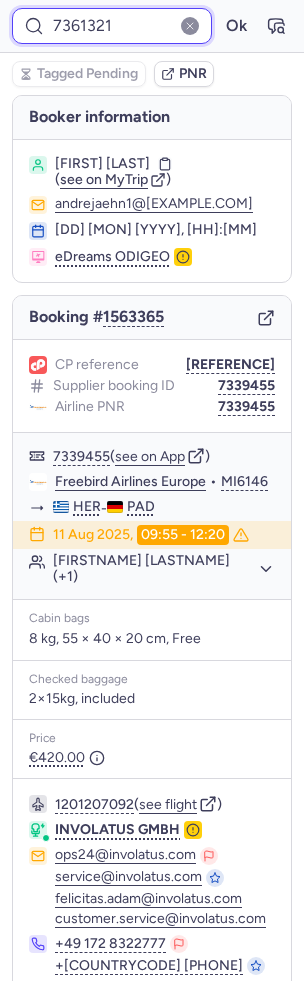 click on "Ok" at bounding box center (236, 26) 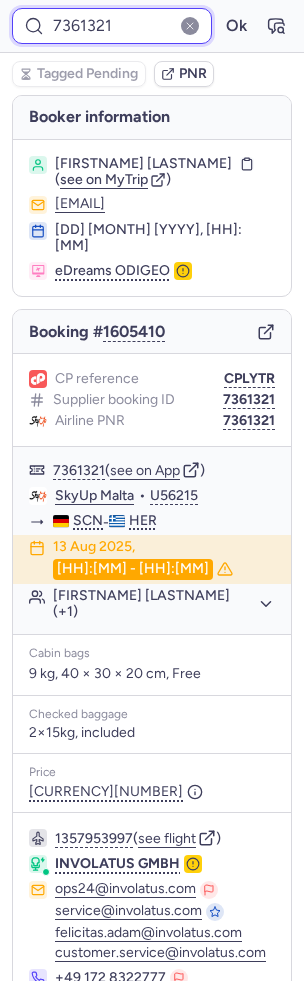click on "7361321" at bounding box center [112, 26] 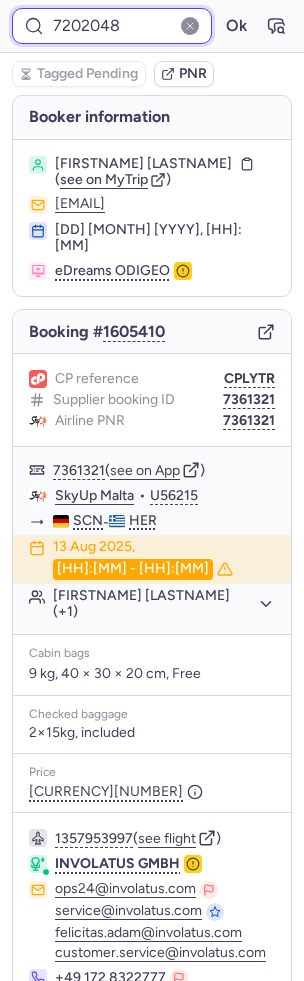 type on "7202048" 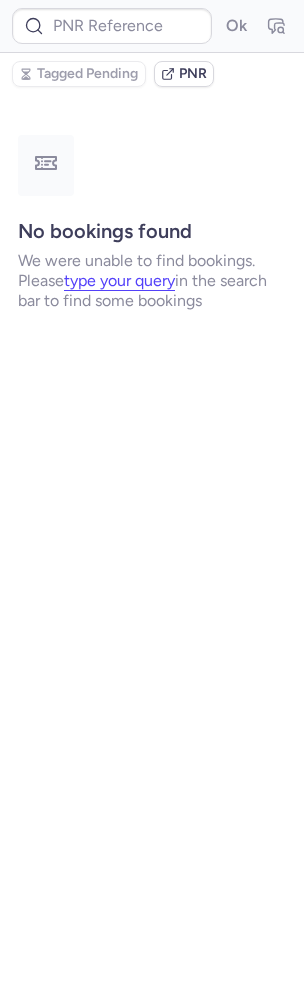 type on "CPAT6J" 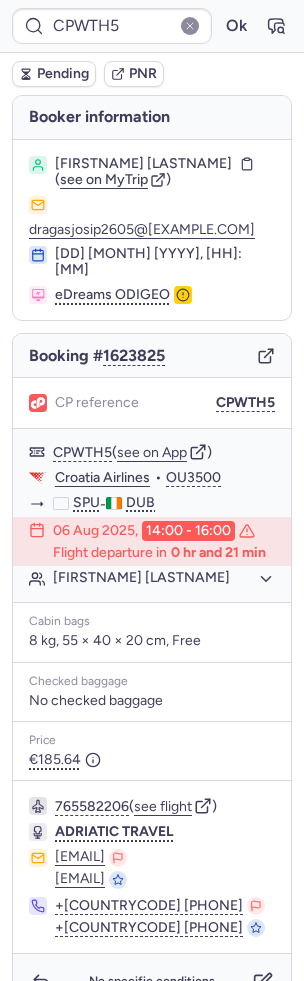 type on "CPONG3" 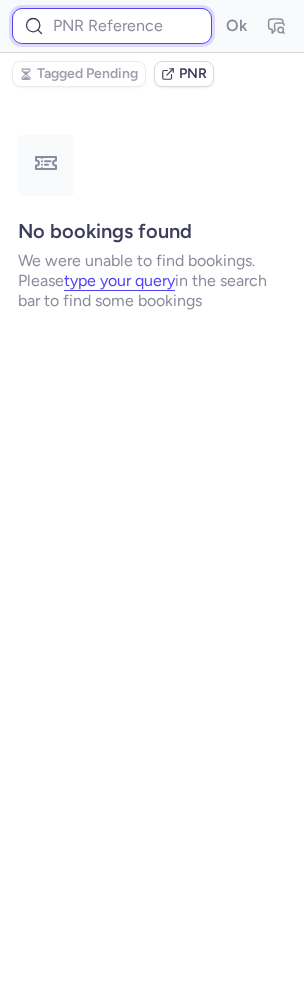click at bounding box center (112, 26) 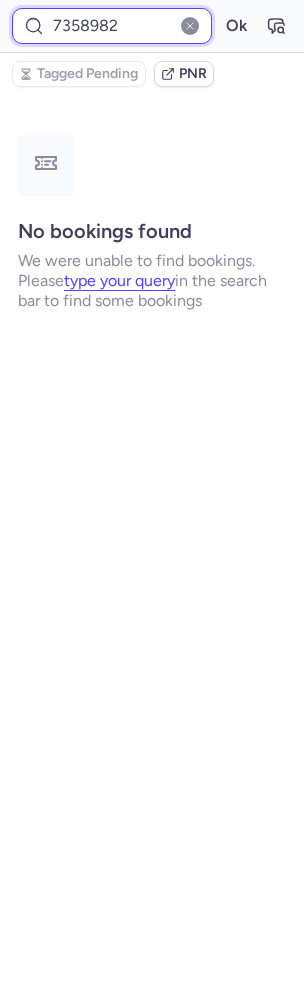 click on "Ok" at bounding box center [236, 26] 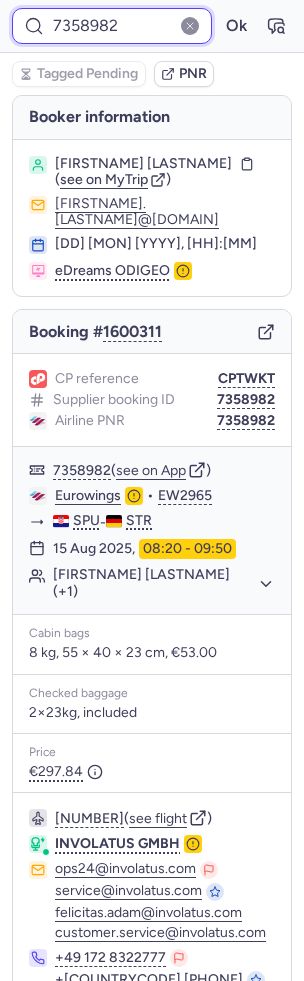 click on "7358982" at bounding box center (112, 26) 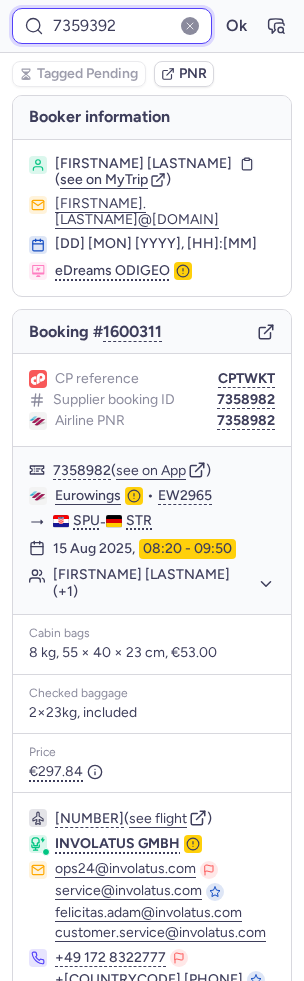 click on "Ok" at bounding box center [236, 26] 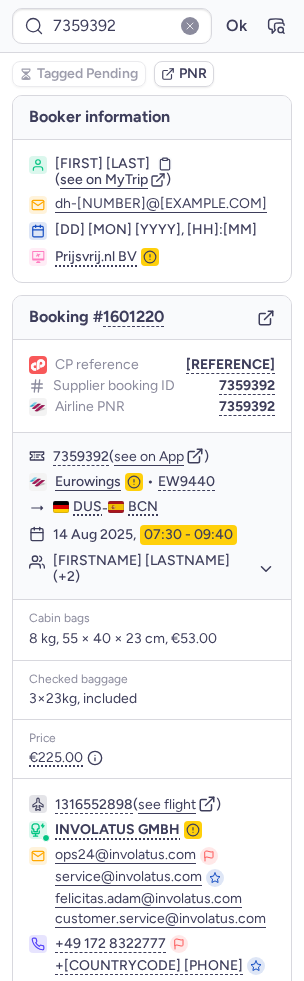 click on "7359392  Ok" at bounding box center (152, 26) 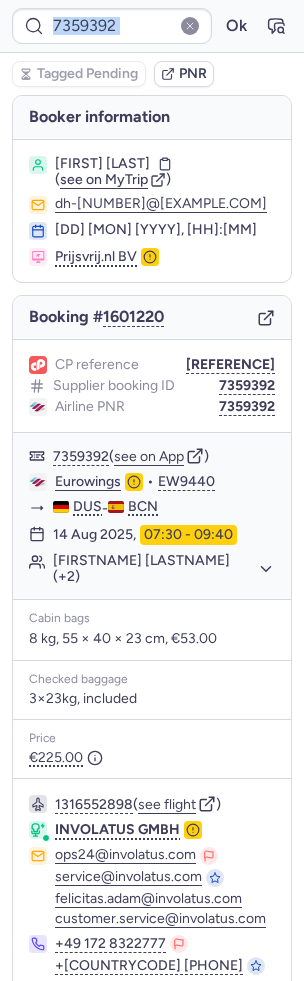 click on "7359392  Ok" at bounding box center (152, 26) 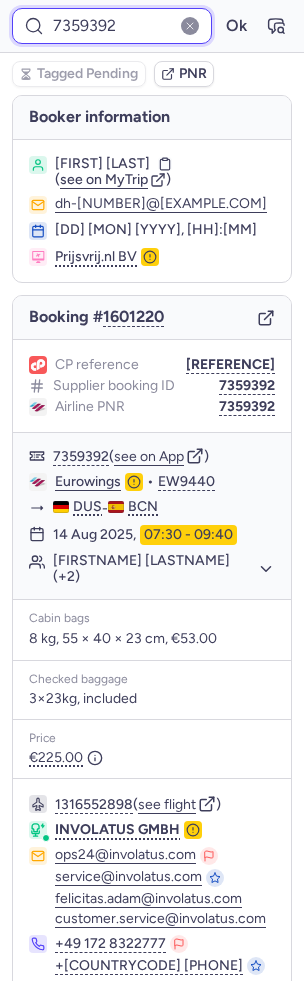 click on "7359392" at bounding box center [112, 26] 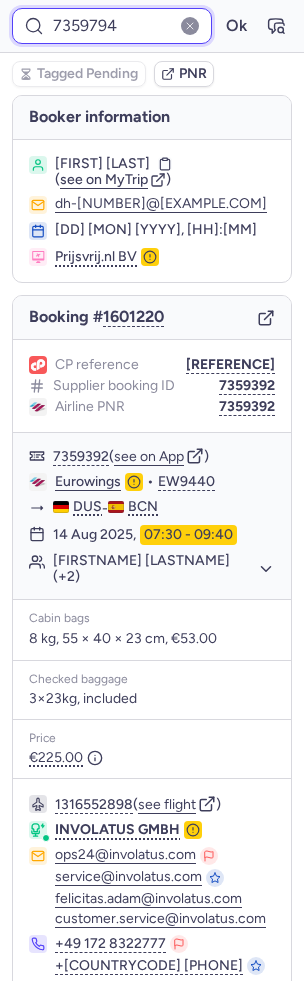 click on "Ok" at bounding box center (236, 26) 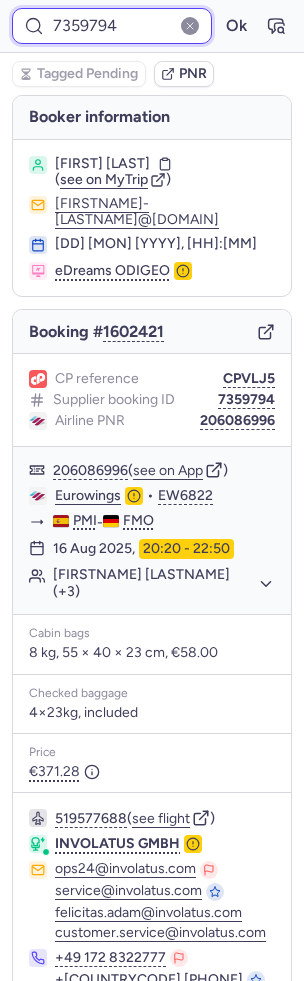 click on "7359794" at bounding box center (112, 26) 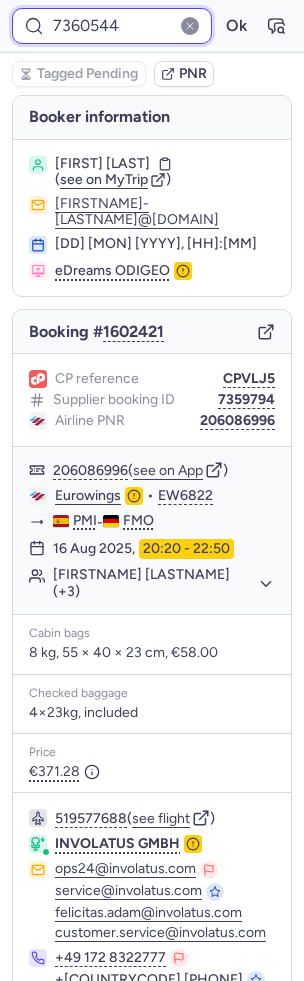 click on "Ok" at bounding box center [236, 26] 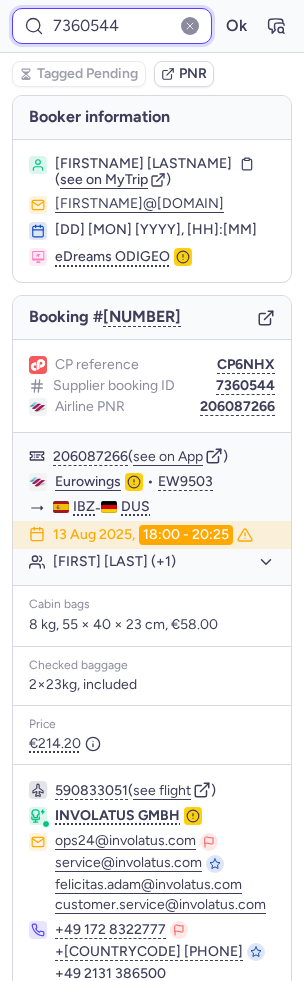 click on "7360544" at bounding box center [112, 26] 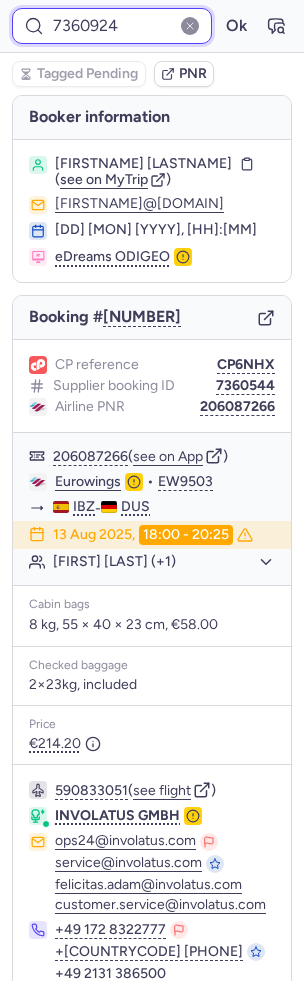 click on "Ok" at bounding box center [236, 26] 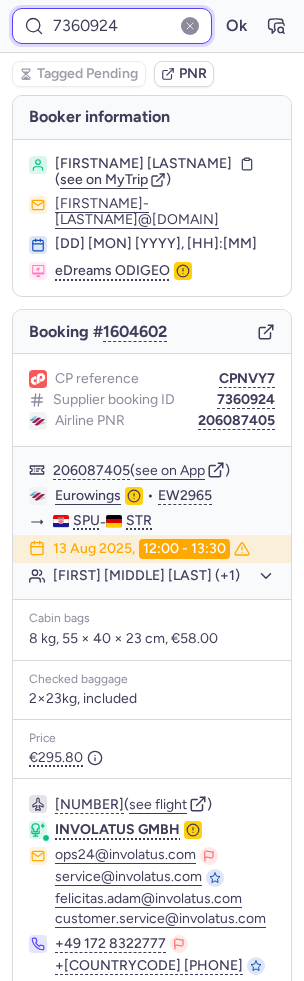 click on "7360924" at bounding box center [112, 26] 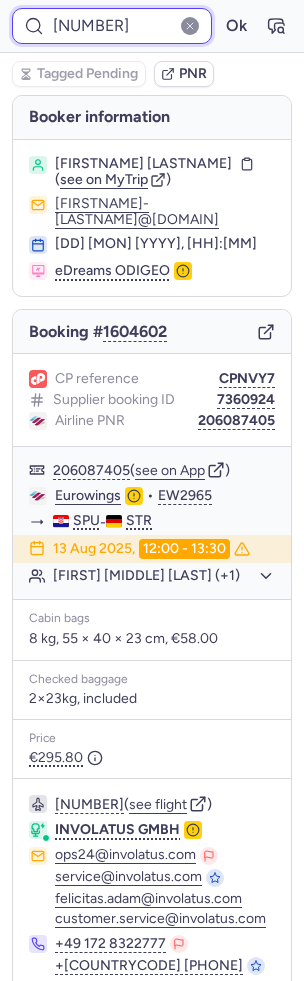 click on "Ok" at bounding box center [236, 26] 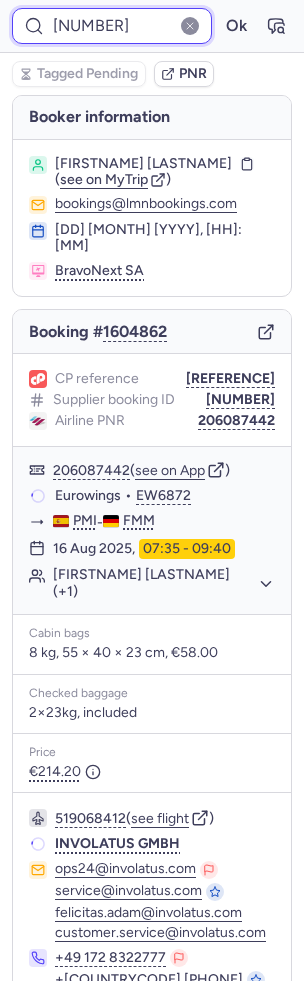 click on "7361063" at bounding box center [112, 26] 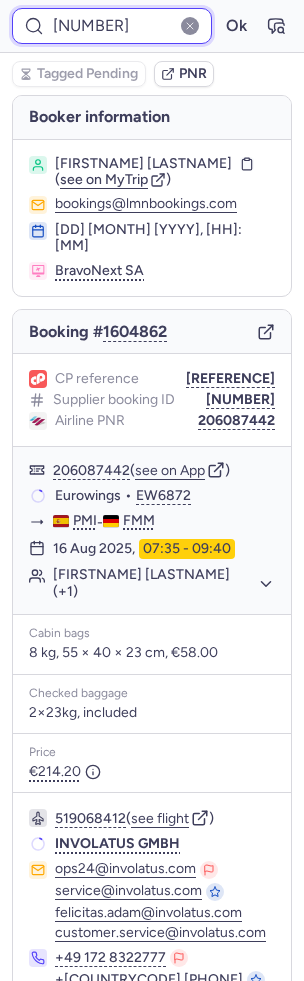 click on "7361063" at bounding box center [112, 26] 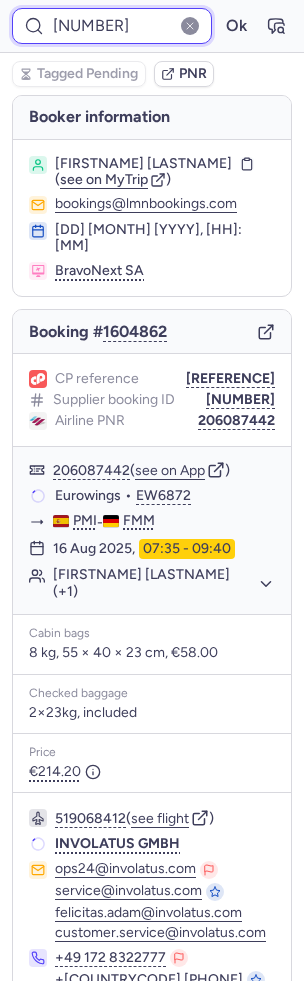 paste on "79" 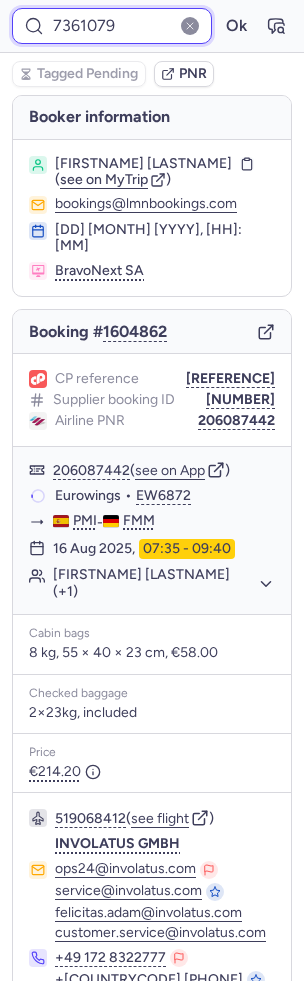 click on "Ok" at bounding box center [236, 26] 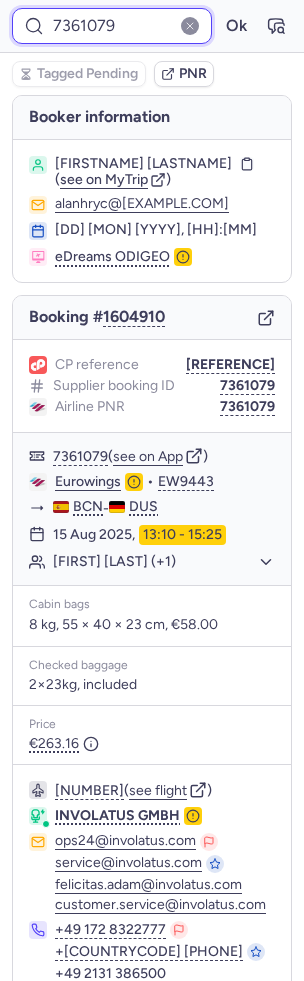 click on "7361079" at bounding box center (112, 26) 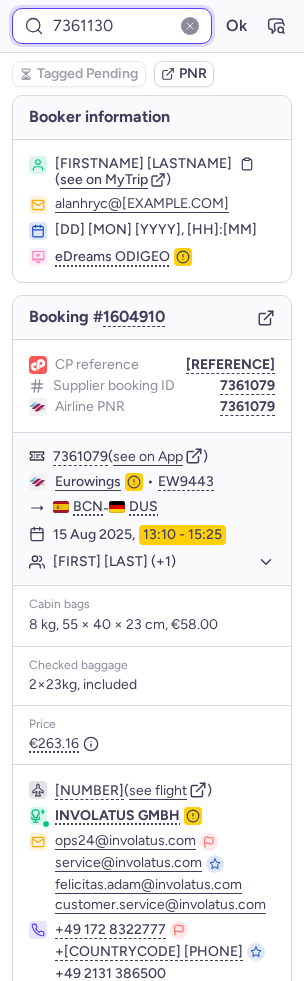 click on "Ok" at bounding box center (236, 26) 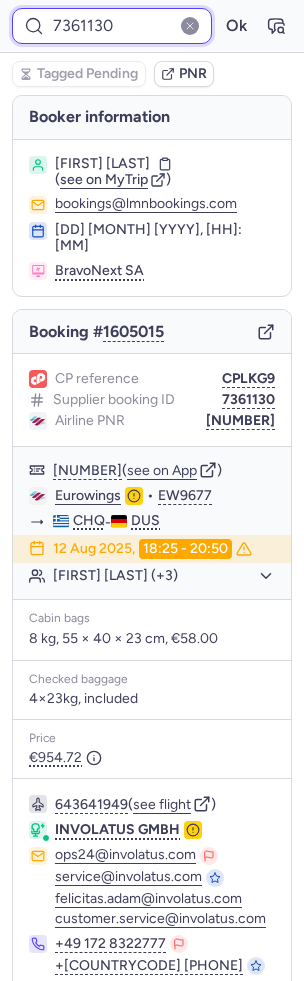 click on "7361130" at bounding box center [112, 26] 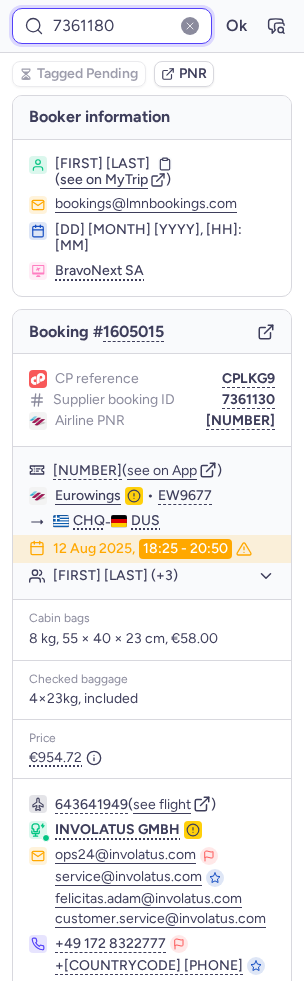 click on "Ok" at bounding box center [236, 26] 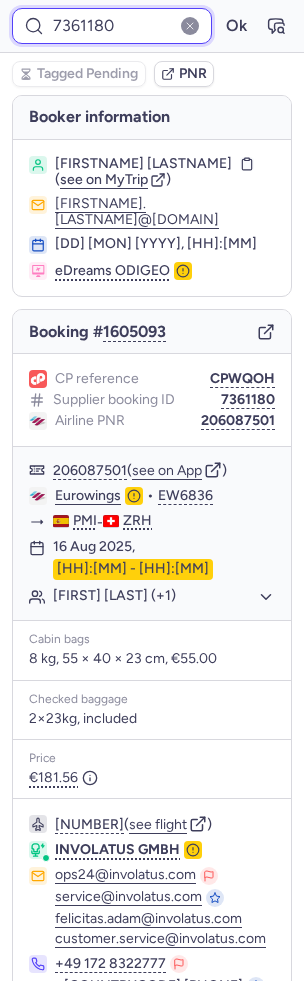 click on "7361180" at bounding box center (112, 26) 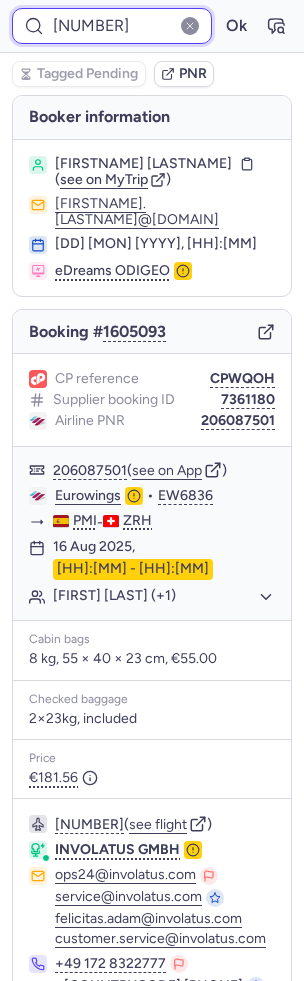 click on "Ok" at bounding box center (236, 26) 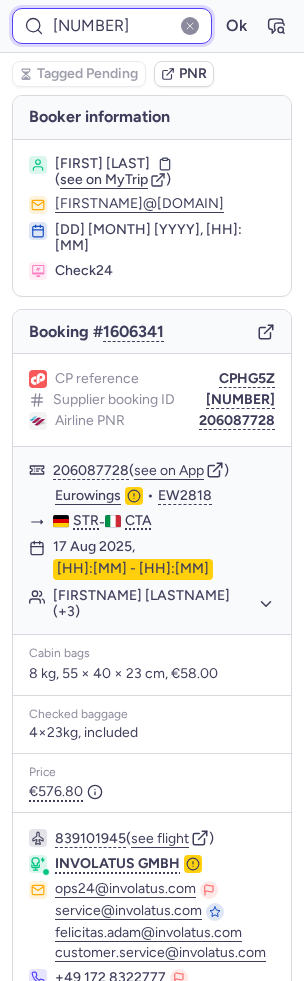 click on "7361774" at bounding box center [112, 26] 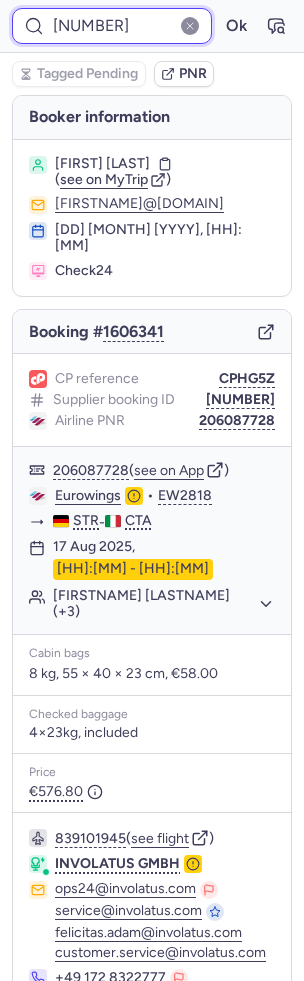 click on "7361774" at bounding box center [112, 26] 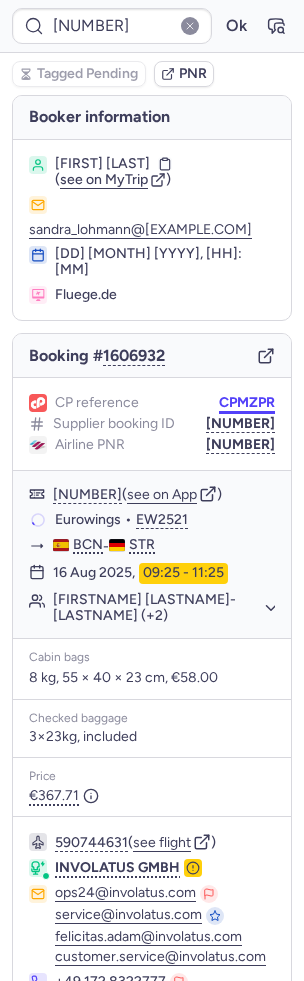 click on "CPMZPR" at bounding box center [247, 403] 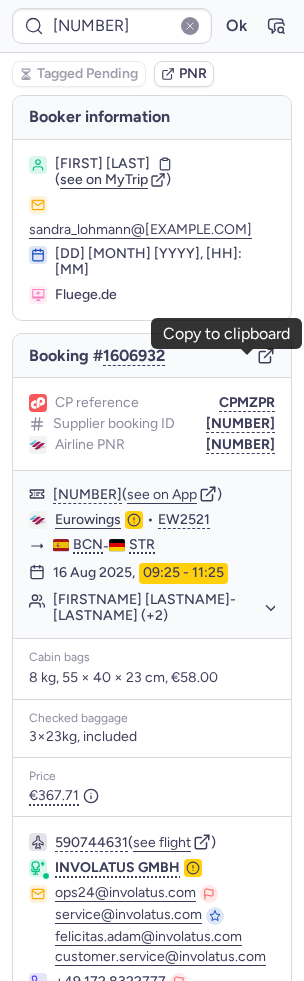 click on "7362175  Ok" at bounding box center (152, 26) 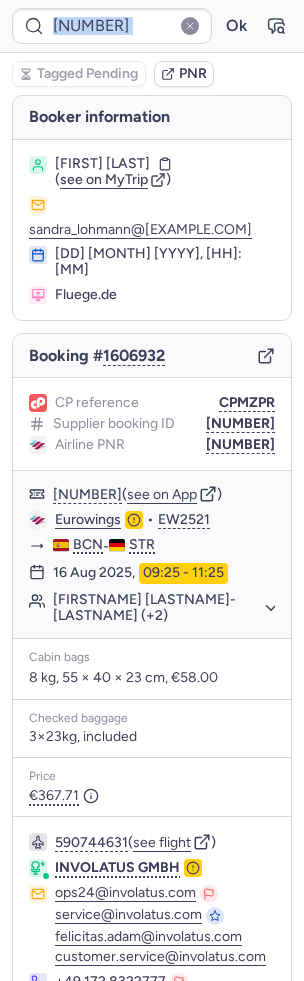 click on "7362175  Ok" at bounding box center (152, 26) 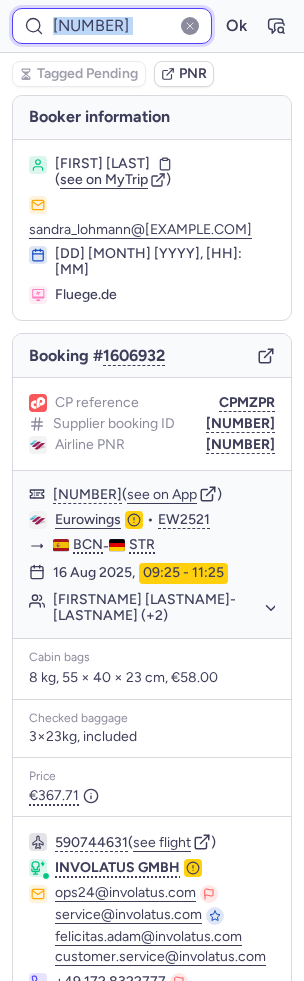click on "7362175" at bounding box center (112, 26) 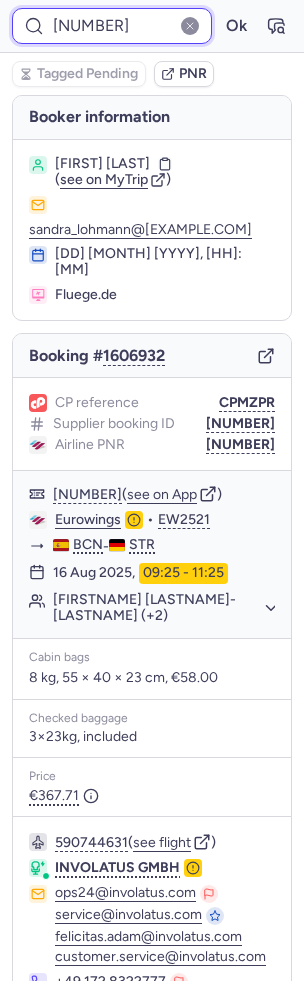 click on "7362175" at bounding box center (112, 26) 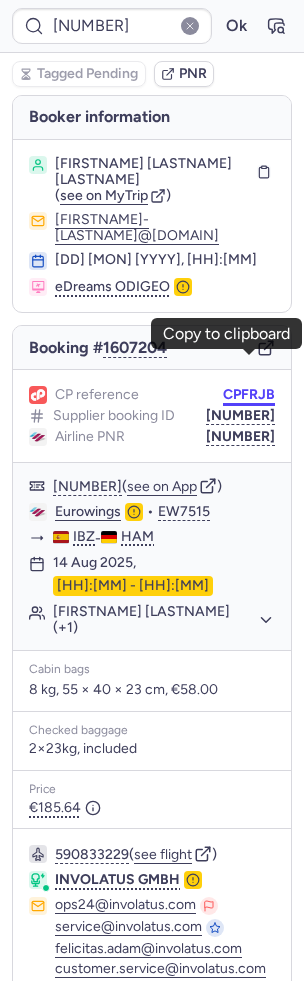 click on "CPFRJB" at bounding box center (249, 395) 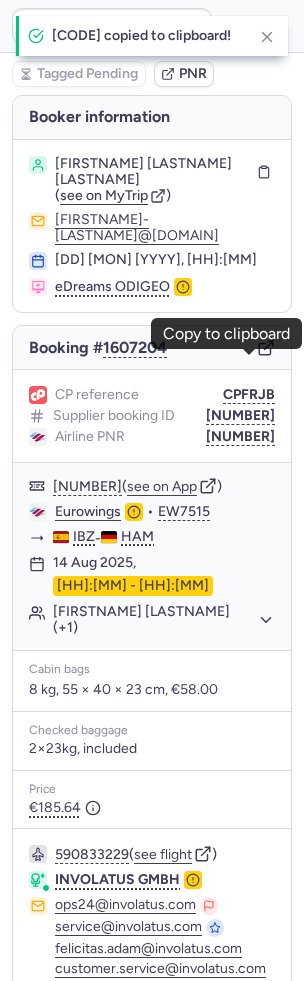 type 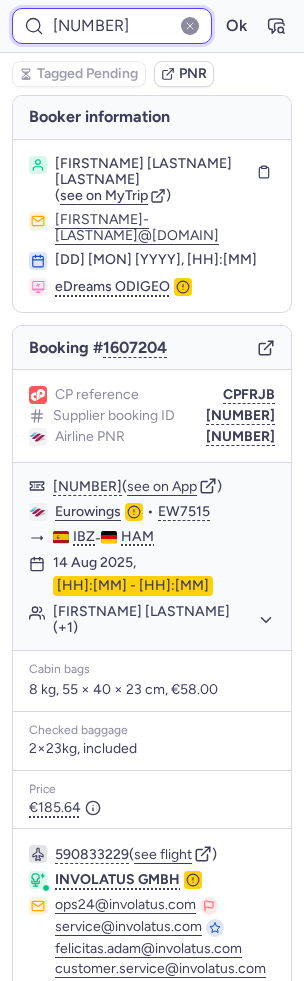 click on "7362562" at bounding box center [112, 26] 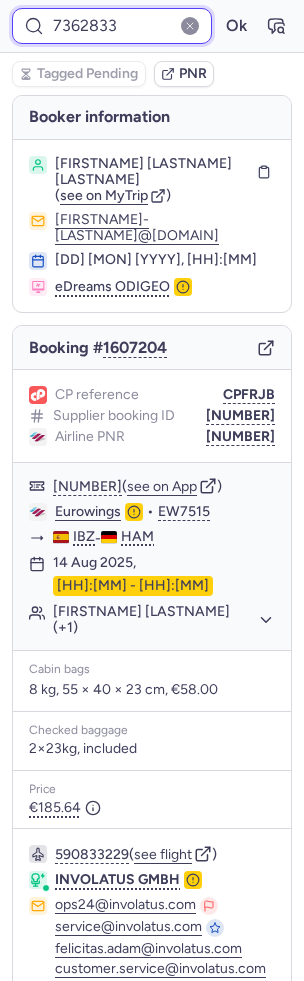 click on "Ok" at bounding box center [236, 26] 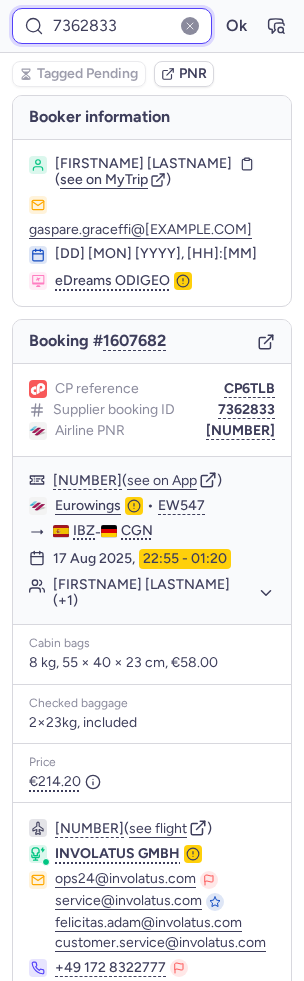 click on "7362833" at bounding box center (112, 26) 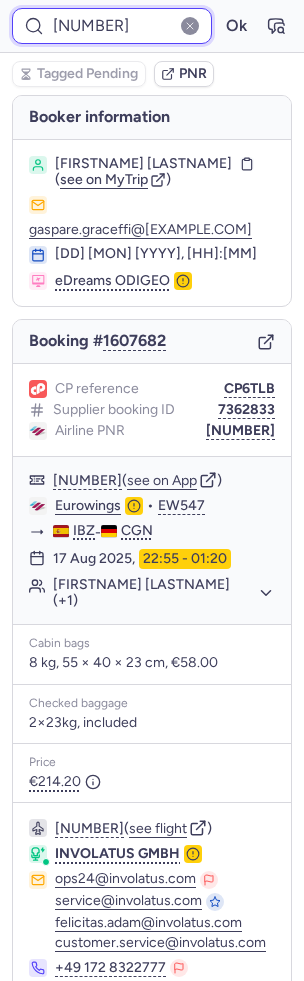 click on "Ok" at bounding box center [236, 26] 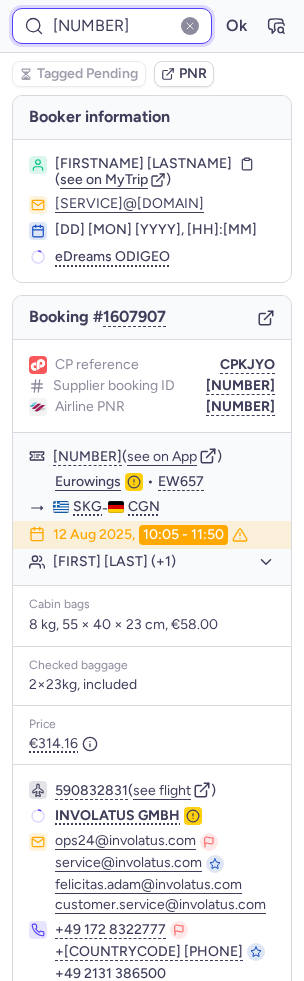 click on "7362925" at bounding box center [112, 26] 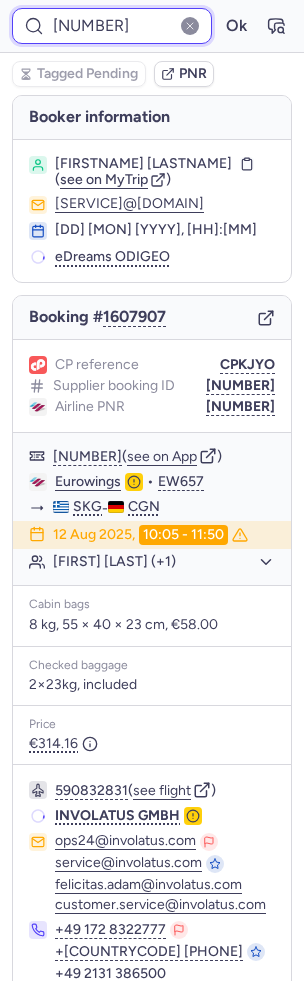 click on "7362925" at bounding box center [112, 26] 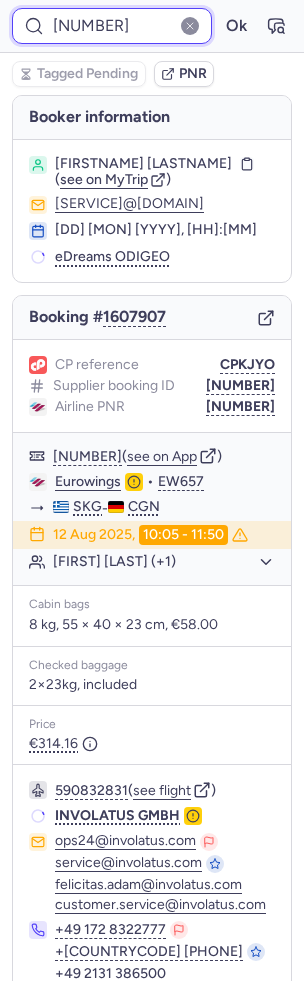 click on "7362925" at bounding box center (112, 26) 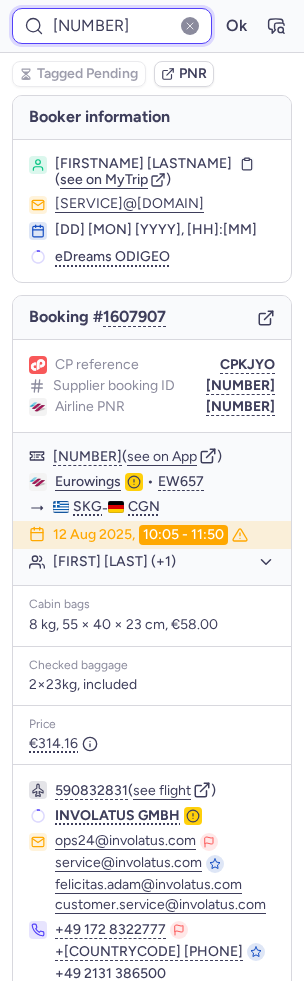 paste on "3346" 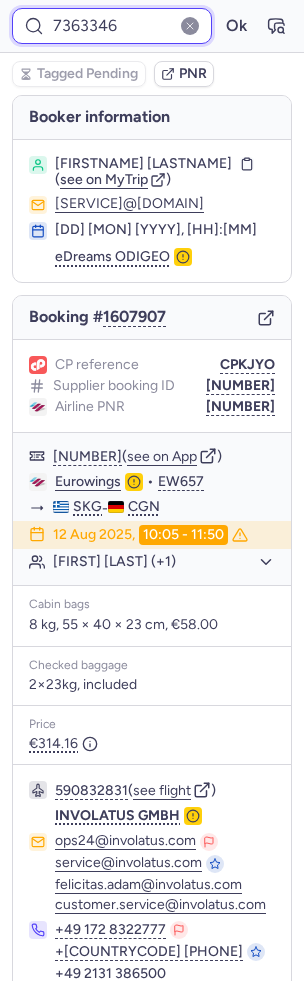click on "Ok" at bounding box center (236, 26) 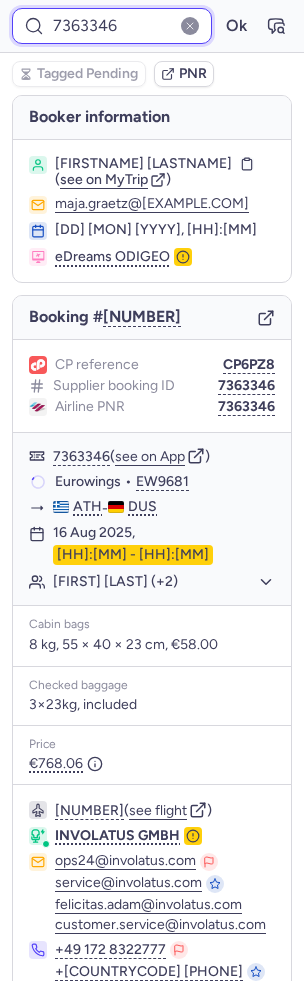 click on "7363346" at bounding box center [112, 26] 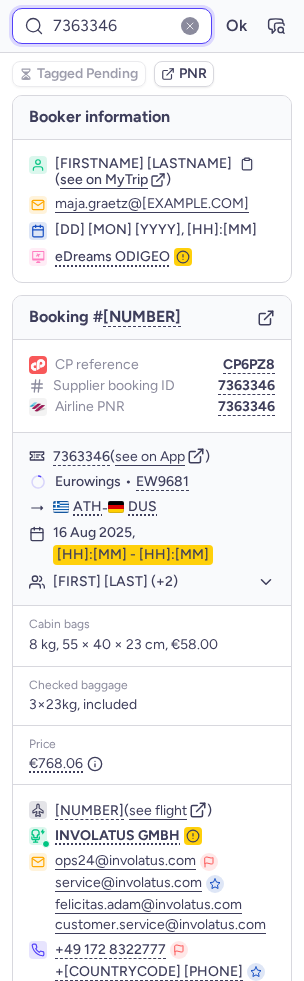 click on "7363346" at bounding box center (112, 26) 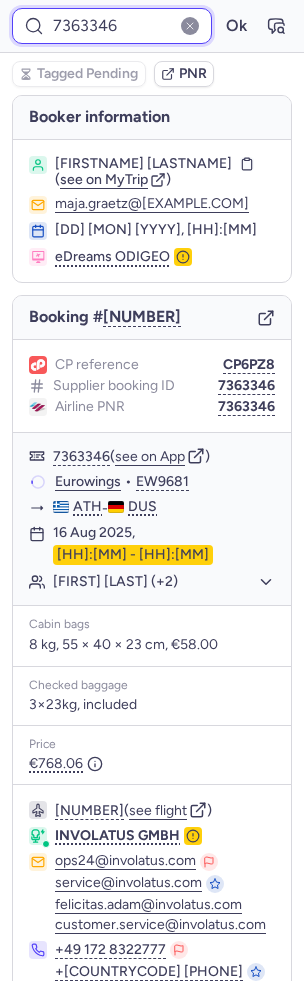 paste on "540" 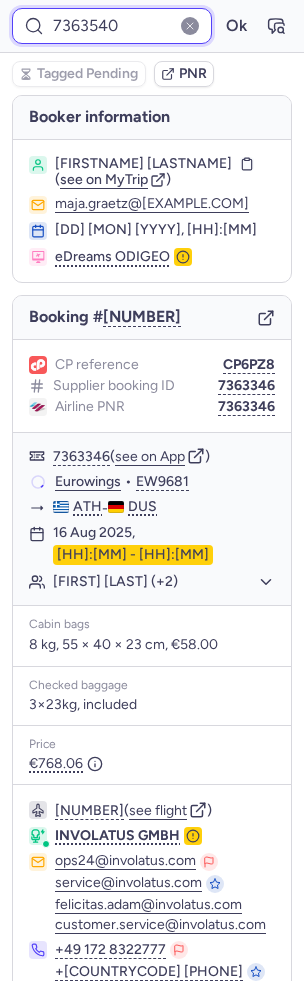type on "7363540" 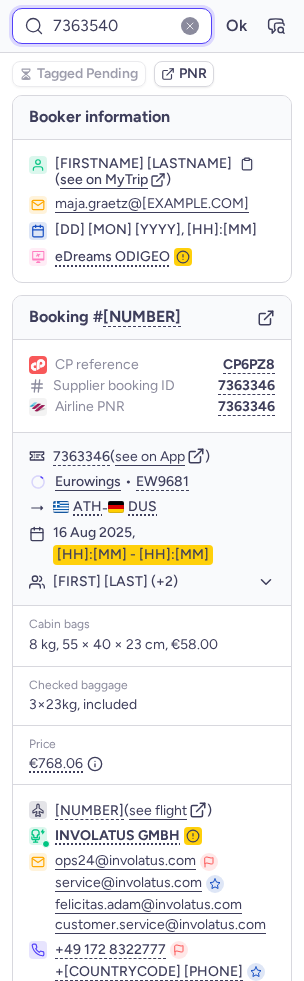 click on "Ok" at bounding box center [236, 26] 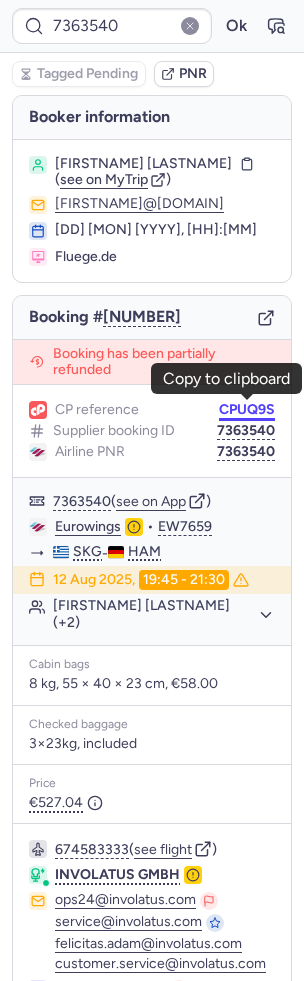 click on "CPUQ9S" at bounding box center (247, 410) 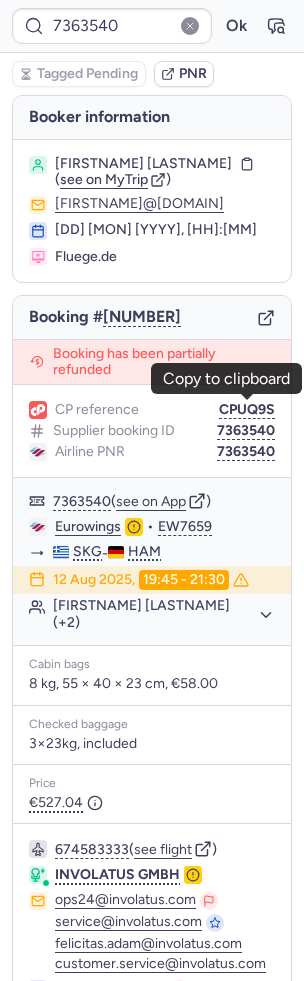 type 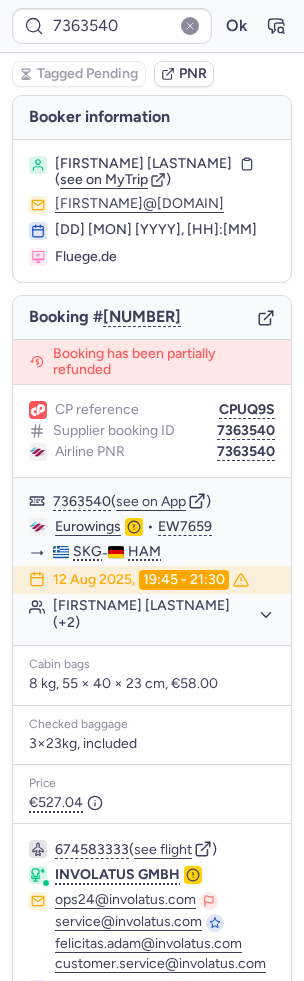 click on "7363540  Ok" at bounding box center [152, 26] 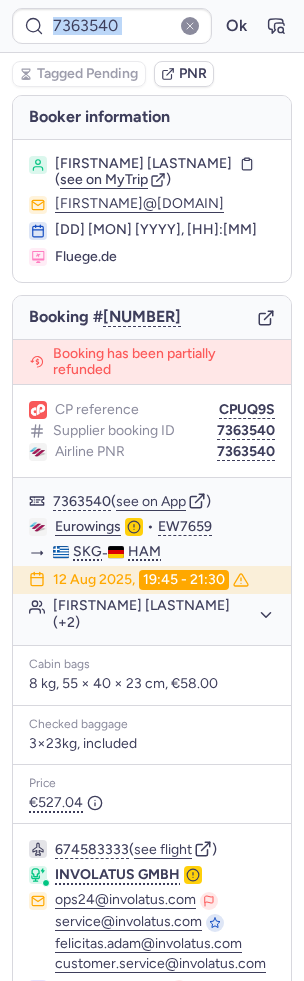 click on "7363540  Ok" at bounding box center (152, 26) 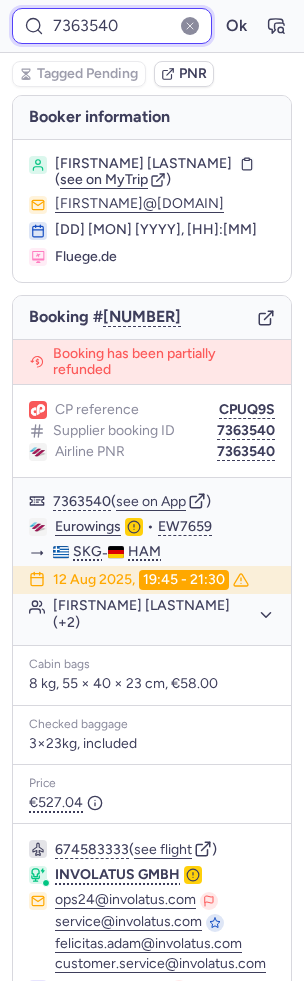 click on "7363540" at bounding box center [112, 26] 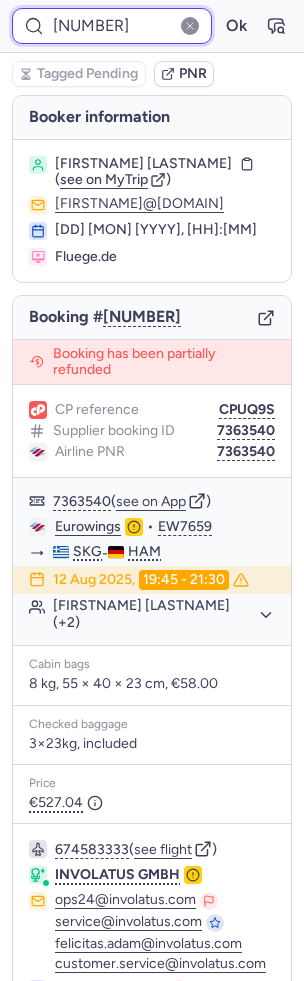 type on "7364588" 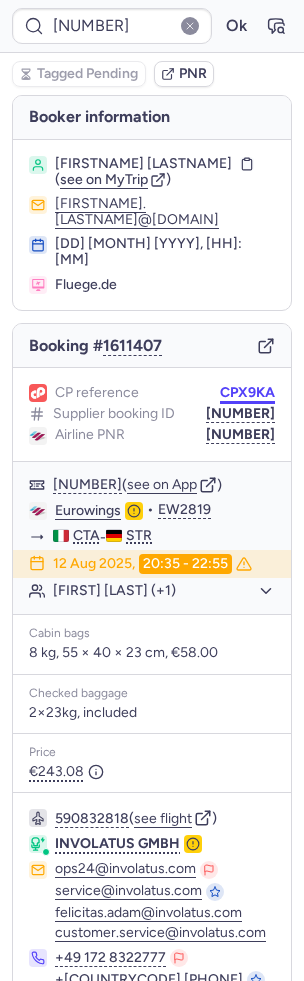 click on "CPX9KA" at bounding box center (247, 393) 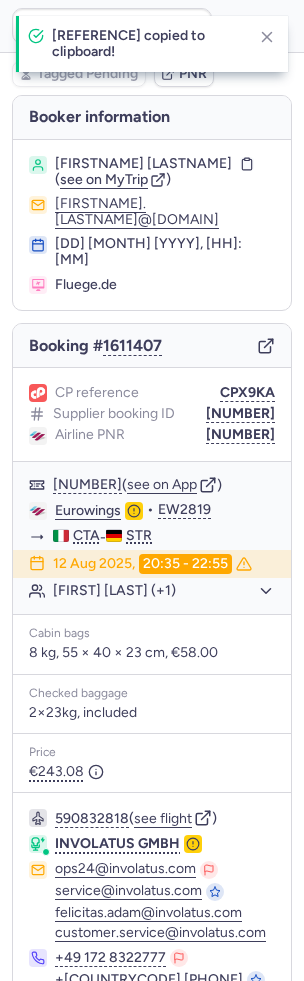 type 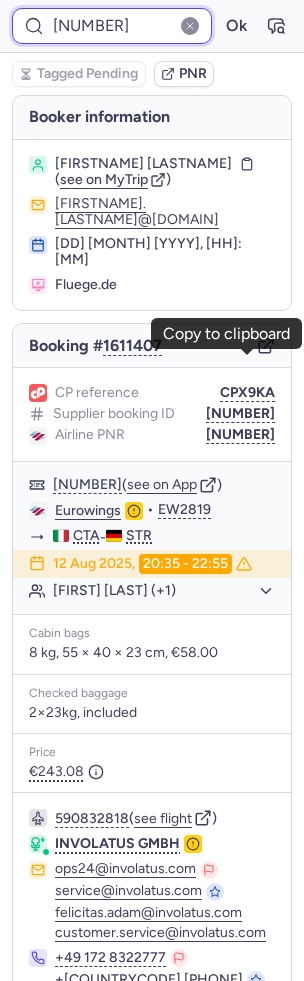click on "7364588" at bounding box center [112, 26] 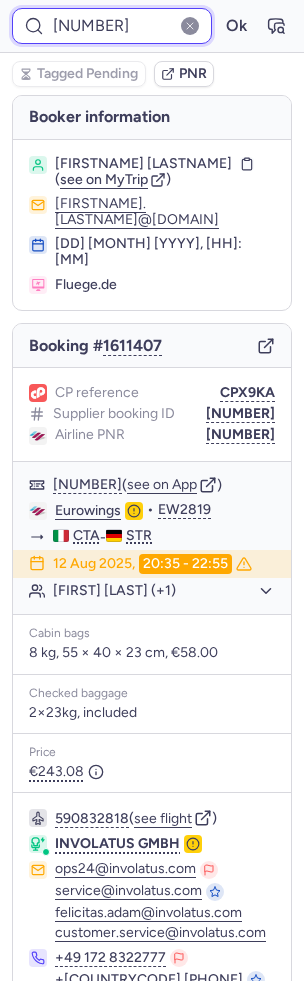 click on "7364588" at bounding box center (112, 26) 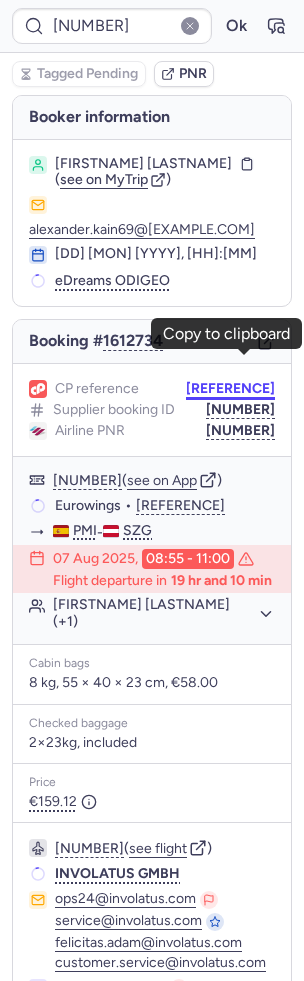 click on "CPV4CW" at bounding box center (230, 389) 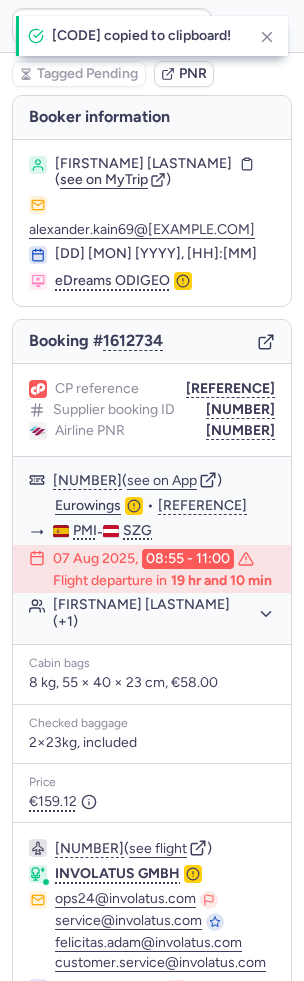 type 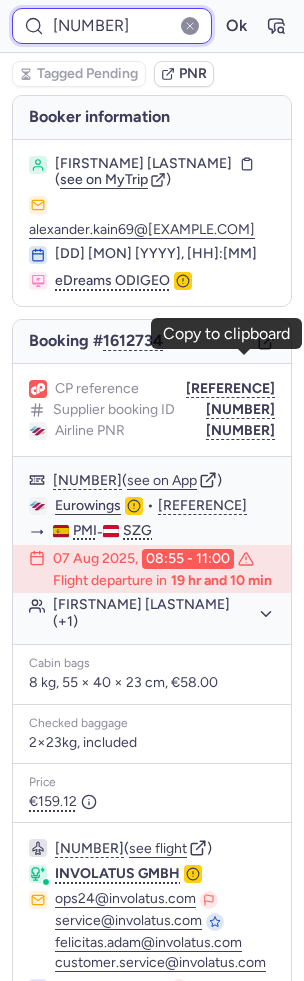 click on "7365216" at bounding box center [112, 26] 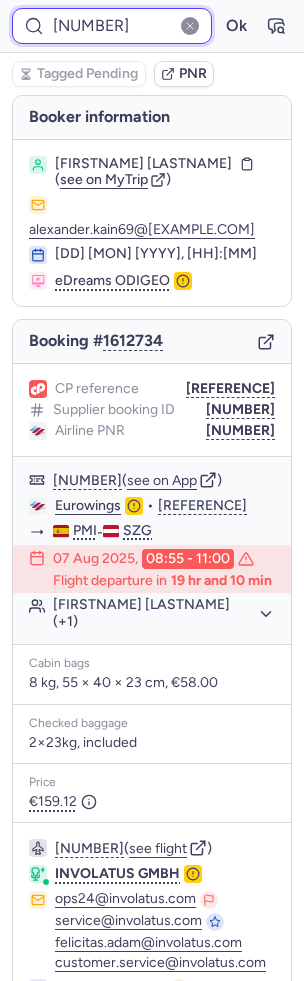click on "7365216" at bounding box center (112, 26) 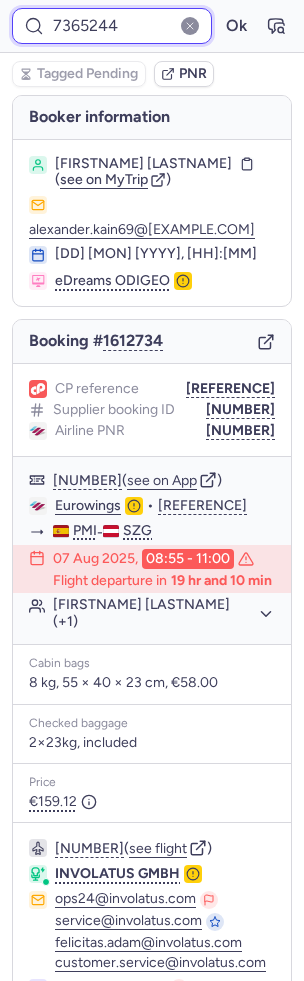 click on "Ok" at bounding box center (236, 26) 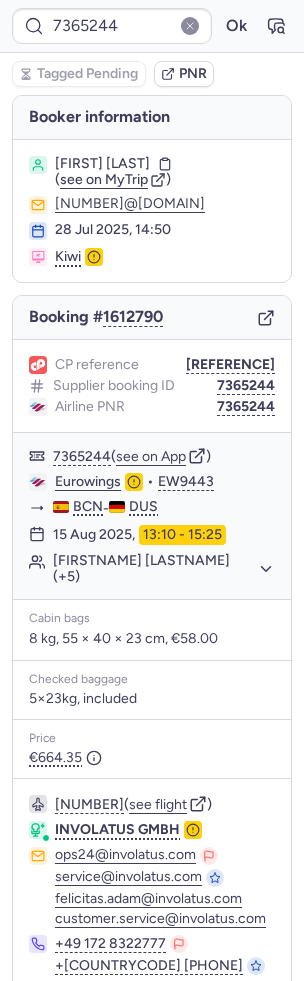 click on "7365244  Ok" at bounding box center (152, 26) 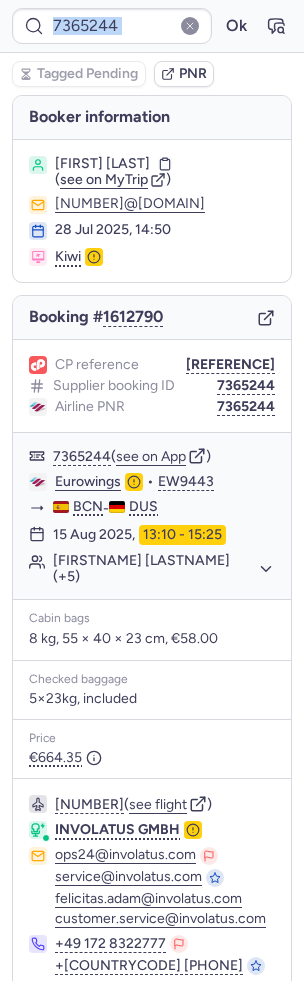 click on "7365244  Ok" at bounding box center (152, 26) 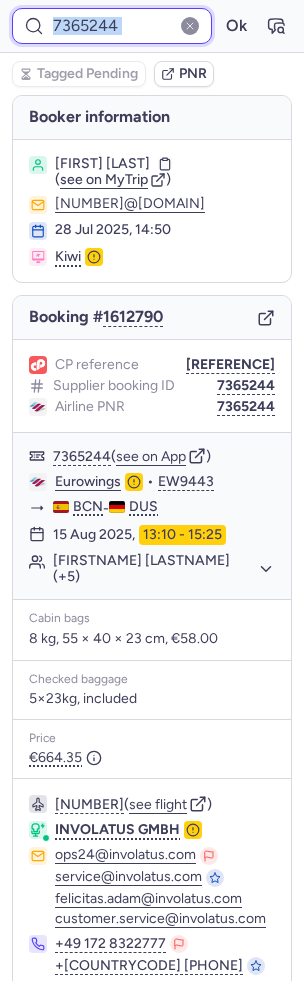 click on "7365244" at bounding box center (112, 26) 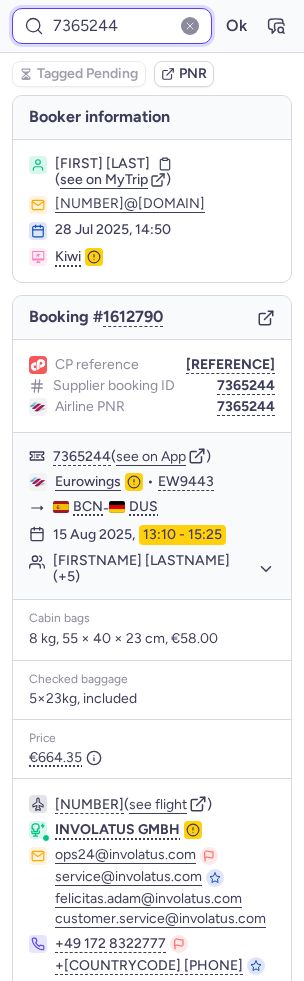 click on "7365244" at bounding box center (112, 26) 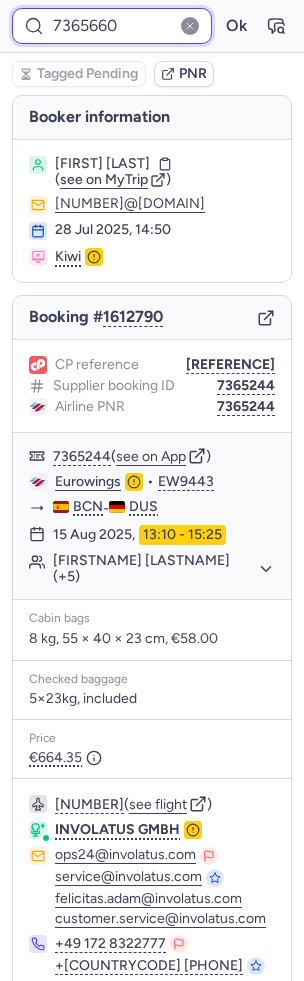 click on "Ok" at bounding box center [236, 26] 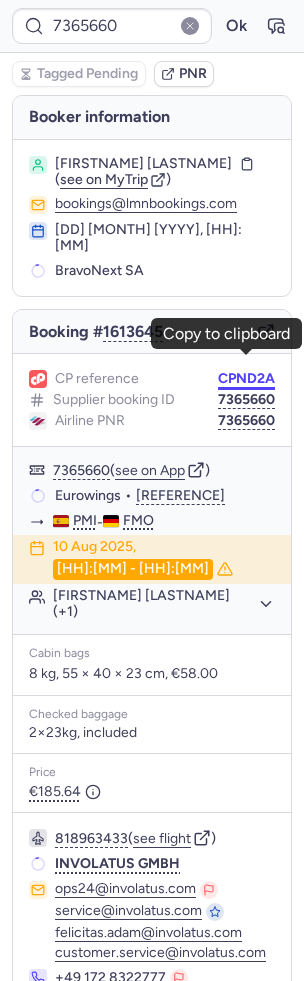 click on "CPND2A" at bounding box center [246, 379] 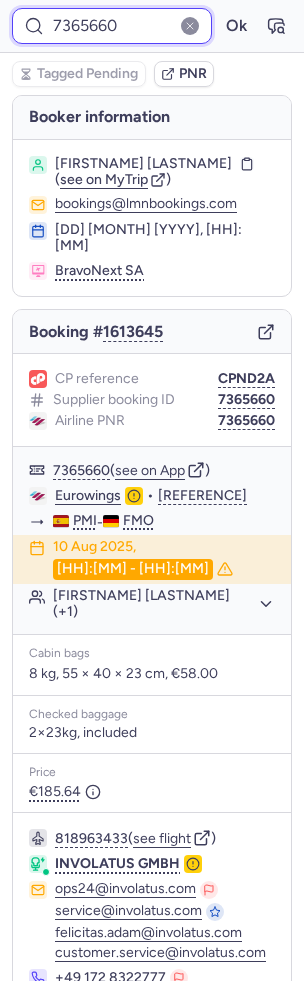 click on "7365660" at bounding box center [112, 26] 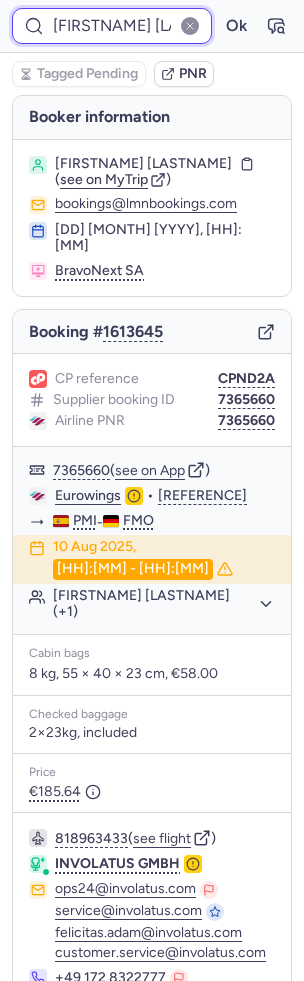 type on "7365773" 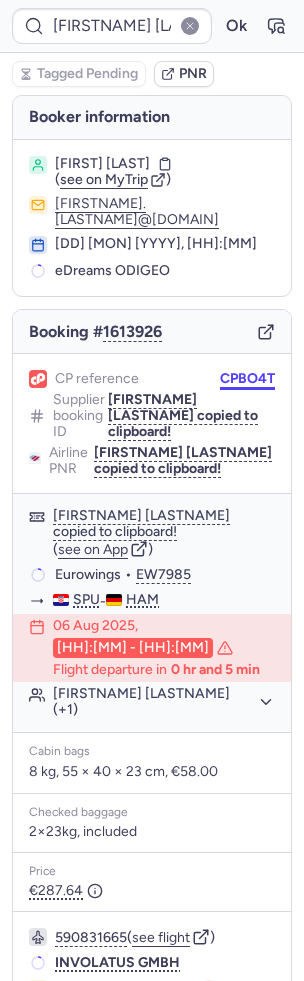 click on "CPBO4T" at bounding box center (247, 379) 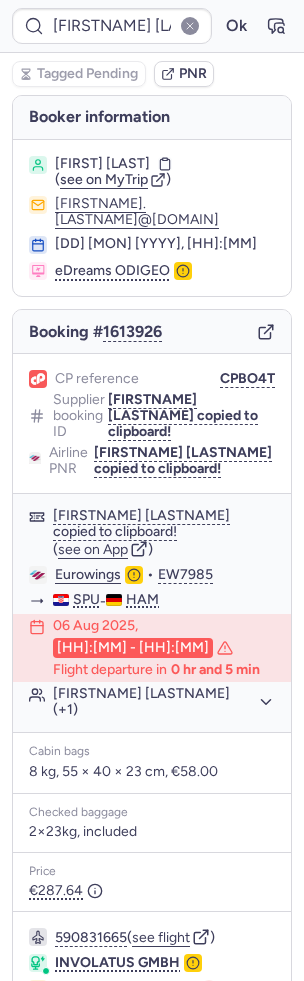 click on "CP reference CPBO4T Supplier booking ID 7365773 Airline PNR 7365773" at bounding box center (152, 423) 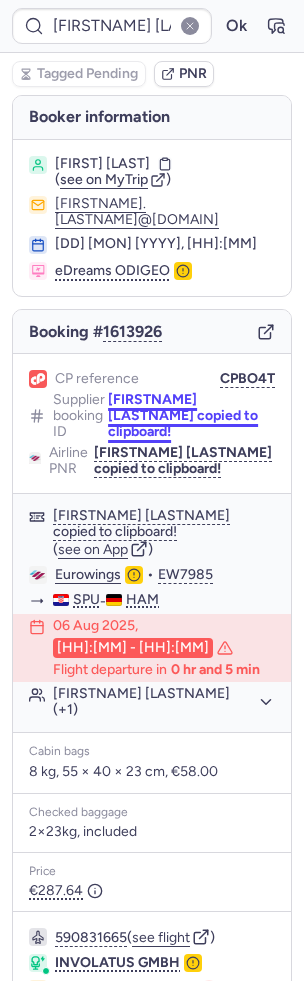 click on "7365773" at bounding box center (191, 416) 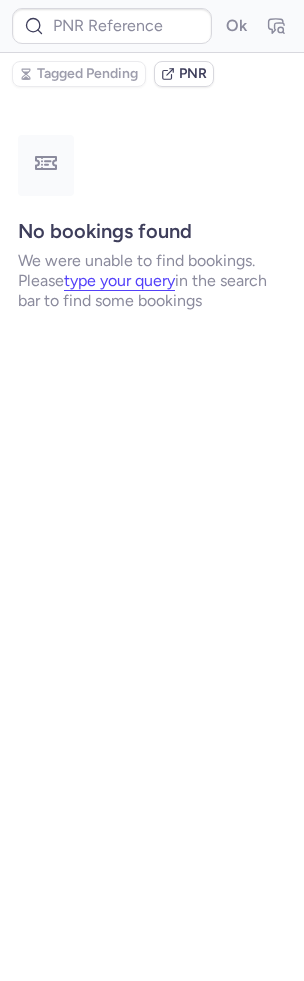click on "Ok" at bounding box center (152, 26) 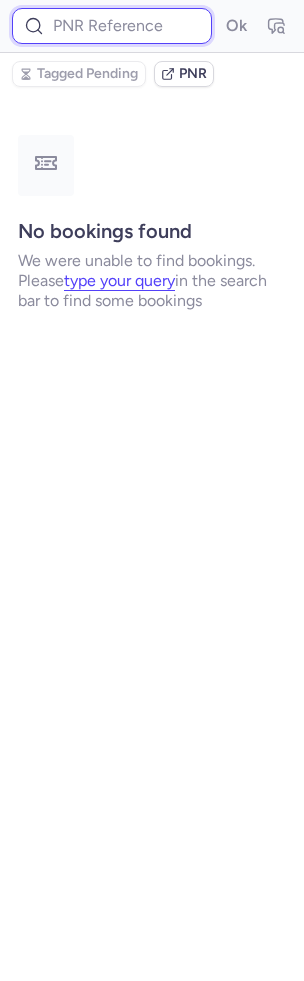 click at bounding box center [112, 26] 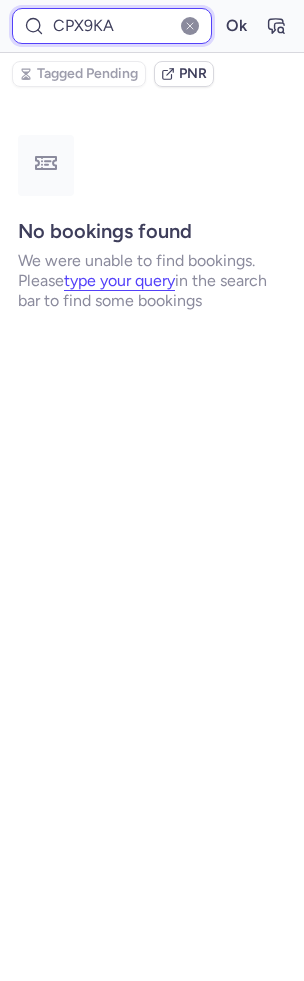 type on "CPX9KA" 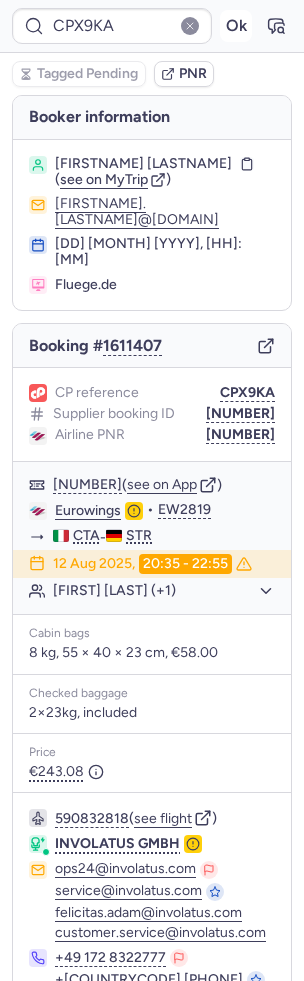 click on "Ok" at bounding box center [236, 26] 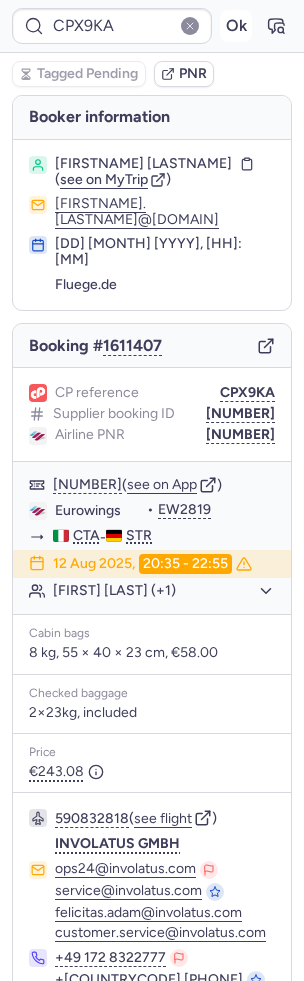 type 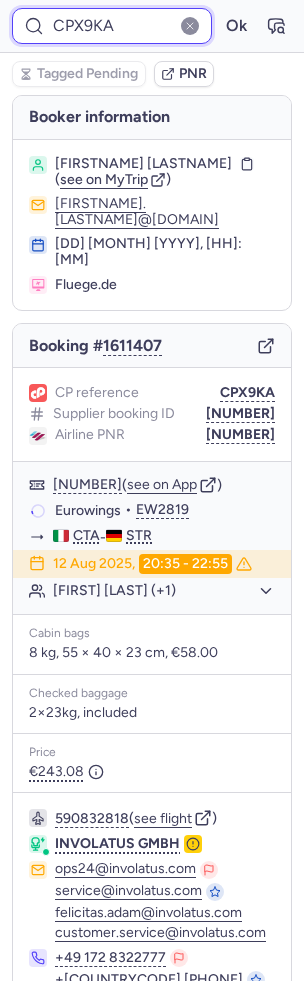click on "CPX9KA" at bounding box center [112, 26] 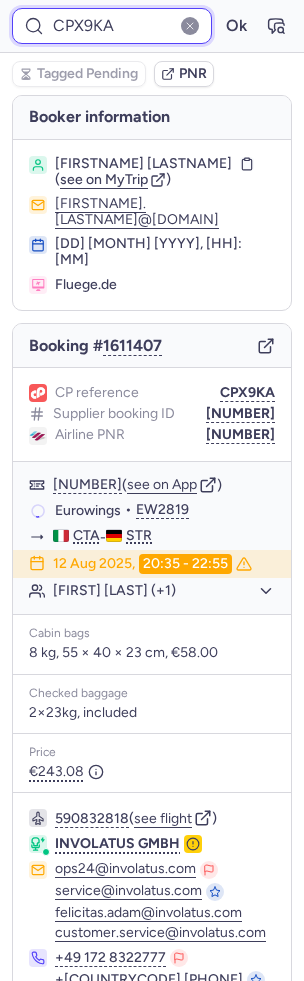 click on "CPX9KA" at bounding box center (112, 26) 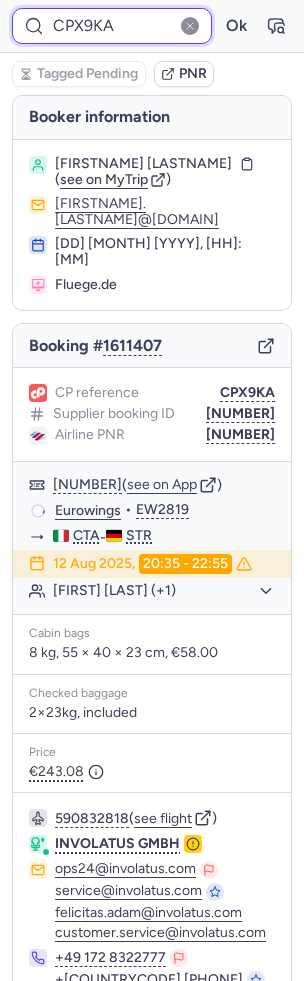 paste on "7365773" 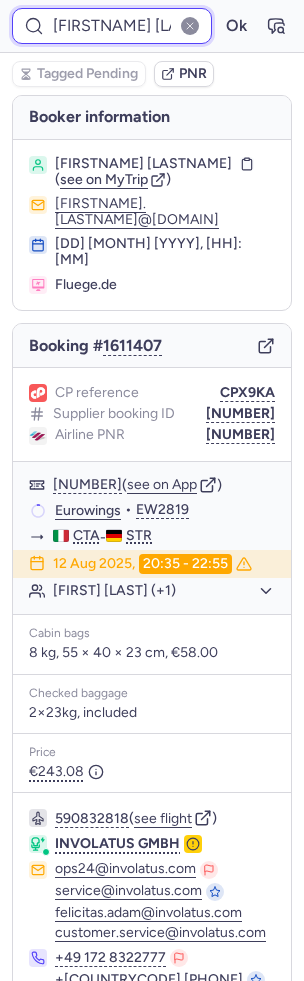 click on "Ok" at bounding box center [236, 26] 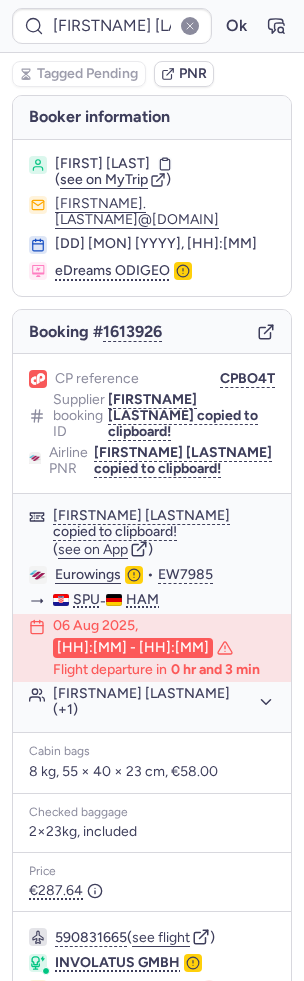 click on "7365773  Ok" at bounding box center (152, 26) 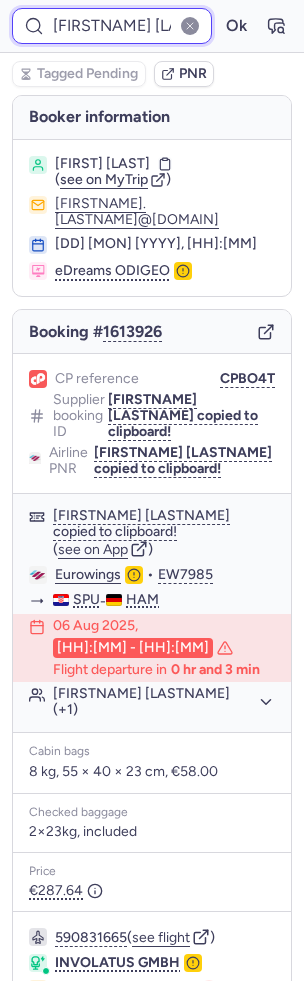 click on "7365773" at bounding box center [112, 26] 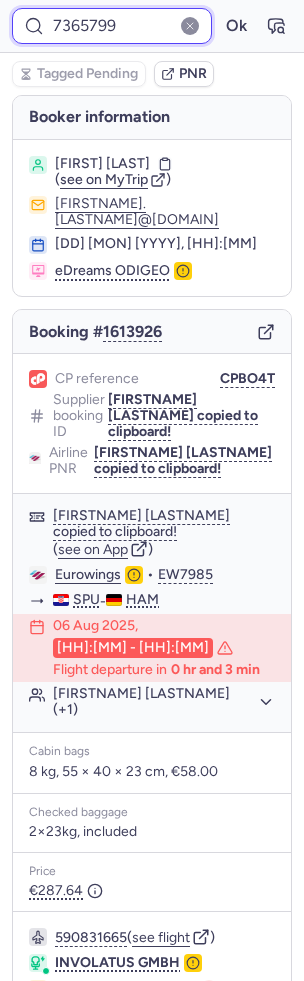 type on "7365799" 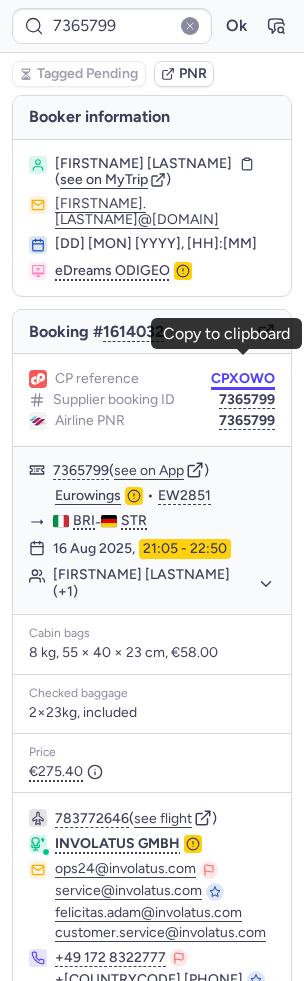 click on "CPXOWO" at bounding box center (243, 379) 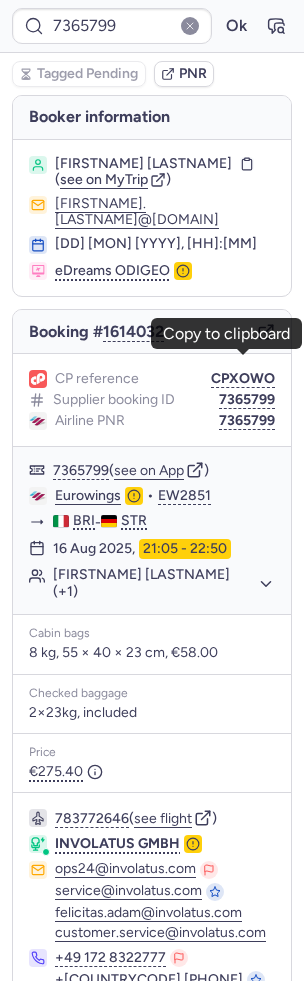 type 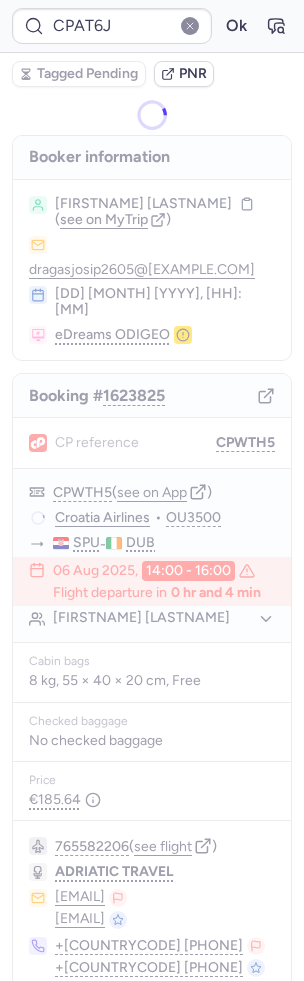 type on "CPONG3" 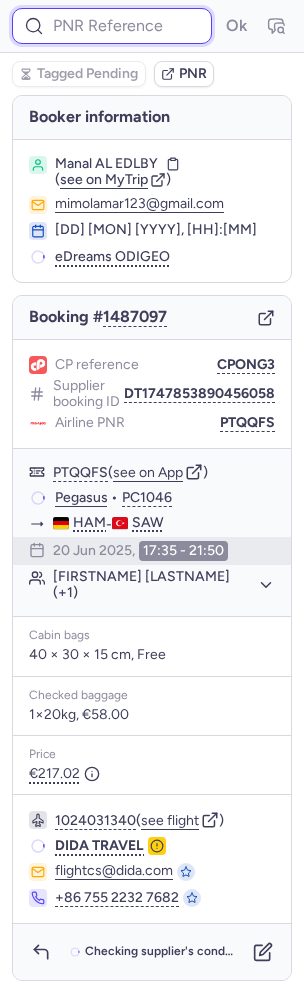 click at bounding box center (112, 26) 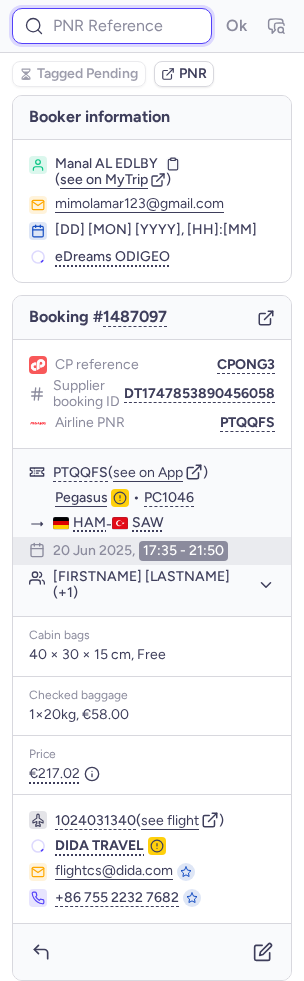 paste on "7365799" 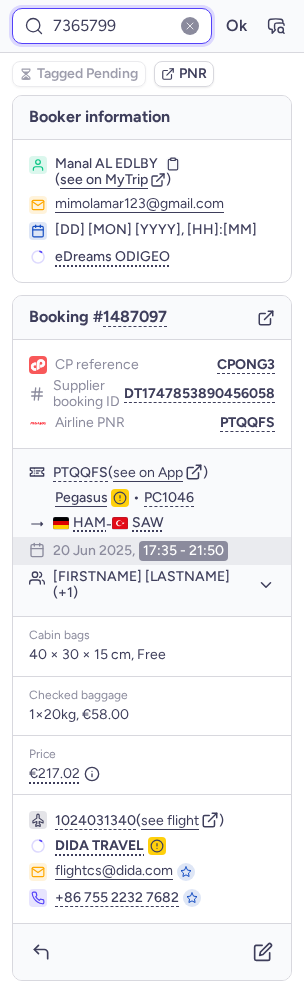 click on "Ok" at bounding box center [236, 26] 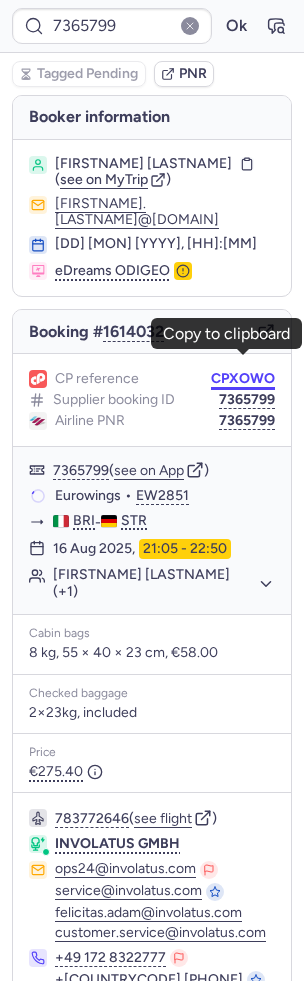 click on "CPXOWO" at bounding box center [243, 379] 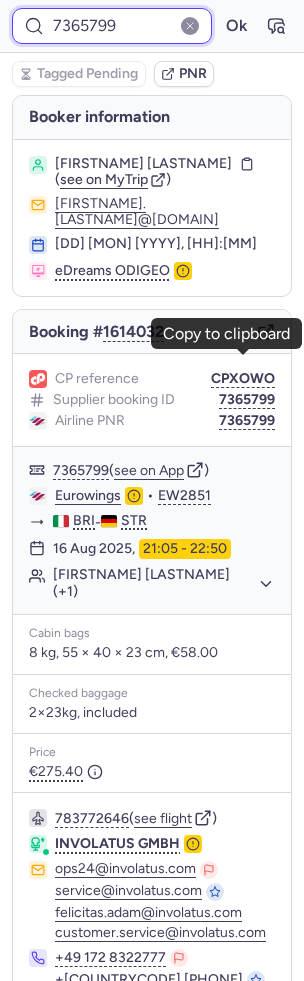 click on "7365799" at bounding box center [112, 26] 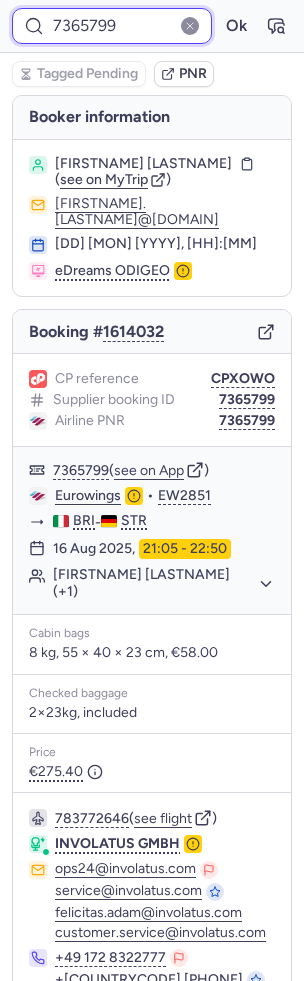click on "7365799" at bounding box center (112, 26) 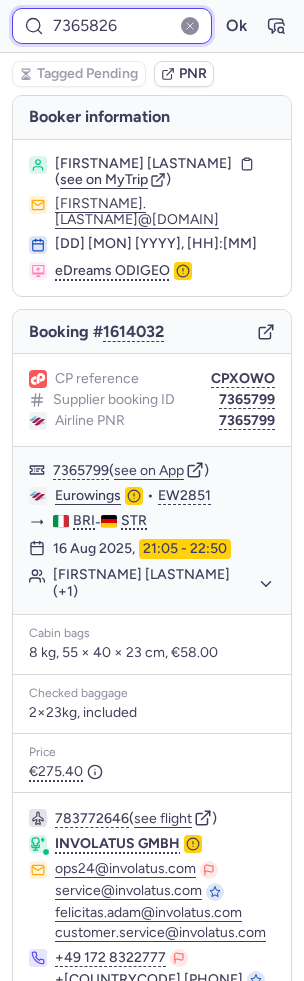 type on "7365826" 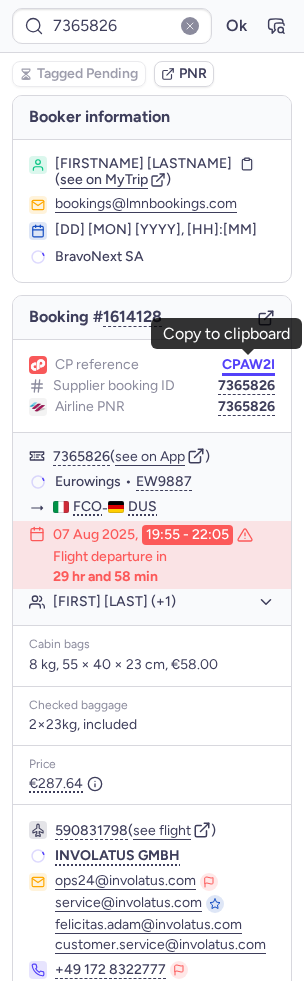 click on "CPAW2I" at bounding box center (248, 365) 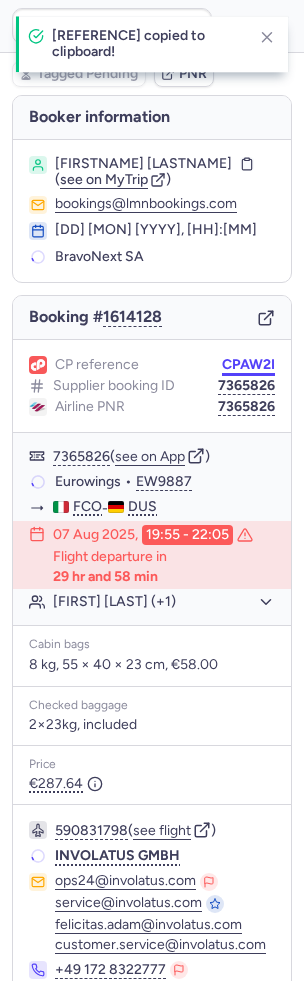 type 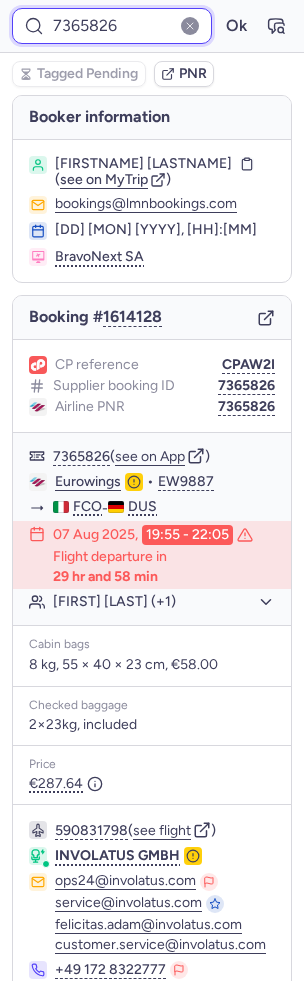 click on "7365826" at bounding box center (112, 26) 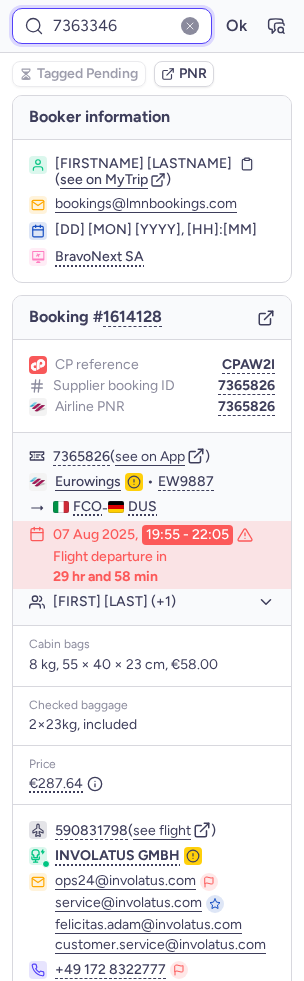 click on "Ok" at bounding box center [236, 26] 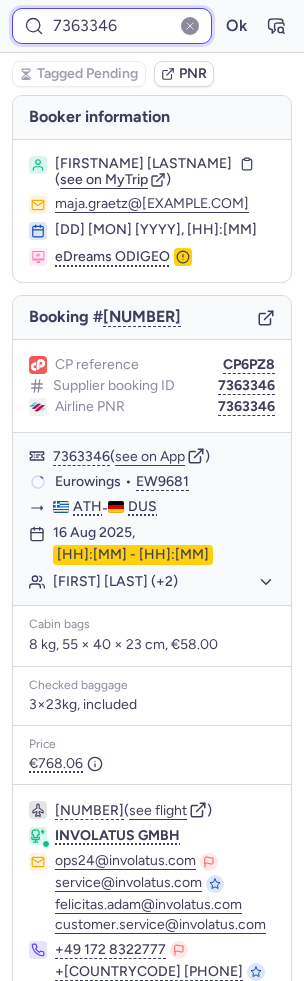 click on "7363346" at bounding box center [112, 26] 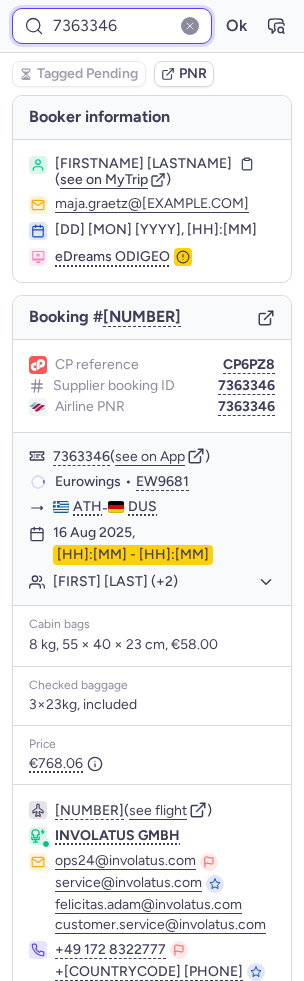 click on "7363346" at bounding box center [112, 26] 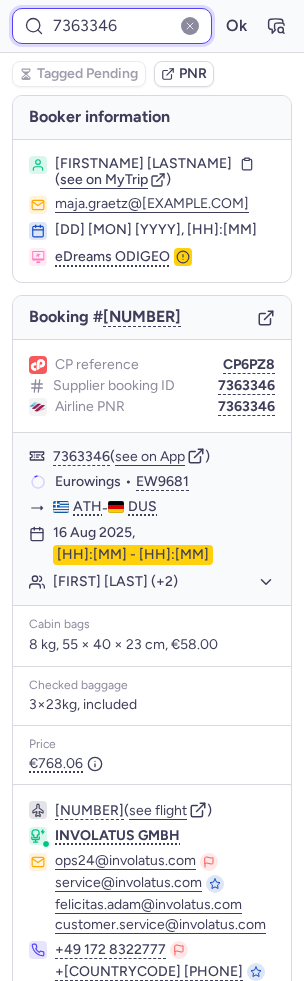 paste on "540" 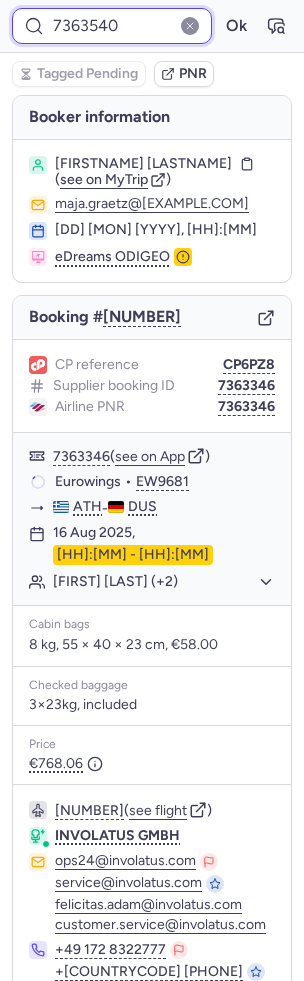 click on "Ok" at bounding box center (236, 26) 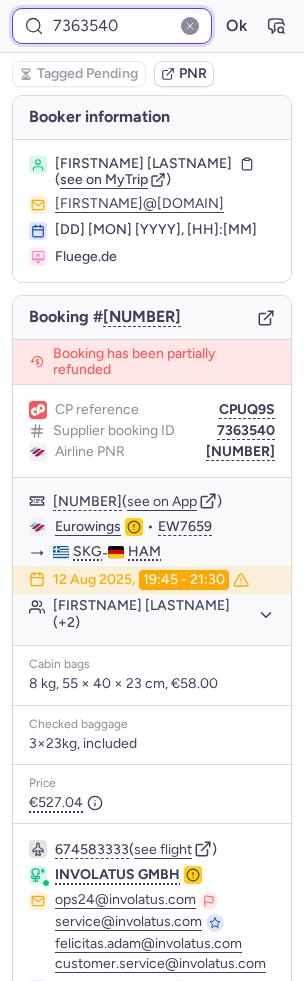click on "7363540" at bounding box center [112, 26] 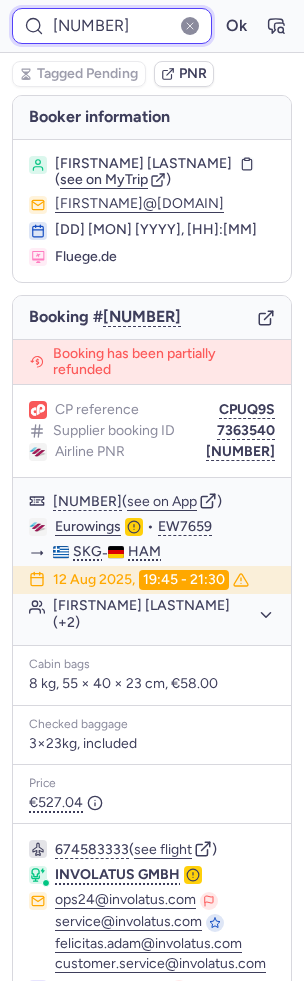 click on "Ok" at bounding box center [236, 26] 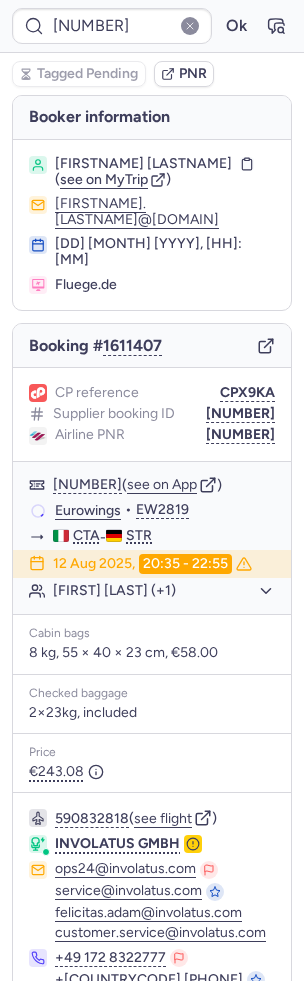 click on "7364588  Ok" at bounding box center (152, 26) 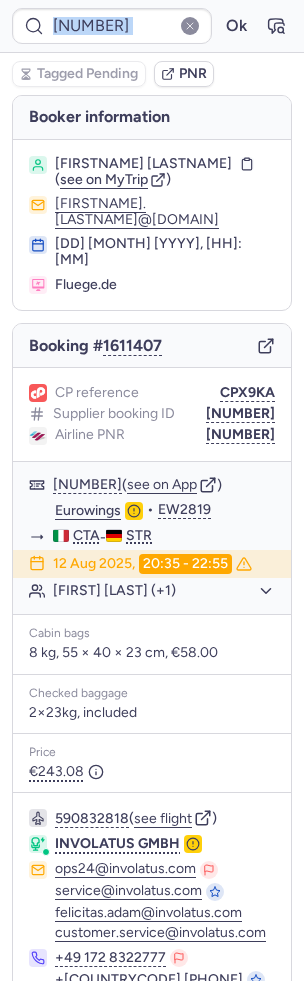 click on "7364588  Ok" at bounding box center [152, 26] 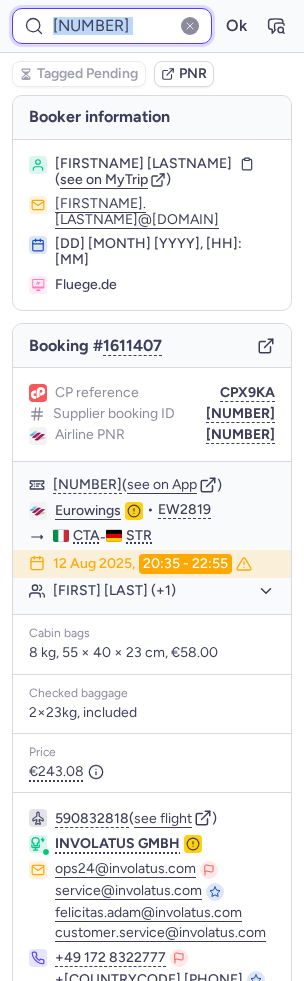 click on "7364588" at bounding box center (112, 26) 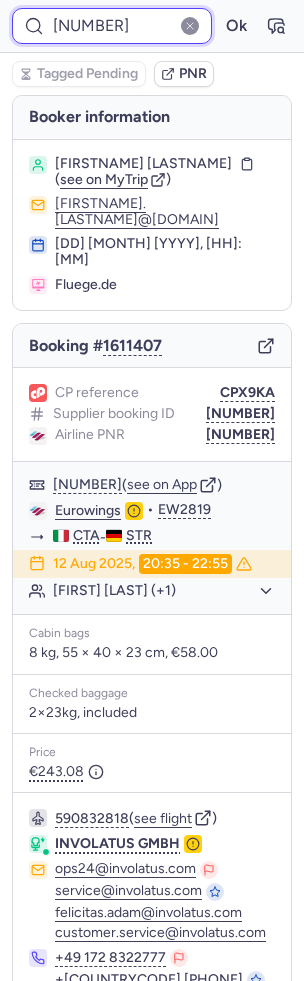 paste on "5216" 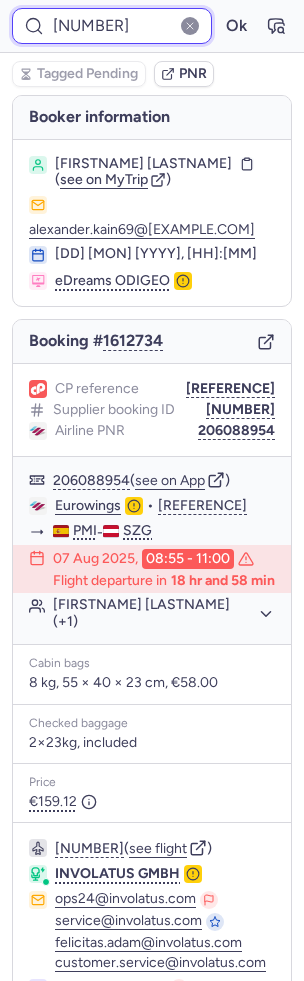 click on "7365216" at bounding box center (112, 26) 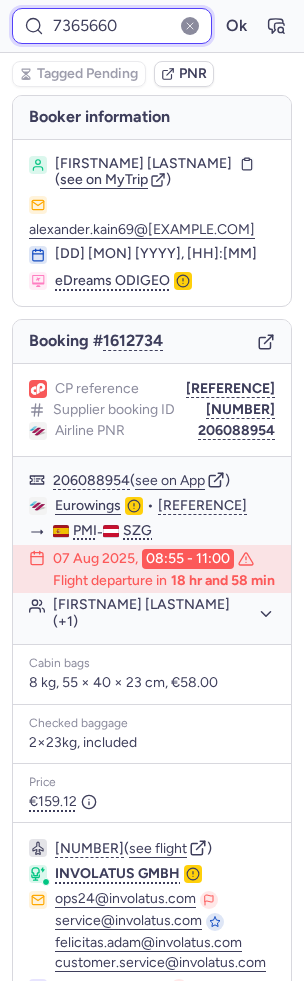 click on "Ok" at bounding box center [236, 26] 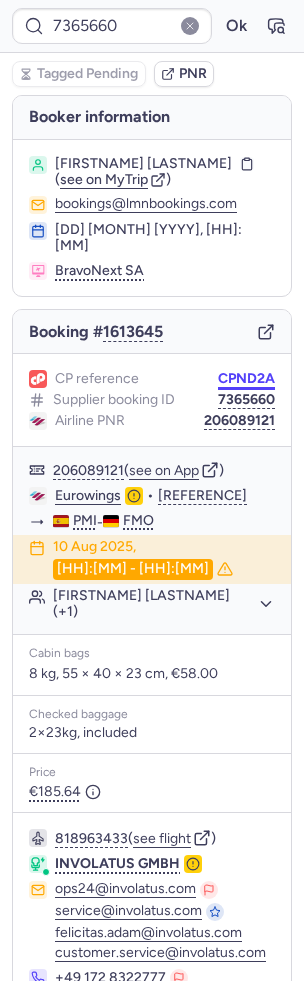 click on "CPND2A" at bounding box center [246, 379] 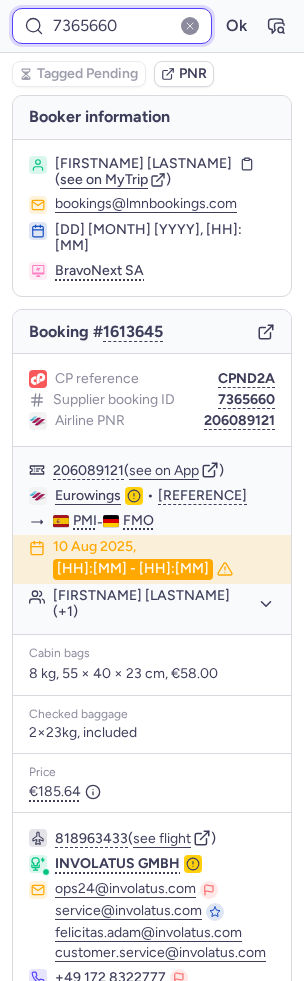 click on "7365660" at bounding box center [112, 26] 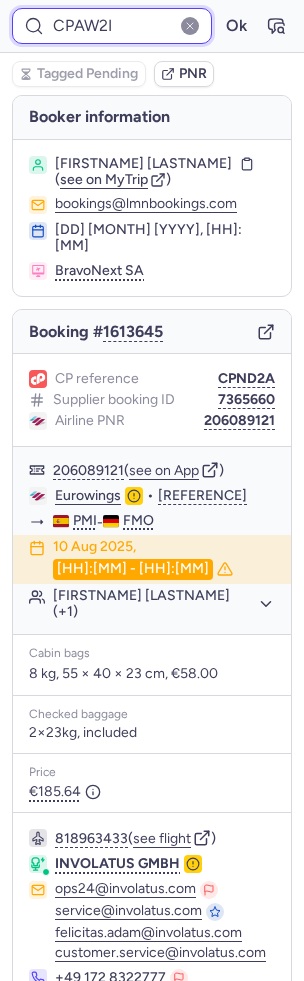type on "CPAW2I" 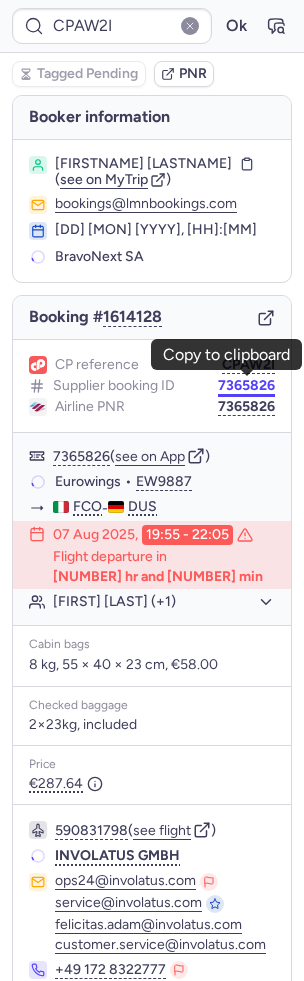click on "7365826" at bounding box center [246, 386] 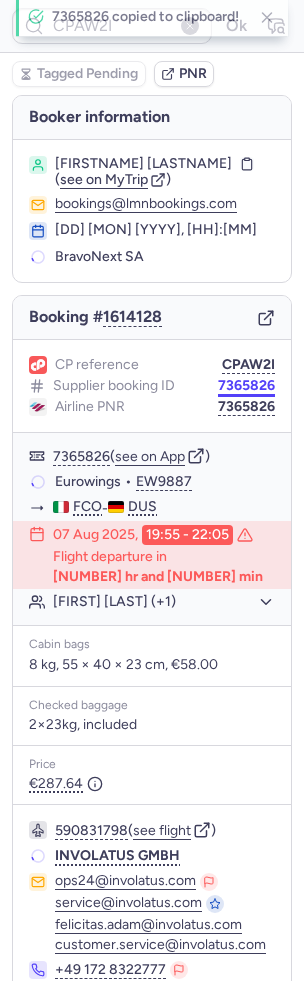 type 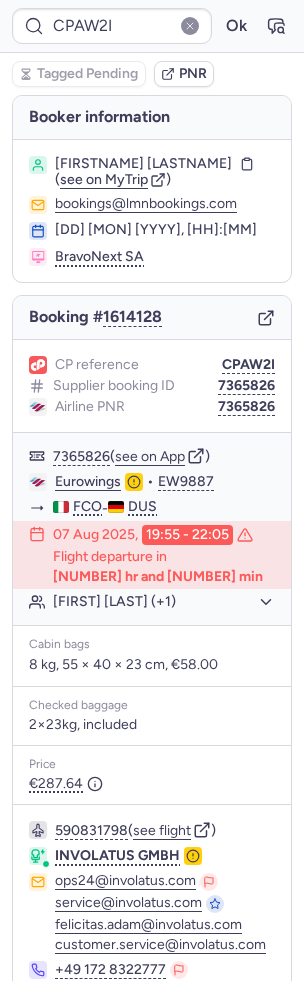 click on "CPAW2I  Ok" at bounding box center [152, 26] 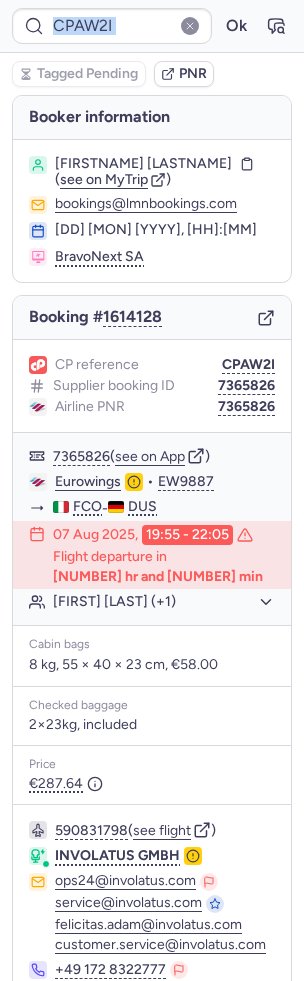 click on "CPAW2I  Ok" at bounding box center [152, 26] 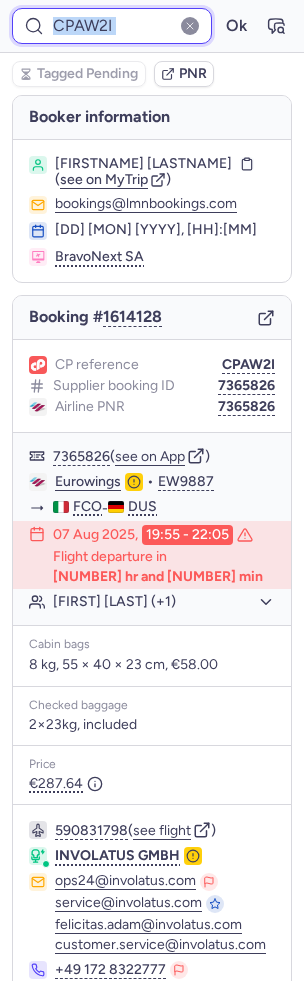 click on "CPAW2I" at bounding box center (112, 26) 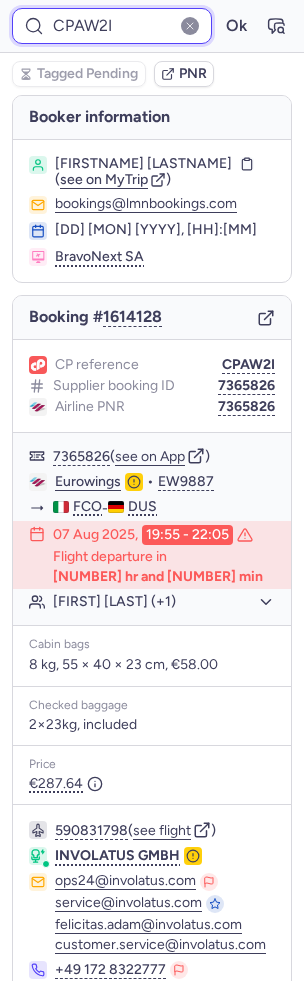 click on "CPAW2I" at bounding box center (112, 26) 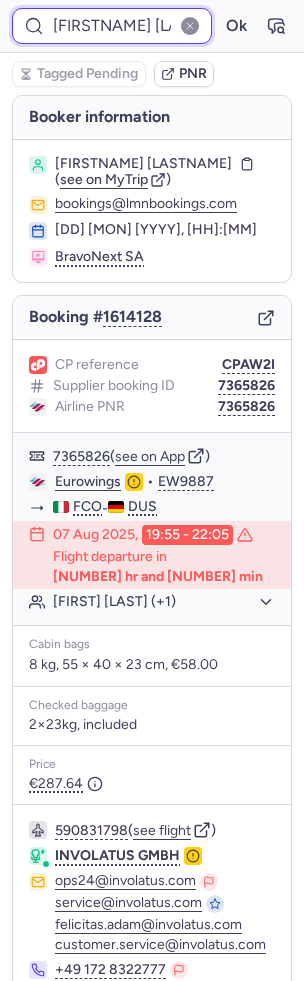 click on "Ok" at bounding box center (236, 26) 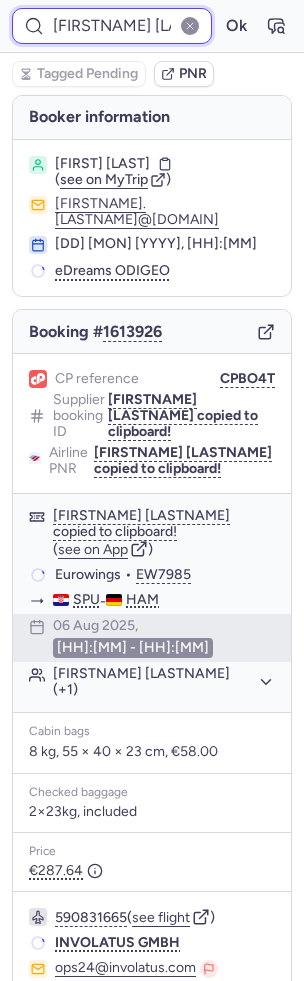 scroll, scrollTop: 82, scrollLeft: 0, axis: vertical 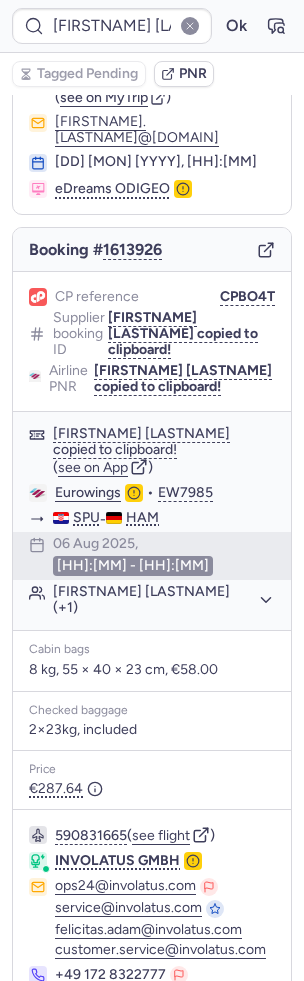 click on "7365773  Ok" at bounding box center [152, 26] 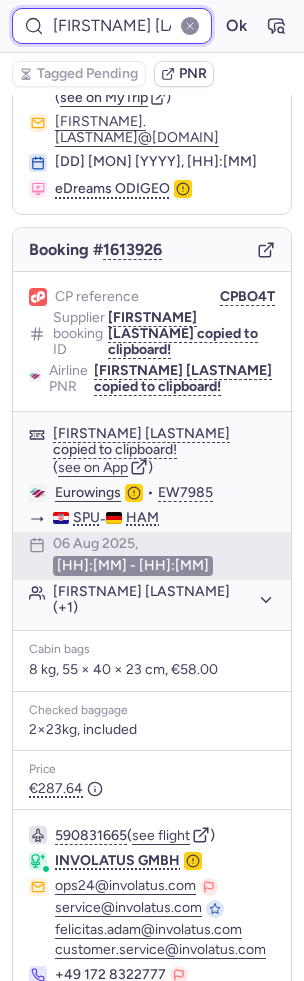 click on "7365773" at bounding box center (112, 26) 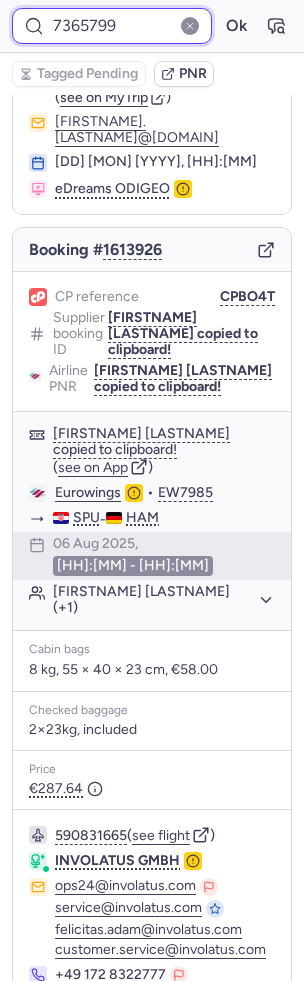 type on "7365799" 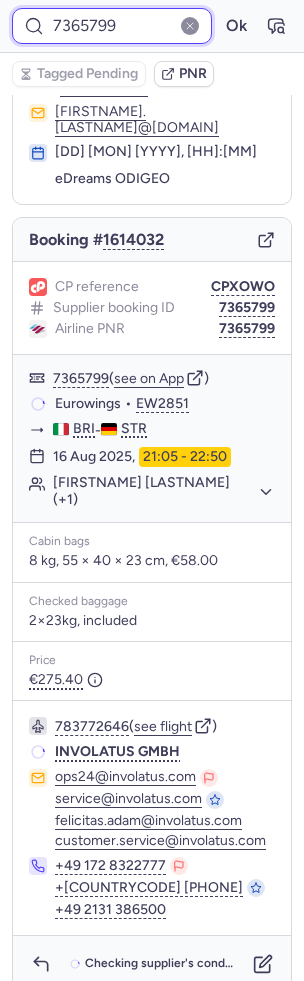 scroll, scrollTop: 82, scrollLeft: 0, axis: vertical 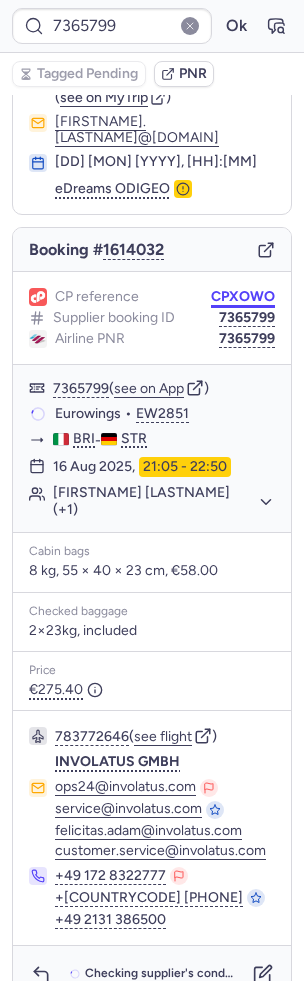 click on "CPXOWO" at bounding box center [243, 297] 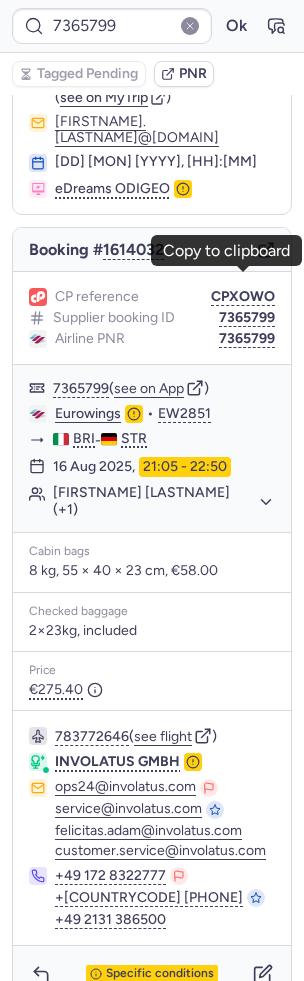 type 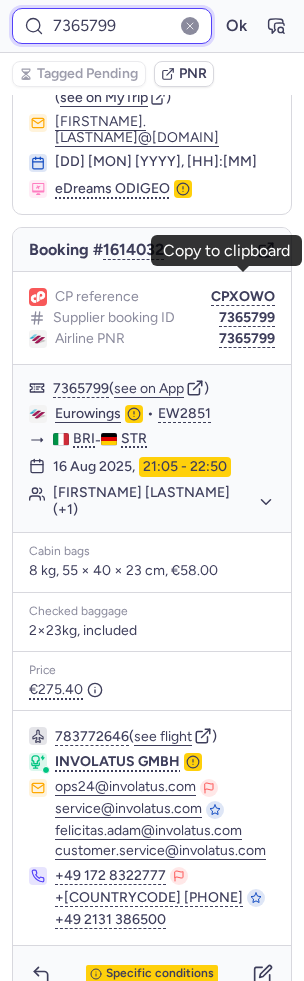click on "7365799" at bounding box center [112, 26] 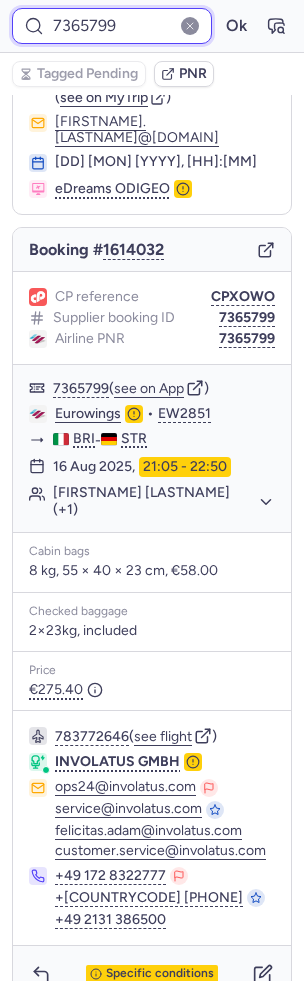 click on "7365799" at bounding box center (112, 26) 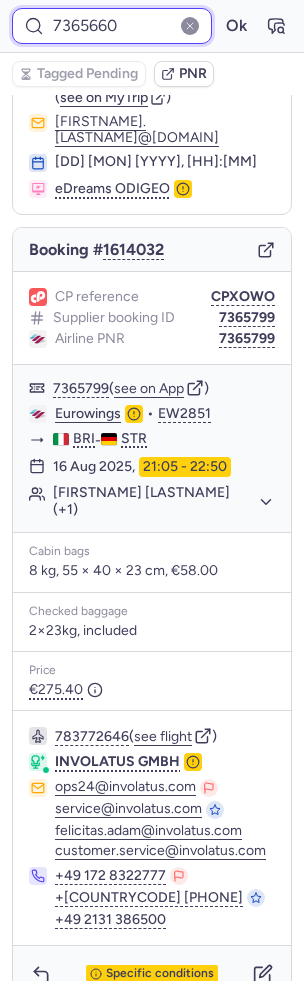 click on "Ok" at bounding box center [236, 26] 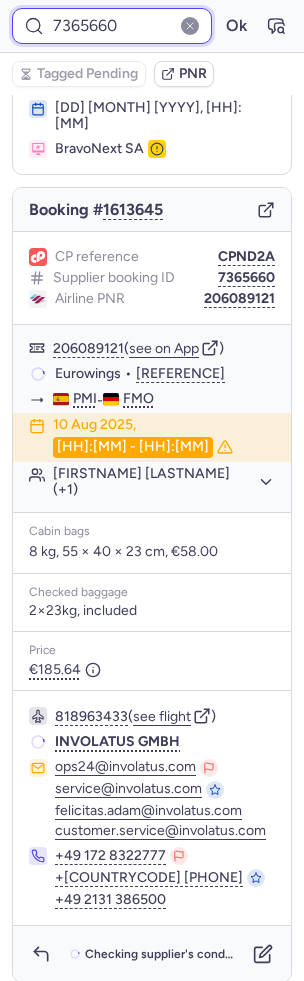 scroll, scrollTop: 82, scrollLeft: 0, axis: vertical 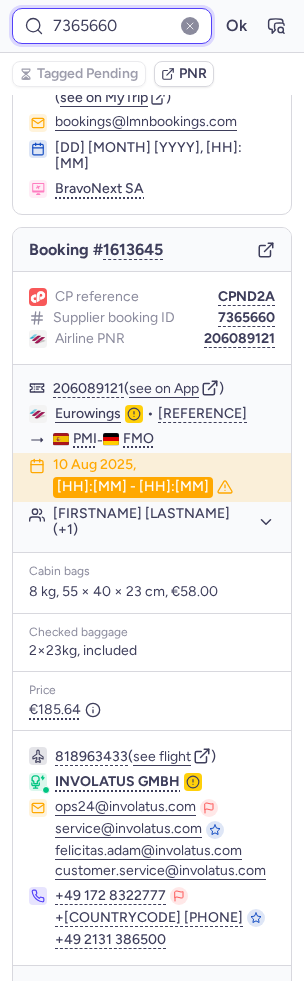click on "7365660" at bounding box center (112, 26) 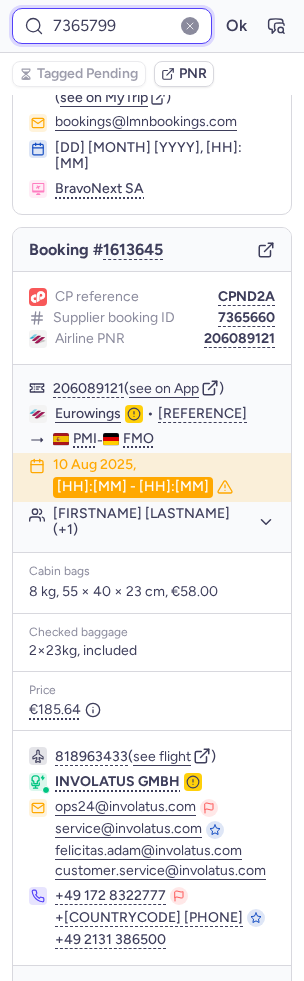 click on "Ok" at bounding box center [236, 26] 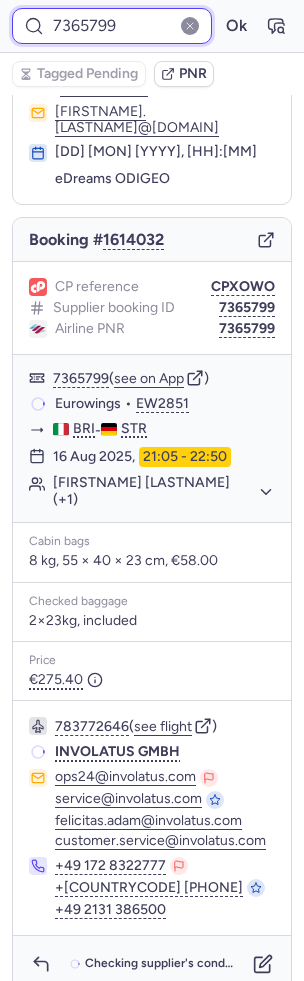 scroll, scrollTop: 82, scrollLeft: 0, axis: vertical 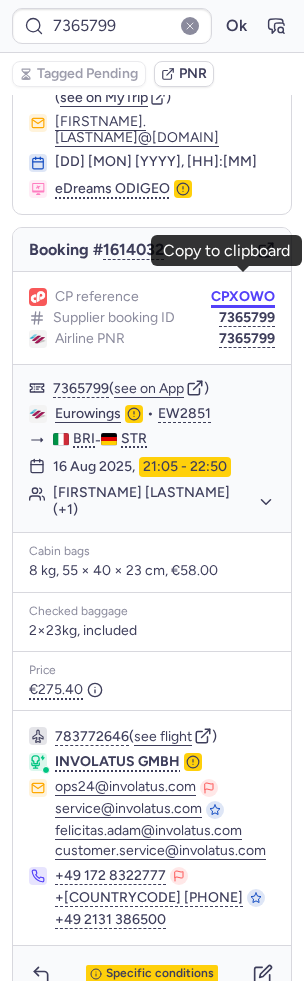 click on "CPXOWO" at bounding box center (243, 297) 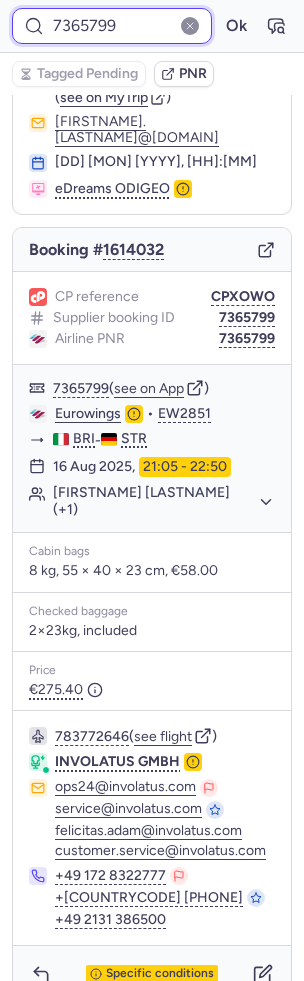 click on "7365799" at bounding box center (112, 26) 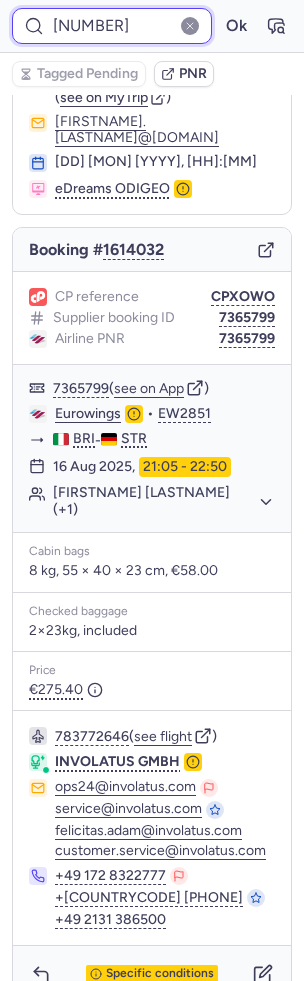 click on "Ok" at bounding box center [236, 26] 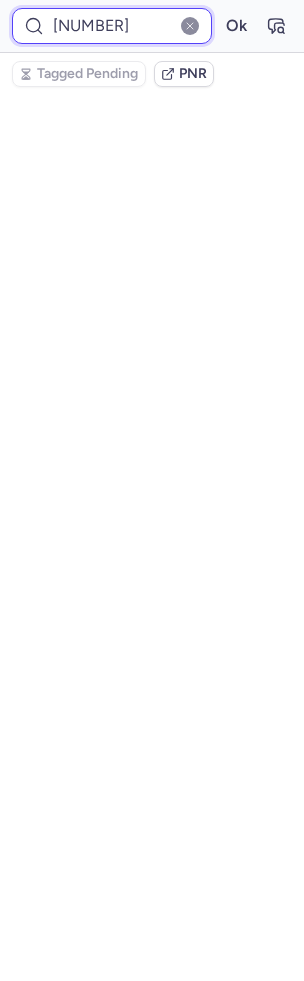 scroll, scrollTop: 122, scrollLeft: 0, axis: vertical 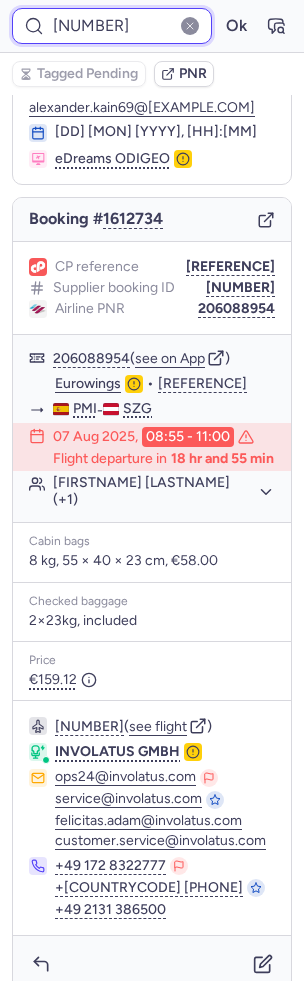 click on "7365216" at bounding box center [112, 26] 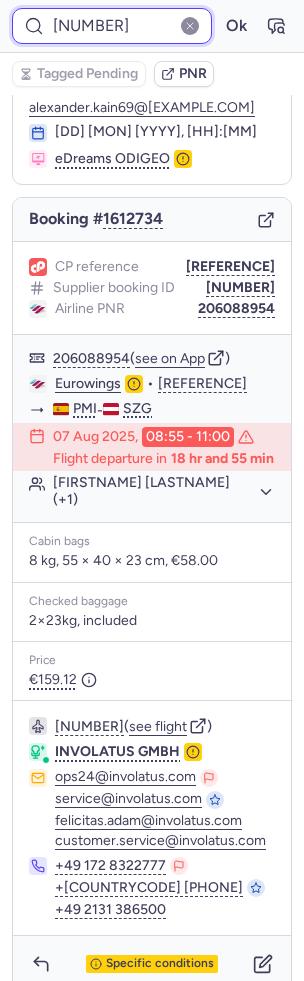 click on "7365216" at bounding box center (112, 26) 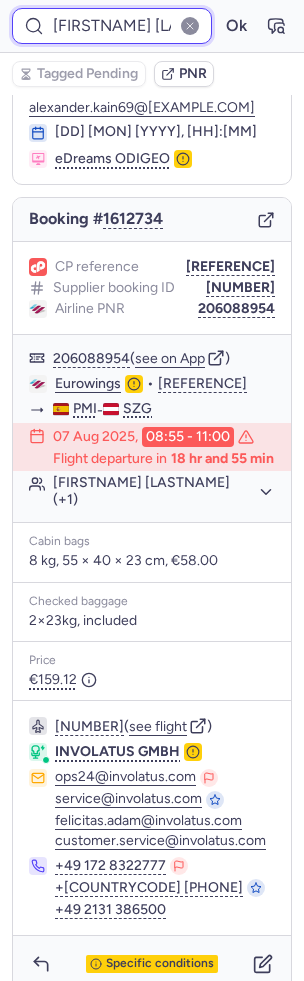 click on "Ok" at bounding box center [236, 26] 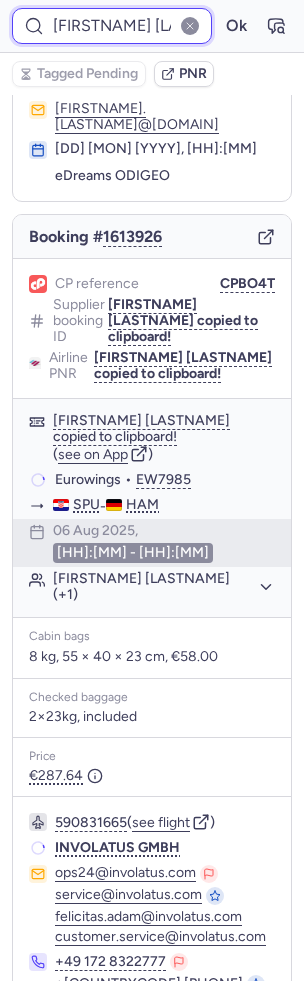 scroll, scrollTop: 82, scrollLeft: 0, axis: vertical 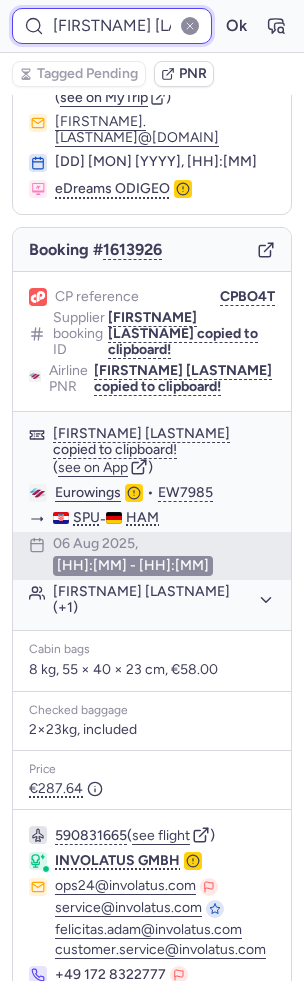 click on "7365773" at bounding box center (112, 26) 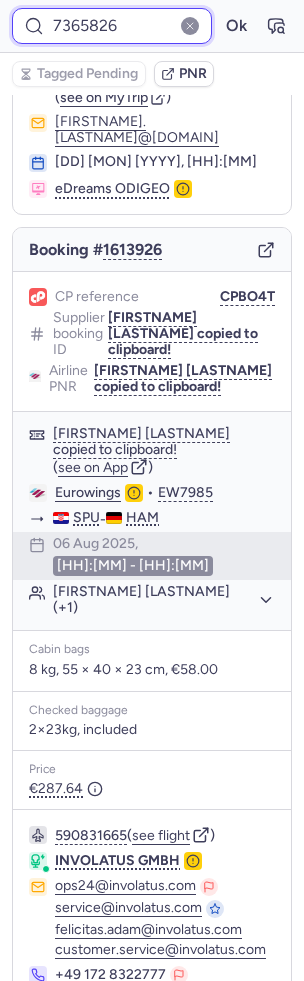type on "7365826" 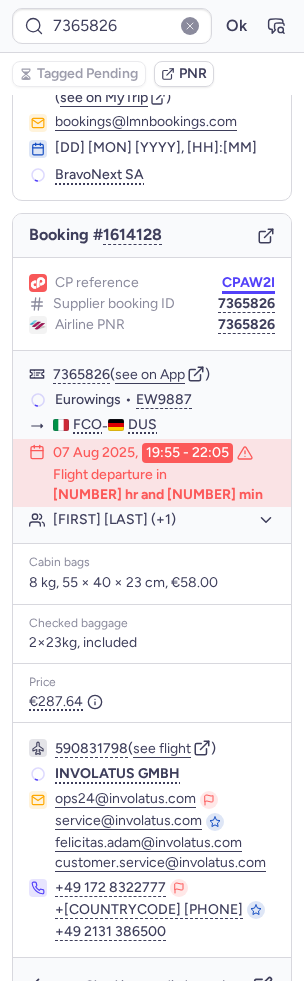 click on "CPAW2I" at bounding box center (248, 283) 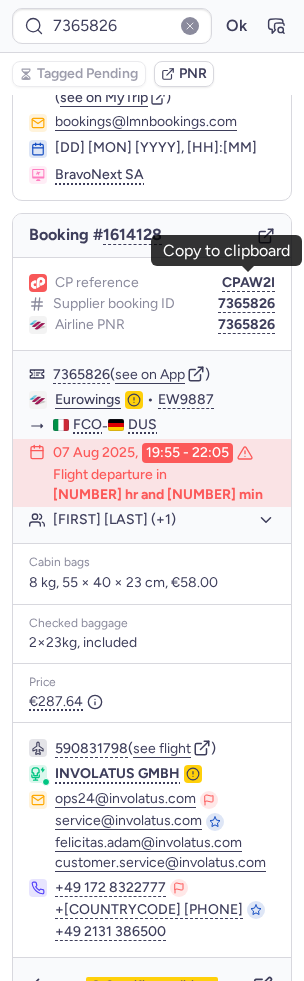type 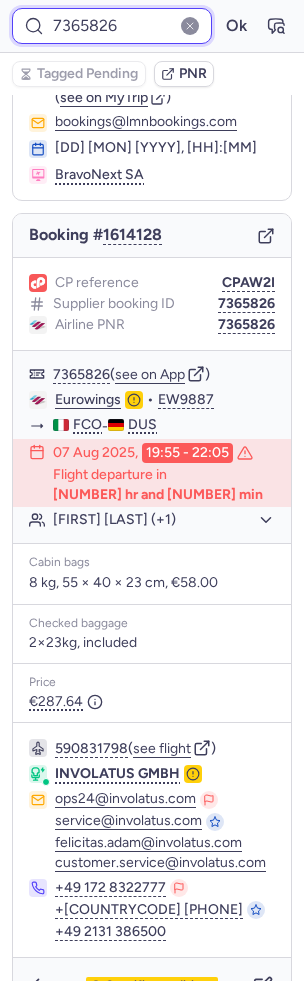 click on "7365826" at bounding box center (112, 26) 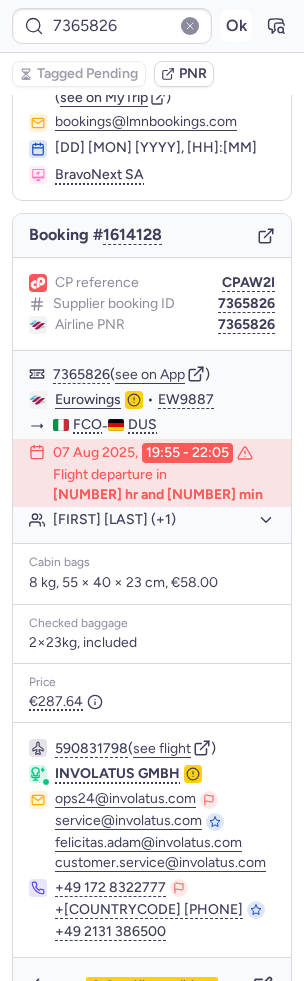 click on "Ok" at bounding box center [236, 26] 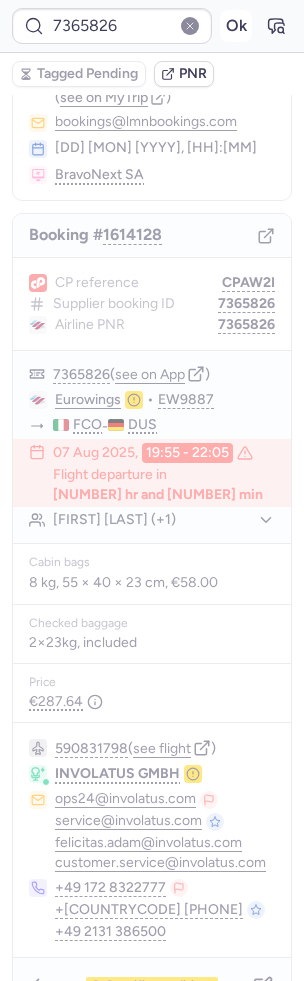 click on "Ok" at bounding box center [236, 26] 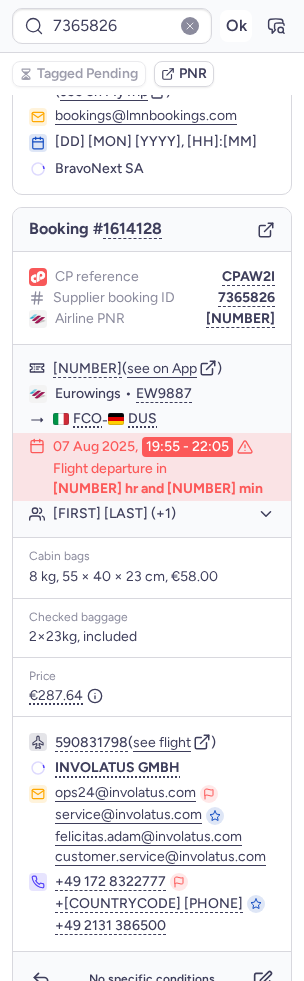 scroll, scrollTop: 82, scrollLeft: 0, axis: vertical 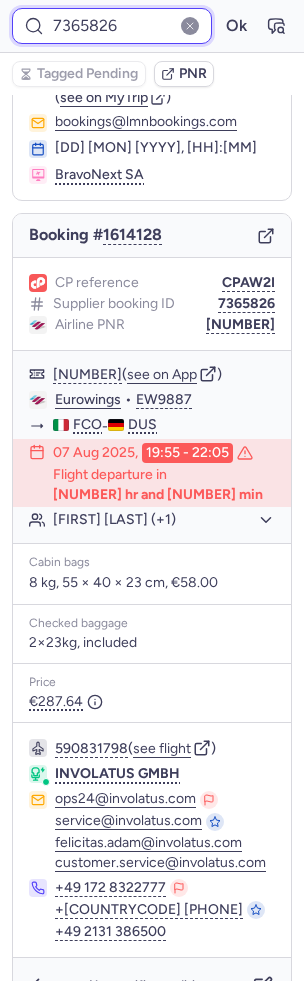 click on "7365826" at bounding box center (112, 26) 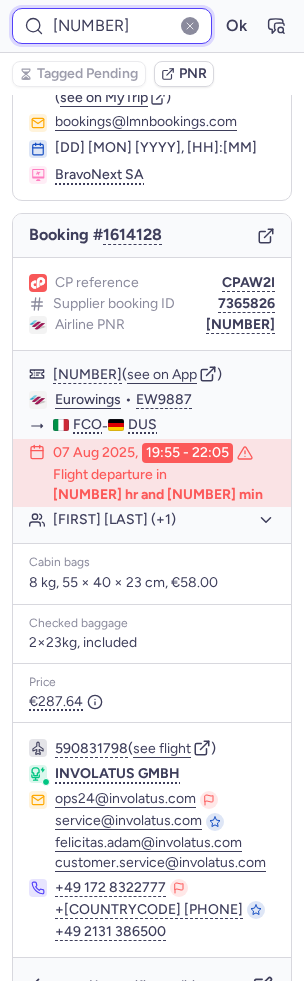 click on "Ok" at bounding box center (236, 26) 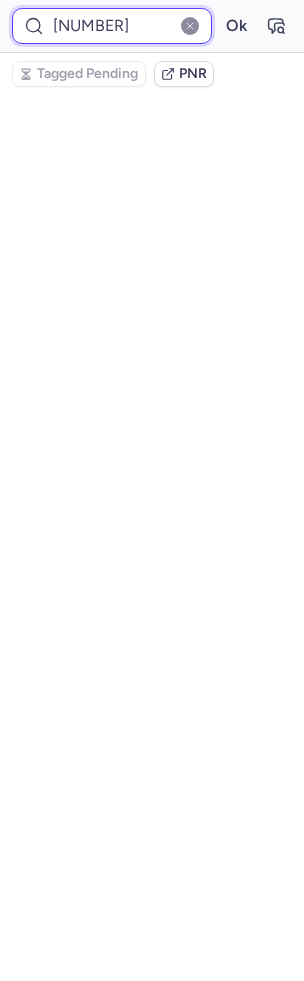 scroll, scrollTop: 122, scrollLeft: 0, axis: vertical 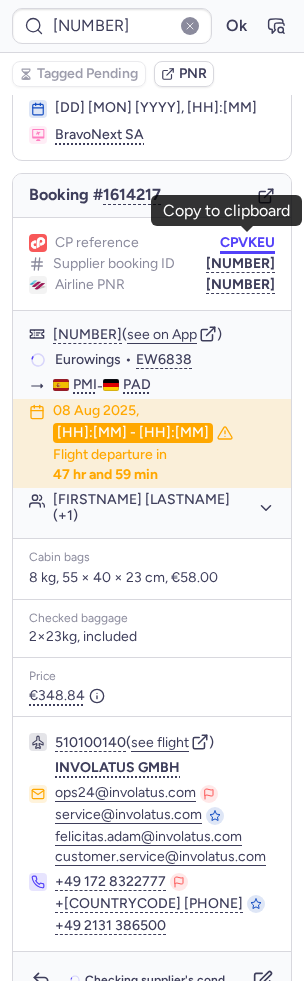 click on "CPVKEU" at bounding box center [247, 243] 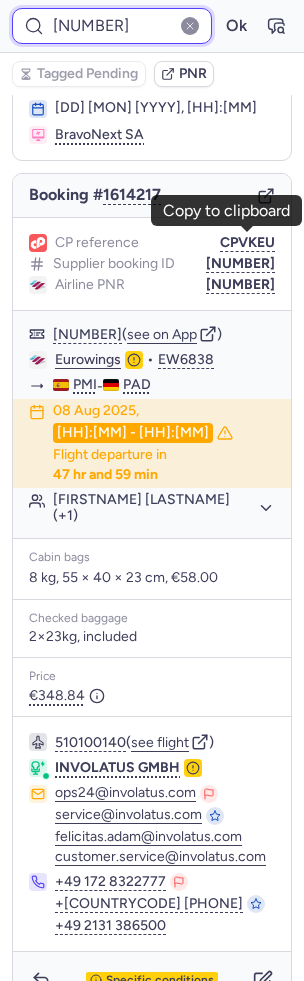 click on "7365854" at bounding box center [112, 26] 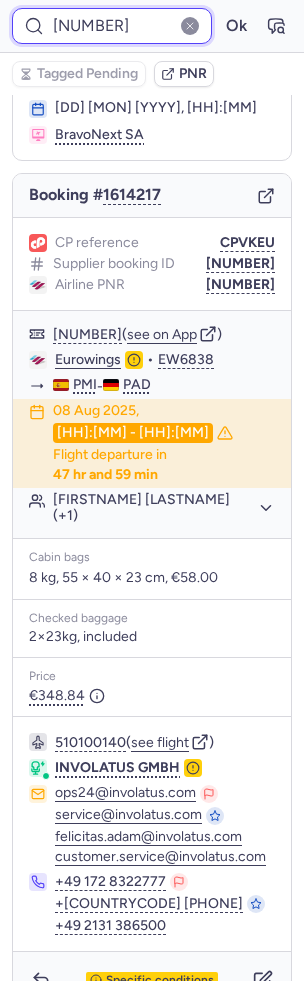 paste on "6073" 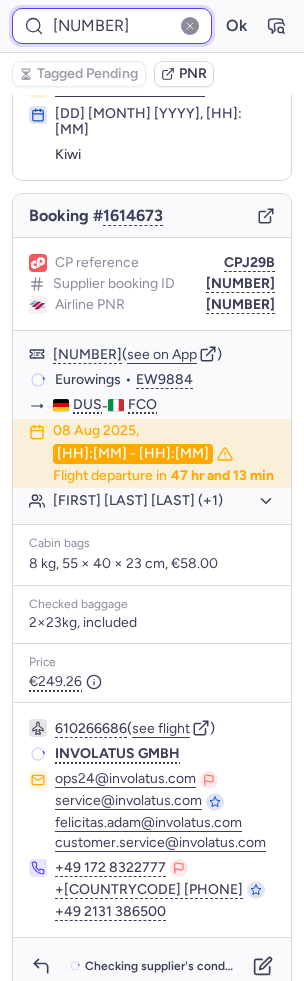 scroll, scrollTop: 122, scrollLeft: 0, axis: vertical 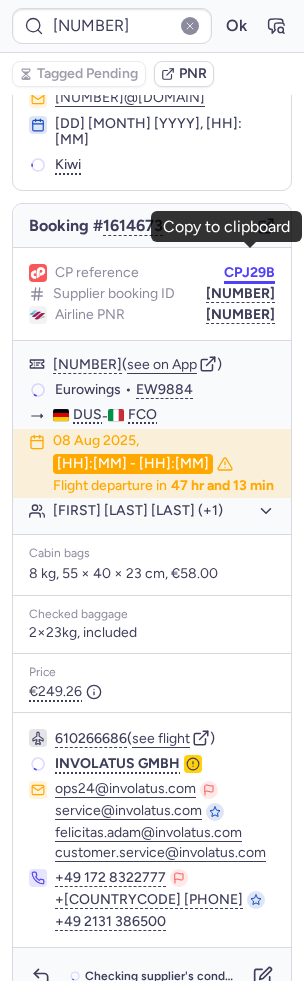 click on "CPJ29B" at bounding box center [249, 273] 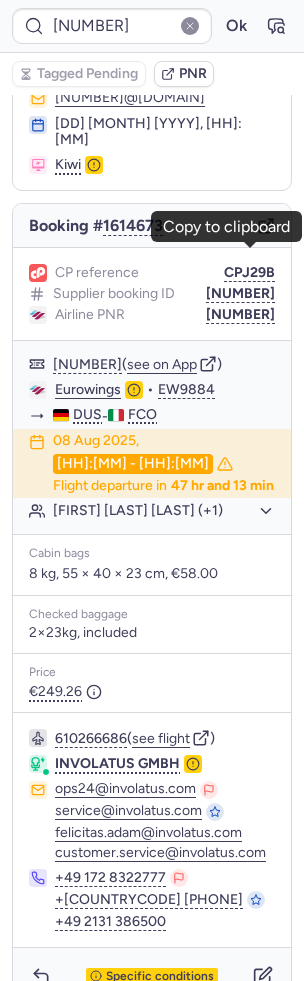 type 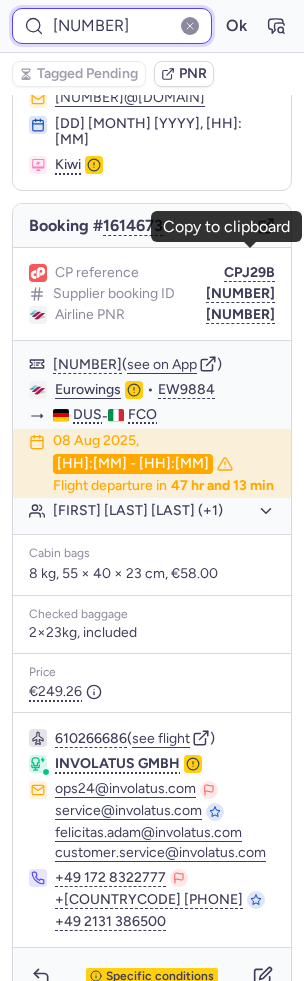 click on "7366073" at bounding box center [112, 26] 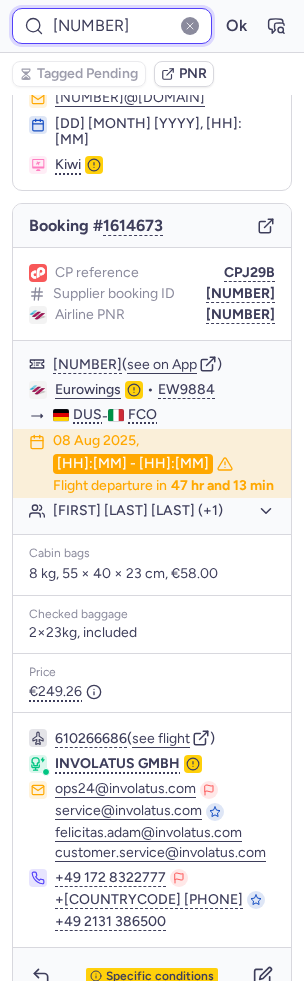 click on "7366073" at bounding box center [112, 26] 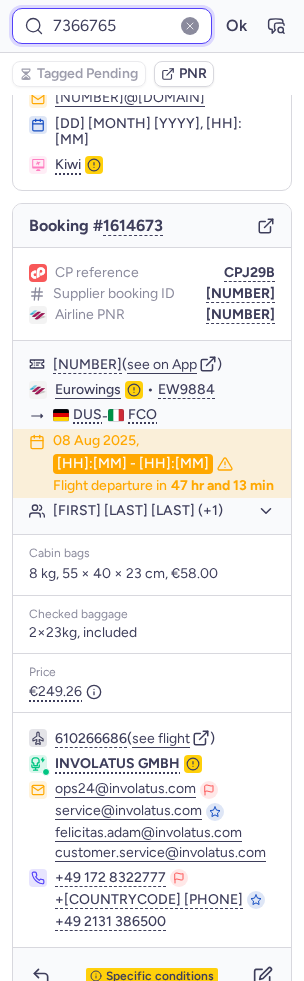 type on "7366765" 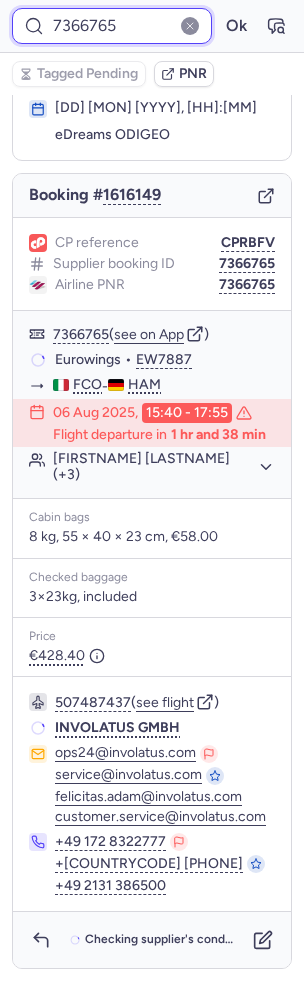 scroll, scrollTop: 102, scrollLeft: 0, axis: vertical 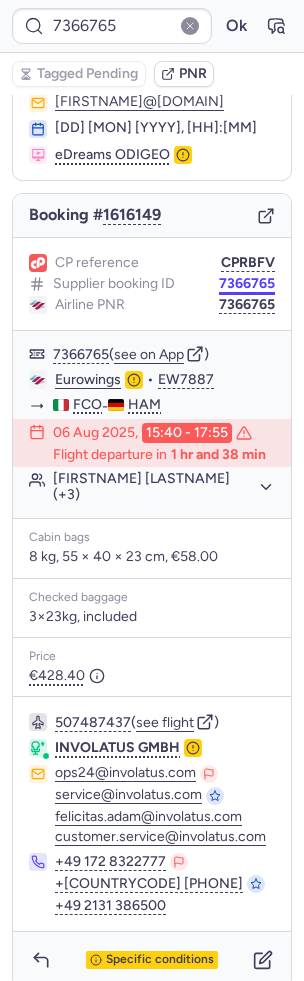 click on "7366765" at bounding box center (247, 284) 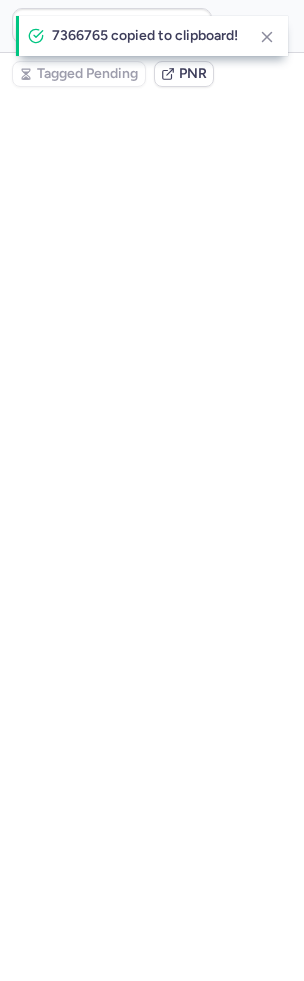 scroll, scrollTop: 0, scrollLeft: 0, axis: both 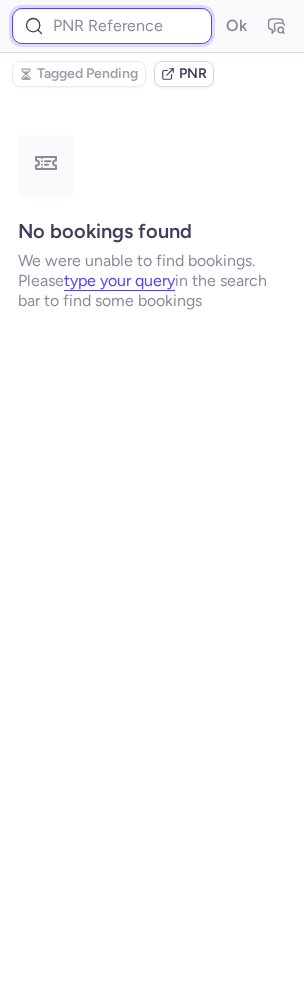 click at bounding box center [112, 26] 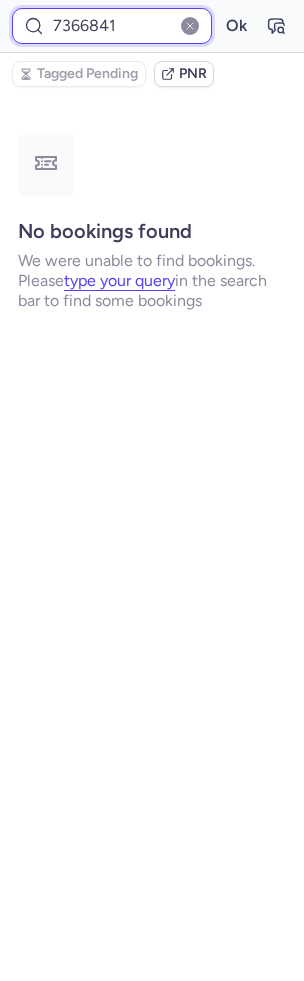 click on "Ok" at bounding box center (236, 26) 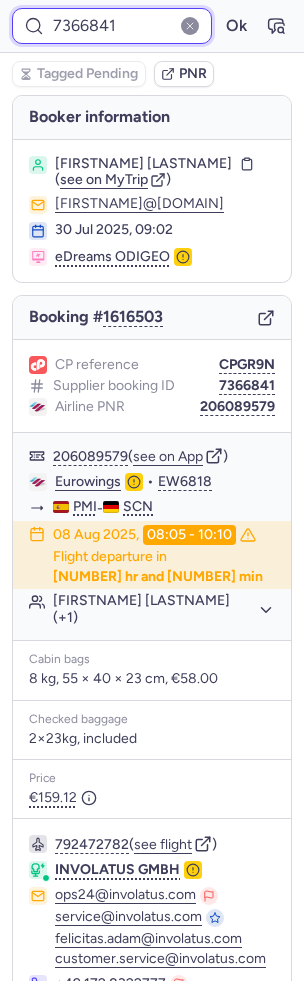 click on "7366841" at bounding box center (112, 26) 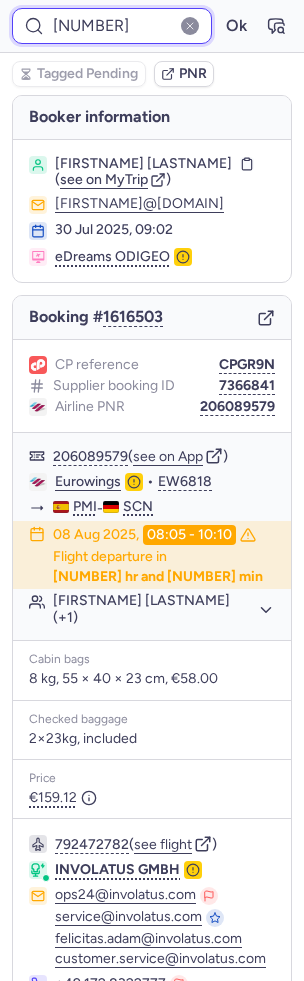 click on "Ok" at bounding box center (236, 26) 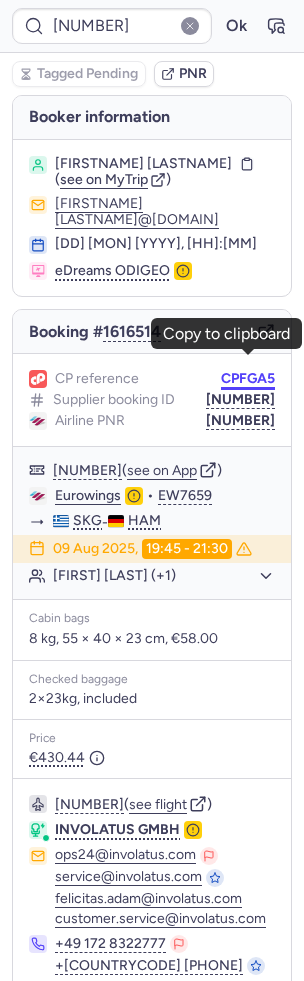 click on "CPFGA5" at bounding box center [248, 379] 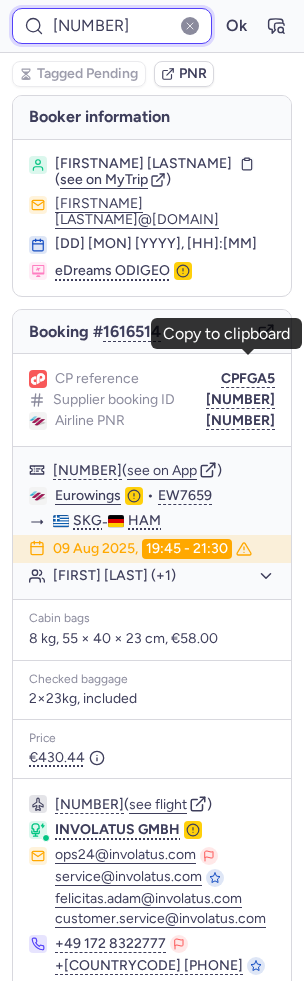 click on "7366845" at bounding box center [112, 26] 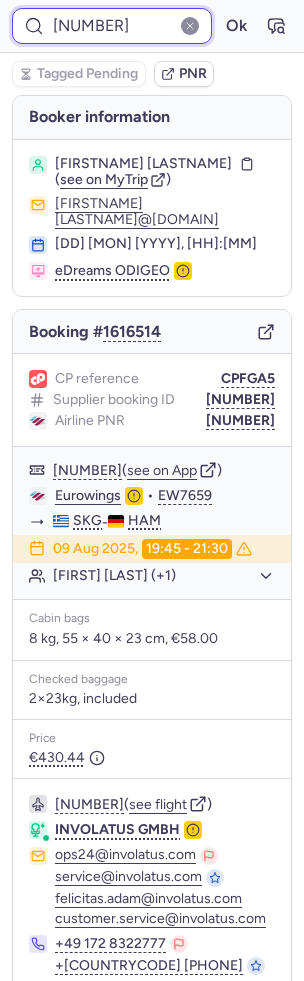 click on "7366845" at bounding box center (112, 26) 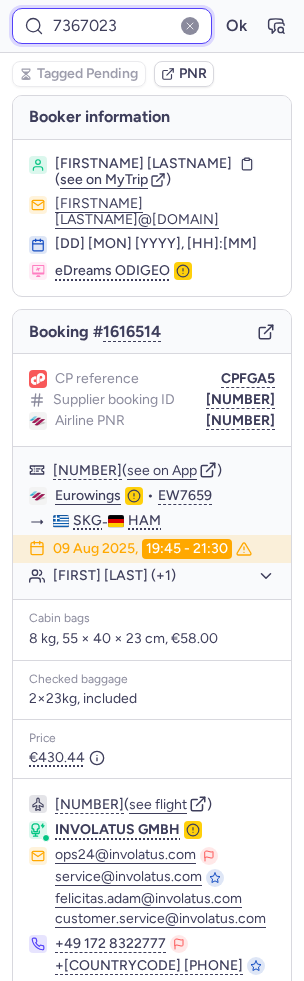 type on "7367023" 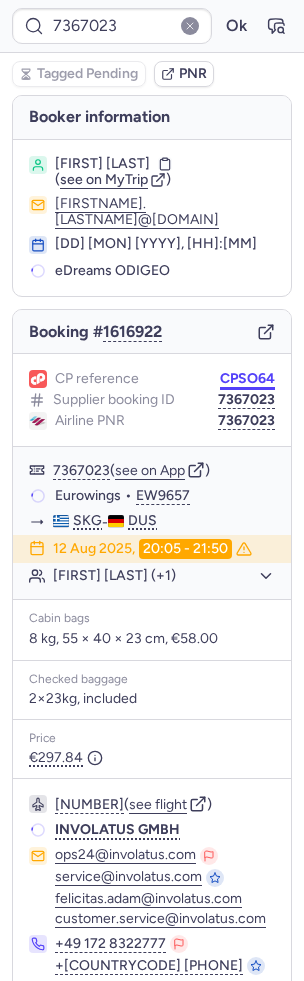 click on "CPSO64" at bounding box center (247, 379) 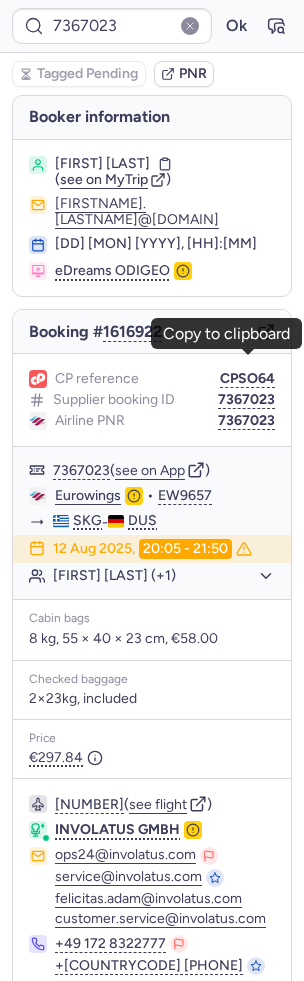 type 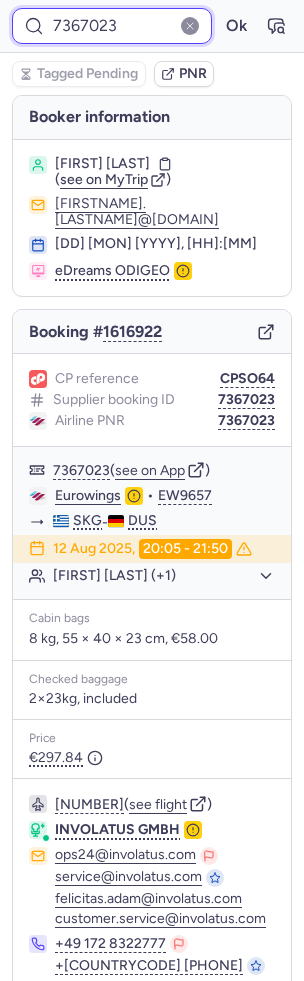 click on "7367023" at bounding box center (112, 26) 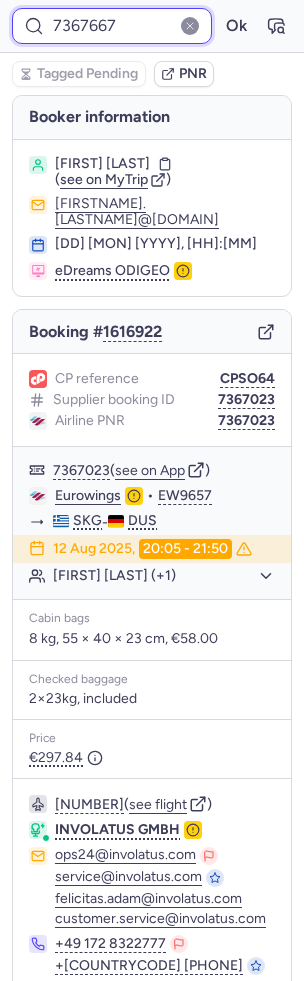click on "Ok" at bounding box center (236, 26) 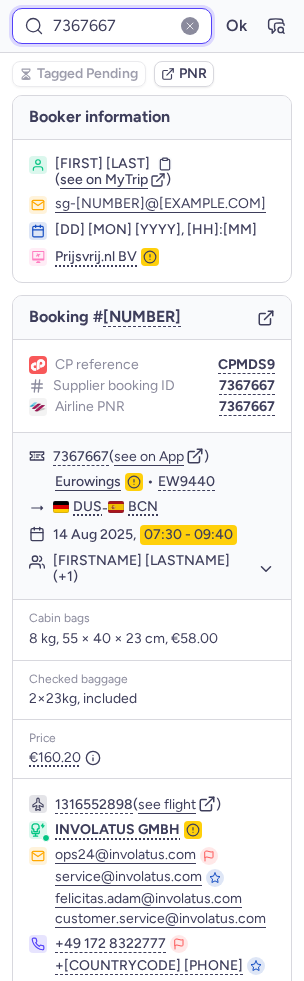 click on "7367667" at bounding box center (112, 26) 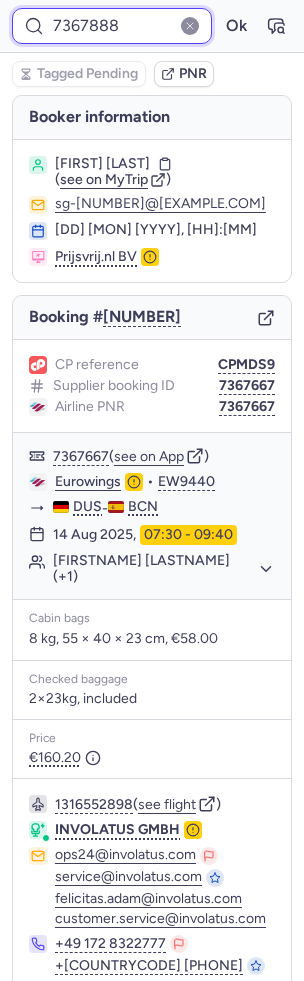 click on "Ok" at bounding box center [236, 26] 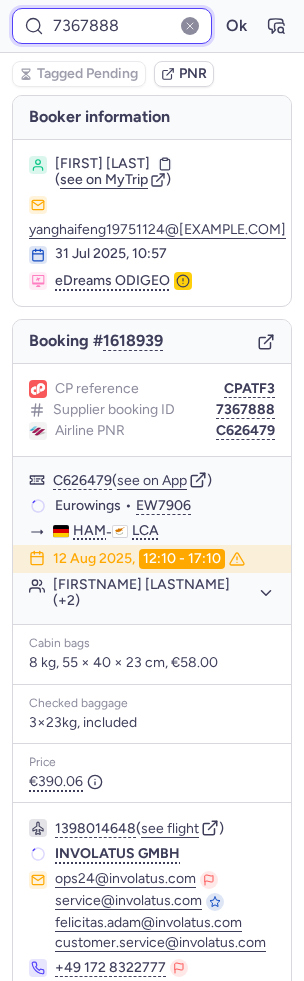 click on "7367888" at bounding box center (112, 26) 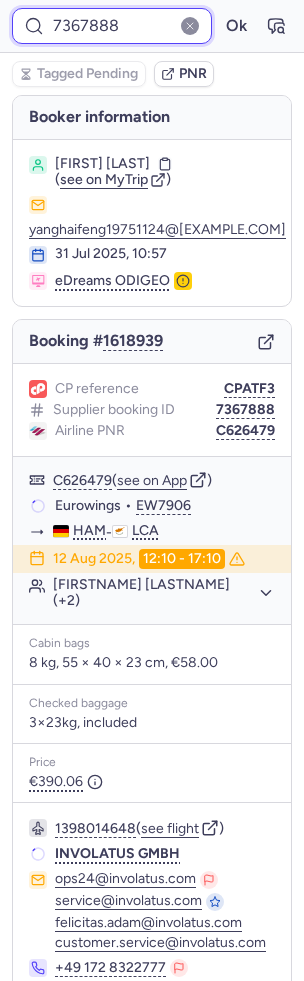 click on "7367888" at bounding box center [112, 26] 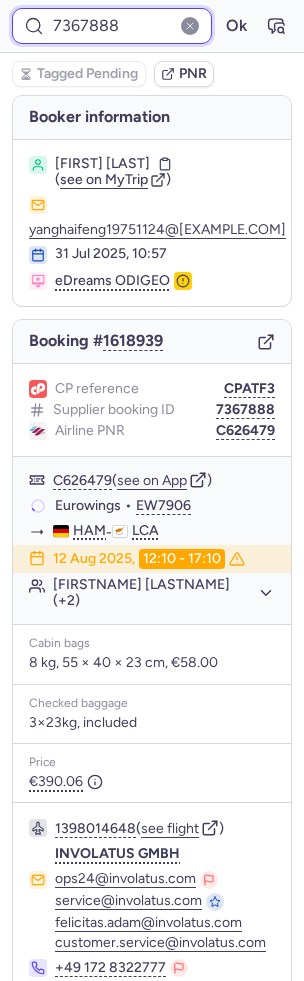 paste on "973" 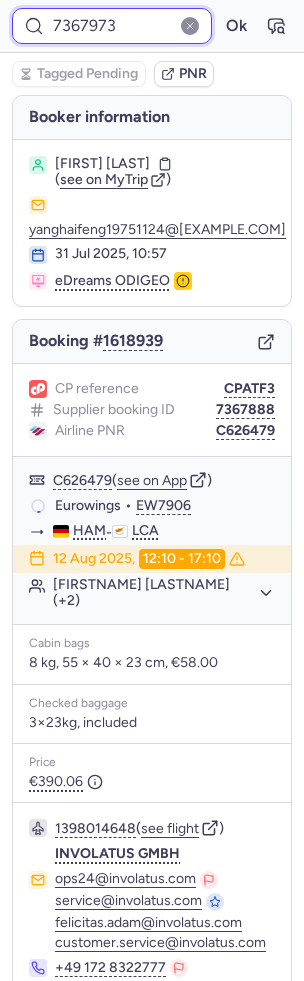 click on "Ok" at bounding box center [236, 26] 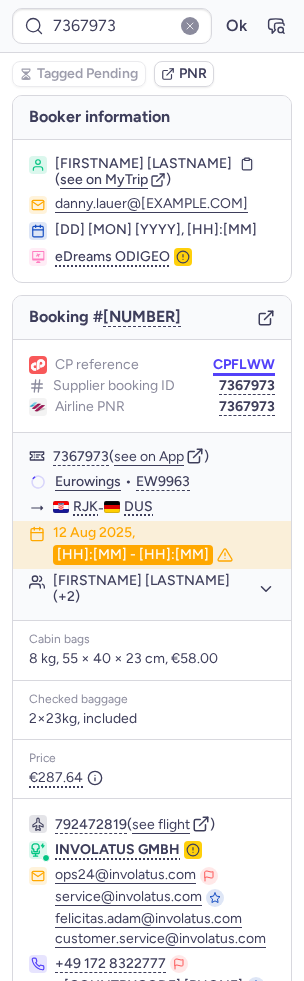 click on "CPFLWW" at bounding box center (244, 365) 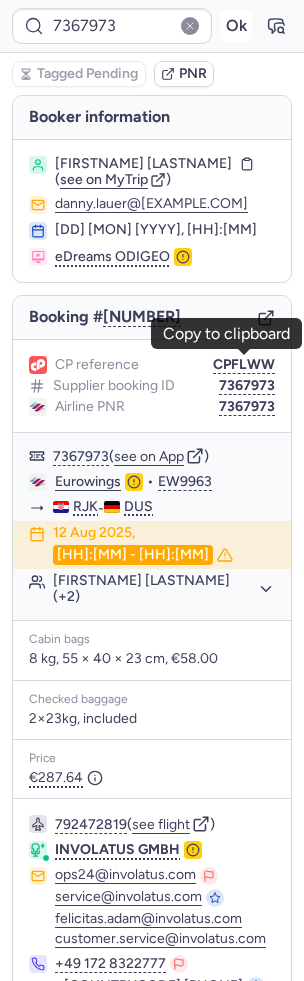 click on "Ok" at bounding box center [236, 26] 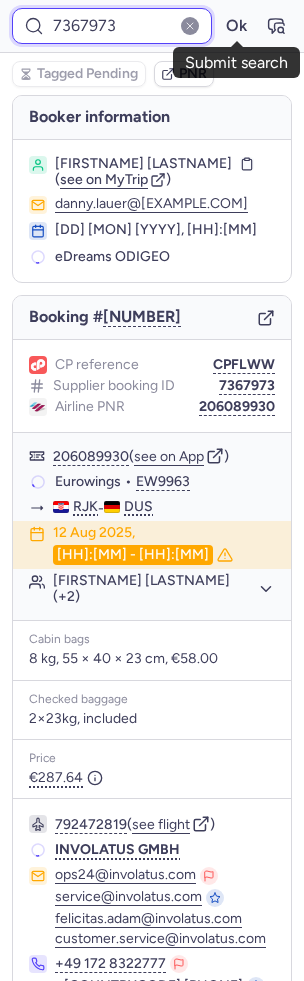 click on "7367973" at bounding box center [112, 26] 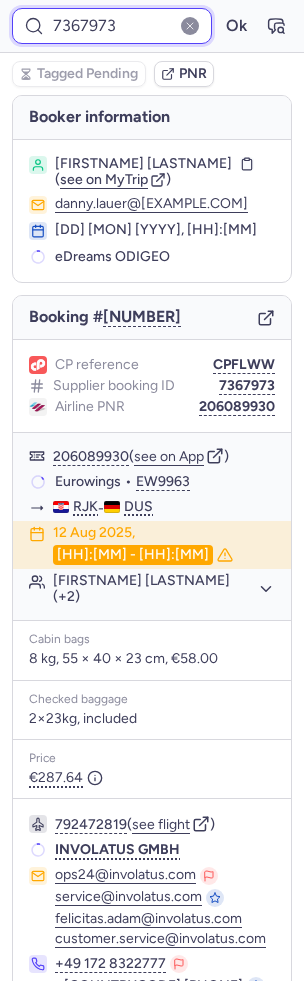 click on "7367973" at bounding box center (112, 26) 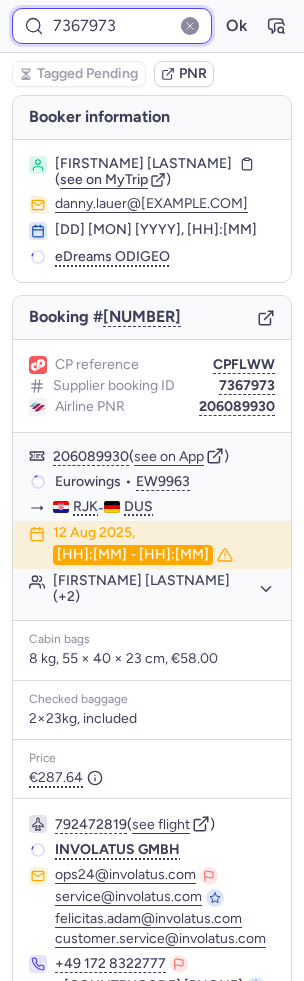 paste on "8102" 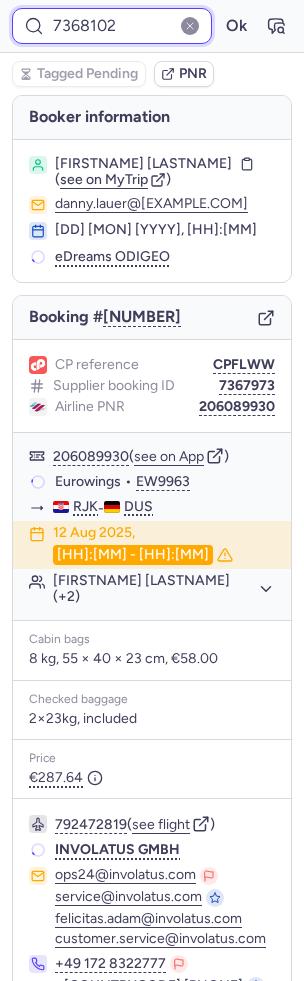 click on "Ok" at bounding box center (236, 26) 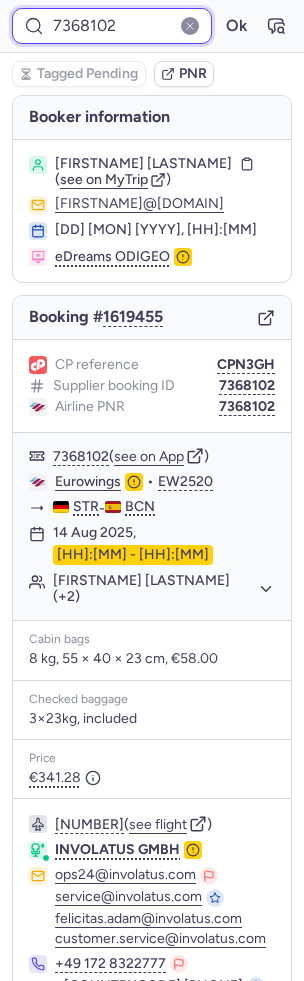 click on "7368102" at bounding box center [112, 26] 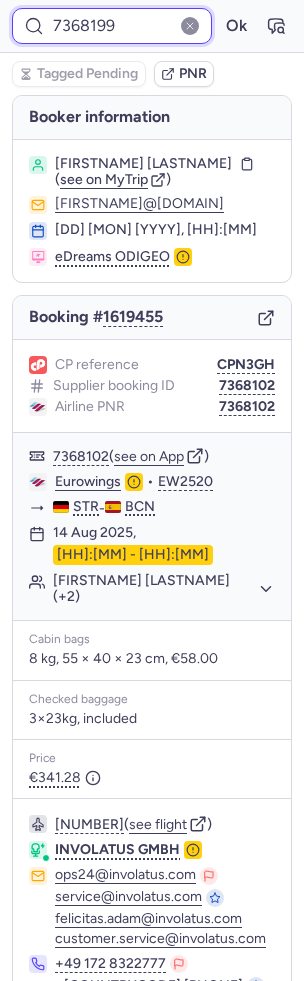 type on "7368199" 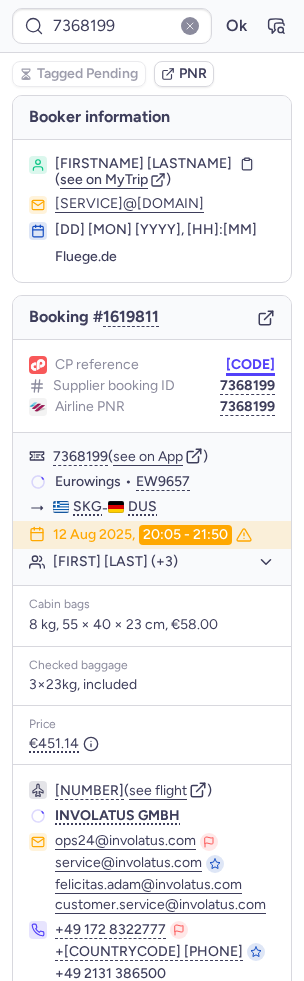 click on "CPQUFA" at bounding box center (250, 365) 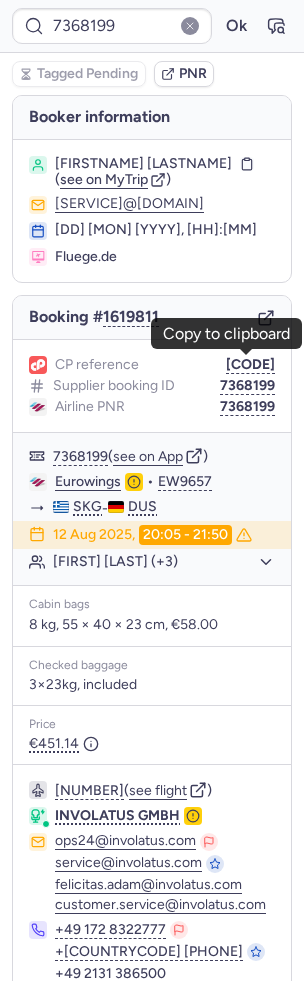 type 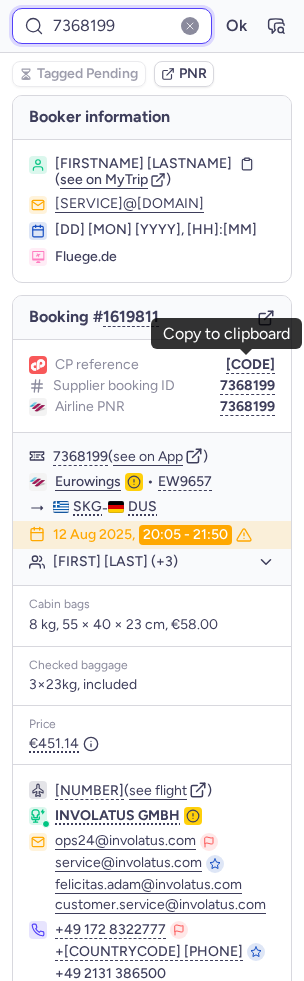 click on "7368199" at bounding box center (112, 26) 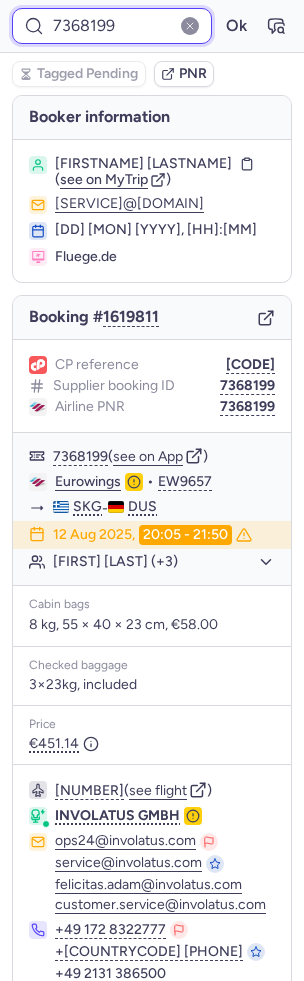 click on "7368199" at bounding box center (112, 26) 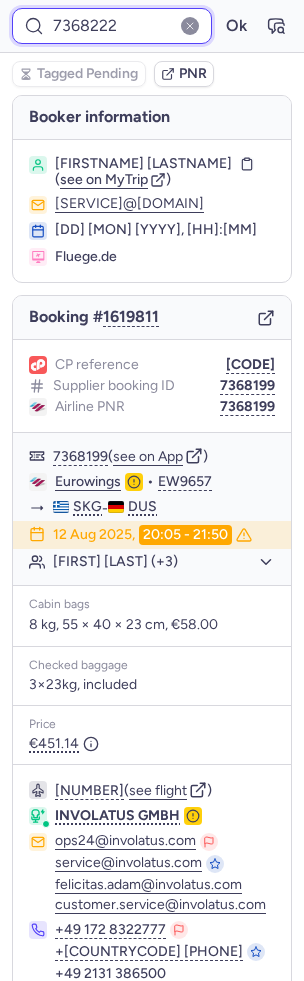 type on "7368222" 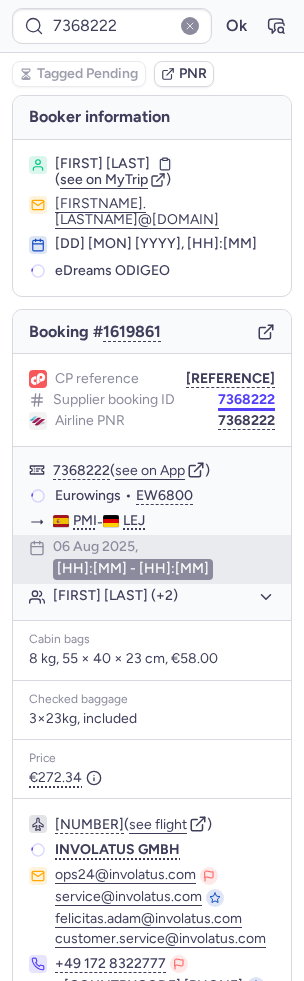 click on "7368222" at bounding box center [246, 400] 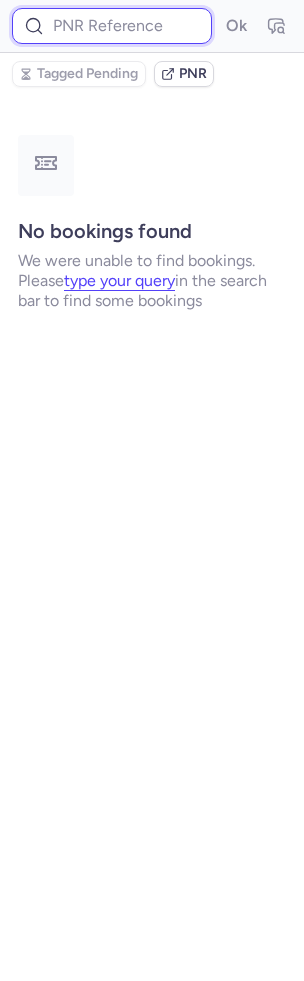 click at bounding box center (112, 26) 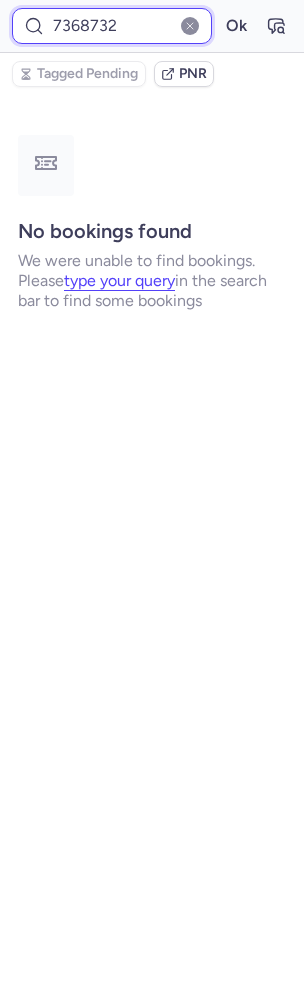 click on "Ok" at bounding box center [236, 26] 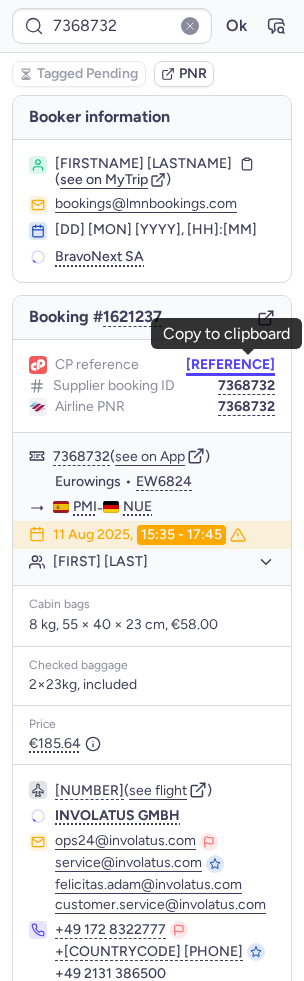 click on "CPEN5F" at bounding box center (230, 365) 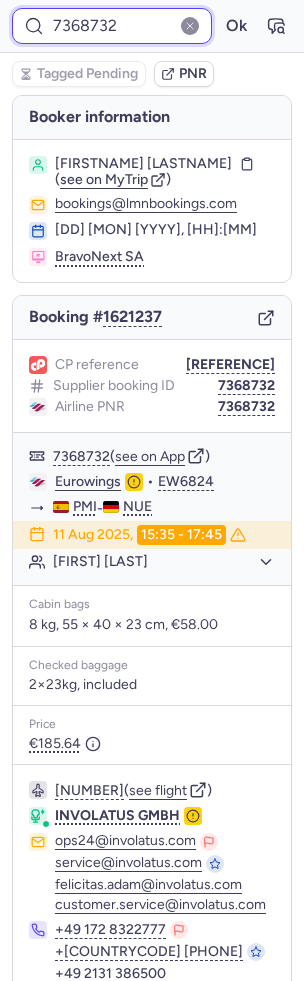 click on "7368732" at bounding box center (112, 26) 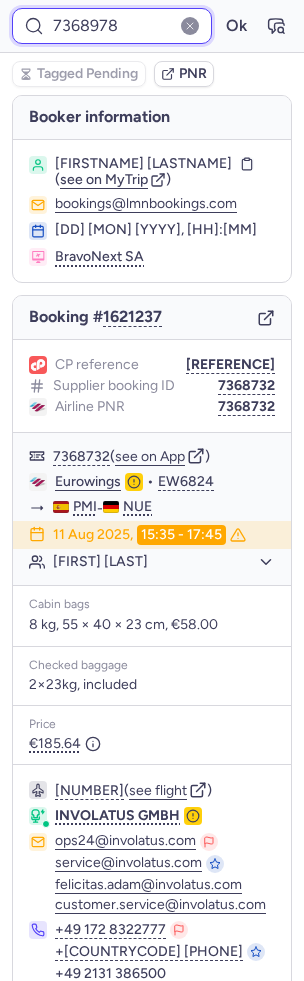 type on "7368978" 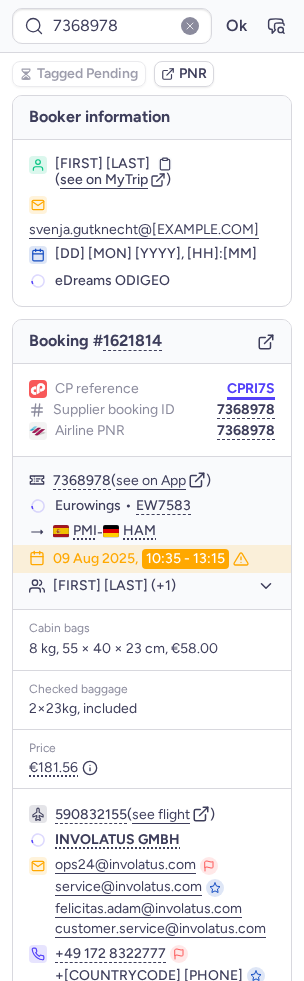 click on "CPRI7S" at bounding box center [251, 389] 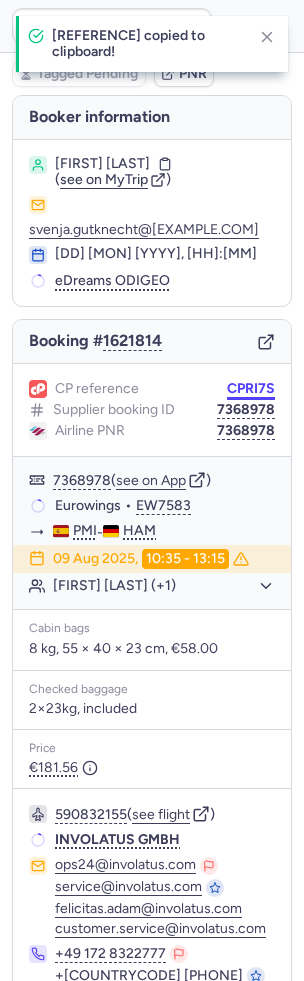click on "CPRI7S" at bounding box center (251, 389) 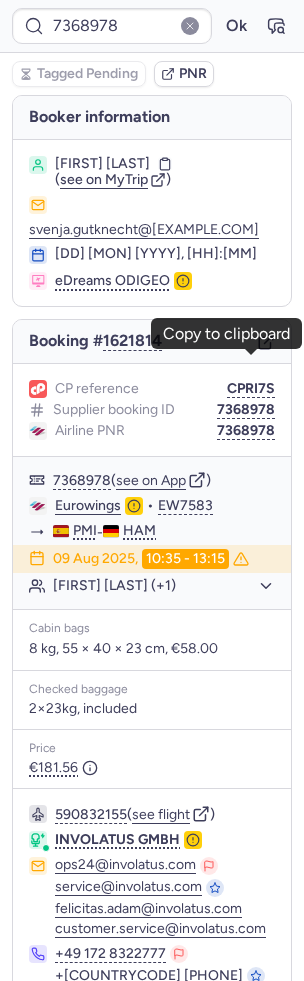 type 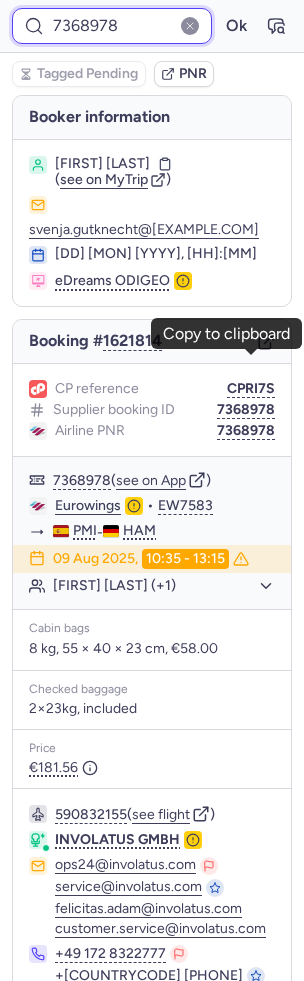 click on "7368978" at bounding box center [112, 26] 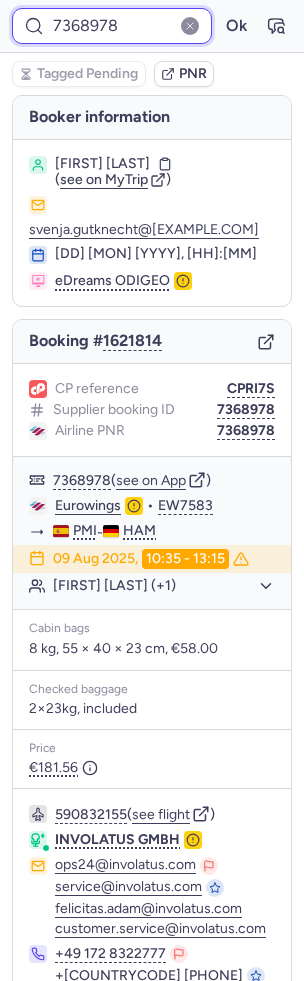 click on "7368978" at bounding box center (112, 26) 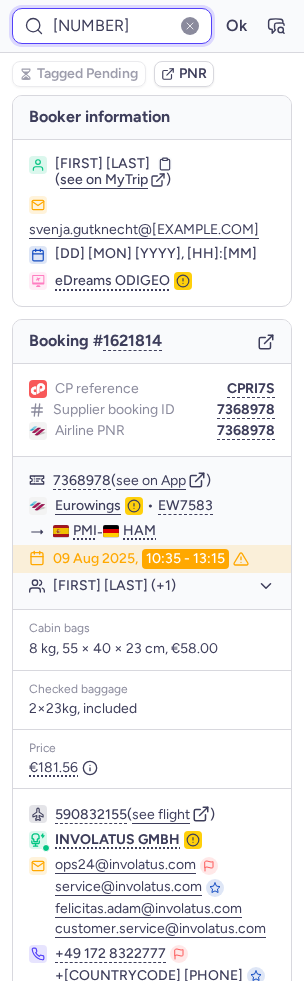 type on "7368997" 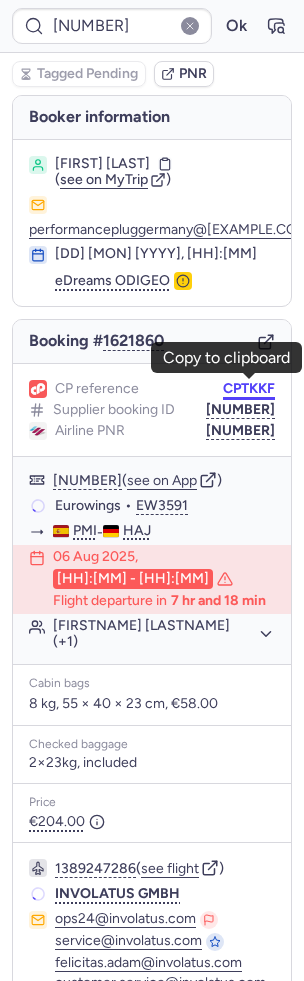 click on "CPTKKF" at bounding box center (249, 389) 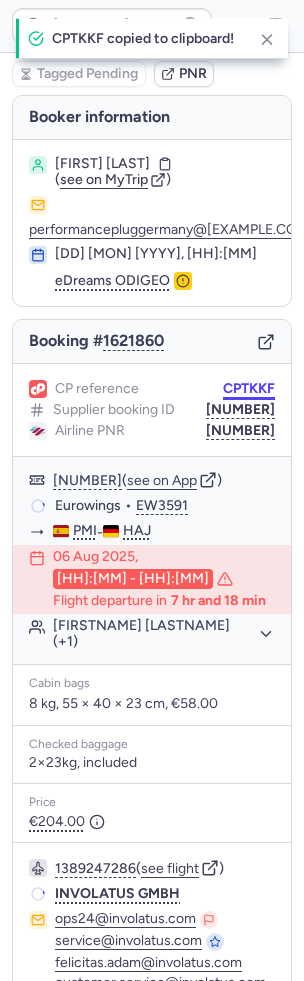 click on "CPTKKF" at bounding box center (249, 389) 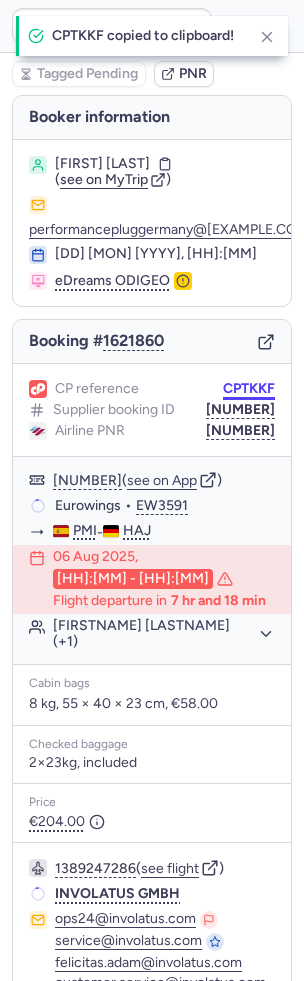 type 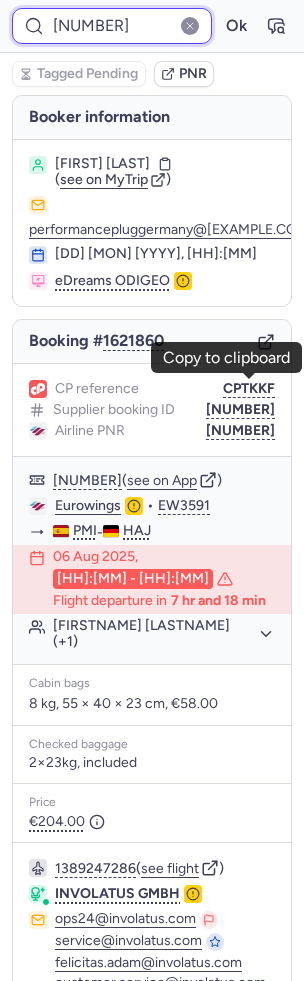 click on "7368997" at bounding box center (112, 26) 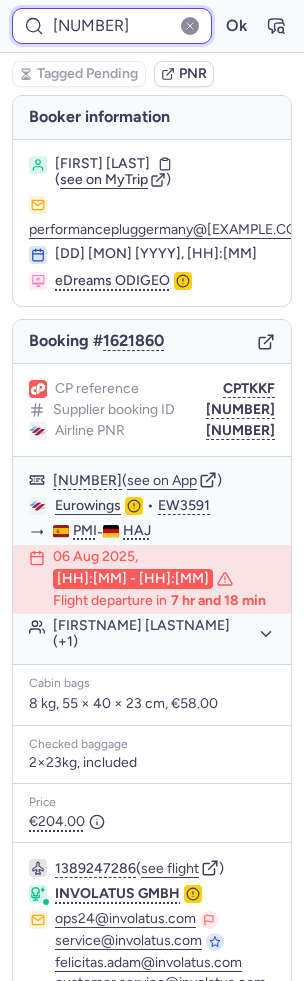 click on "7368997" at bounding box center (112, 26) 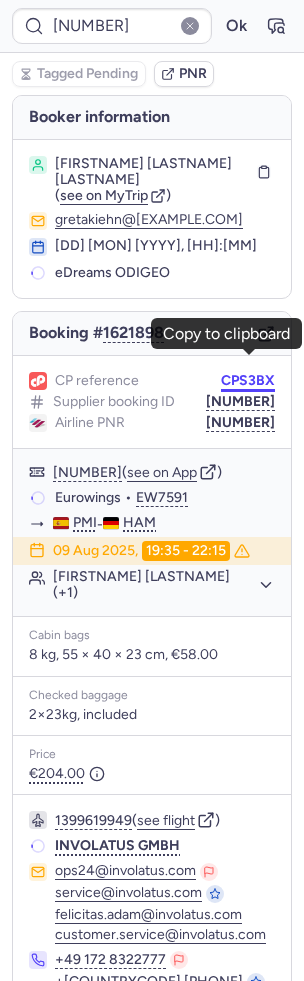 click on "CPS3BX" at bounding box center [248, 381] 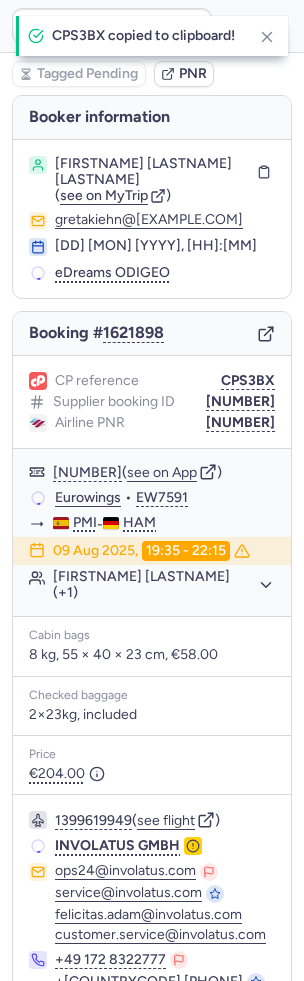 type 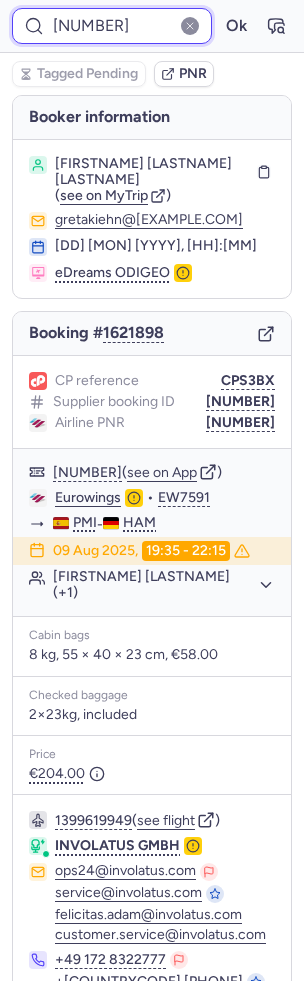 click on "7369017" at bounding box center [112, 26] 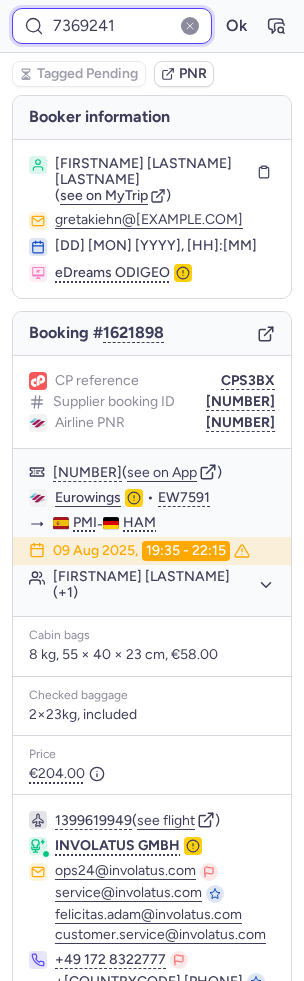 type on "7369241" 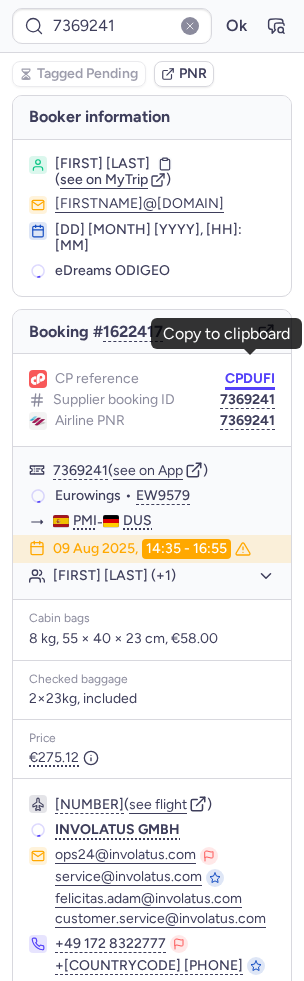 click on "CPDUFI" at bounding box center (250, 379) 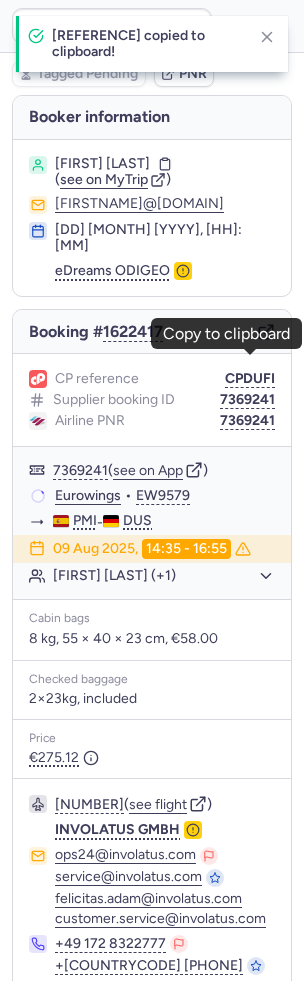type 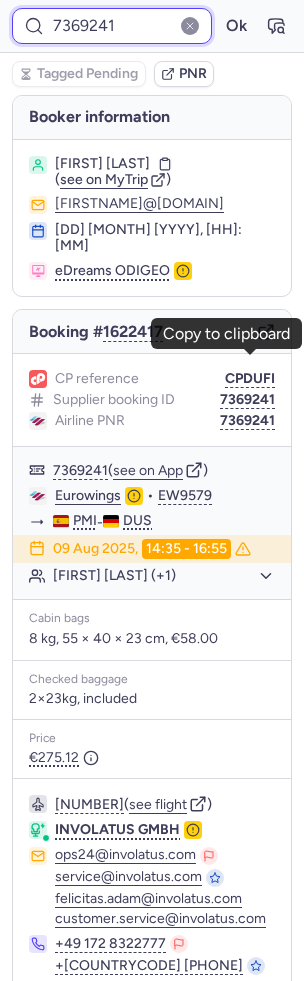 click on "7369241" at bounding box center (112, 26) 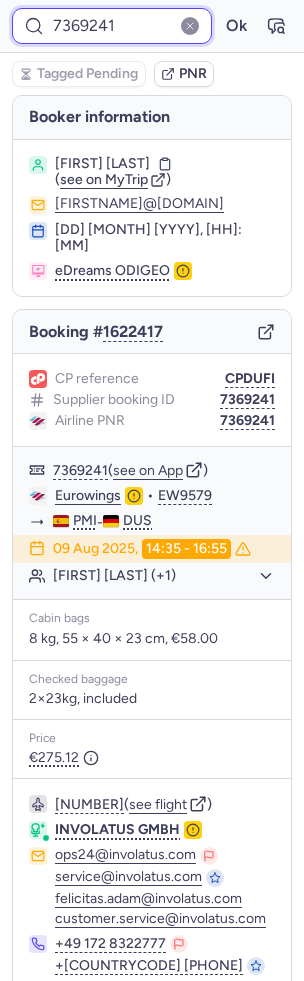 click on "7369241" at bounding box center (112, 26) 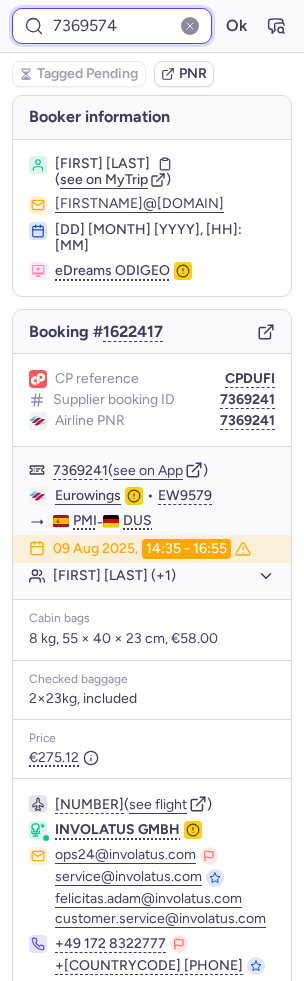 type on "7369574" 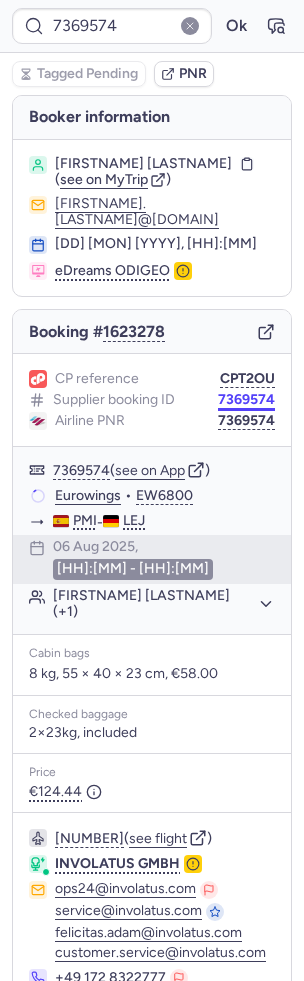 click on "7369574" at bounding box center (246, 400) 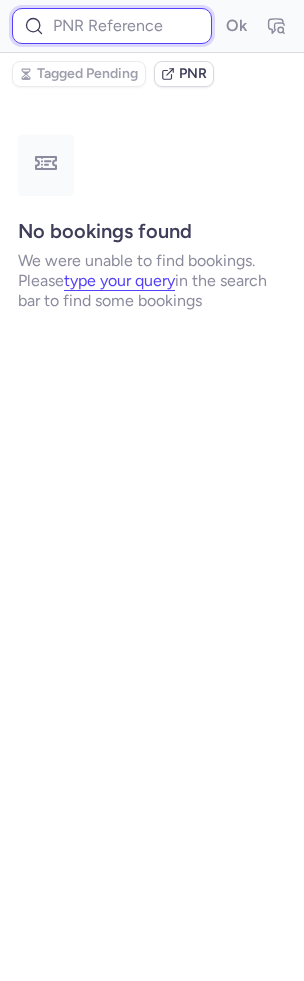 click at bounding box center [112, 26] 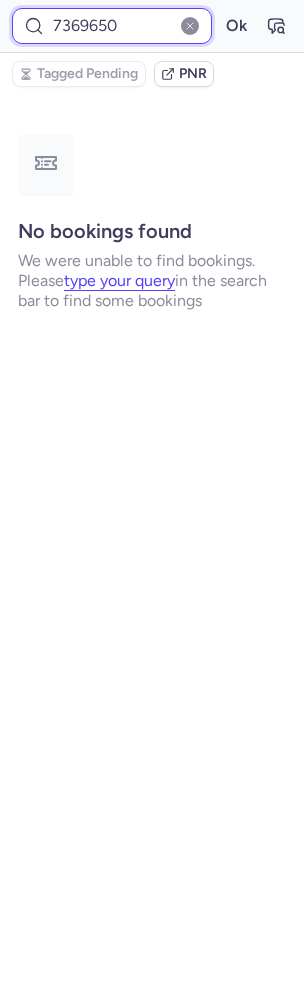 click on "Ok" at bounding box center (236, 26) 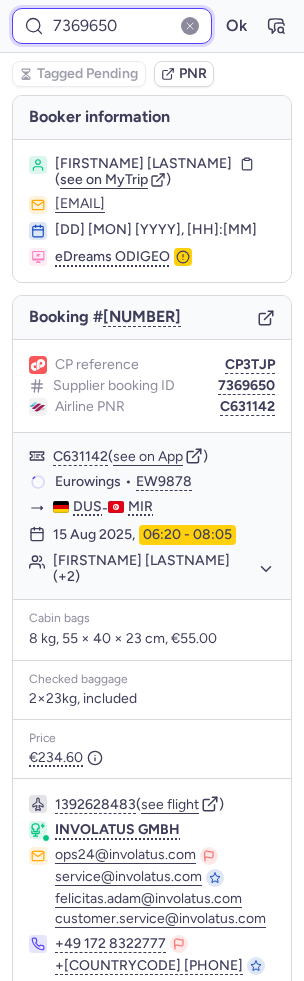 click on "7369650" at bounding box center (112, 26) 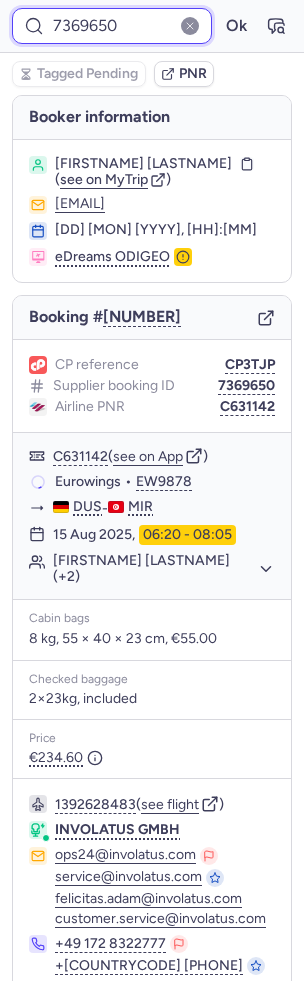 click on "7369650" at bounding box center (112, 26) 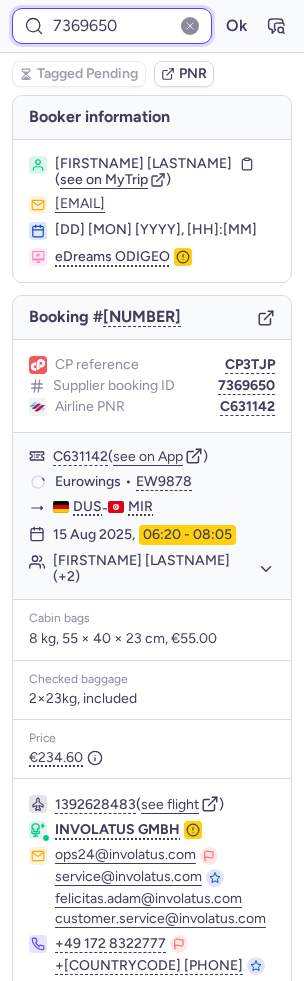 paste on "66" 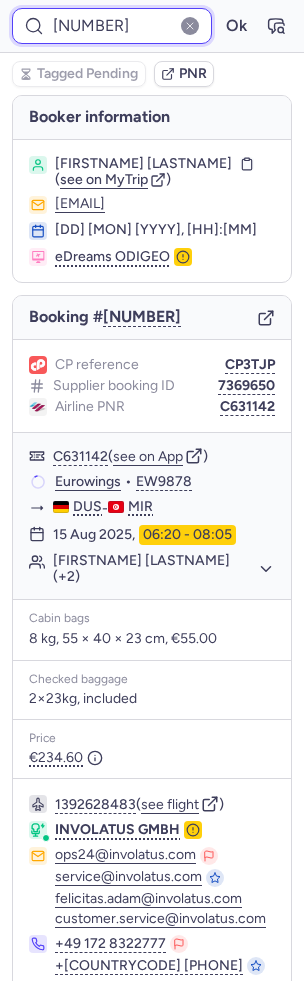 click on "Ok" at bounding box center (236, 26) 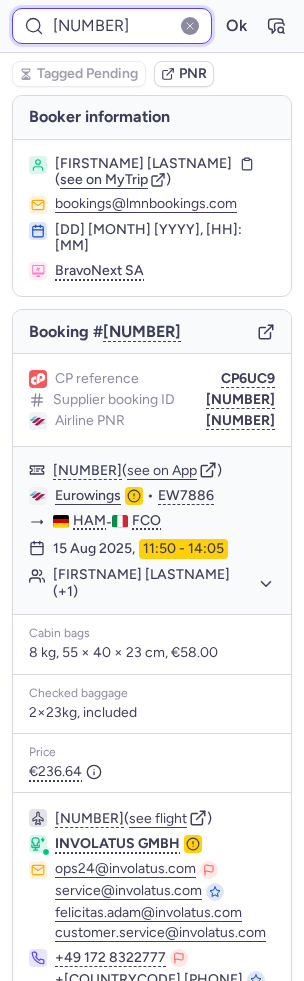click on "7369666" at bounding box center (112, 26) 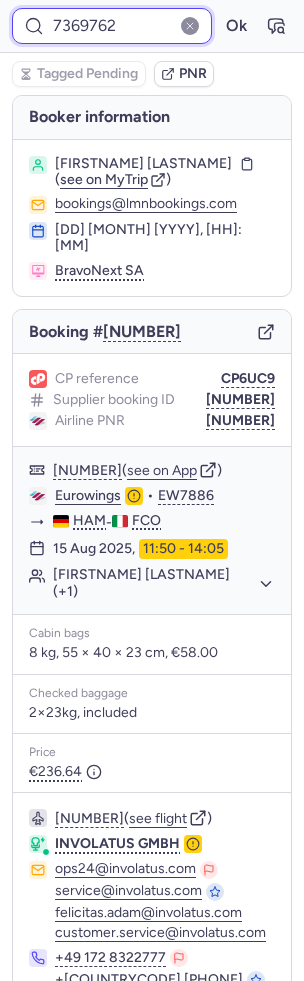 click on "Ok" at bounding box center [236, 26] 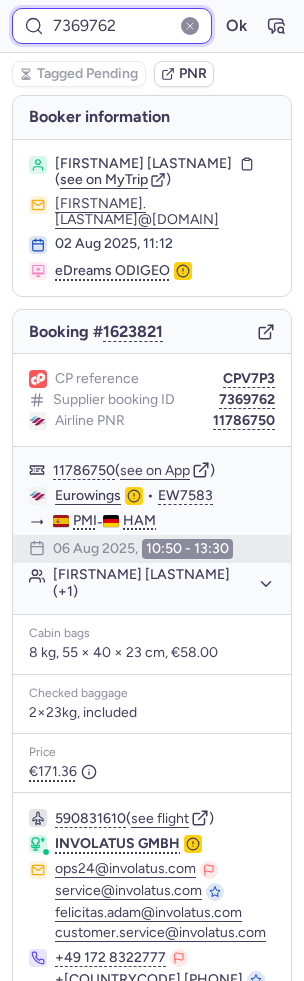 click on "7369762" at bounding box center [112, 26] 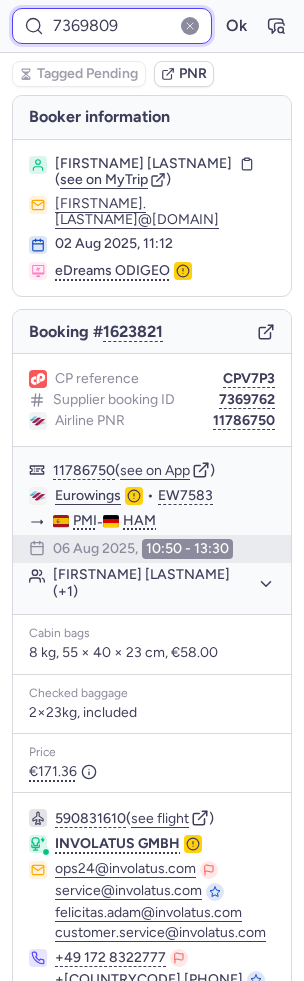 type on "7369809" 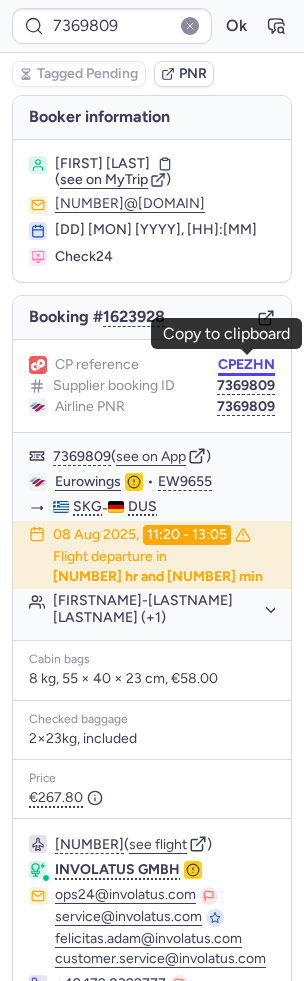 click on "CPEZHN" at bounding box center (246, 365) 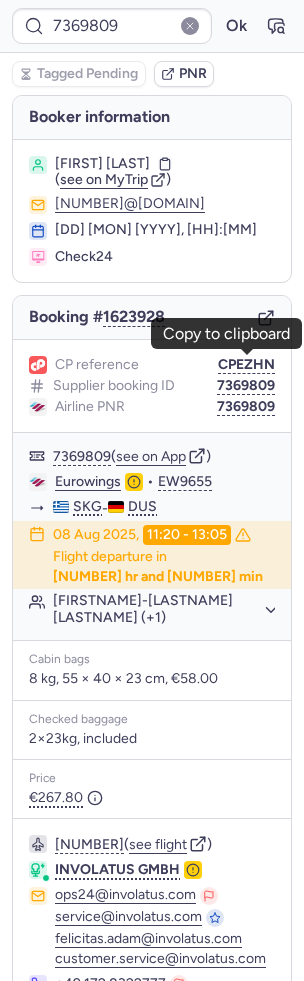 type 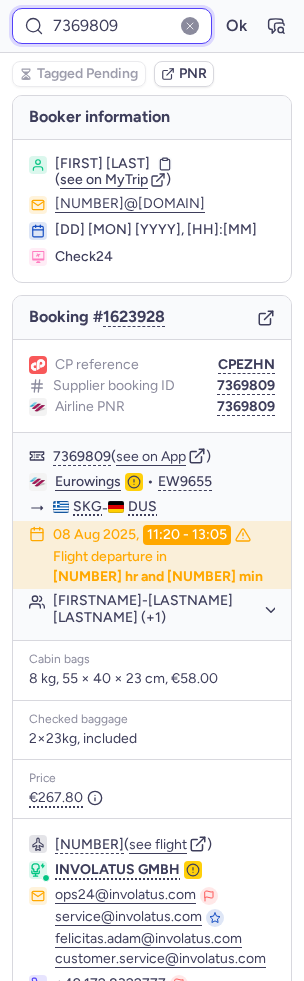 click on "7369809" at bounding box center (112, 26) 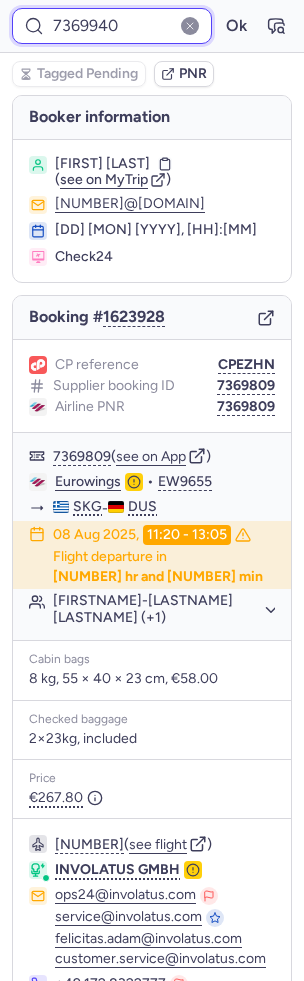type on "7369940" 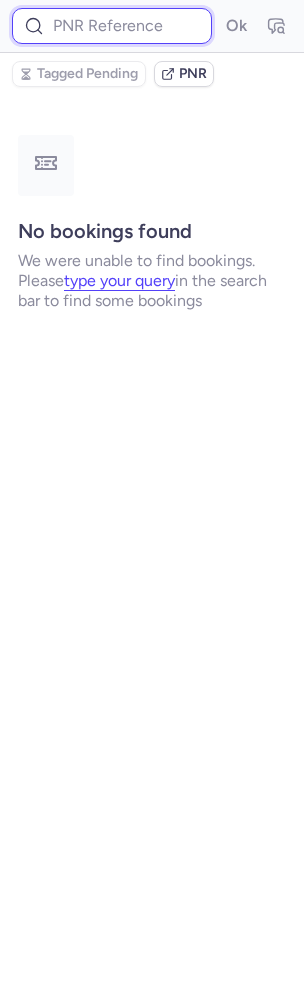 click at bounding box center [112, 26] 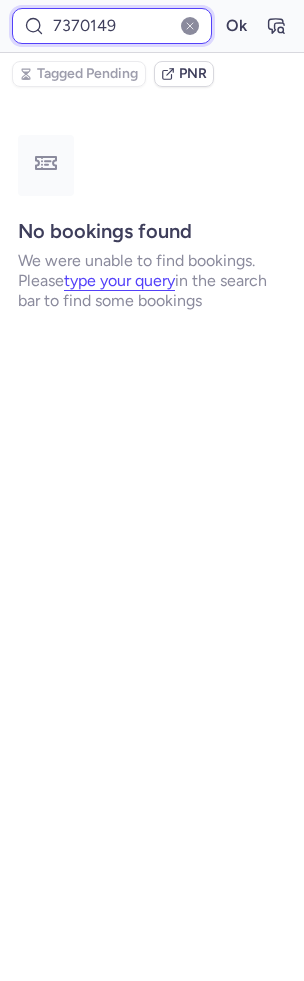 type on "7370149" 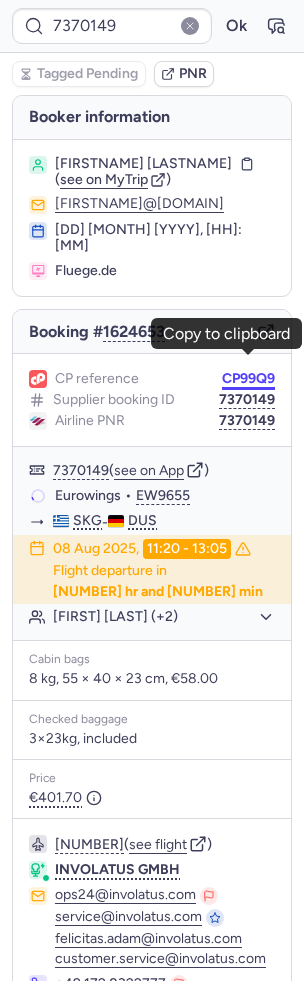 click on "CP99Q9" at bounding box center [248, 379] 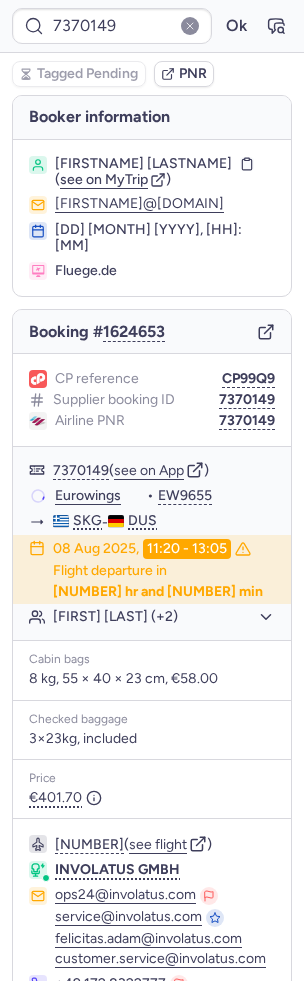type 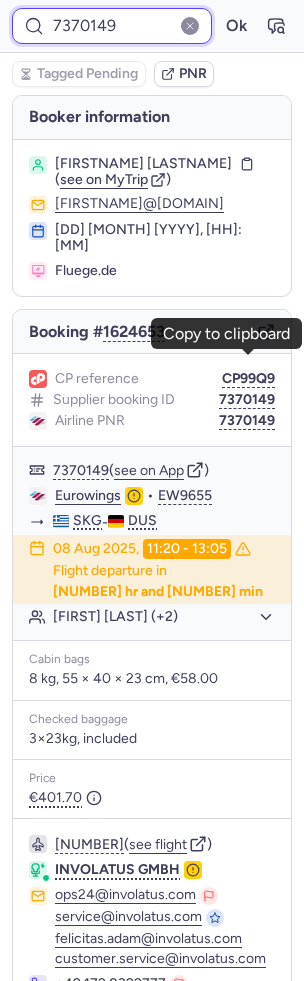 click on "7370149" at bounding box center (112, 26) 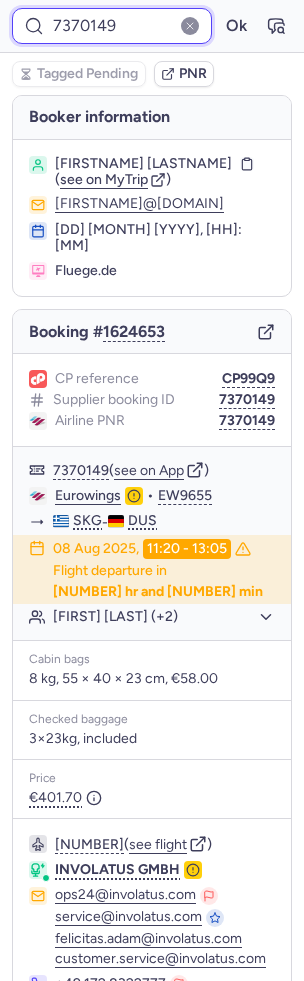 click on "7370149" at bounding box center [112, 26] 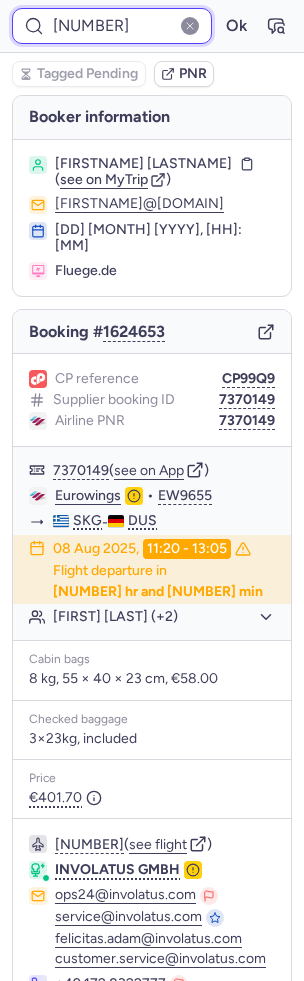 type on "7370202" 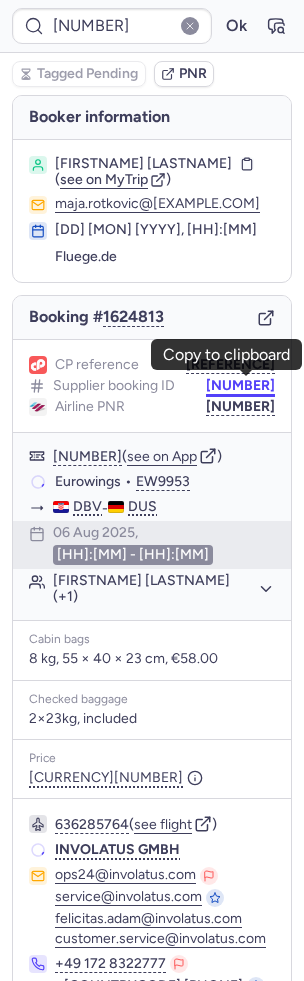 click on "7370202" at bounding box center (240, 386) 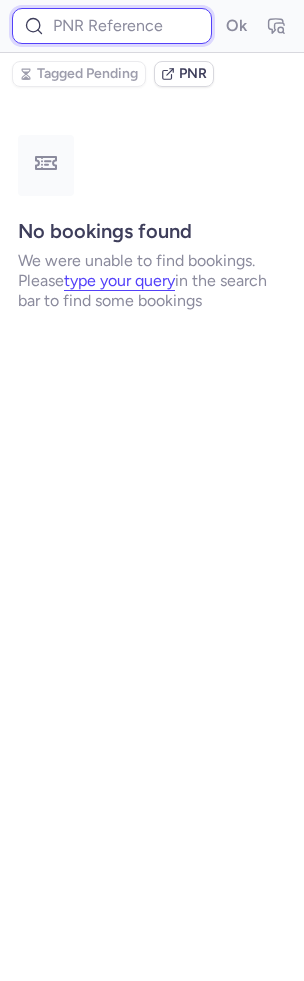 click at bounding box center (112, 26) 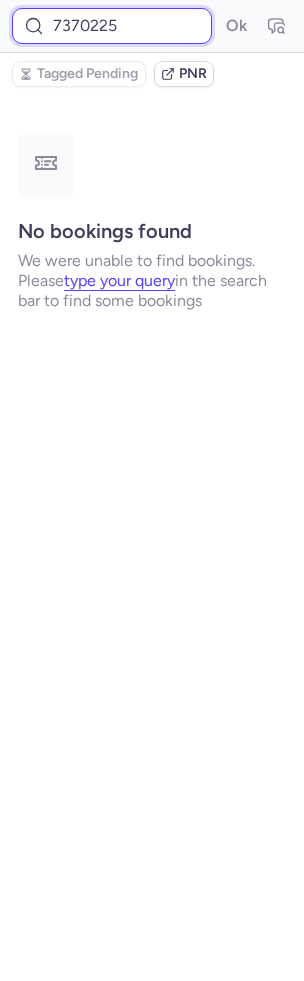 paste on "7370225" 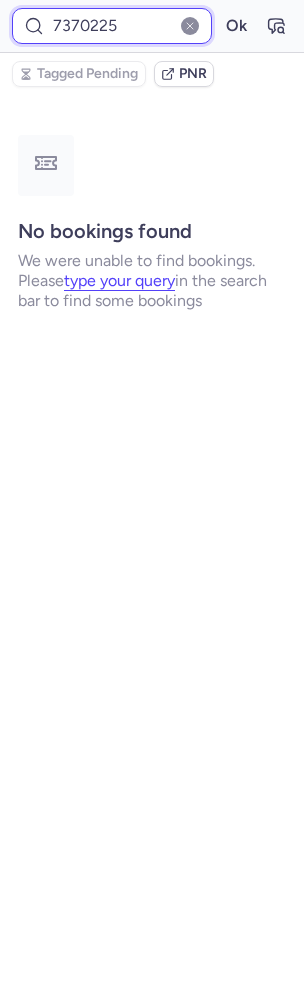 scroll, scrollTop: 0, scrollLeft: 0, axis: both 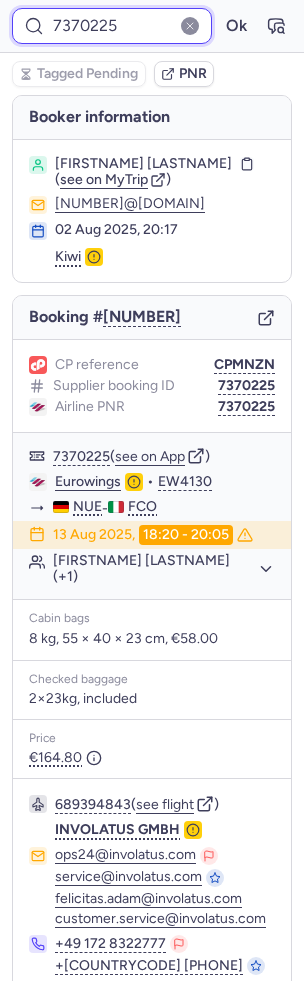 click on "7370225" at bounding box center (112, 26) 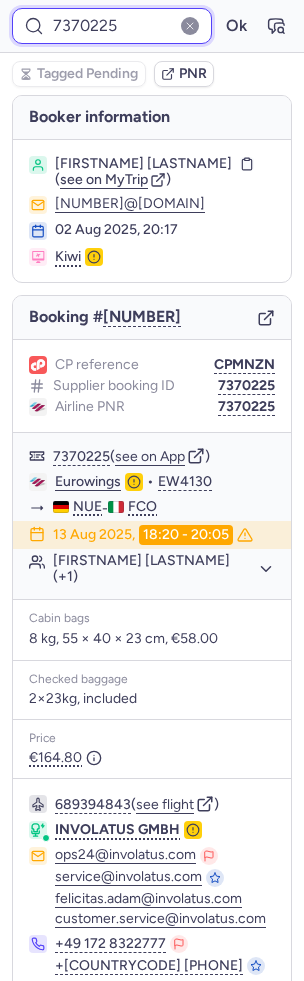 click on "7370225" at bounding box center (112, 26) 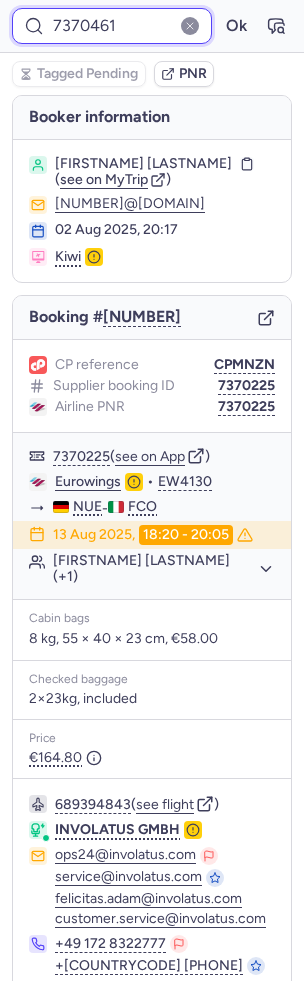 type on "7370461" 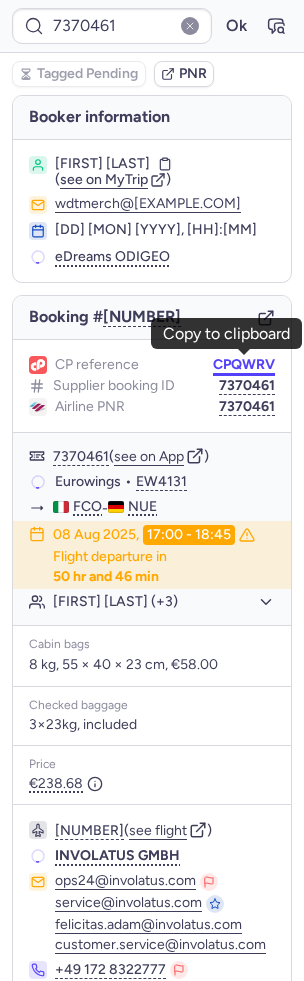 click on "CPQWRV" at bounding box center [244, 365] 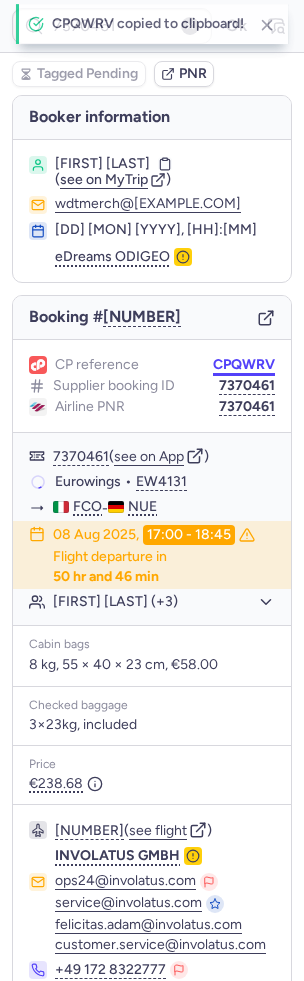 type 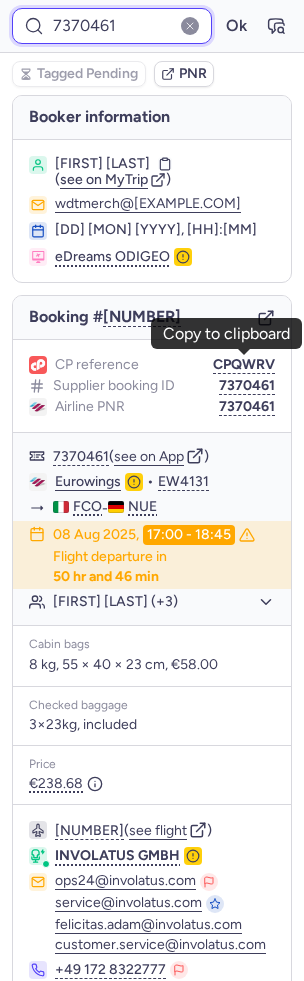 click on "7370461" at bounding box center (112, 26) 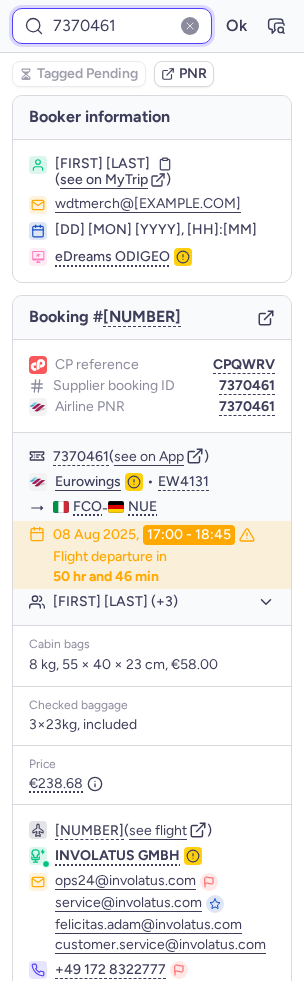 click on "7370461" at bounding box center [112, 26] 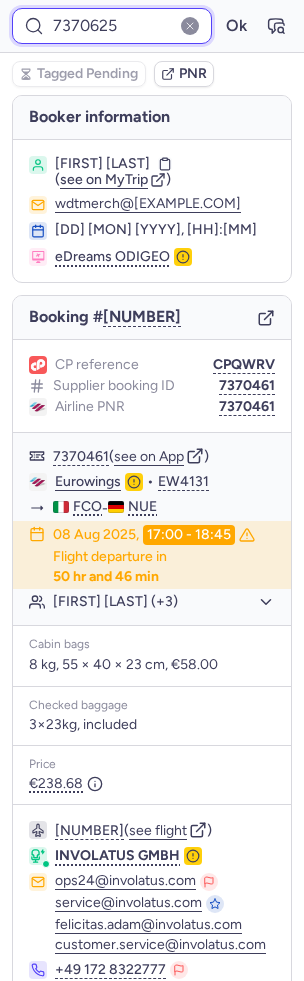 type on "7370625" 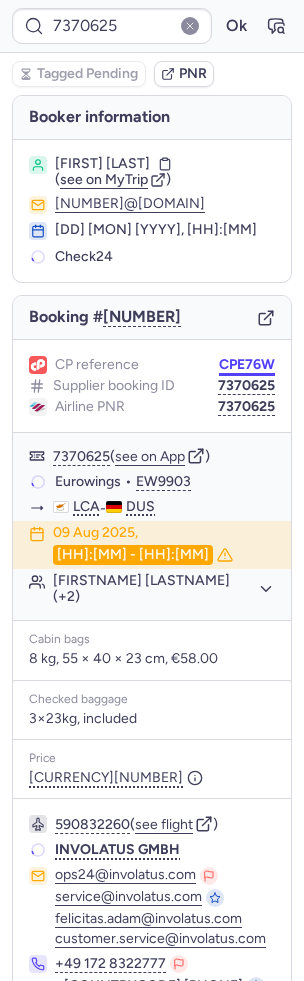 click on "CPE76W" at bounding box center [247, 365] 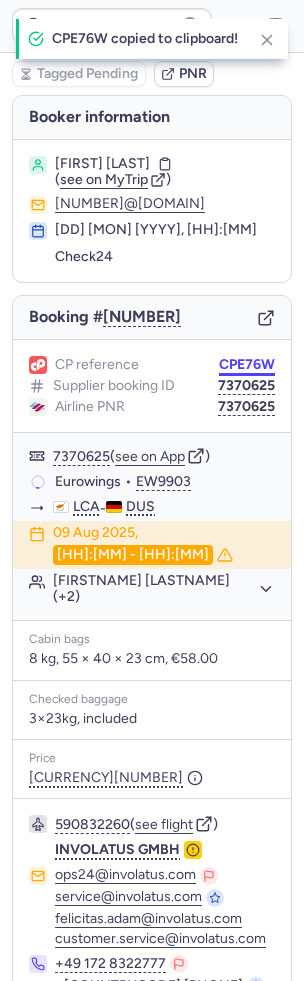 type 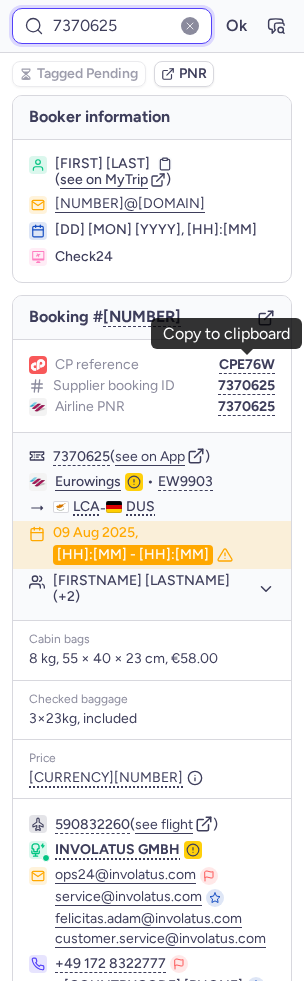 click on "7370625" at bounding box center (112, 26) 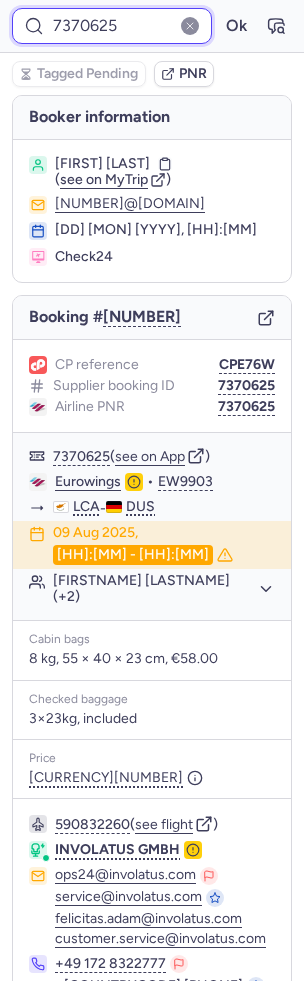 click on "7370625" at bounding box center (112, 26) 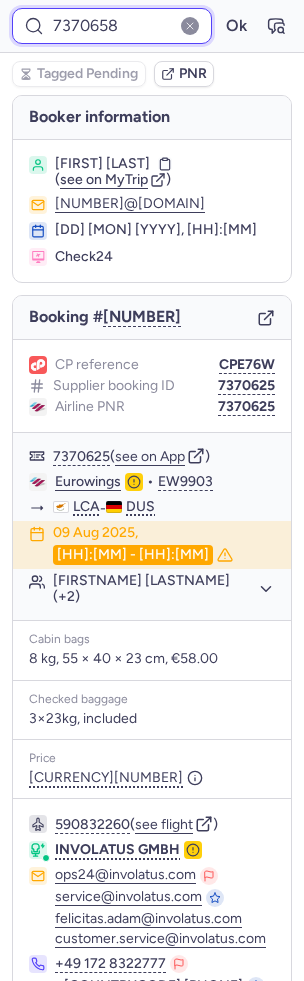 click on "Ok" at bounding box center [236, 26] 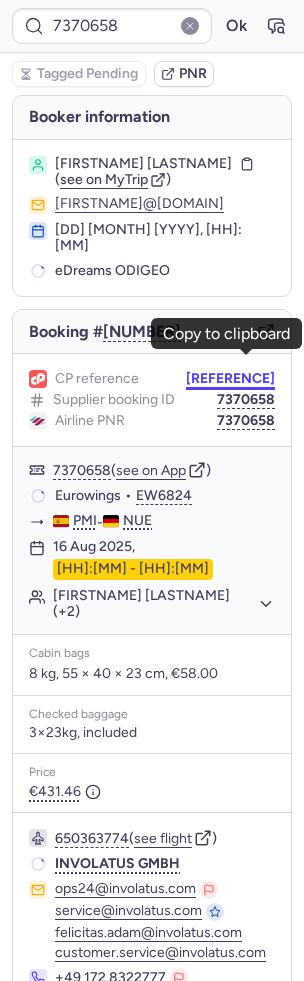 click on "CPSKMD" at bounding box center [230, 379] 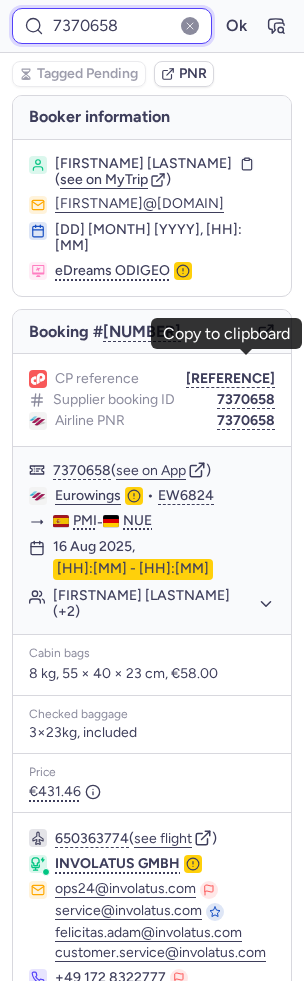 click on "7370658" at bounding box center [112, 26] 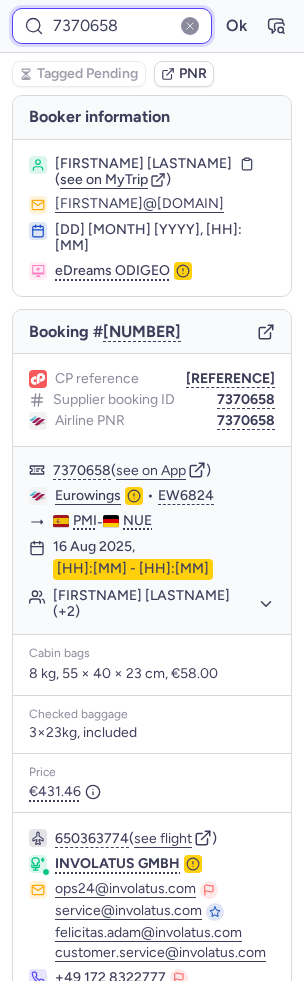 click on "7370658" at bounding box center (112, 26) 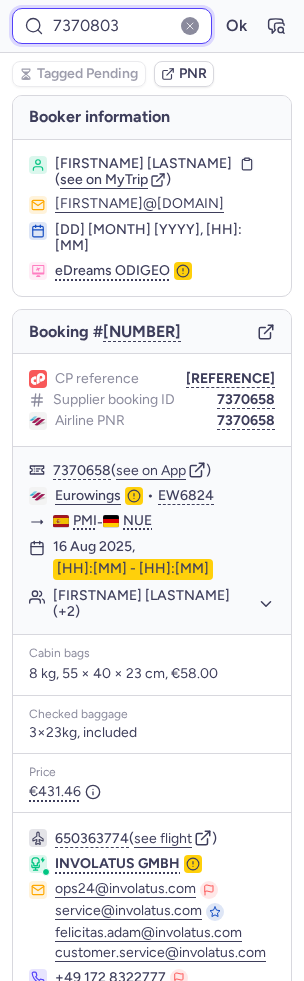 type on "7370803" 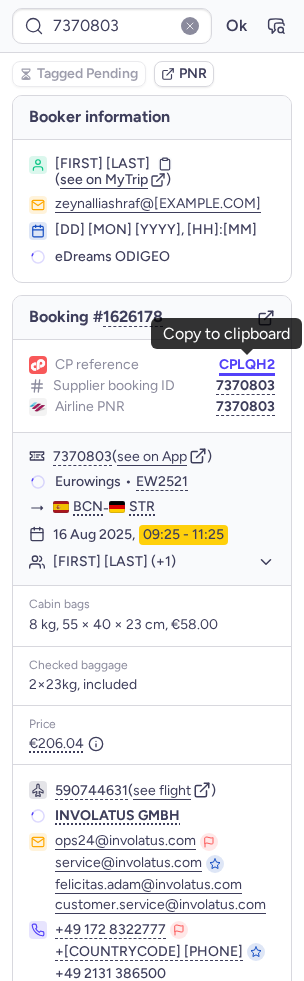 click on "CPLQH2" at bounding box center [247, 365] 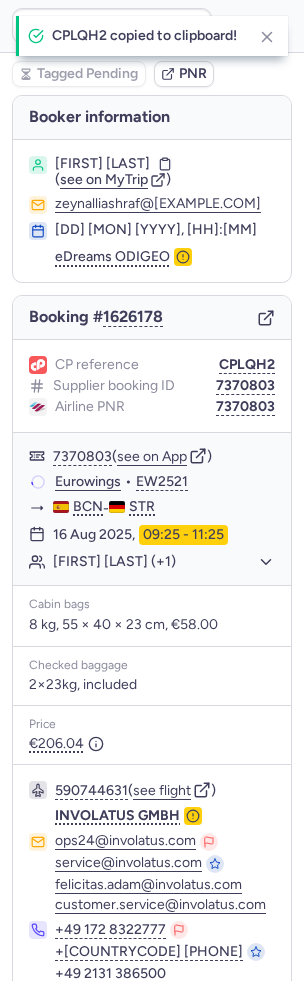 type 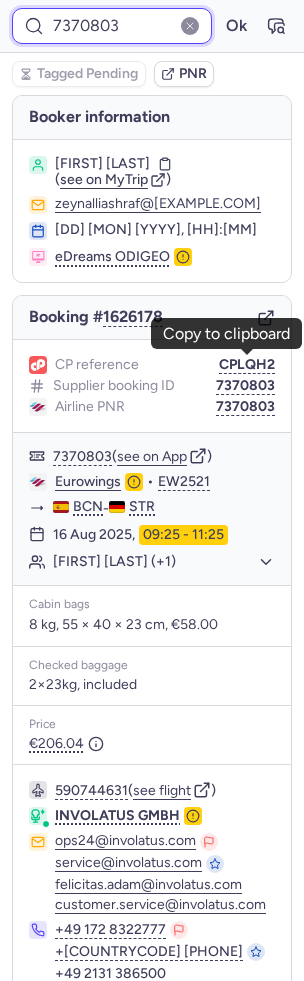 click on "7370803" at bounding box center [112, 26] 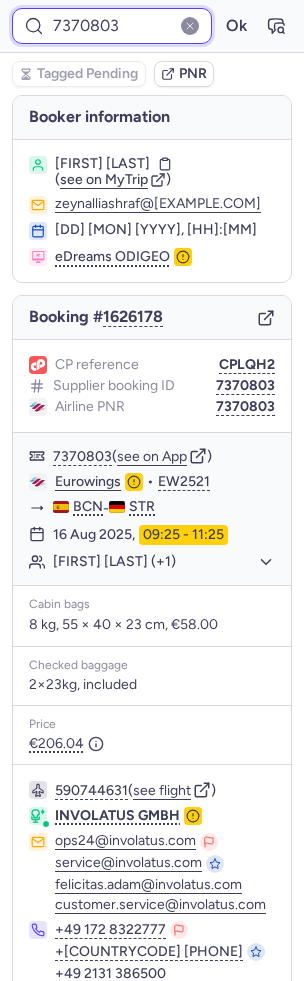 click on "7370803" at bounding box center (112, 26) 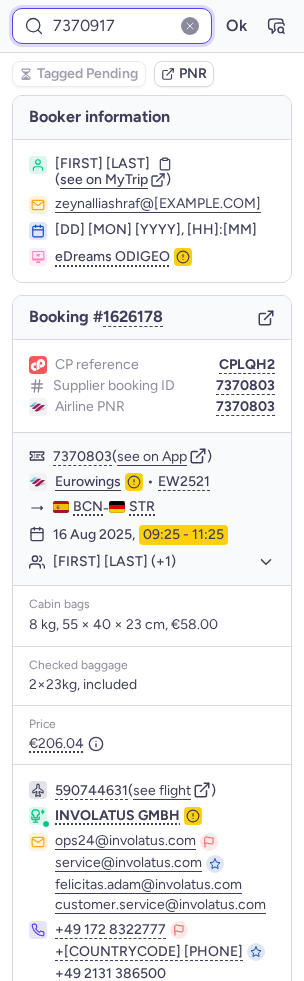 type on "7370917" 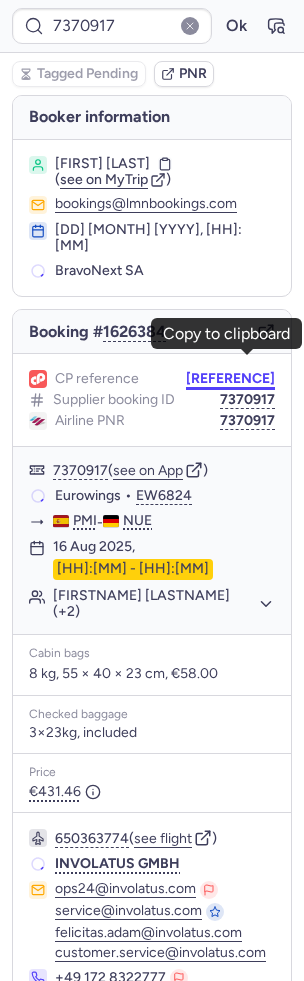 click on "CPV6PG" at bounding box center (230, 379) 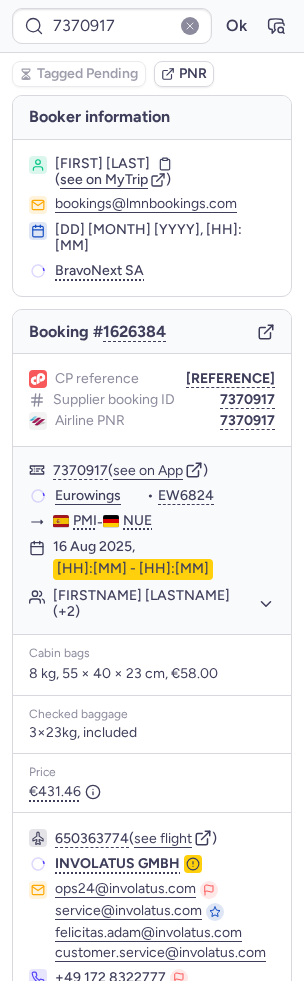 type 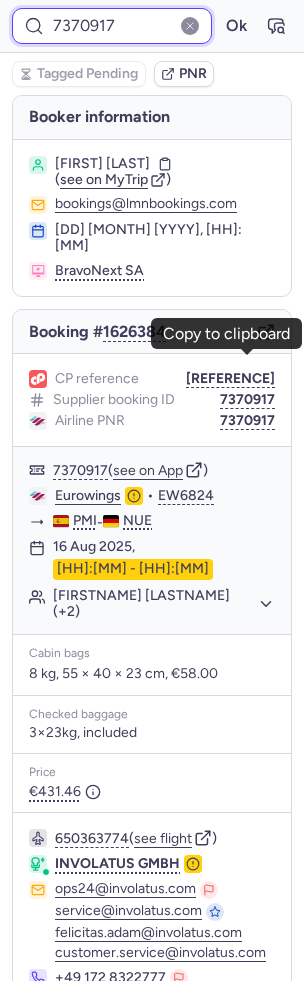click on "7370917" at bounding box center (112, 26) 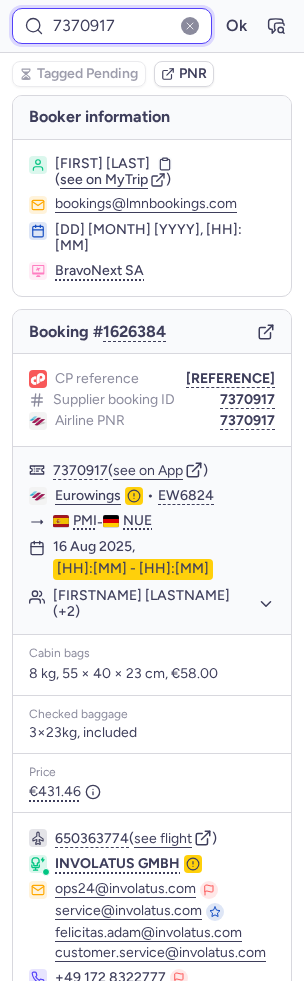 click on "7370917" at bounding box center [112, 26] 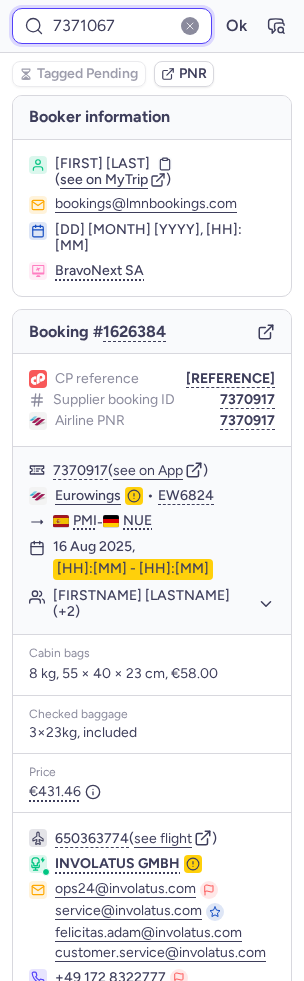 type on "7371067" 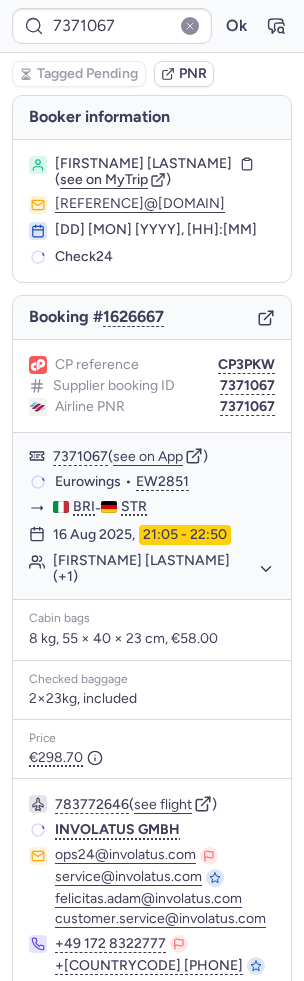 click on "CP3PKW" at bounding box center (246, 365) 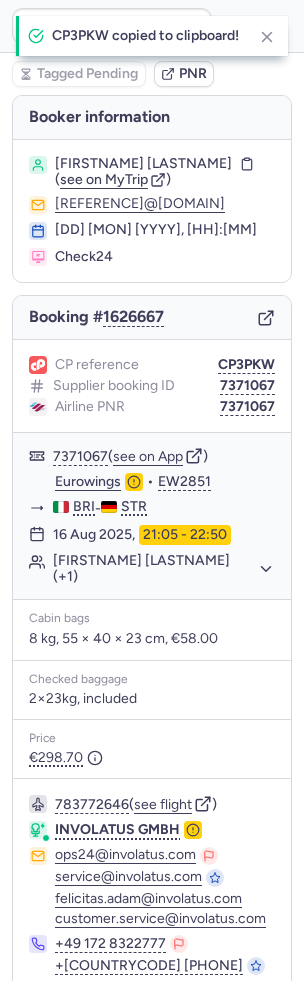 type 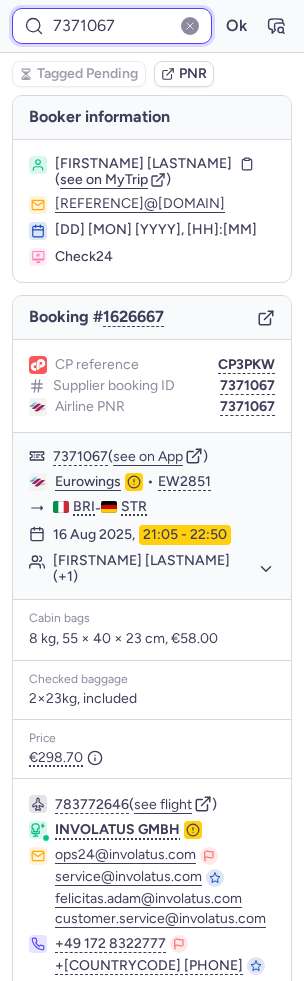 click on "7371067" at bounding box center [112, 26] 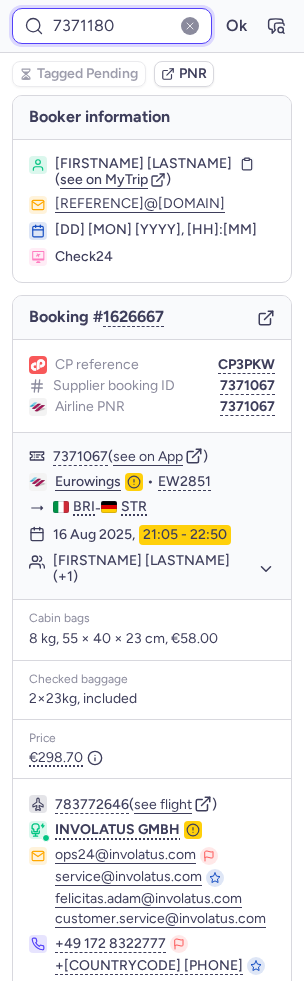 type on "7371180" 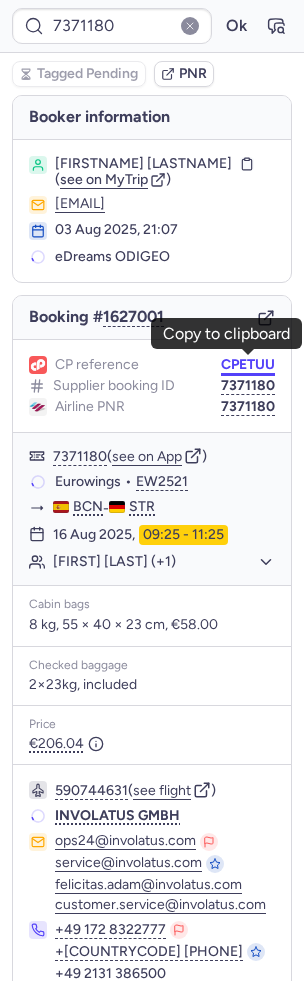 click on "CPETUU" at bounding box center [248, 365] 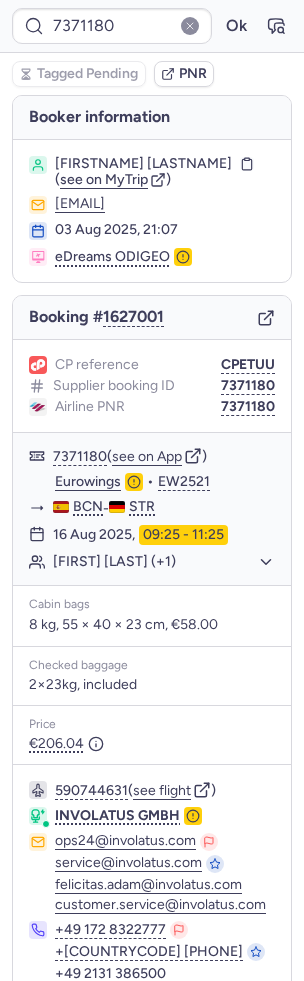 type 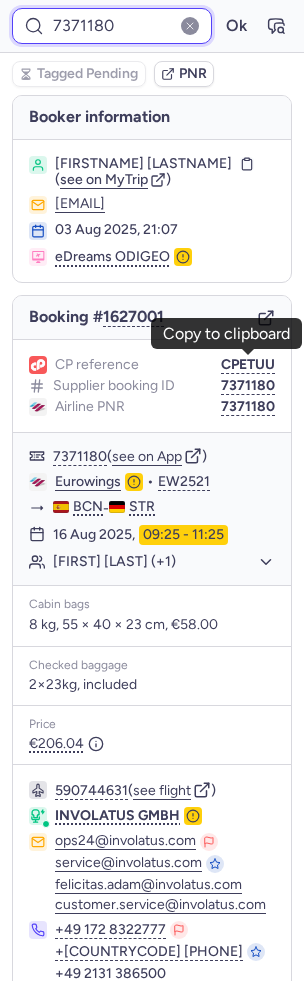 click on "7371180" at bounding box center [112, 26] 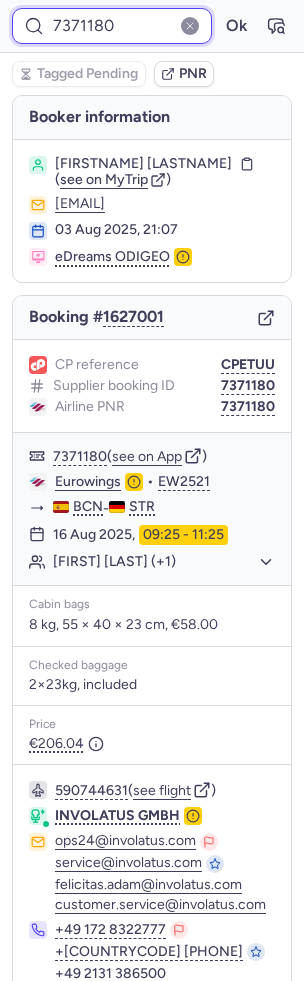 click on "7371180" at bounding box center (112, 26) 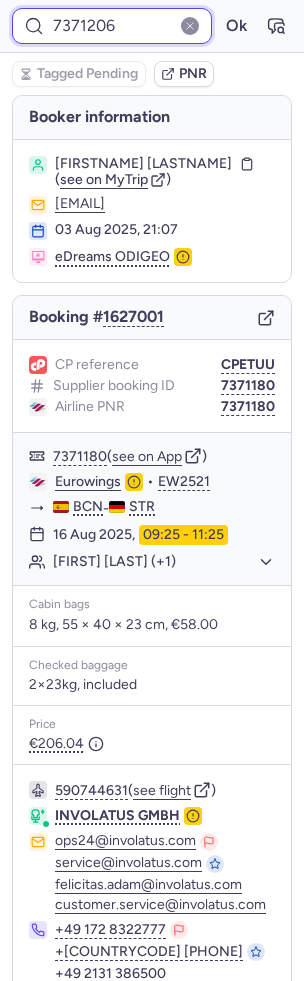 type on "7371206" 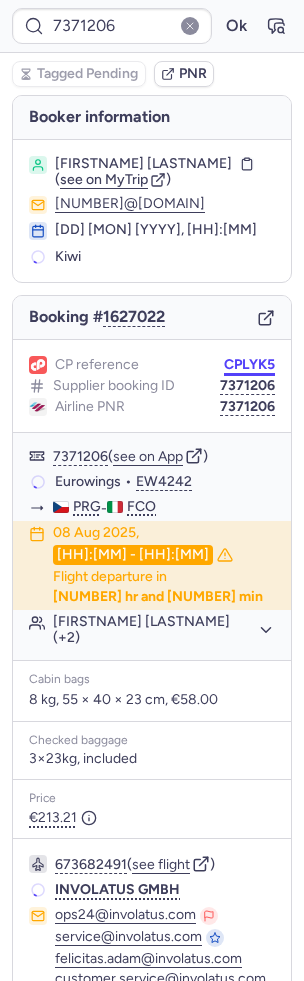 click on "CPLYK5" at bounding box center [249, 365] 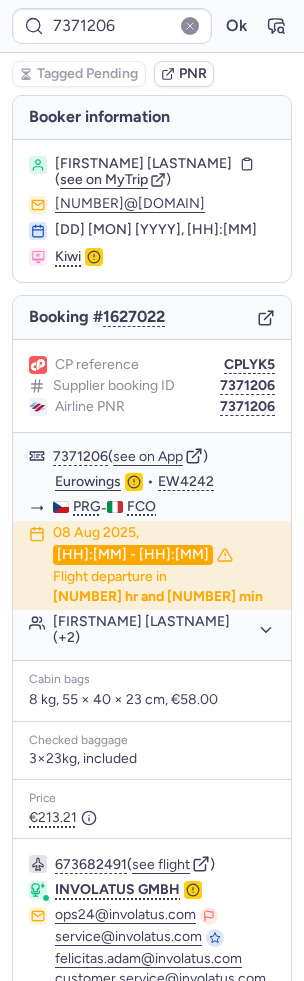 type 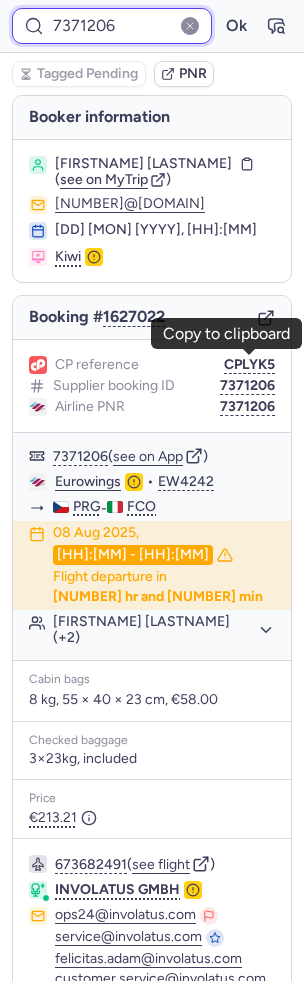 click on "7371206" at bounding box center [112, 26] 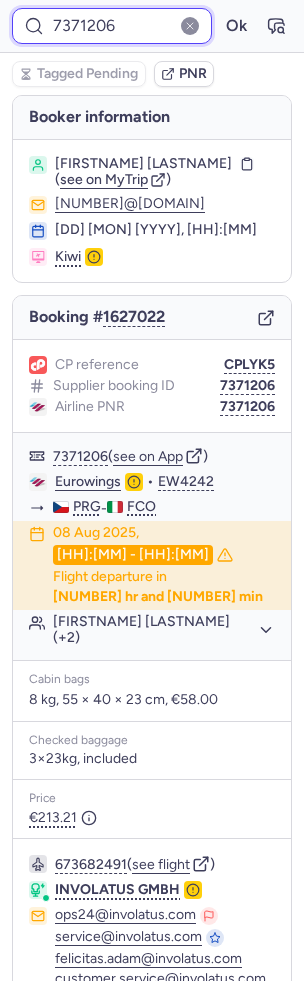 click on "7371206" at bounding box center [112, 26] 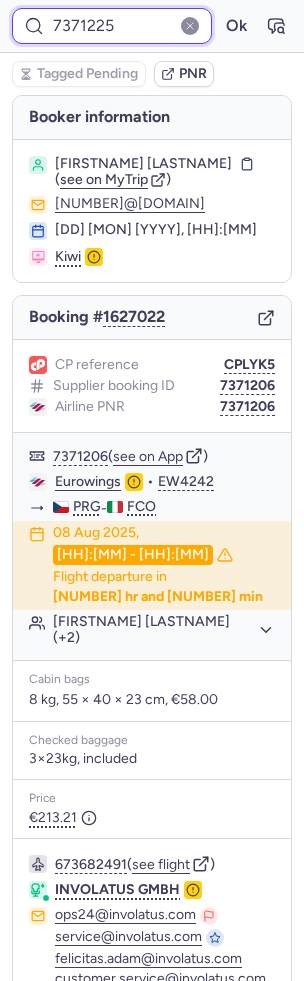 type on "7371225" 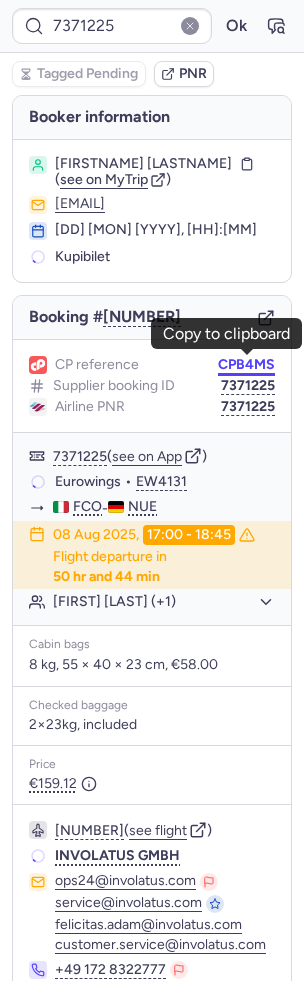 click on "CPB4MS" at bounding box center [246, 365] 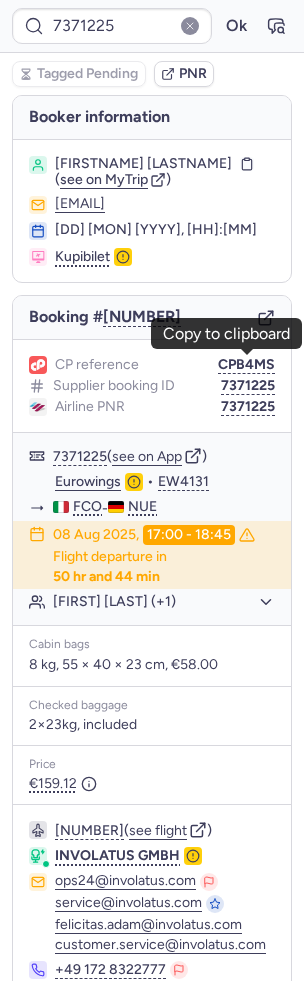 type 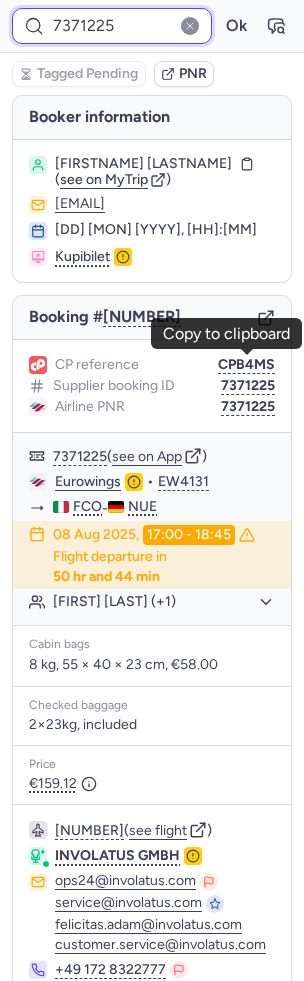 click on "7371225" at bounding box center (112, 26) 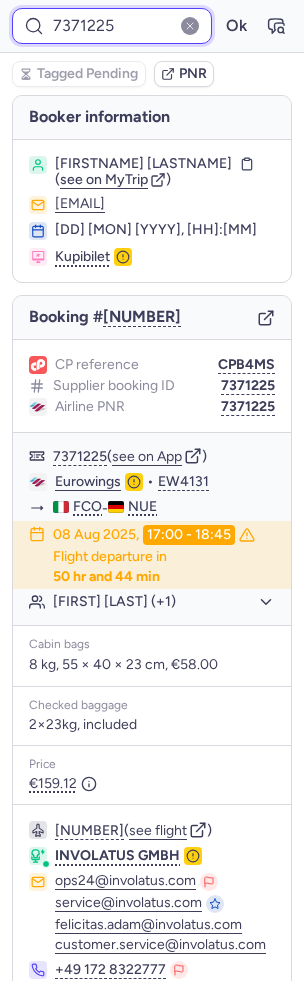 click on "7371225" at bounding box center [112, 26] 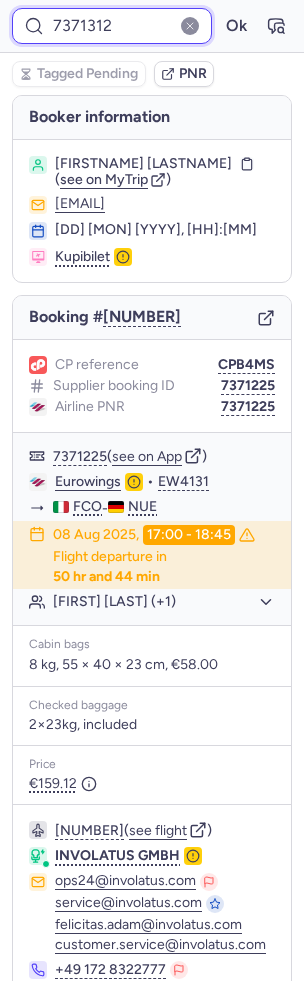 type on "7371312" 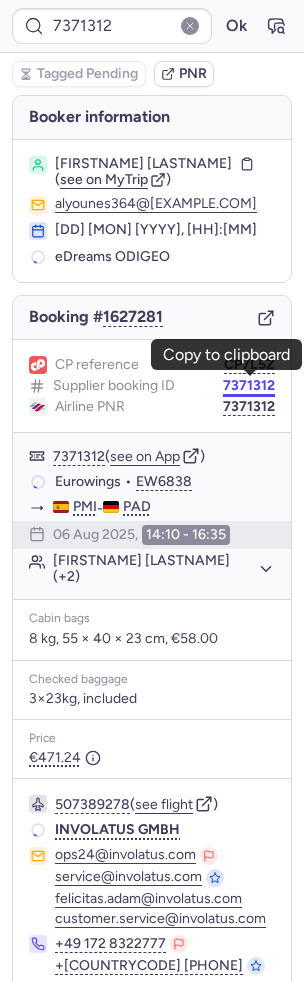click on "7371312" at bounding box center [249, 386] 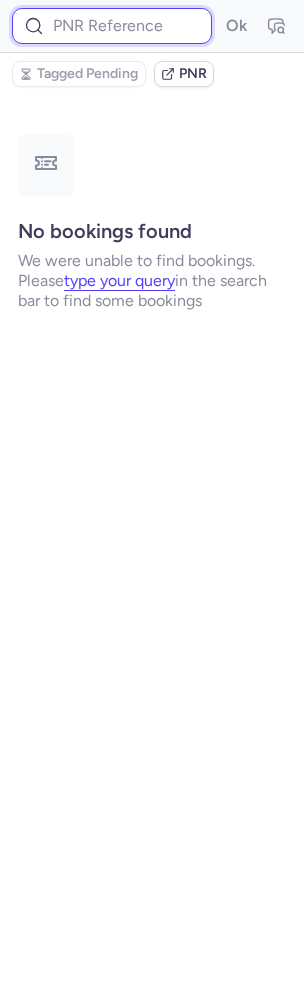 click at bounding box center [112, 26] 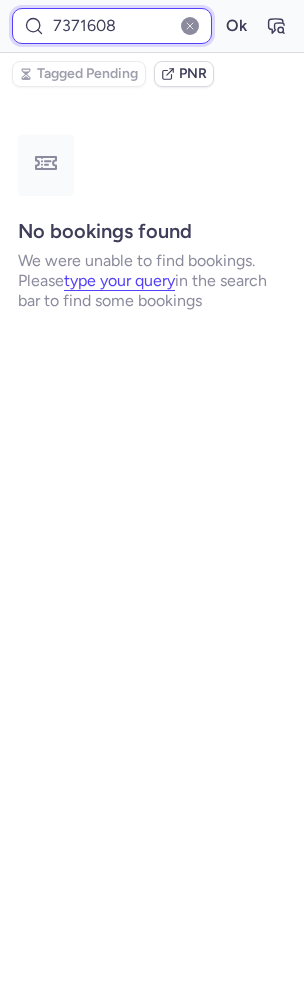 click on "Ok" at bounding box center (236, 26) 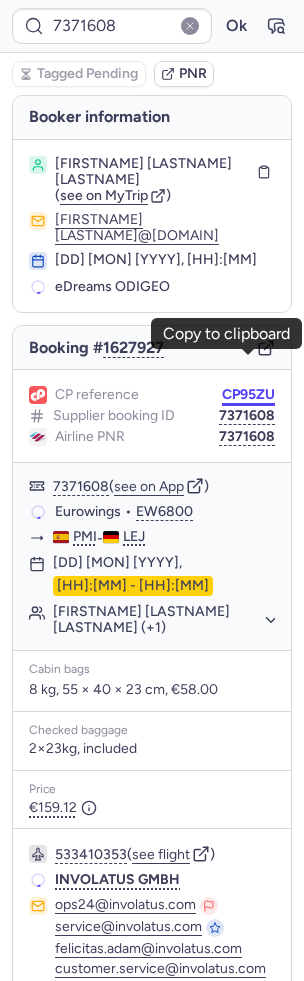 click on "CP95ZU" at bounding box center (248, 395) 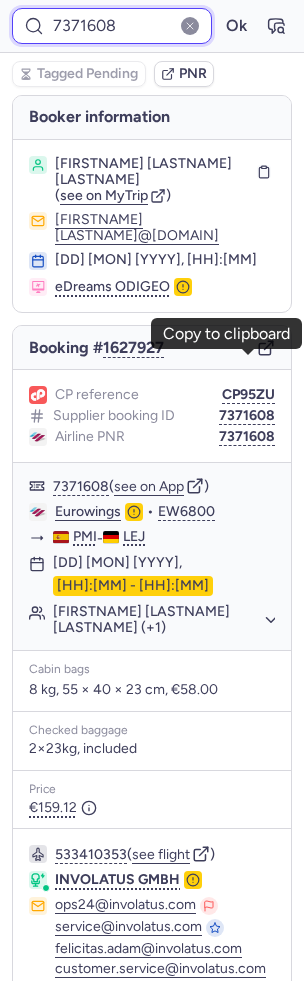 click on "7371608" at bounding box center (112, 26) 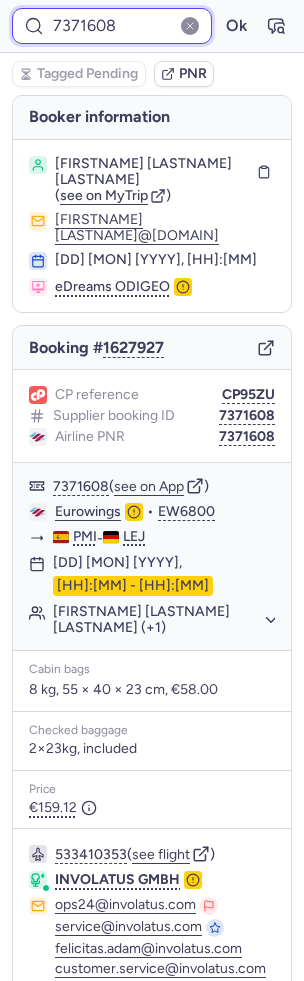 click on "7371608" at bounding box center [112, 26] 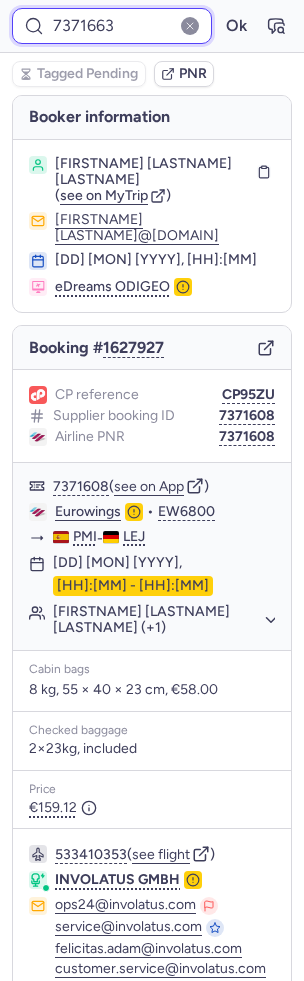 type on "7371663" 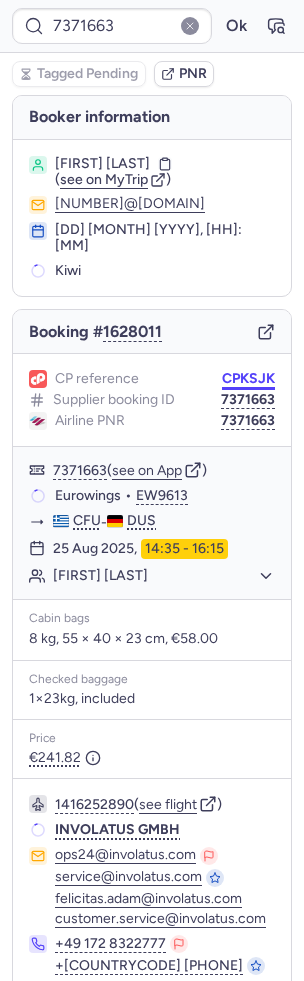 click on "CPKSJK" at bounding box center [248, 379] 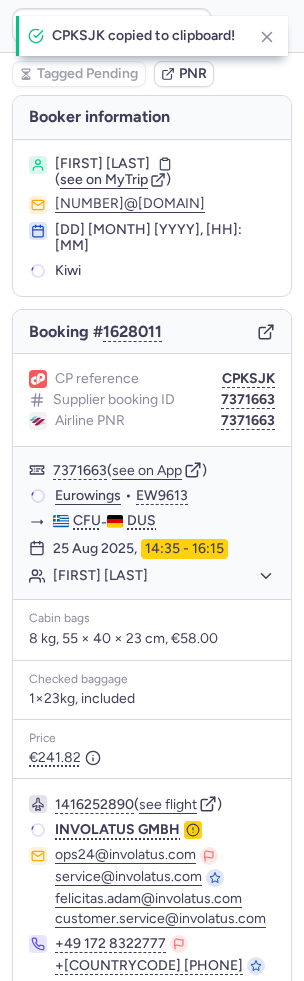 type 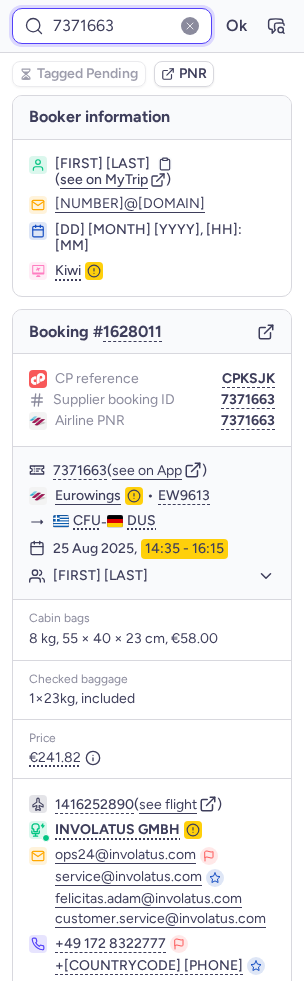 click on "7371663" at bounding box center [112, 26] 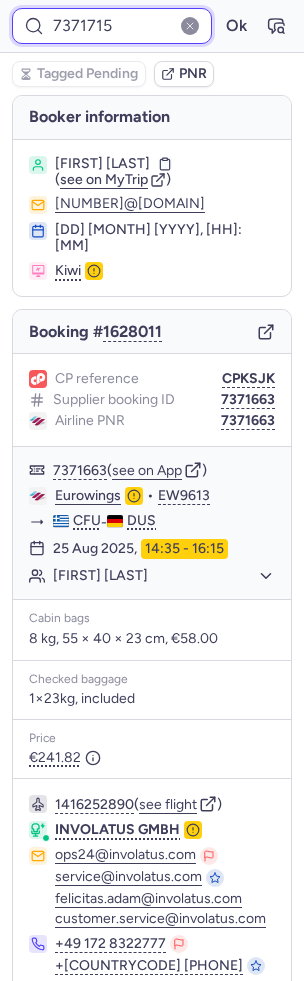 type on "7371715" 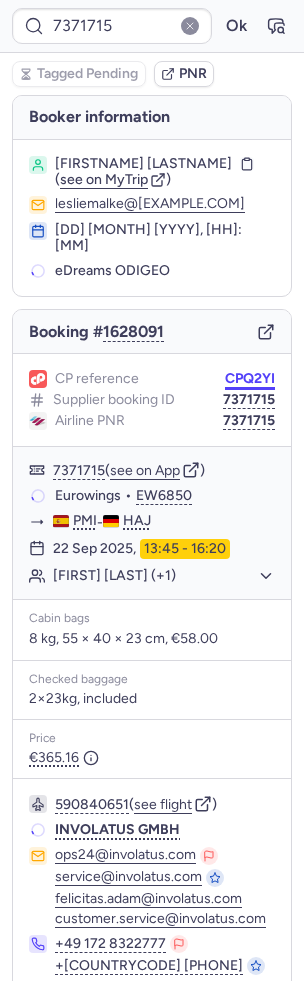 click on "CPQ2YI" at bounding box center [250, 379] 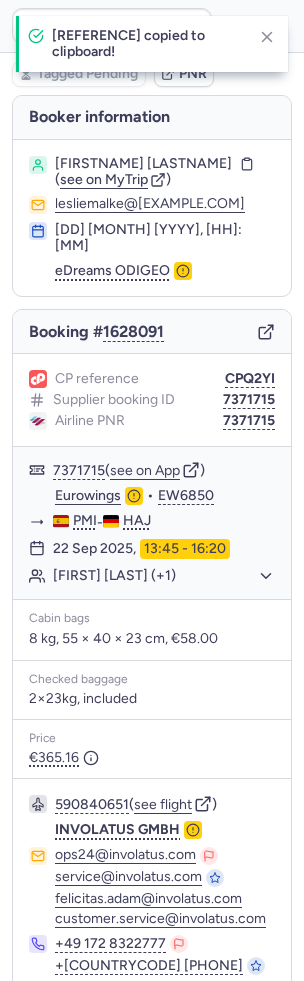 type 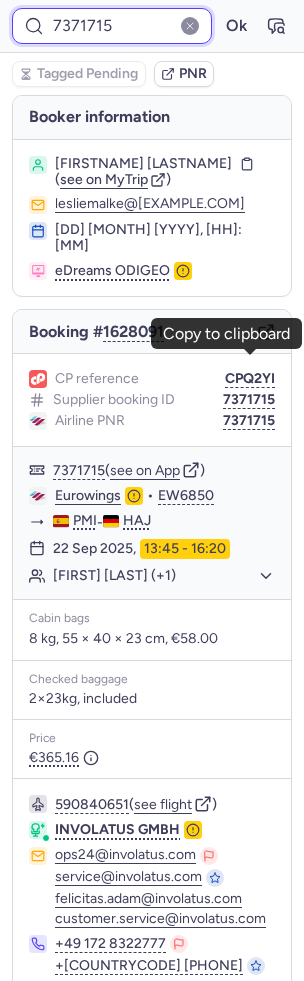 click on "7371715" at bounding box center (112, 26) 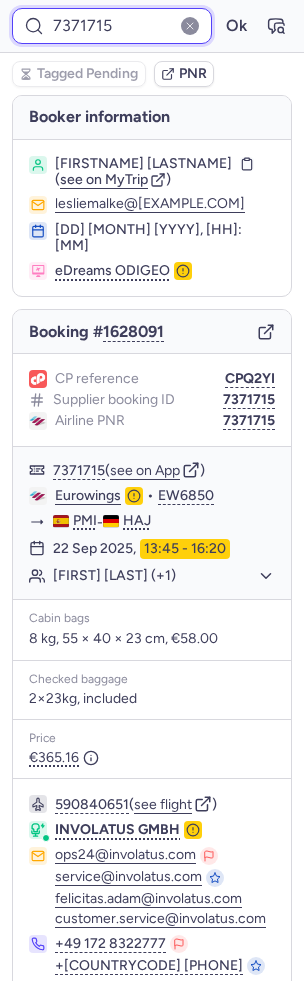 click on "7371715" at bounding box center (112, 26) 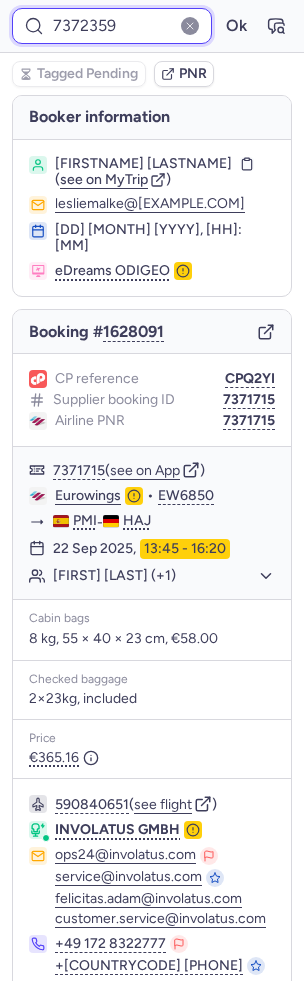 type on "7372359" 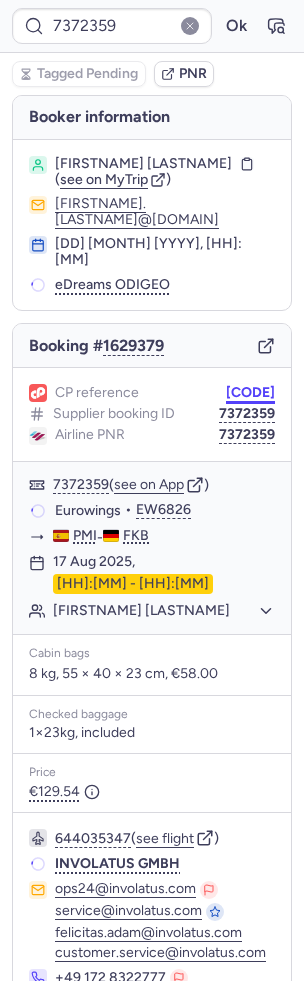 click on "CPPXRA" at bounding box center (250, 393) 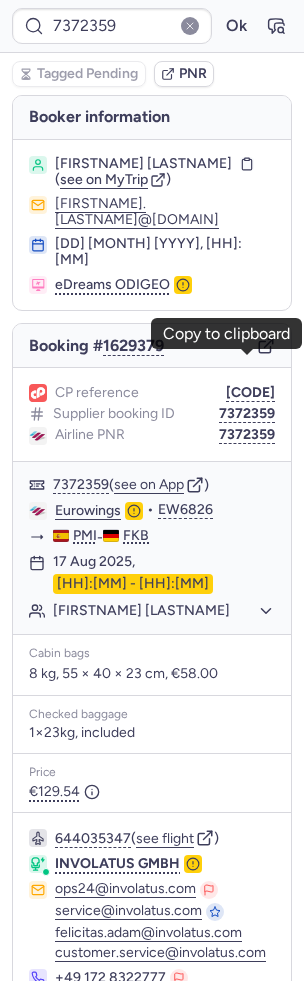 type 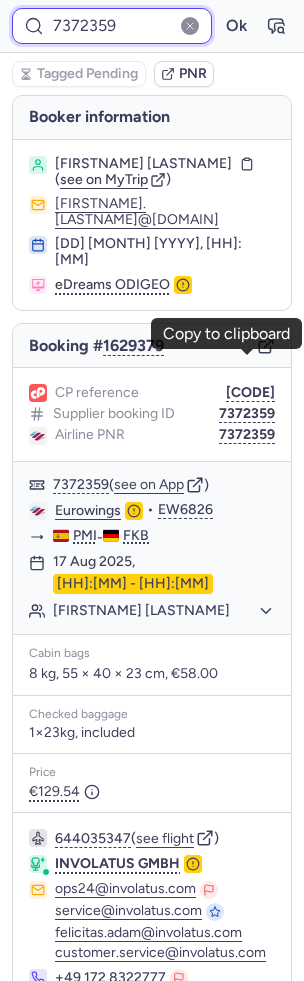 click on "7372359" at bounding box center [112, 26] 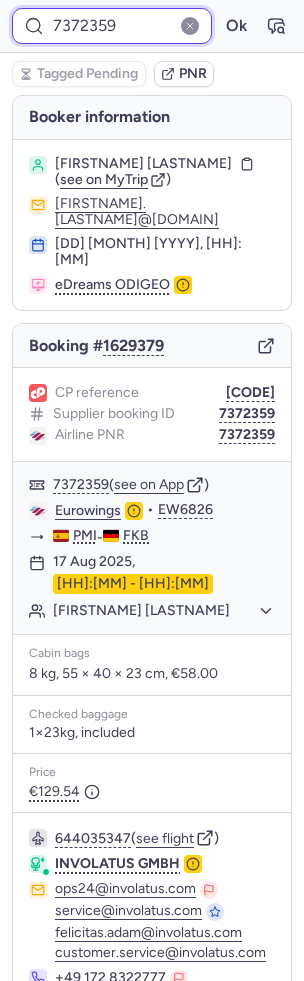 click on "7372359" at bounding box center (112, 26) 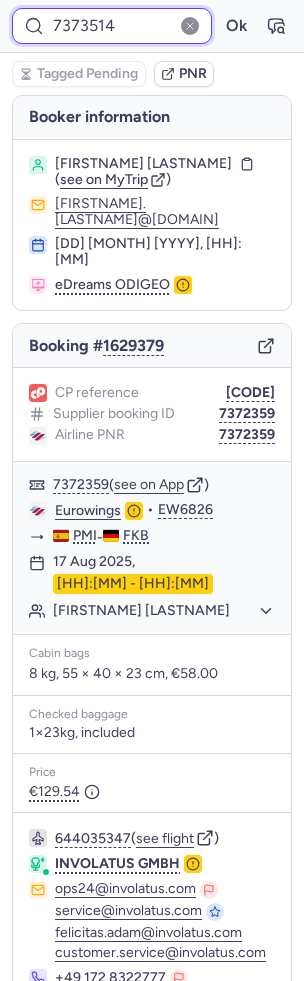 type on "7373514" 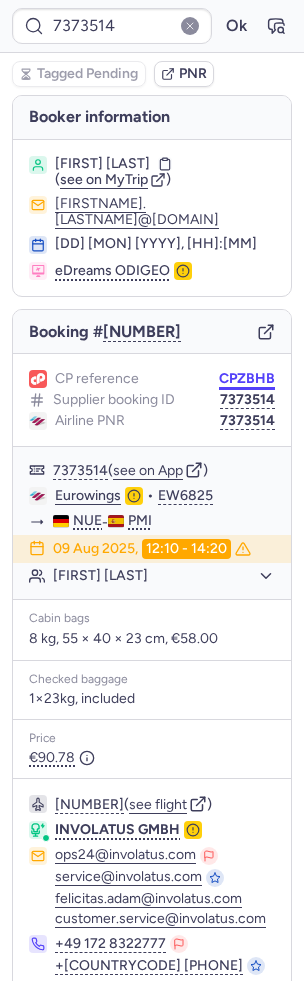 click on "CPZBHB" at bounding box center (247, 379) 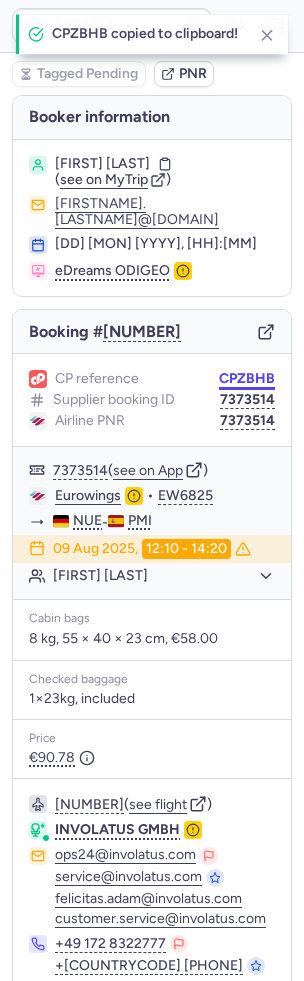 type 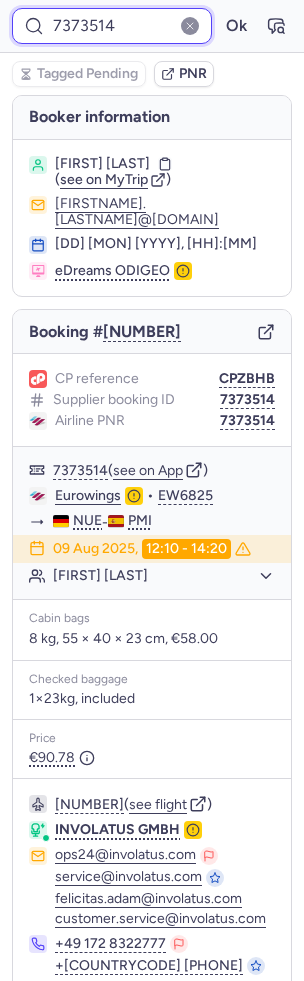 click on "7373514" at bounding box center (112, 26) 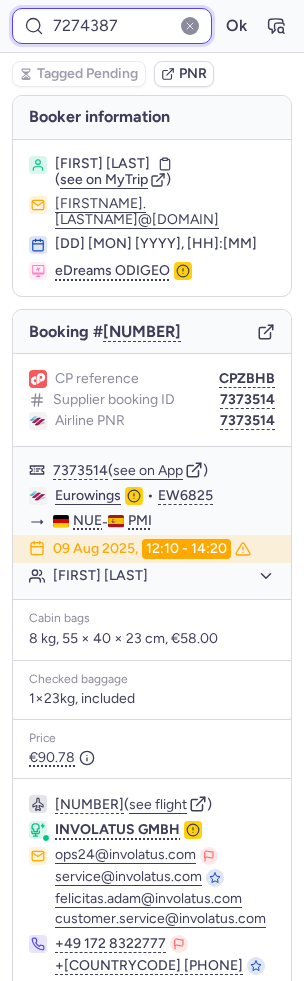 click on "Ok" at bounding box center (236, 26) 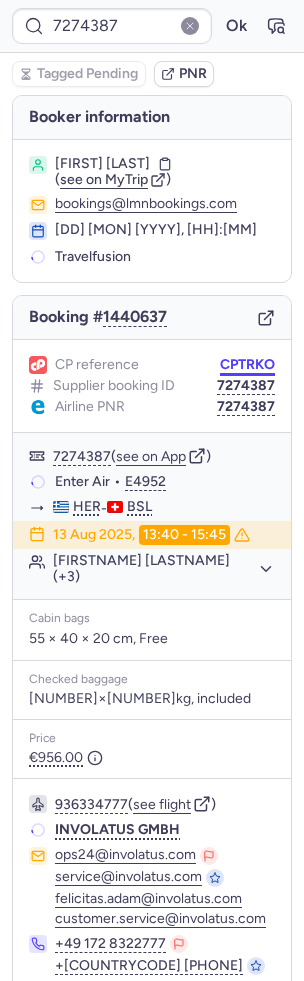 click on "[ALPHANUMERIC]" at bounding box center (247, 365) 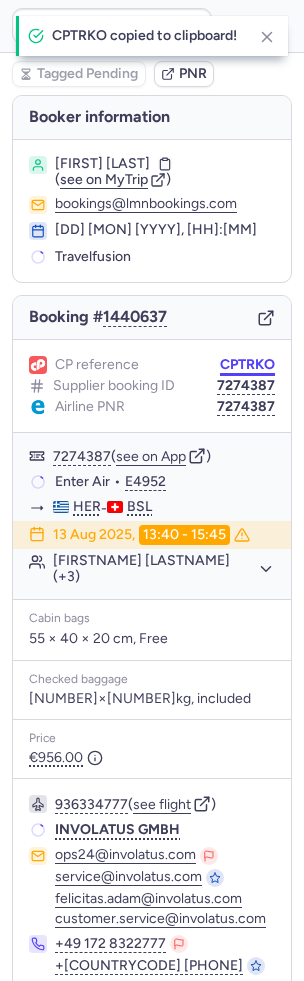 click on "[ALPHANUMERIC]" at bounding box center (247, 365) 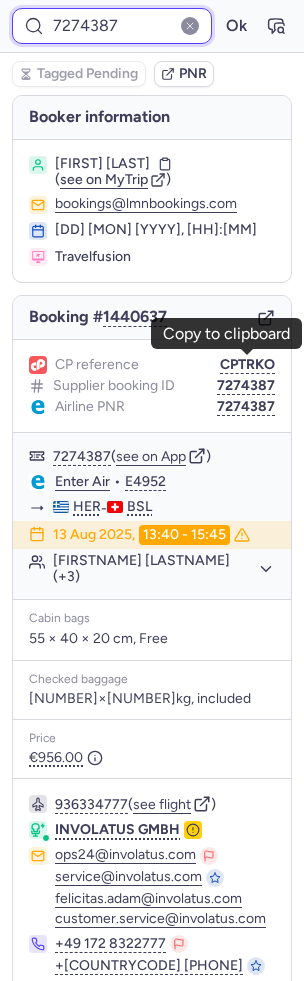 click on "[NUMBER]" at bounding box center (112, 26) 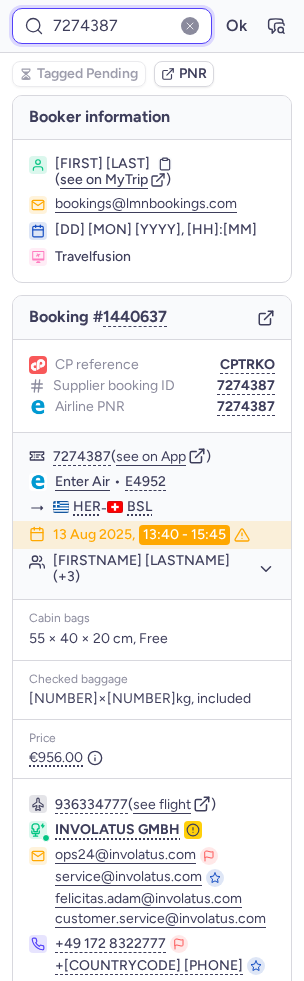 click on "[NUMBER]" at bounding box center [112, 26] 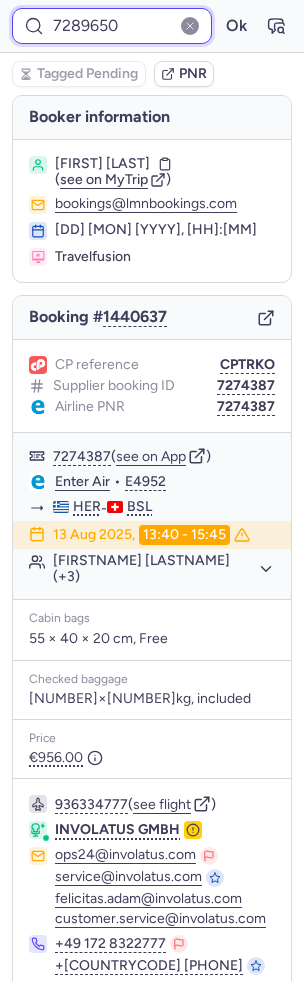 type on "[NUMBER]" 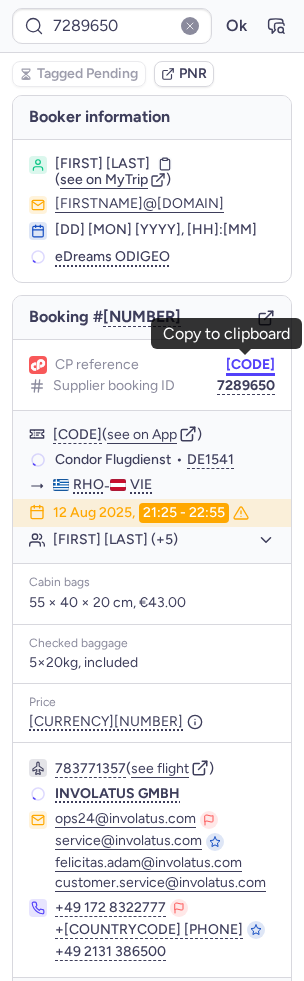 click on "[CODE]" at bounding box center [250, 365] 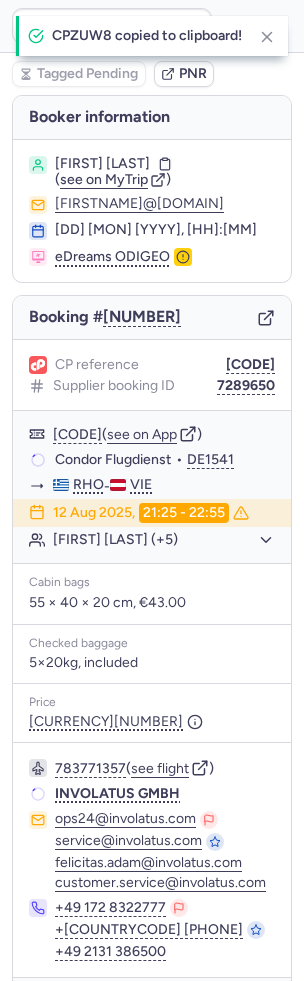 type 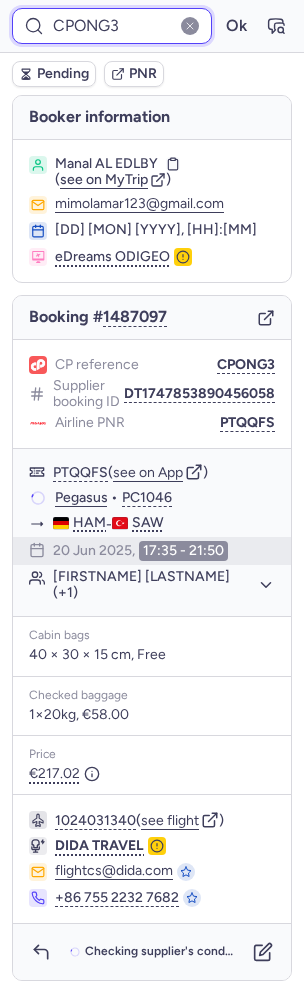 click on "CPONG3" at bounding box center (112, 26) 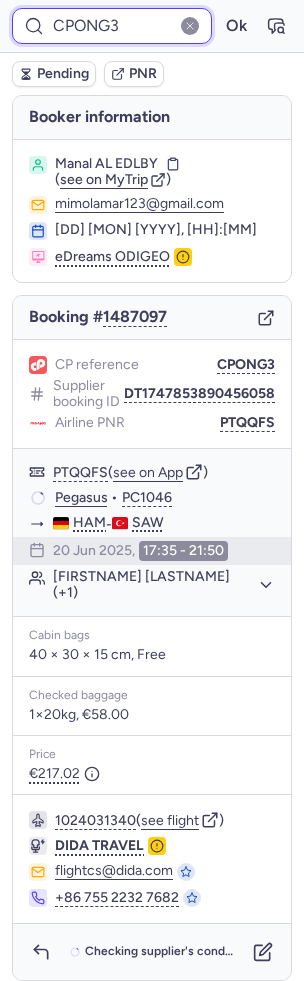 click on "CPONG3" at bounding box center [112, 26] 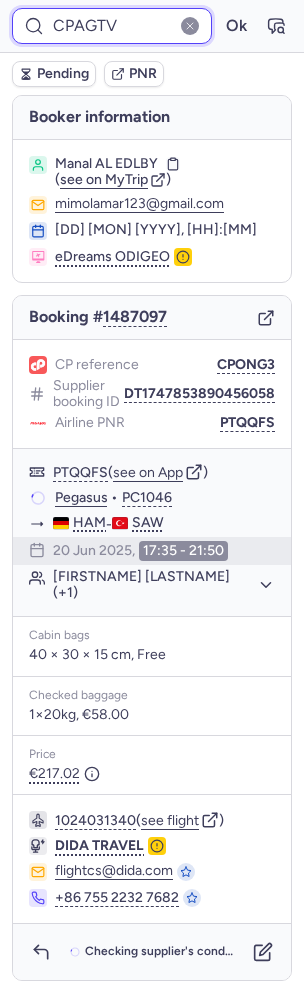 click on "Ok" at bounding box center (236, 26) 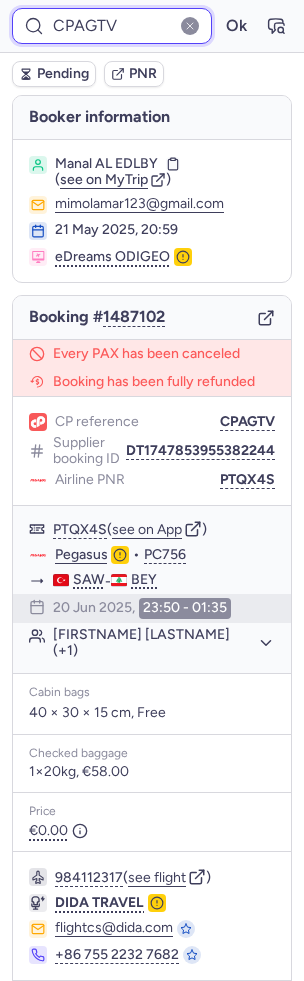 click on "CPAGTV" at bounding box center [112, 26] 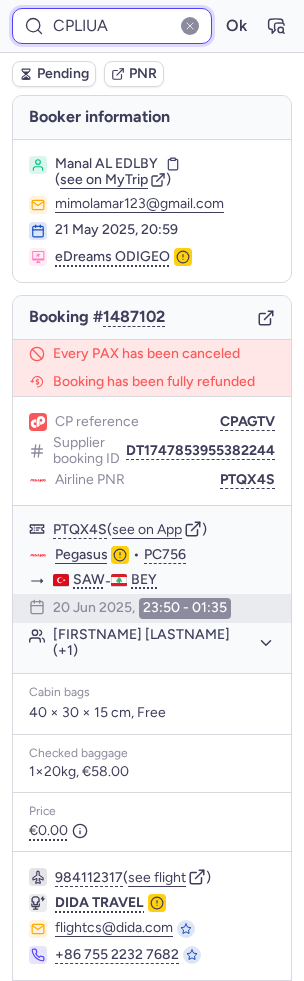 click on "Ok" at bounding box center (236, 26) 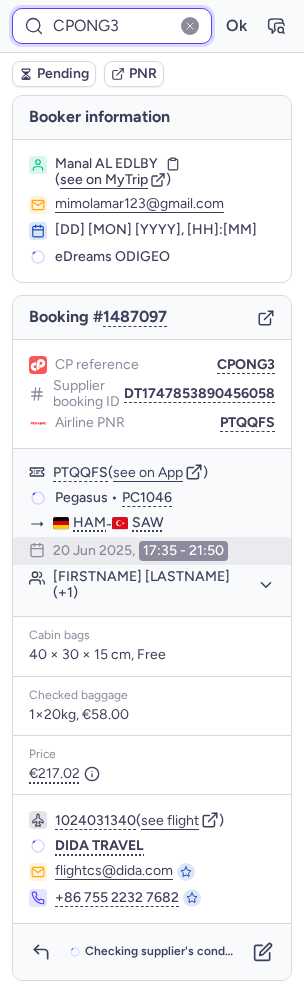 click on "CPONG3" at bounding box center [112, 26] 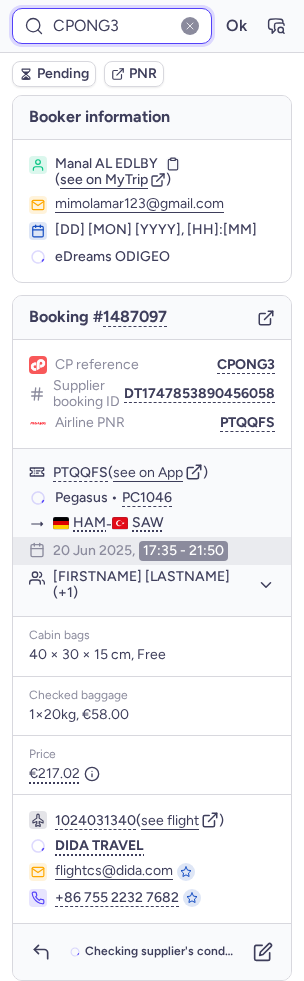 click on "CPONG3" at bounding box center [112, 26] 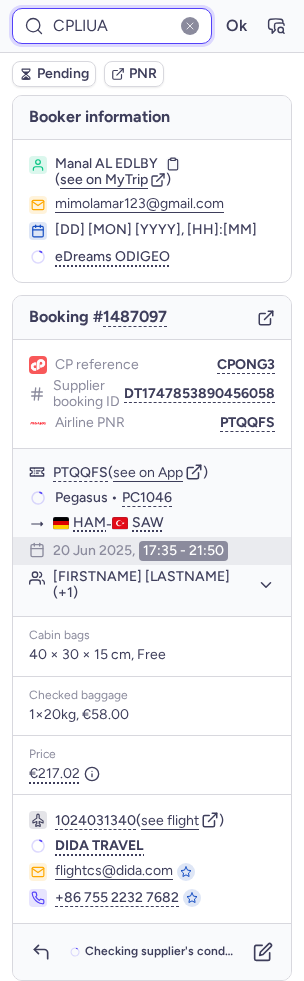click on "Ok" at bounding box center (236, 26) 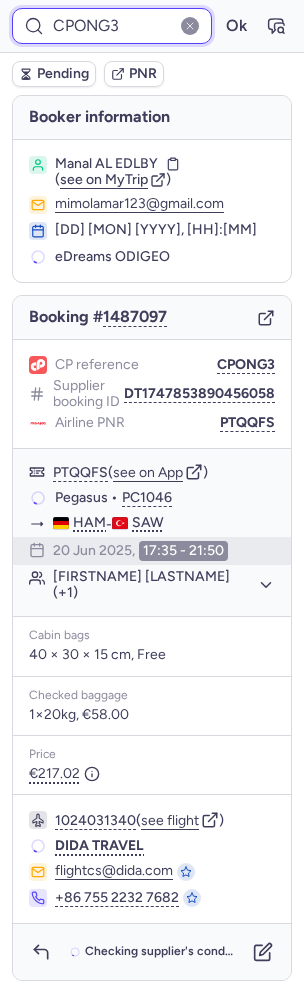 click on "CPONG3" at bounding box center (112, 26) 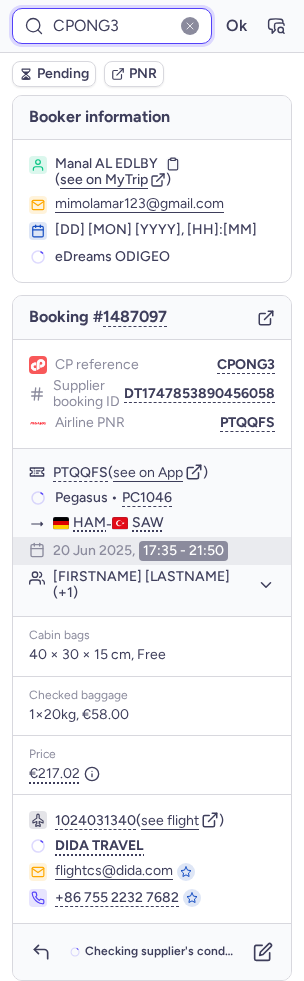 click on "CPONG3" at bounding box center (112, 26) 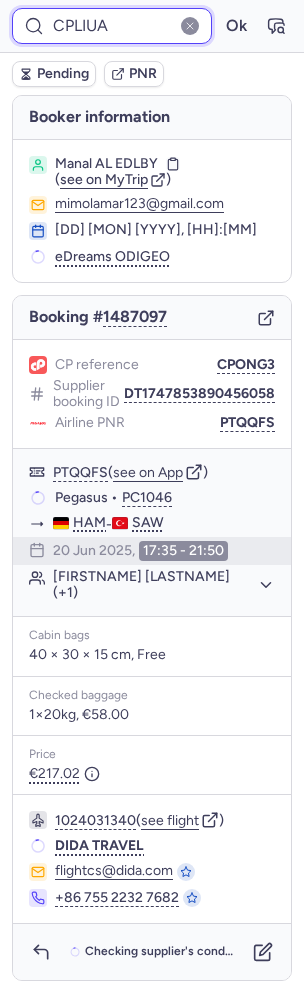 click on "Ok" at bounding box center [236, 26] 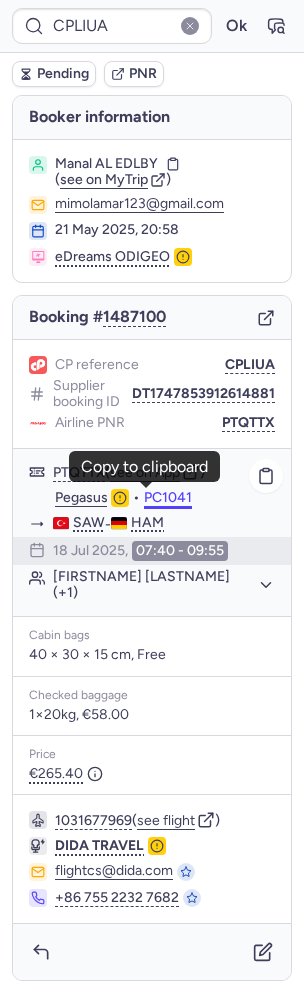 click on "PC1041" at bounding box center [168, 498] 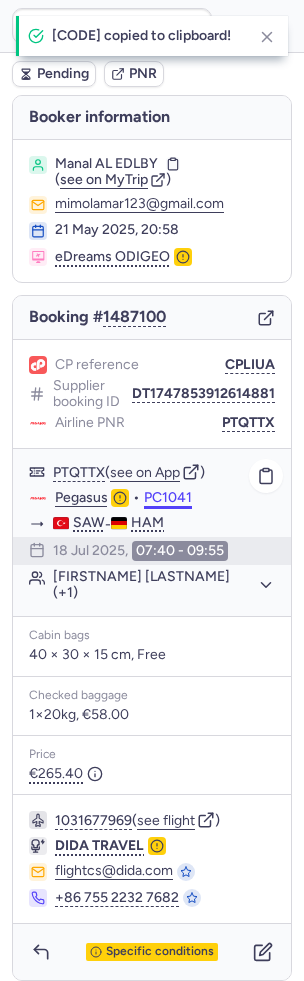 click on "PC1041" at bounding box center (168, 498) 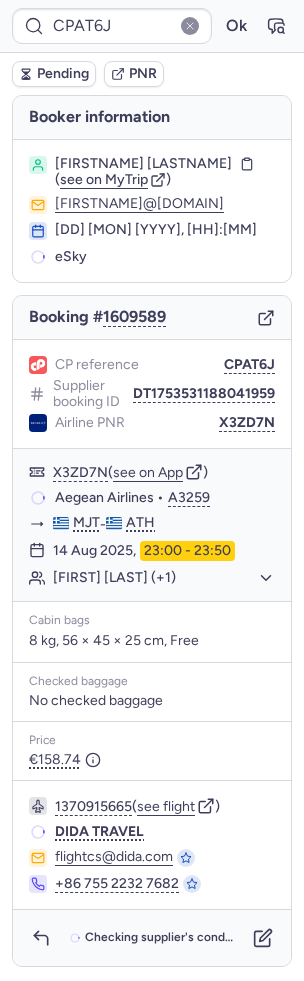 type on "CPK6TZ" 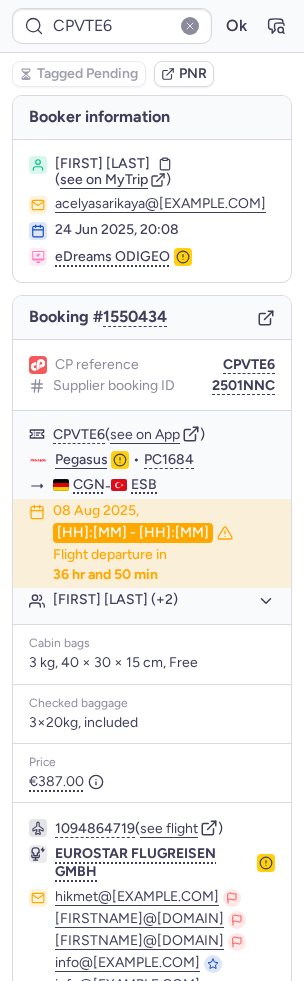 type on "CPOVEG" 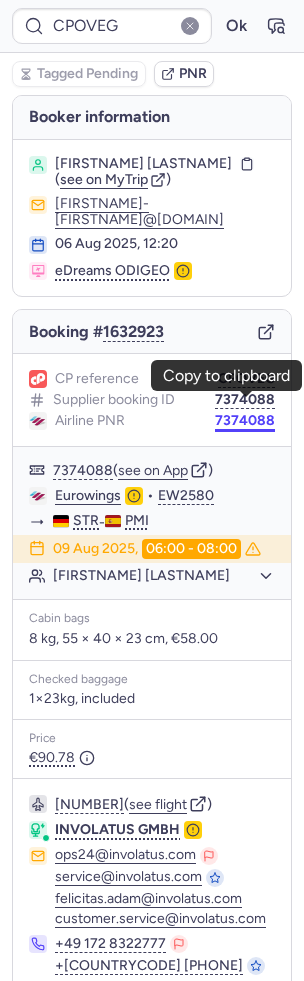 click on "CPOVEG  Ok  Tagged Pending PNR Booker information Marco KERN  ( see on MyTrip  )  bart-marco@web.de 06 Aug 2025, 12:20 eDreams ODIGEO Booking # 1632923 CP reference CPOVEG Supplier booking ID 7374088 Airline PNR 7374088 7374088  ( see on App )  Eurowings  •  EW2580 STR  -  PMI 09 Aug 2025,  06:00 - 08:00 Marco KERN   Cabin bags  8 kg, 55 × 40 × 23 cm, €58.00 Checked baggage 1×23kg, included Price €90.78  1419306597  ( see flight )  INVOLATUS GMBH ops24@involatus.com service@involatus.com felicitas.adam@involatus.com customer.service@involatus.com +49 172 8322777 +49 2131 38650172 +49 2131 386500 Specific conditions
Copy to clipboard" at bounding box center [152, 0] 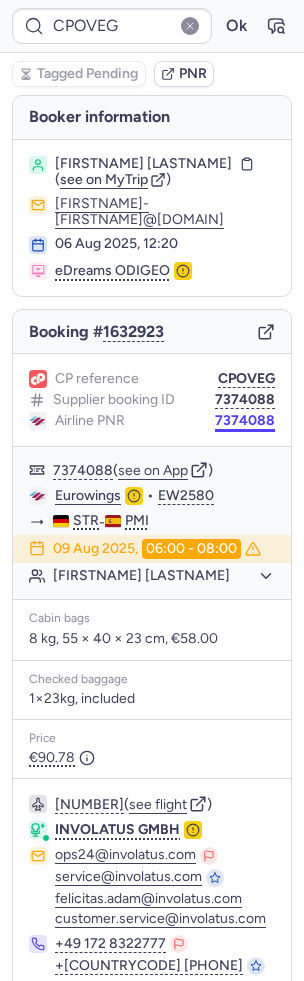 click on "7374088" at bounding box center (245, 421) 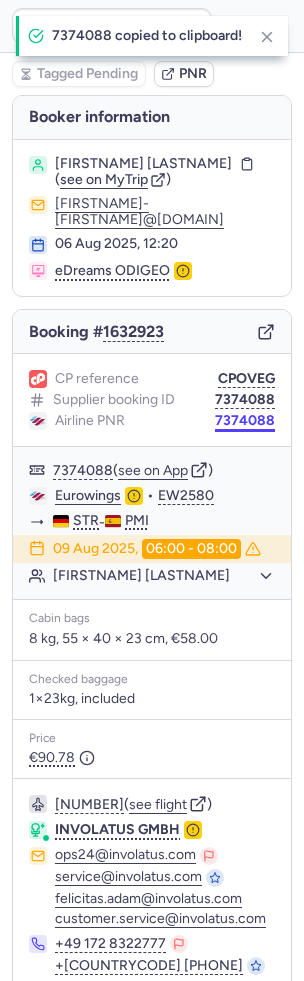 click on "7374088" at bounding box center [245, 421] 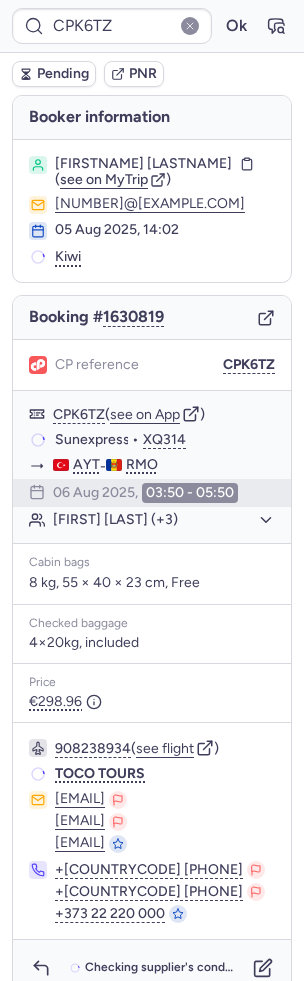 type on "CPQI7Z" 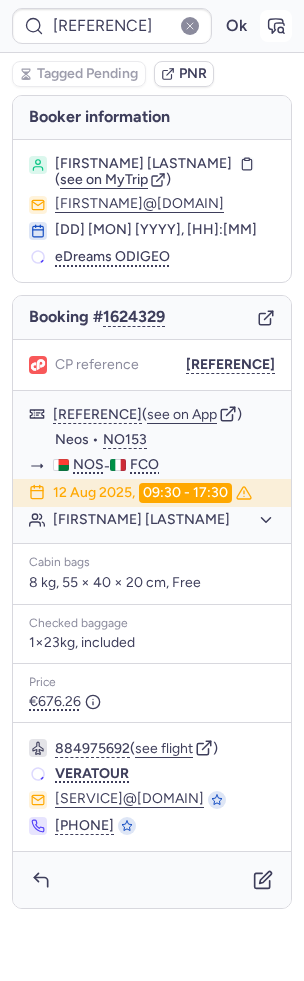 click 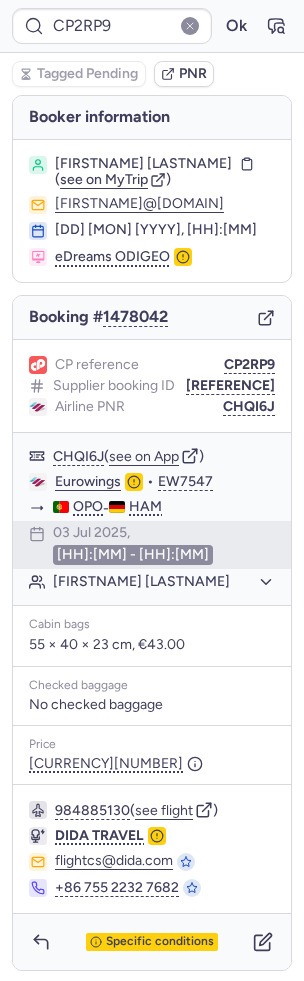 type on "CPVN3T" 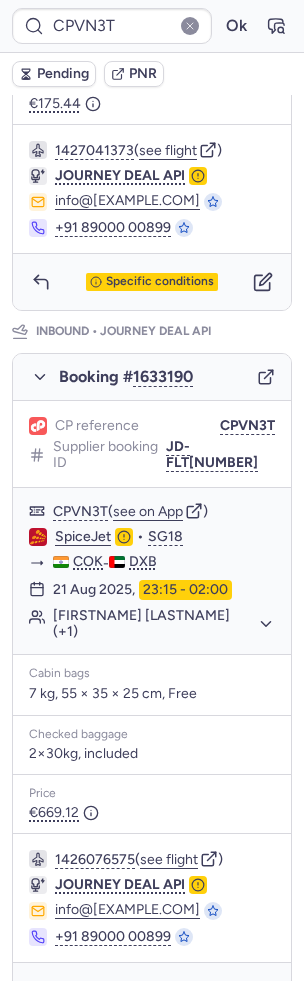 scroll, scrollTop: 610, scrollLeft: 0, axis: vertical 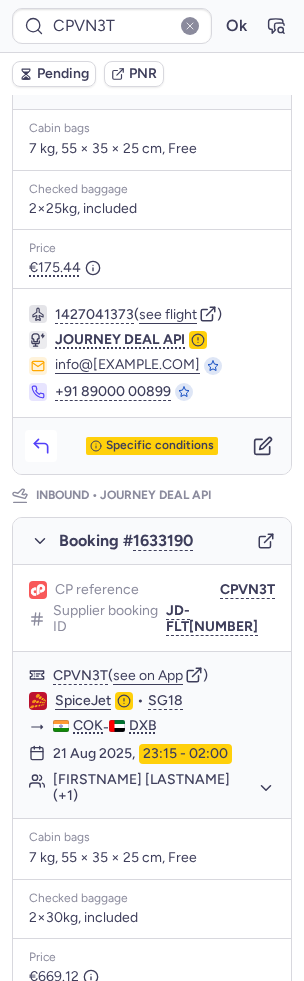 click at bounding box center (41, 446) 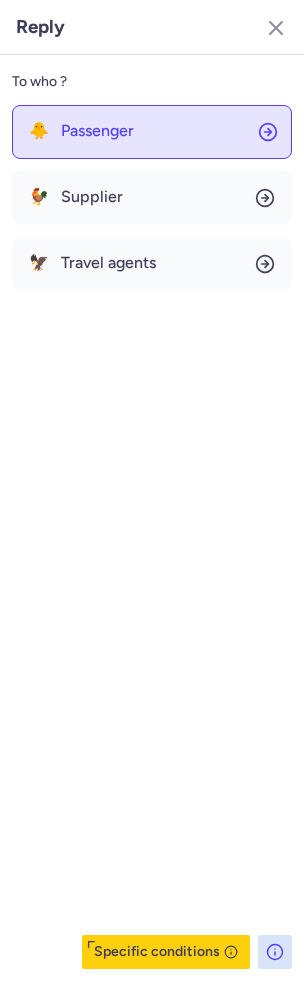 click on "Passenger" at bounding box center [97, 131] 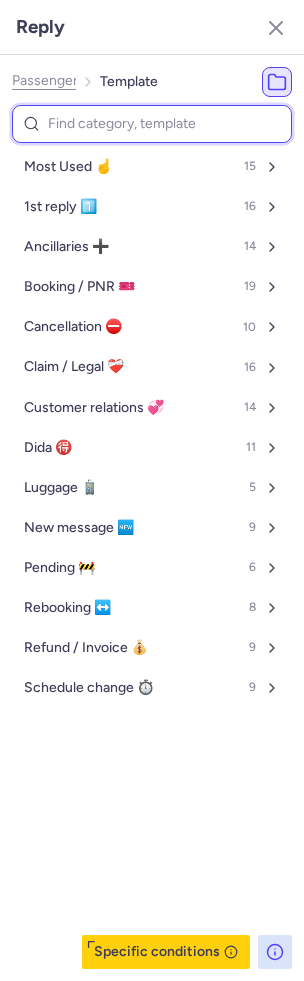 type on "d" 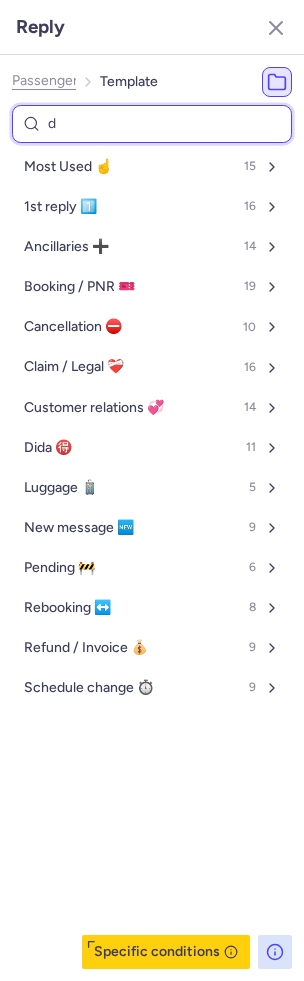 select on "en" 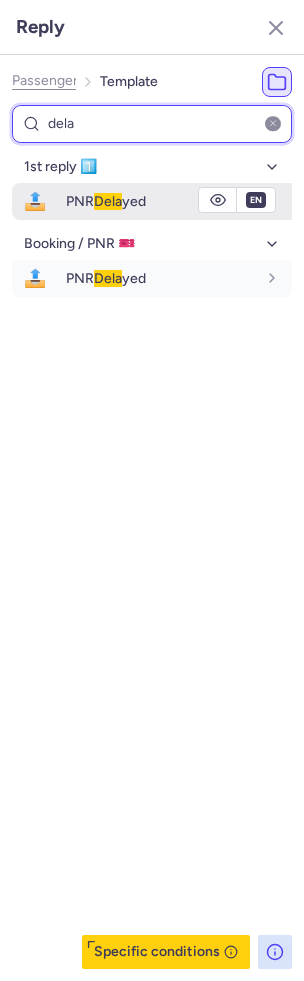 type on "dela" 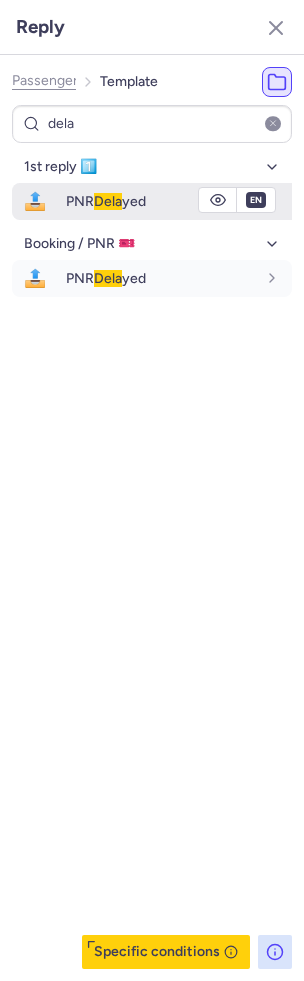 click on "PNR  Dela yed" at bounding box center [106, 201] 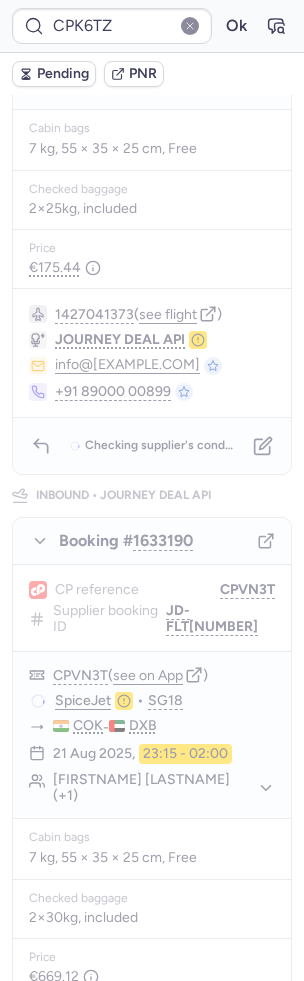 scroll, scrollTop: 0, scrollLeft: 0, axis: both 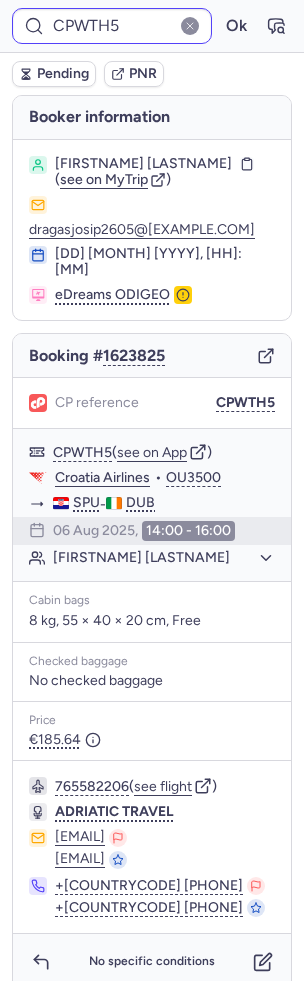 type on "7374178" 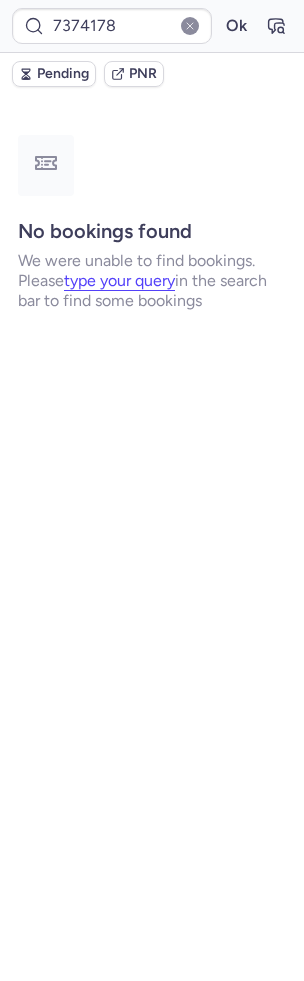 type on "CPAYNW" 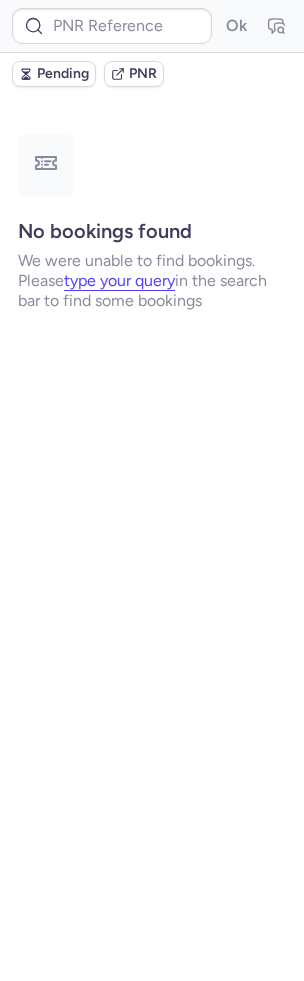 type on "CPBZIM" 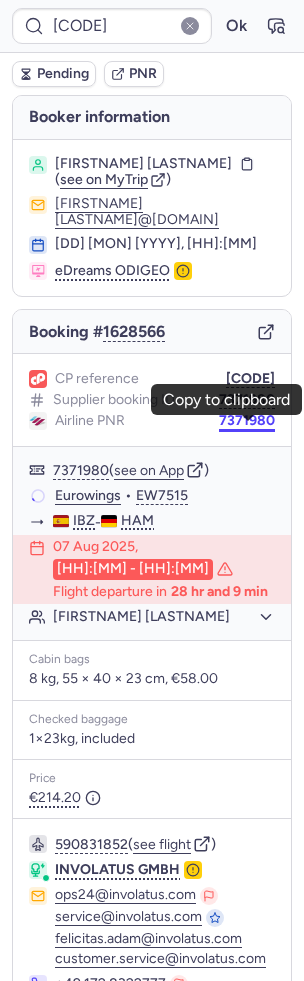 click on "7371980" at bounding box center (247, 421) 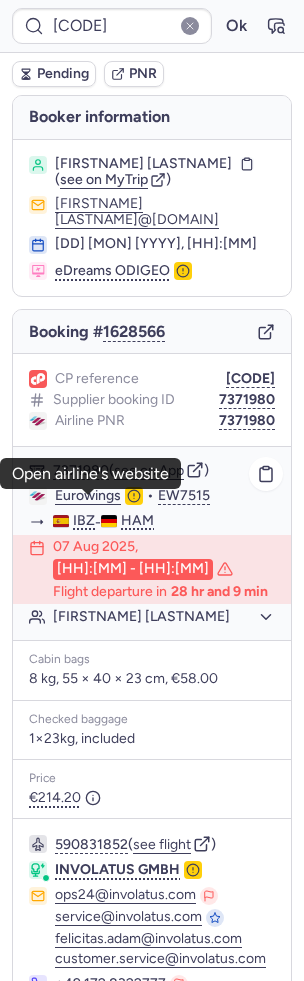 click on "Eurowings" 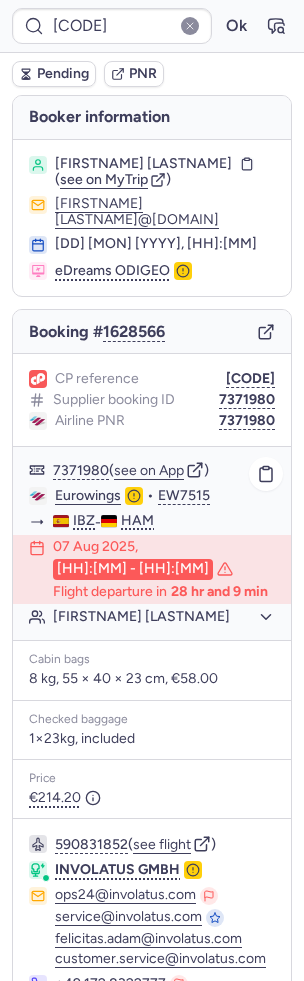 click on "Maria Amparo SANCHEZ" 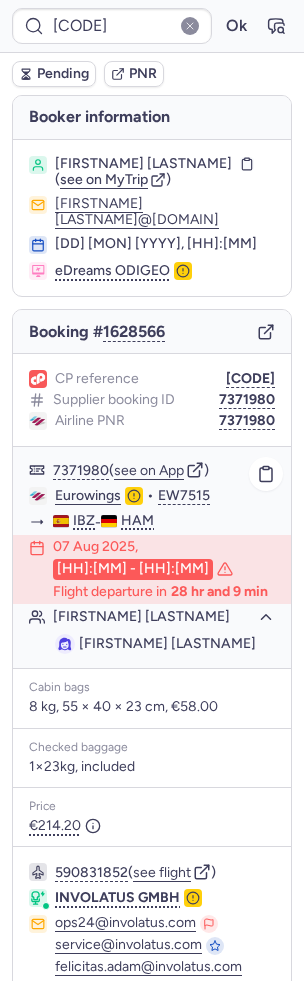 click on "Maria Amparo SANCHEZ" at bounding box center [167, 643] 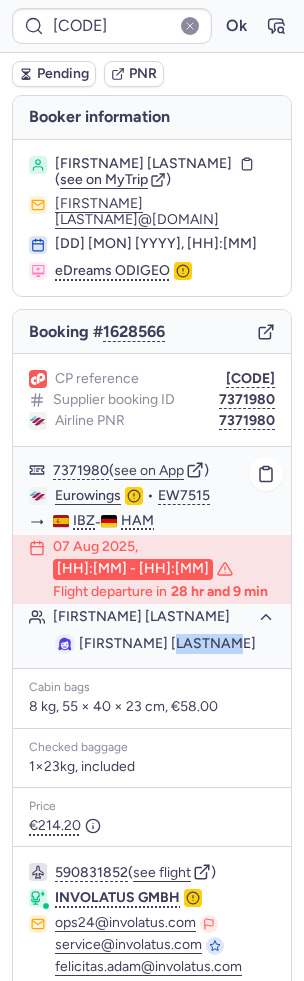 copy on "SANCHEZ" 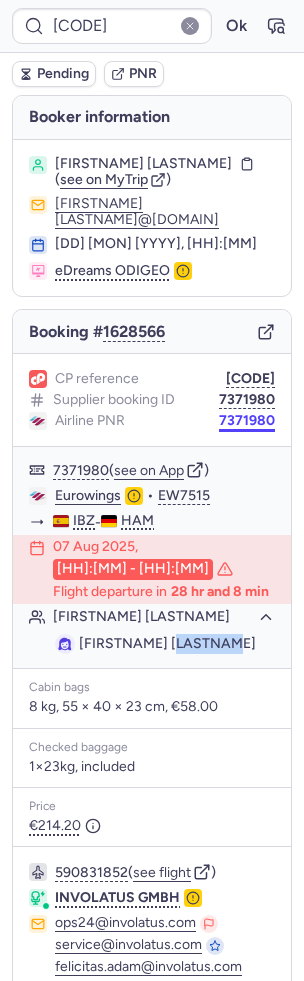 click on "7371980" at bounding box center [247, 421] 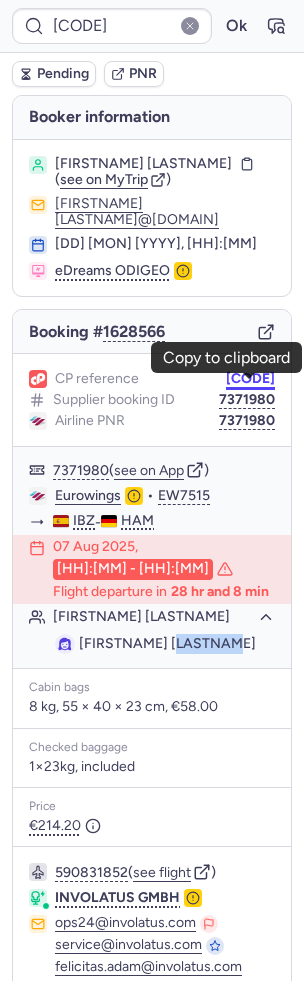 click on "CPBZIM" at bounding box center [250, 379] 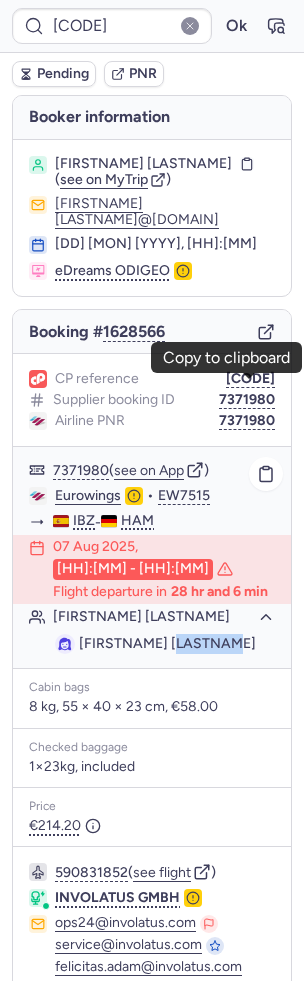scroll, scrollTop: 154, scrollLeft: 0, axis: vertical 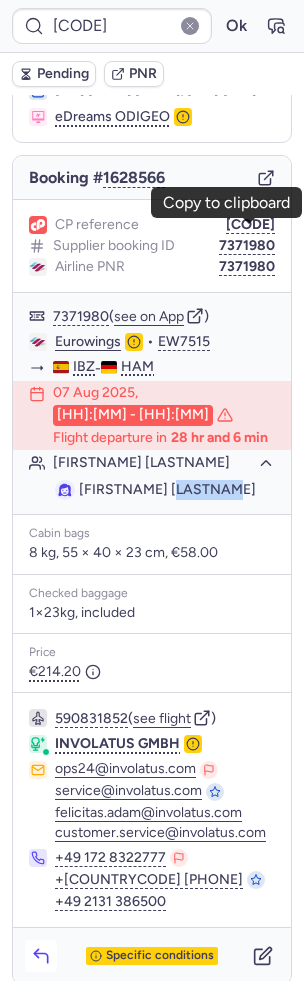 click 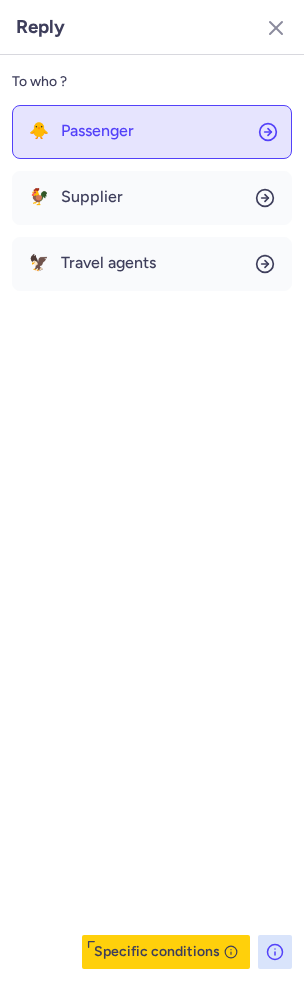click on "Passenger" at bounding box center (97, 131) 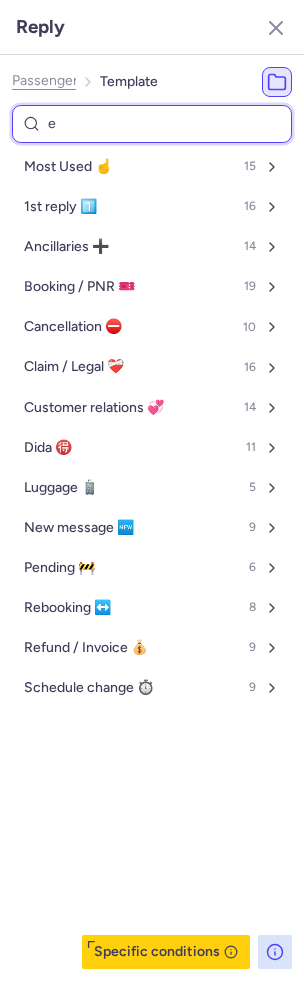 type on "eu" 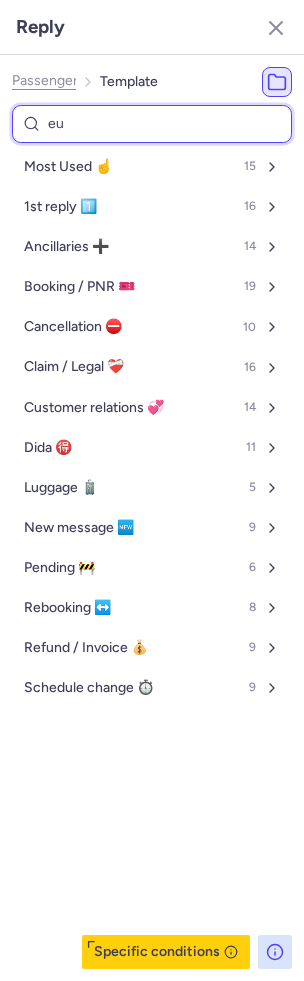 select on "en" 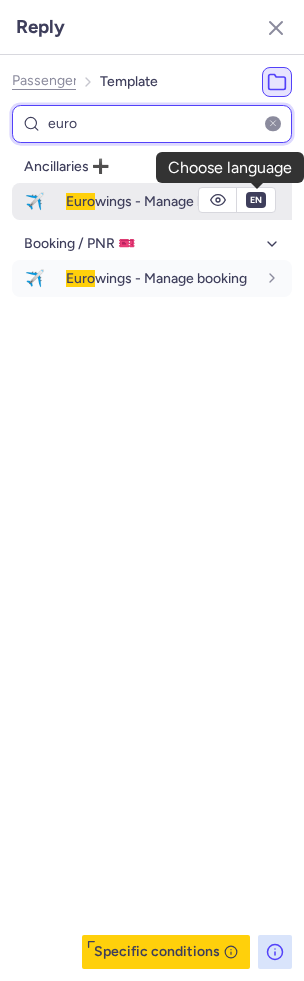 type on "euro" 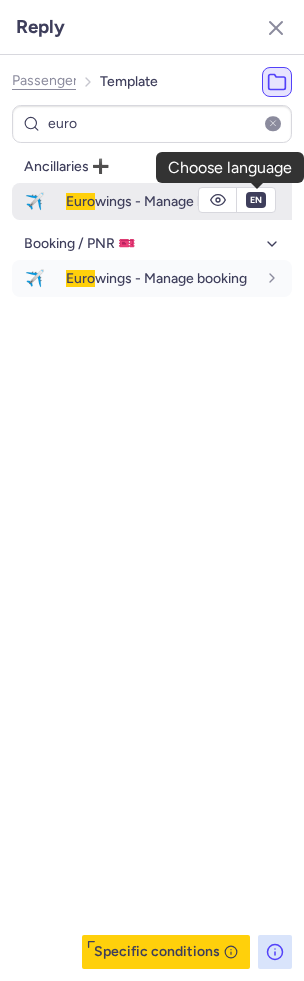 click on "en" at bounding box center [256, 200] 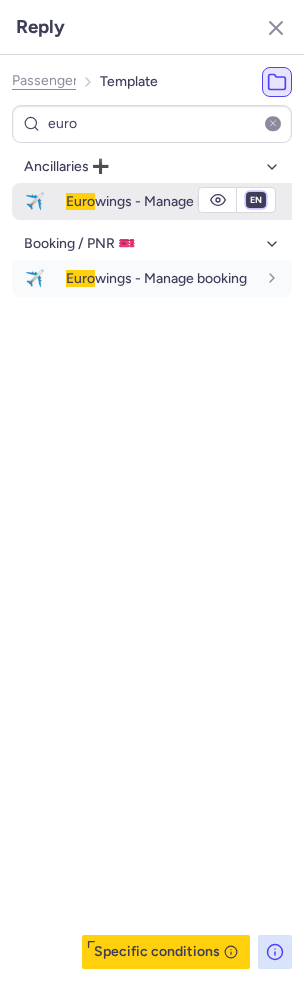 click on "fr en de nl pt es it ru" at bounding box center (256, 200) 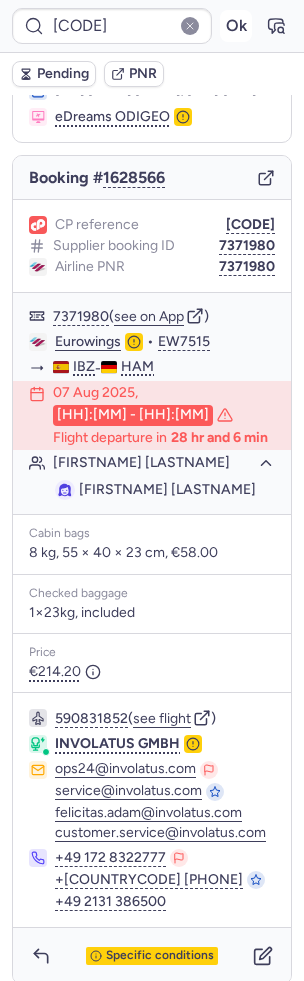 click on "Ok" at bounding box center (236, 26) 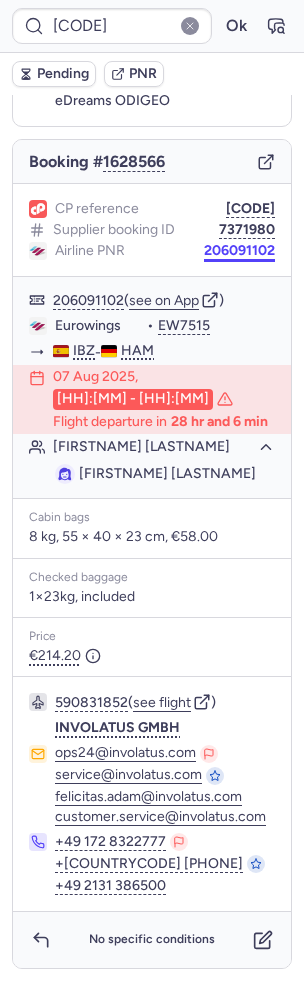 scroll, scrollTop: 154, scrollLeft: 0, axis: vertical 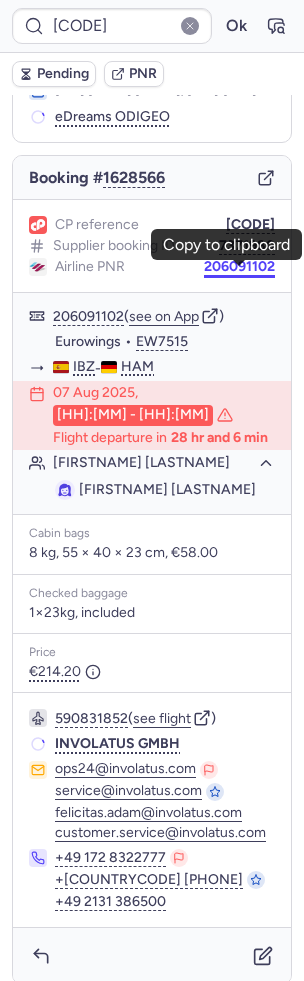 click on "206091102" at bounding box center (239, 267) 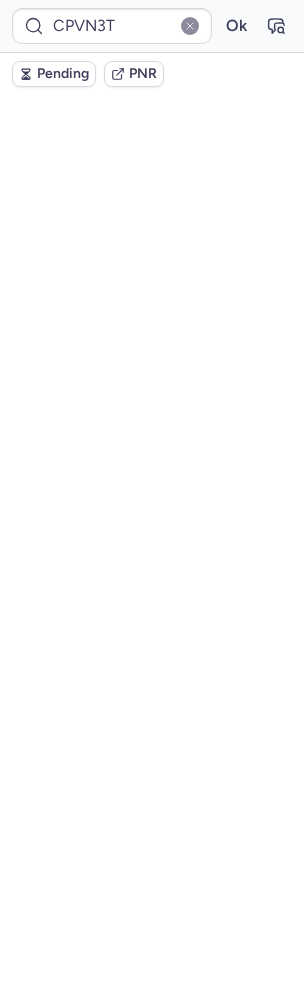 scroll, scrollTop: 36, scrollLeft: 0, axis: vertical 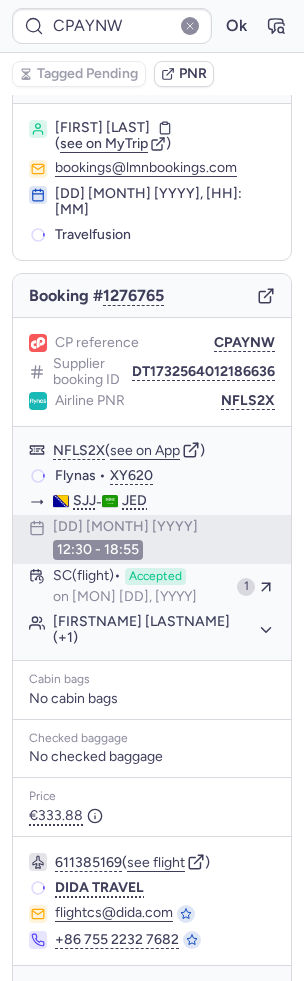 type on "CPBDQU" 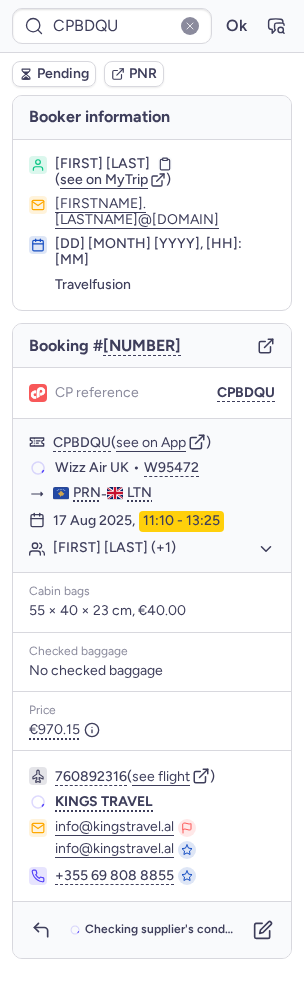 scroll, scrollTop: 0, scrollLeft: 0, axis: both 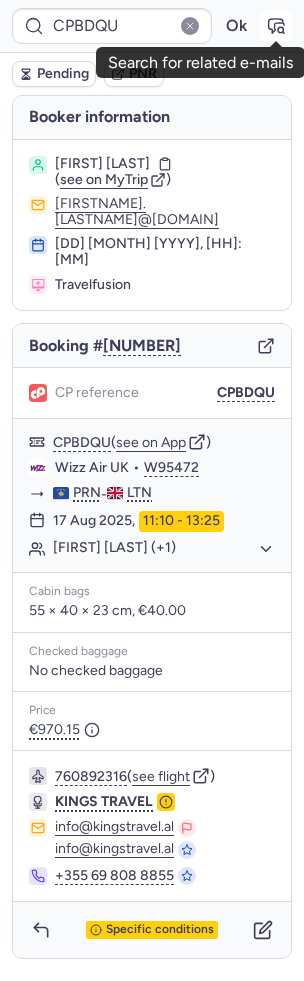 click 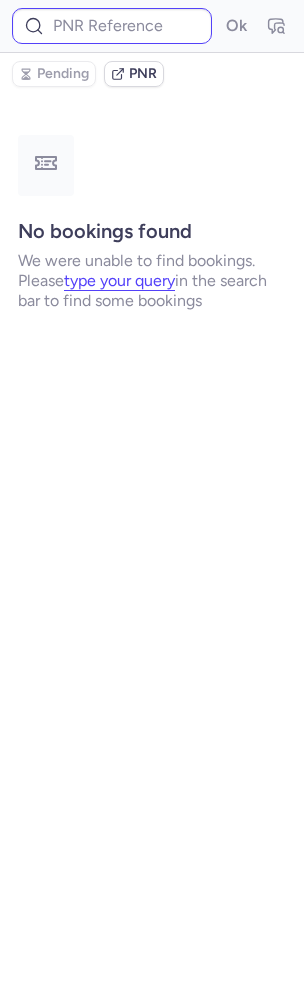 type on "CPBDQU" 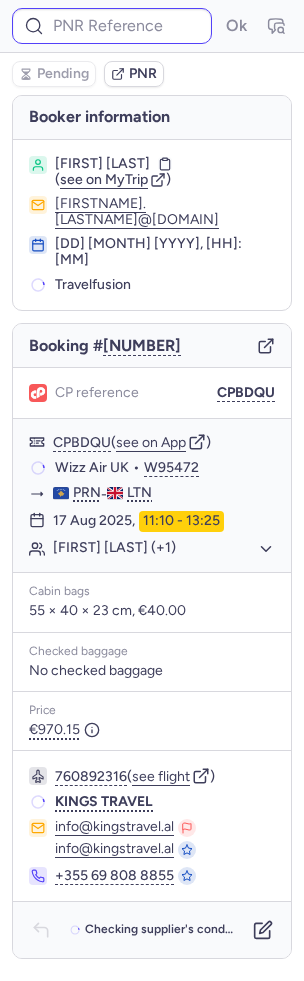 type on "CPBDQU" 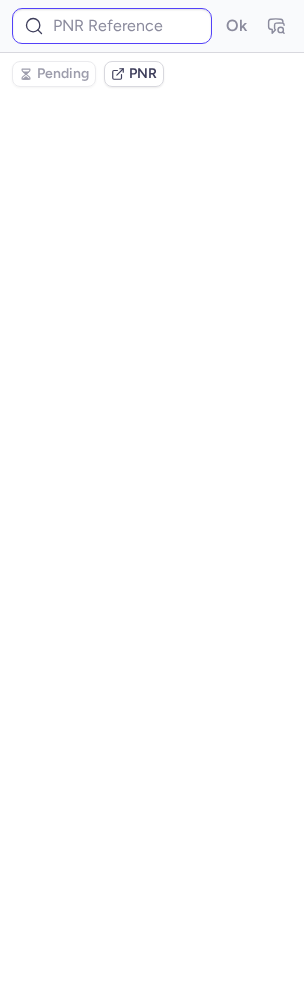 type on "CPBDQU" 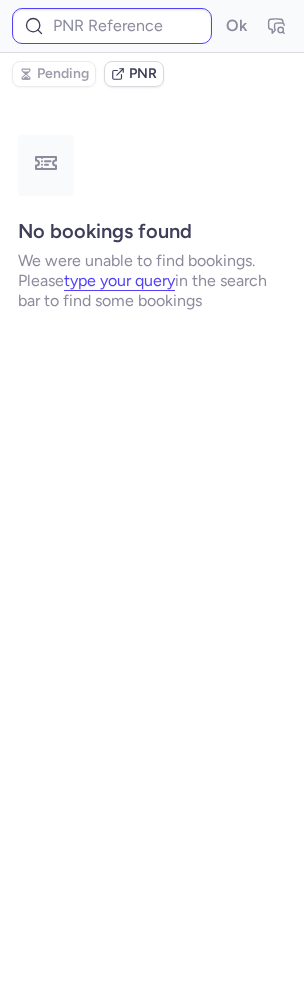 type on "CPBDQU" 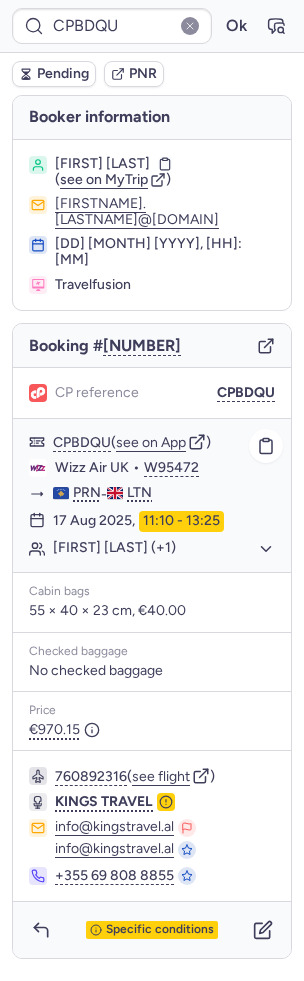 click on "Argjentina HAJDARAJ (+1)" 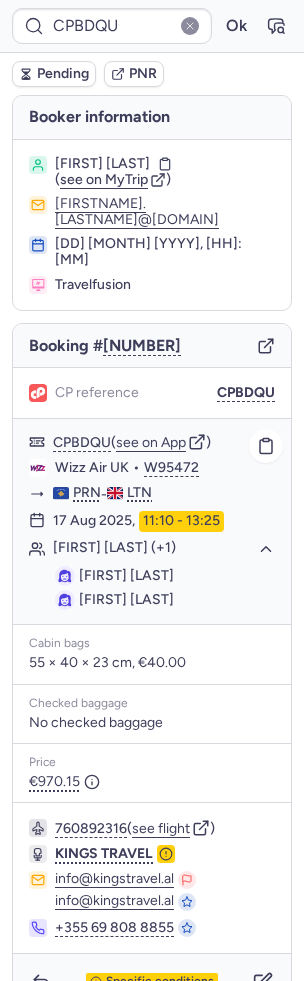 scroll, scrollTop: 32, scrollLeft: 0, axis: vertical 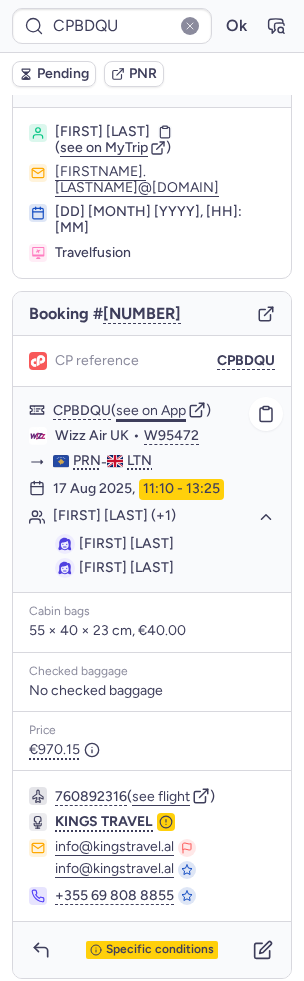 click on "see on App" 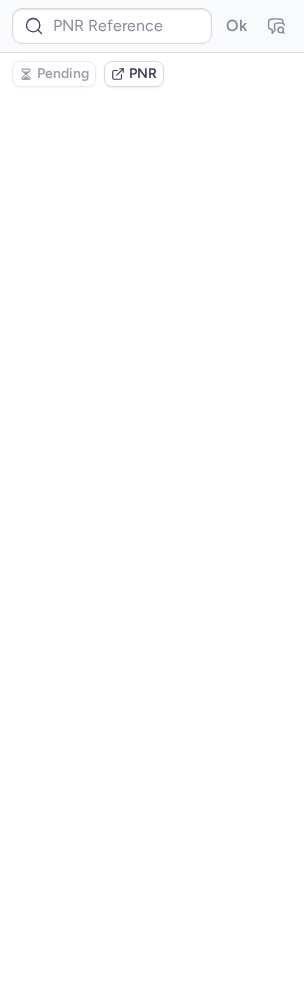 scroll, scrollTop: 0, scrollLeft: 0, axis: both 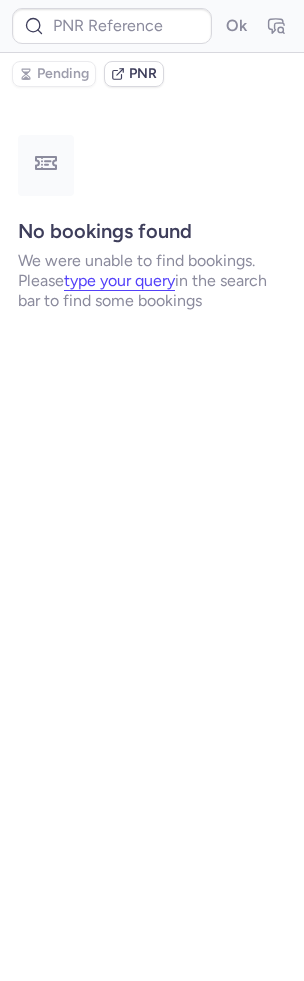 type on "CPBDQU" 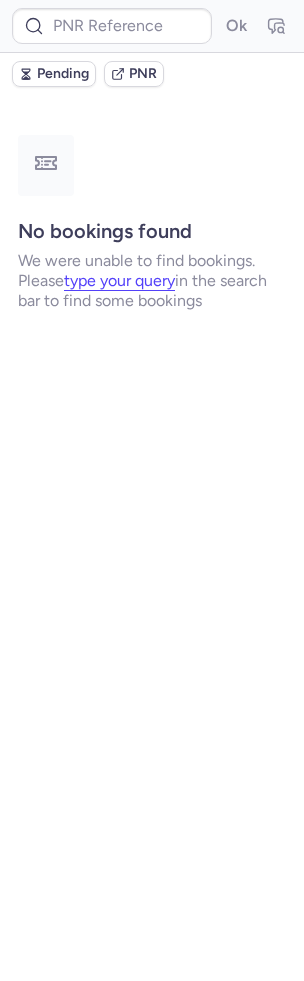 type 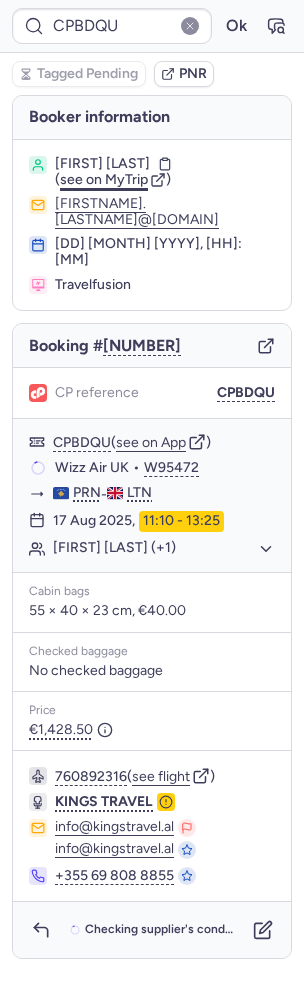 click on "see on MyTrip" at bounding box center [104, 179] 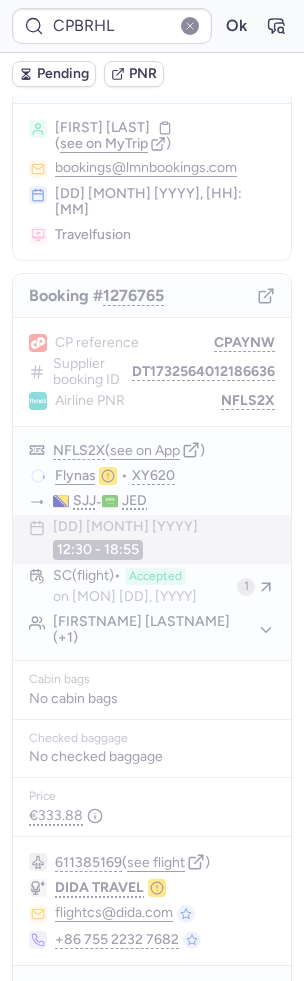 scroll, scrollTop: 0, scrollLeft: 0, axis: both 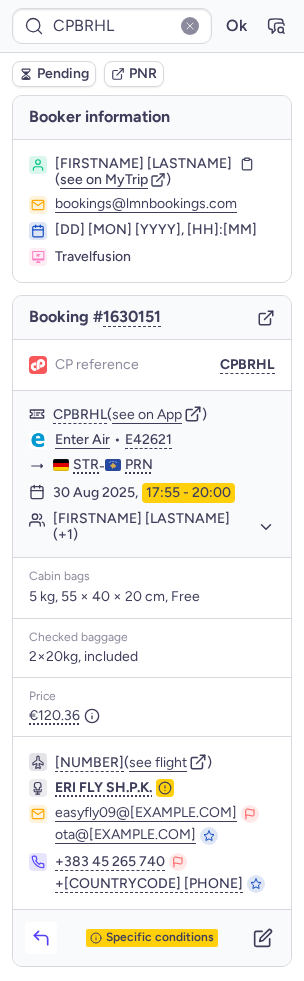 click 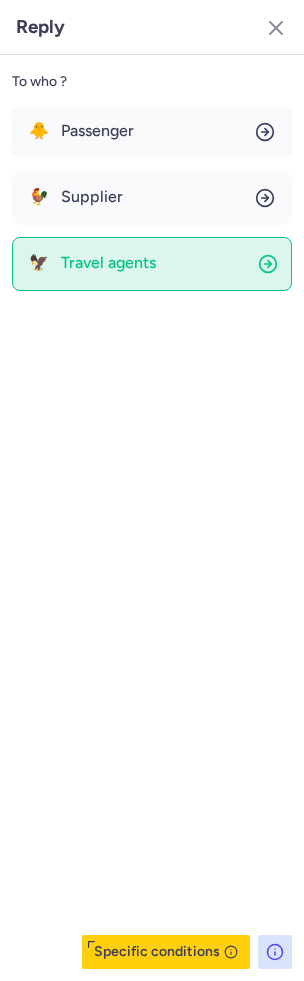 click on "Travel agents" at bounding box center [108, 263] 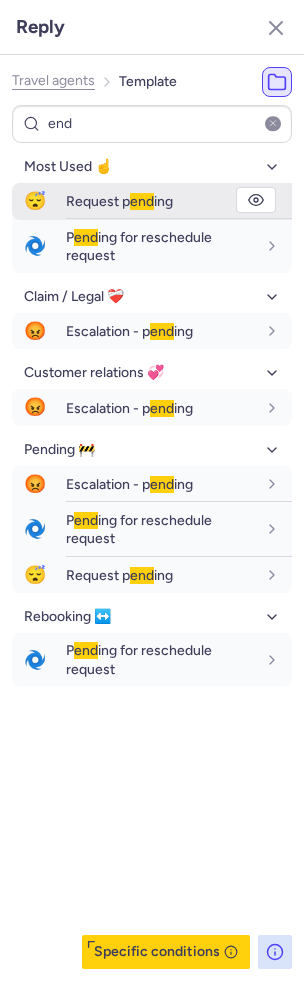 click on "end" at bounding box center (142, 201) 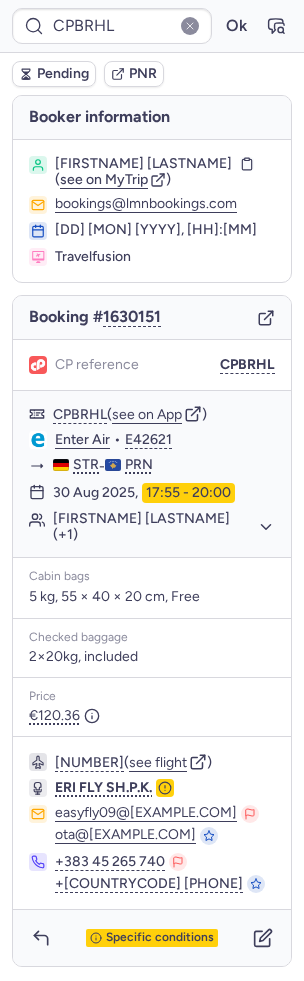 click on "Pending" at bounding box center (63, 74) 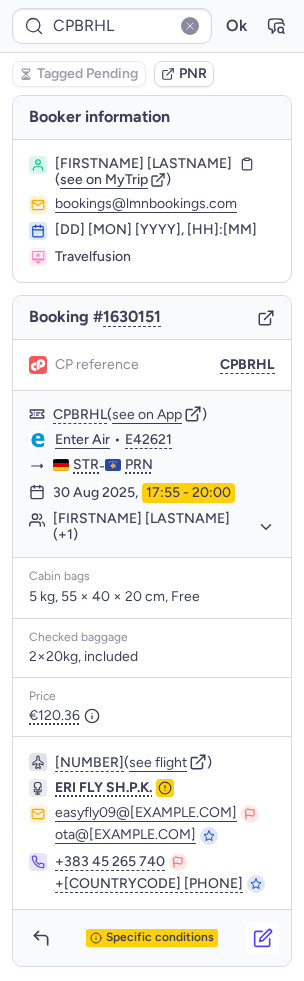 click 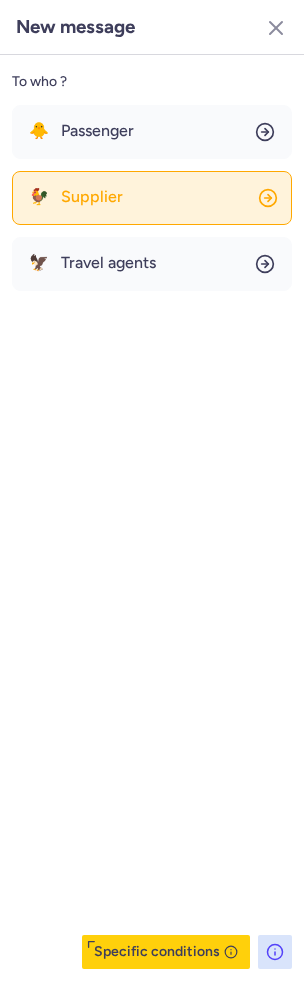 click on "Supplier" at bounding box center [92, 197] 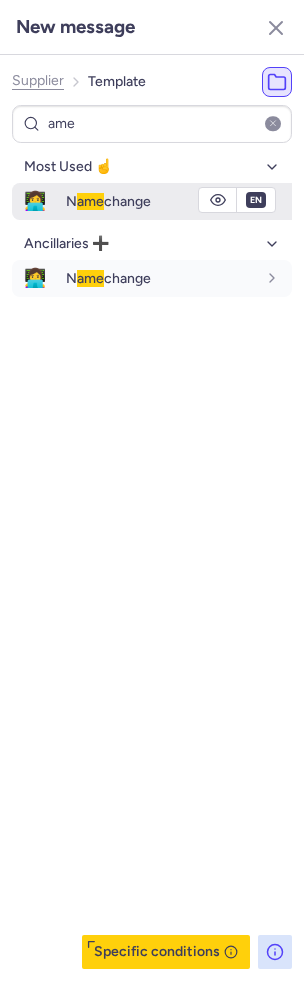 click on "N ame  change" at bounding box center (179, 201) 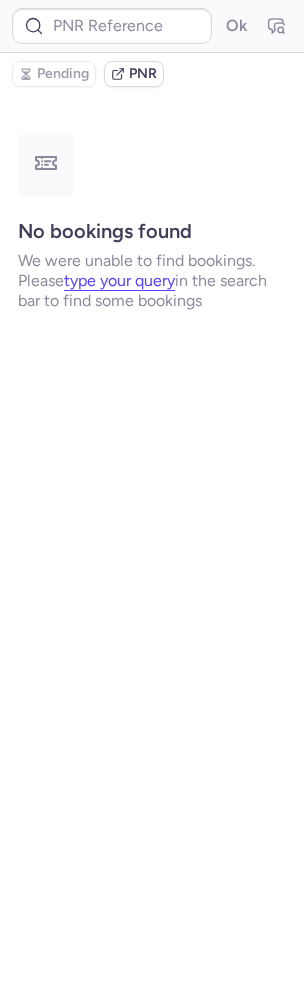 scroll, scrollTop: 0, scrollLeft: 0, axis: both 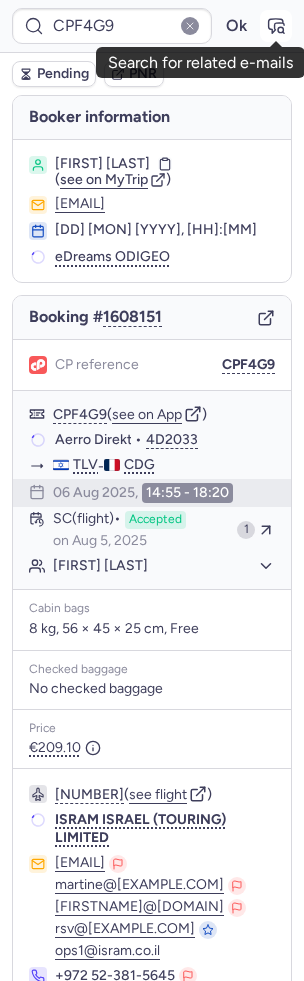 click at bounding box center [276, 26] 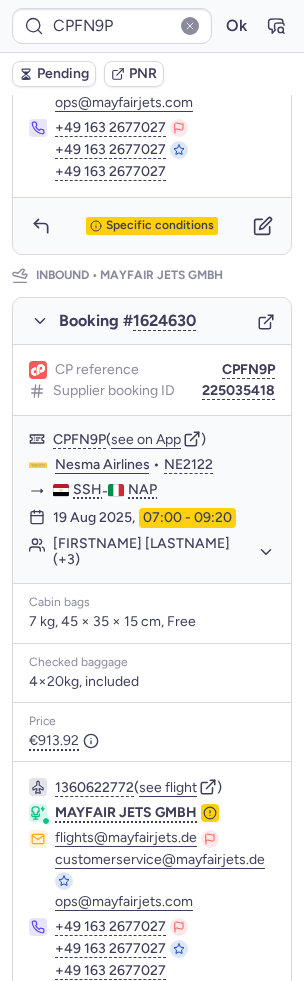 scroll, scrollTop: 1117, scrollLeft: 0, axis: vertical 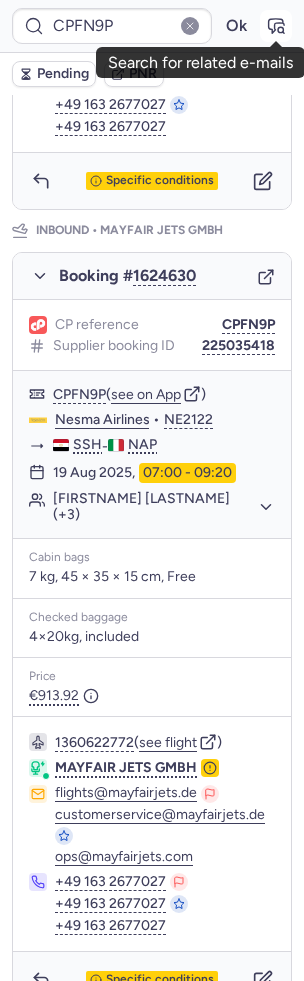 click 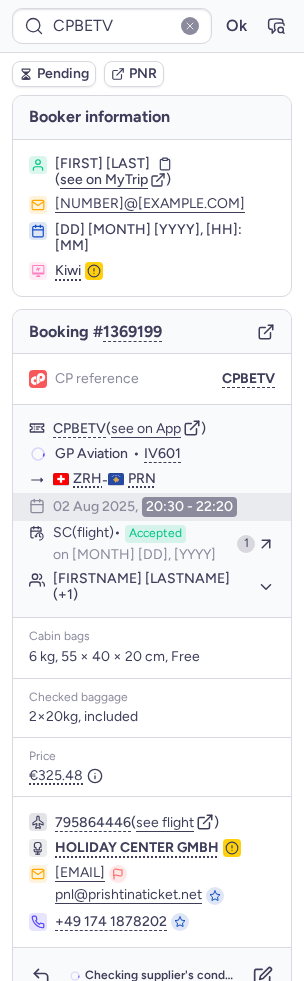 scroll, scrollTop: 2, scrollLeft: 0, axis: vertical 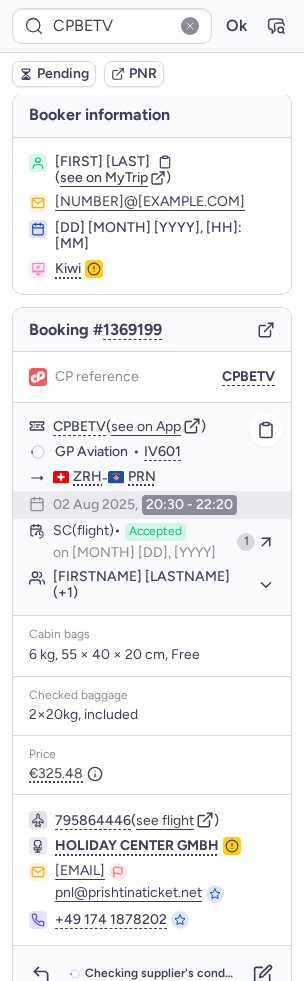 click on "Gjejson NDRECAJ (+1)" 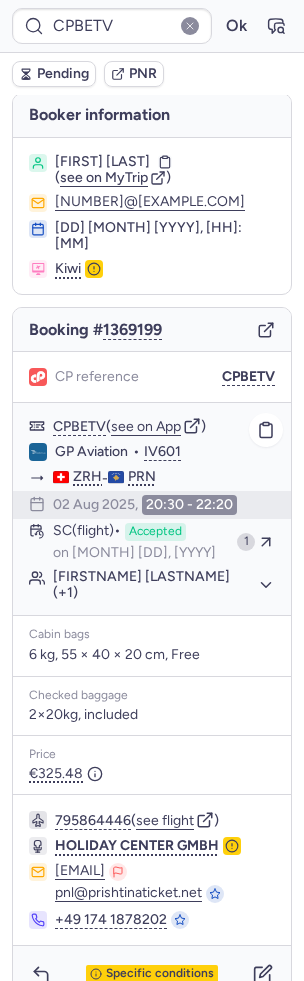 click on "Gjejson NDRECAJ (+1)" 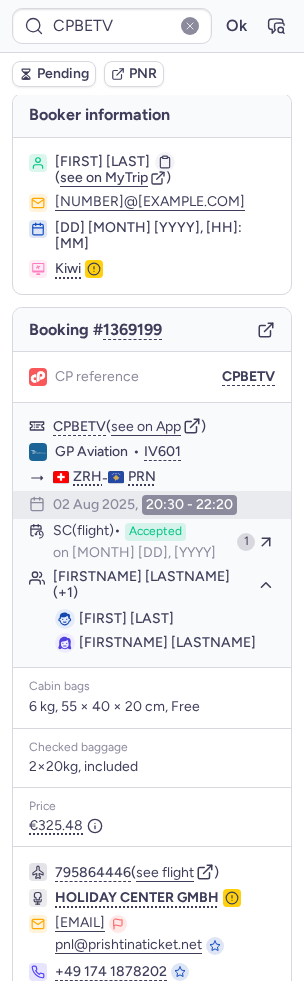 click 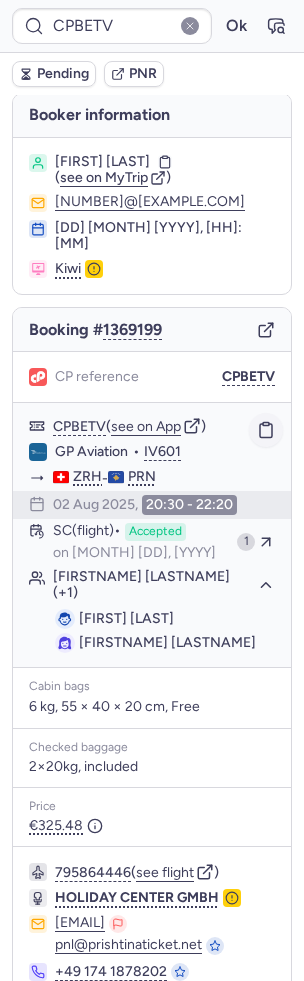 click 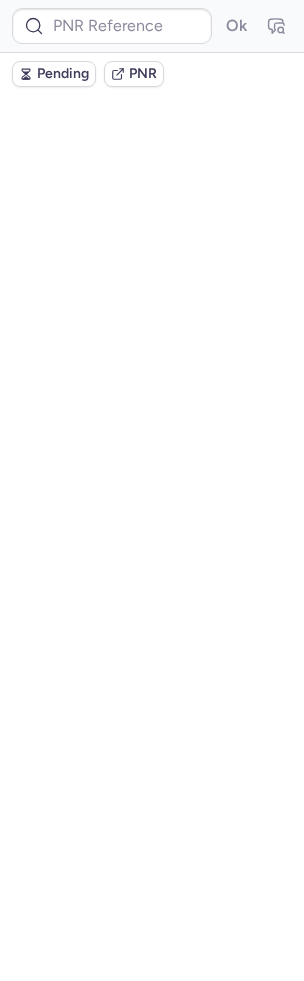 scroll, scrollTop: 0, scrollLeft: 0, axis: both 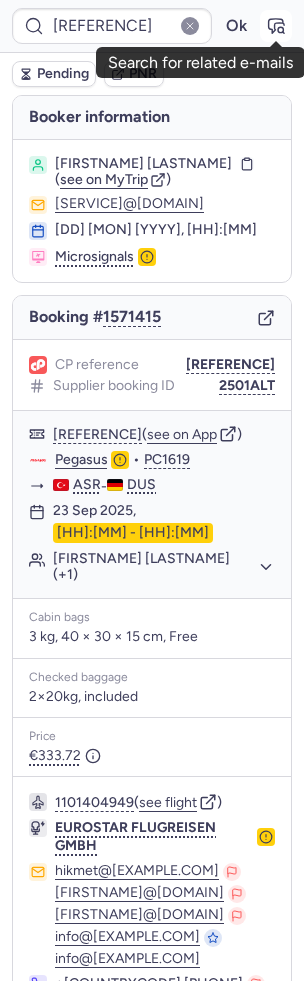 click 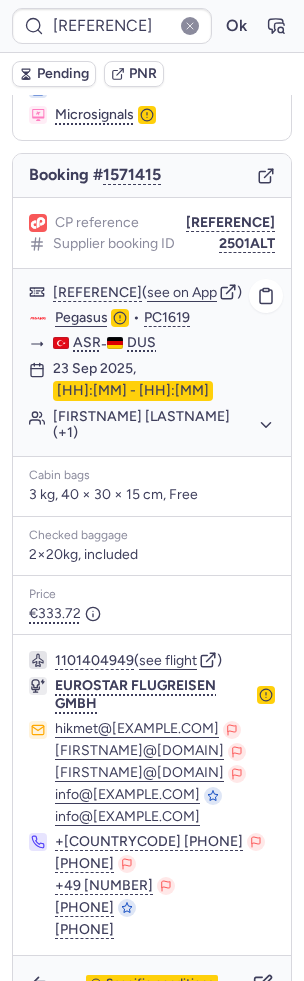 scroll, scrollTop: 170, scrollLeft: 0, axis: vertical 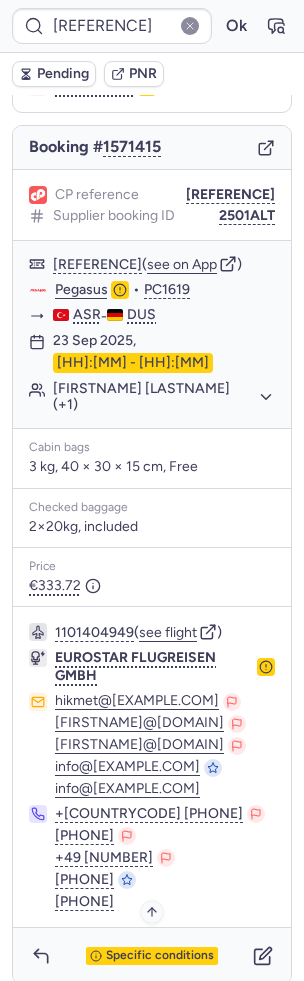 click on "Specific conditions" at bounding box center (160, 956) 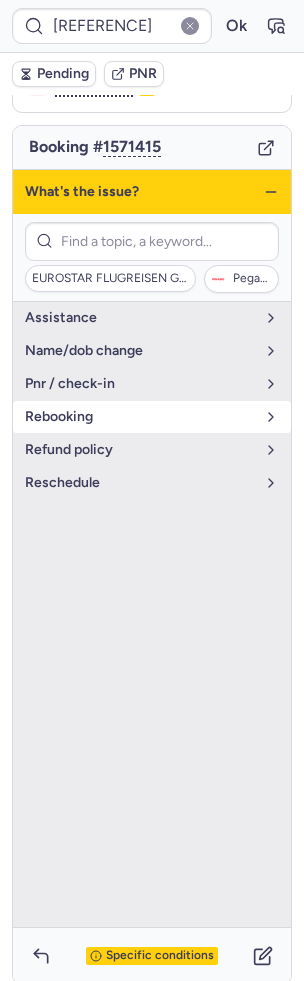 click on "rebooking" at bounding box center [140, 417] 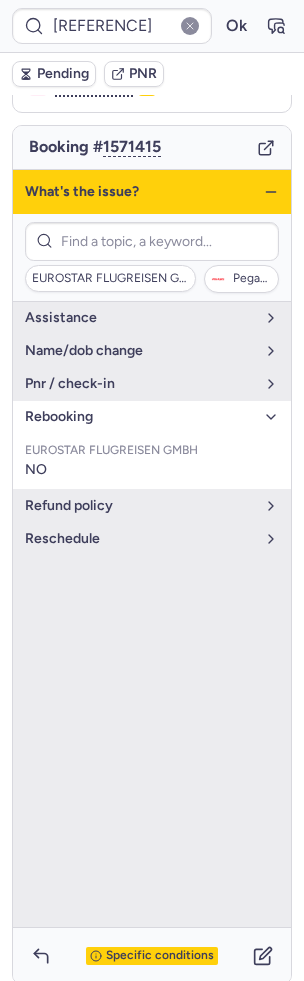 click 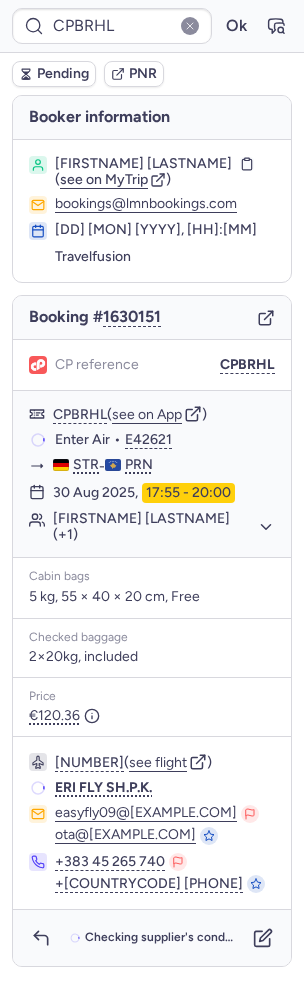 scroll, scrollTop: 0, scrollLeft: 0, axis: both 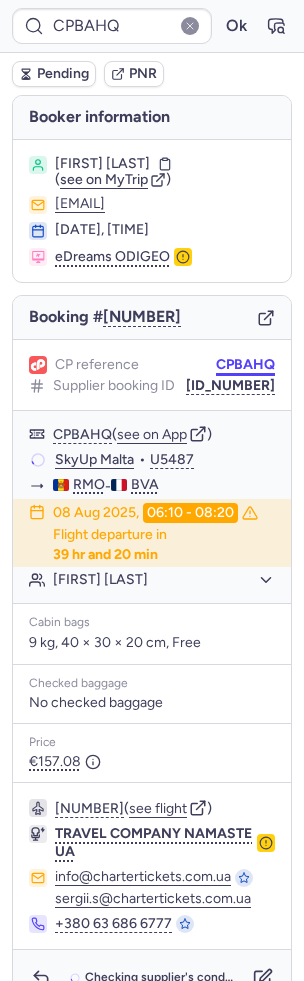 click on "CPBAHQ" at bounding box center (245, 365) 